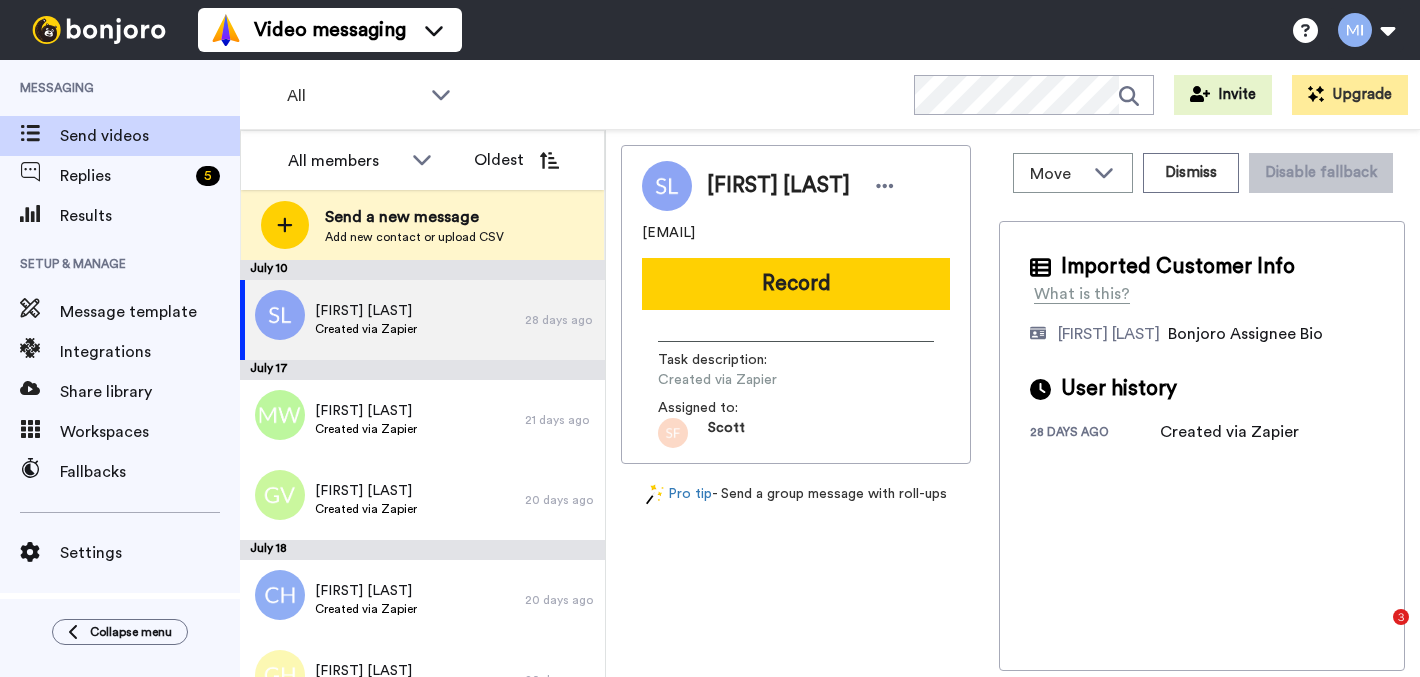 scroll, scrollTop: 0, scrollLeft: 0, axis: both 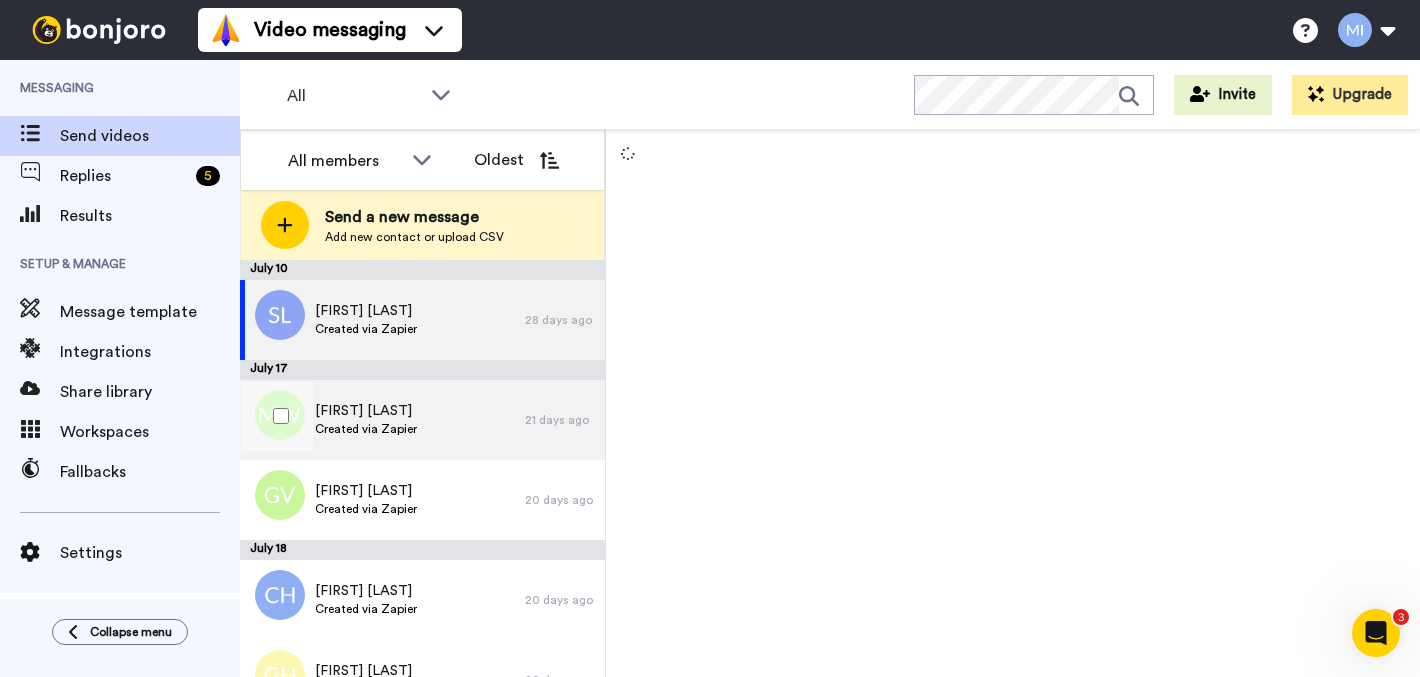 click on "[FIRST] [LAST] Created via Zapier" at bounding box center (382, 420) 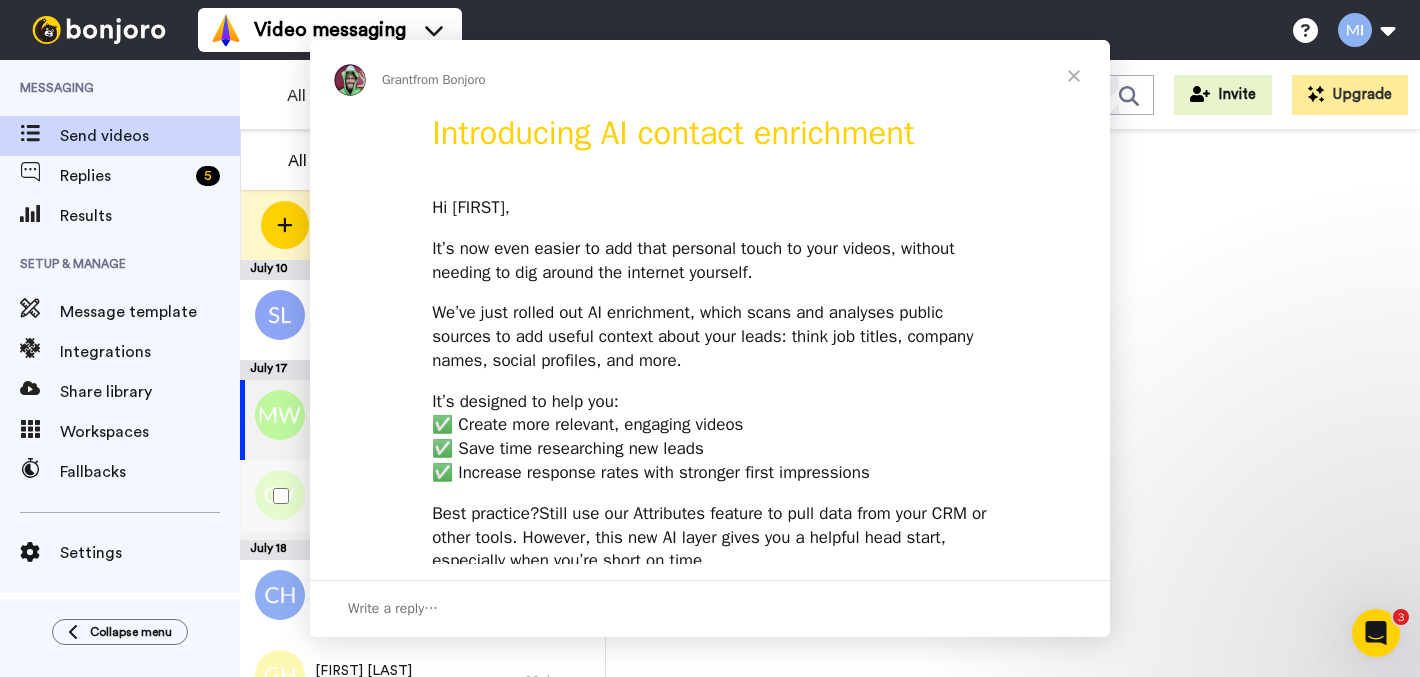 scroll, scrollTop: 0, scrollLeft: 0, axis: both 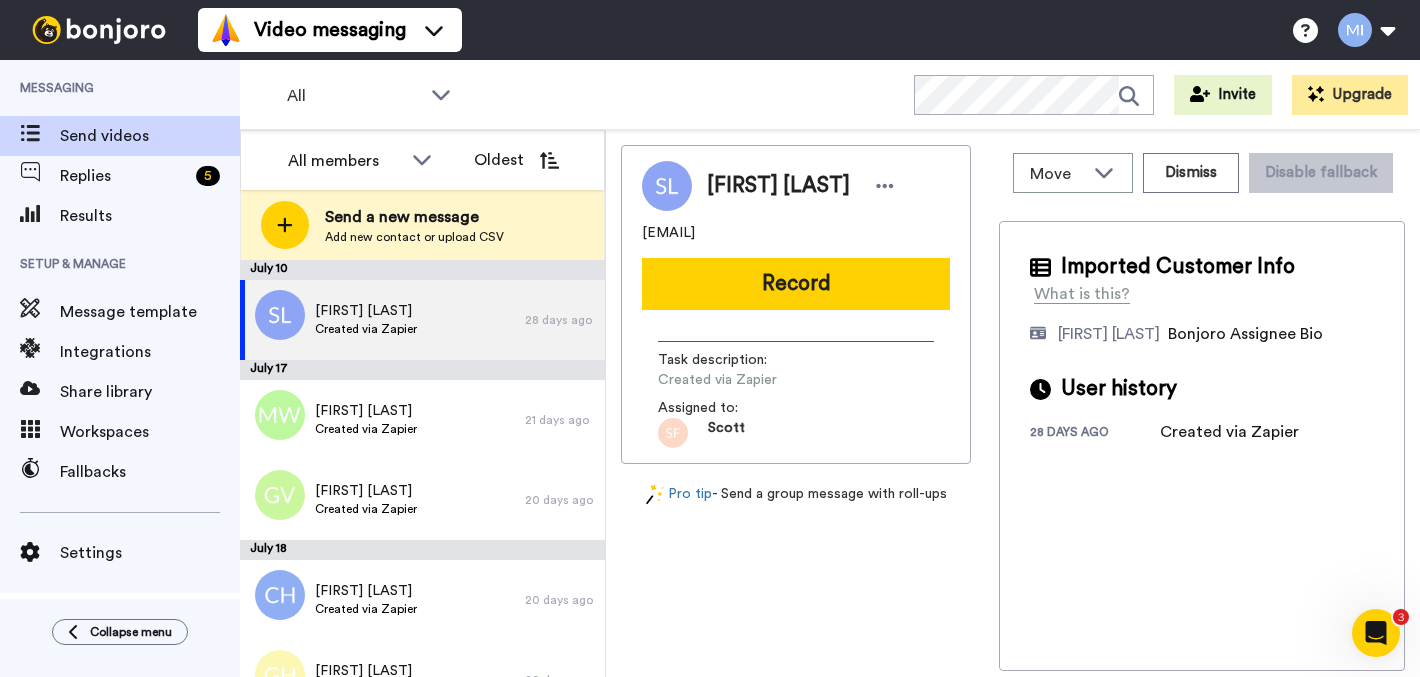 click 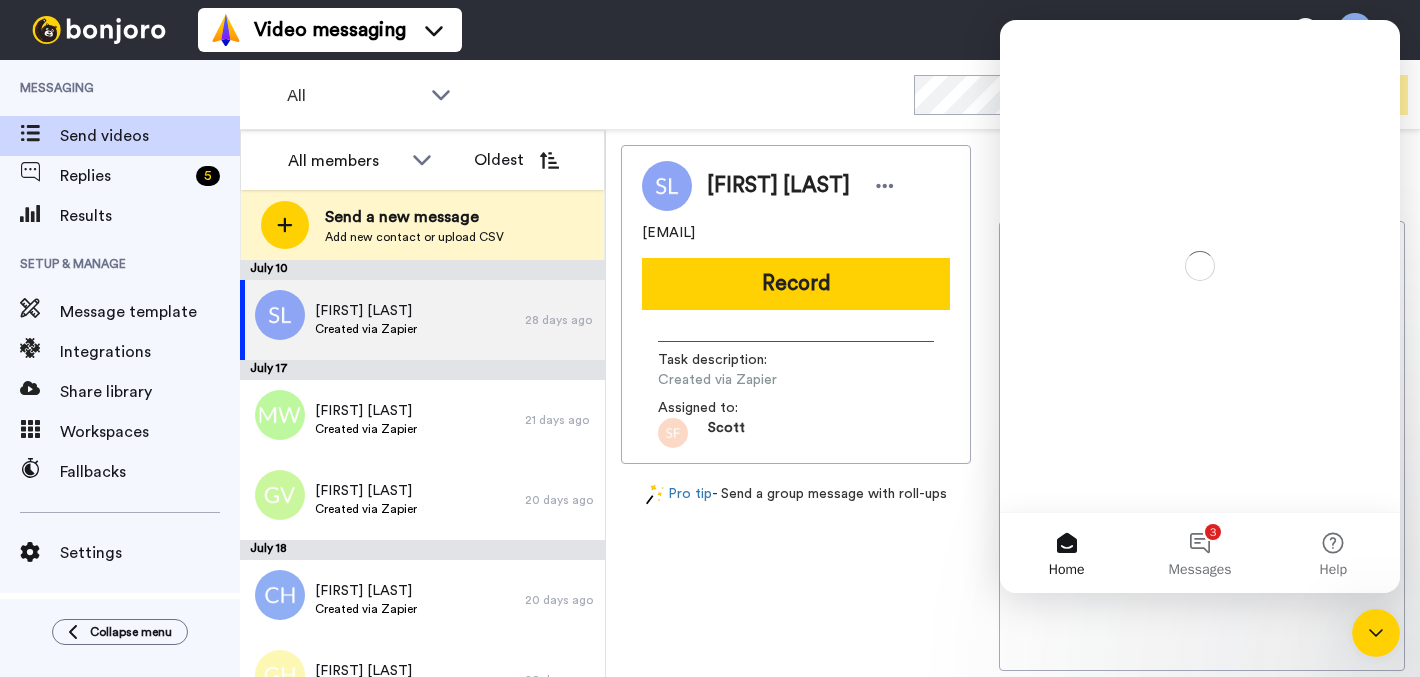 scroll, scrollTop: 0, scrollLeft: 0, axis: both 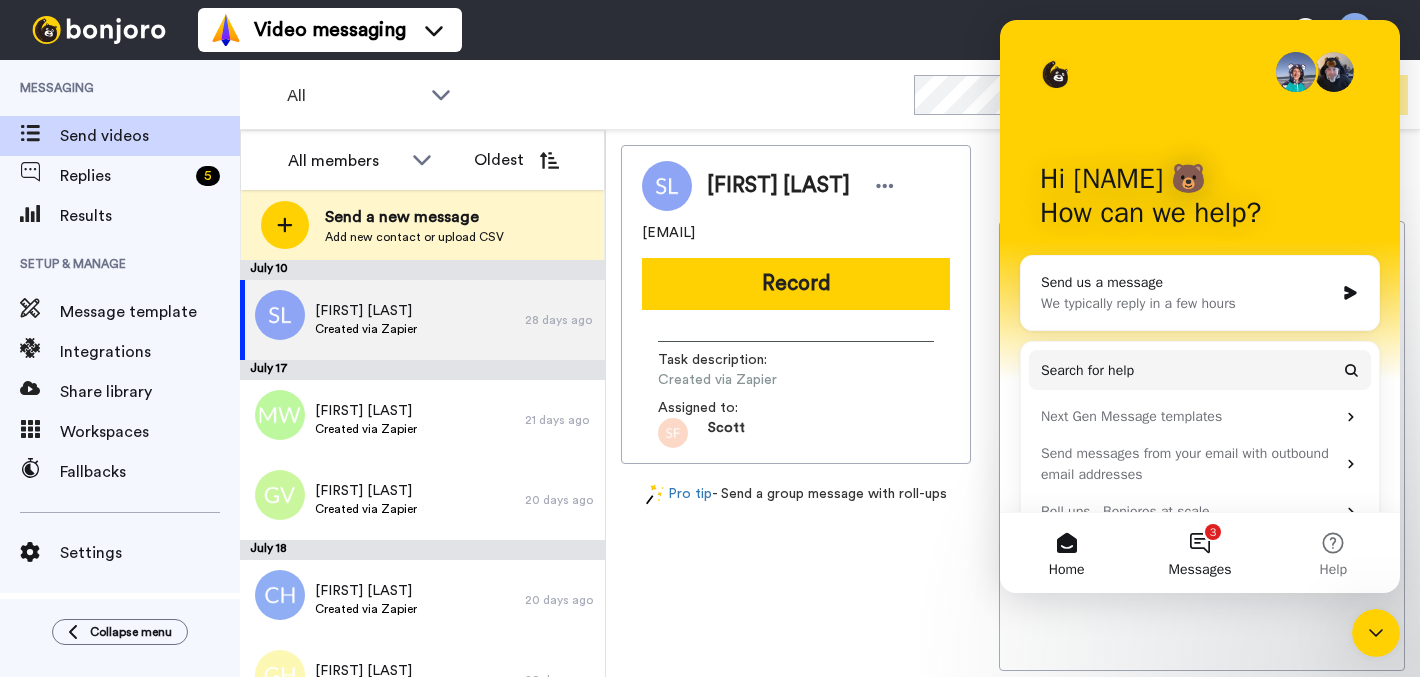 click on "3 Messages" at bounding box center (1199, 553) 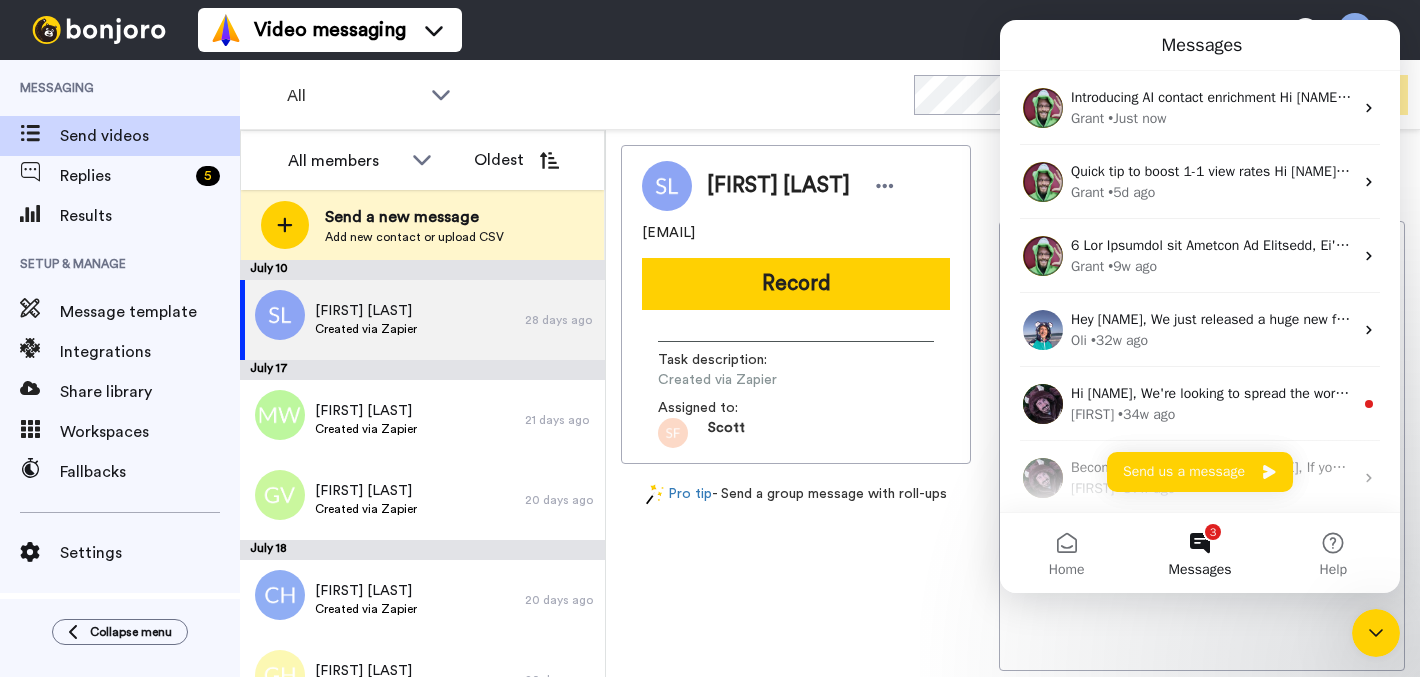 click on "Imported Customer Info What is this? [FIRST] [LAST] Bonjoro Assignee Bio User history 28 days ago Created via Zapier" at bounding box center (1202, 446) 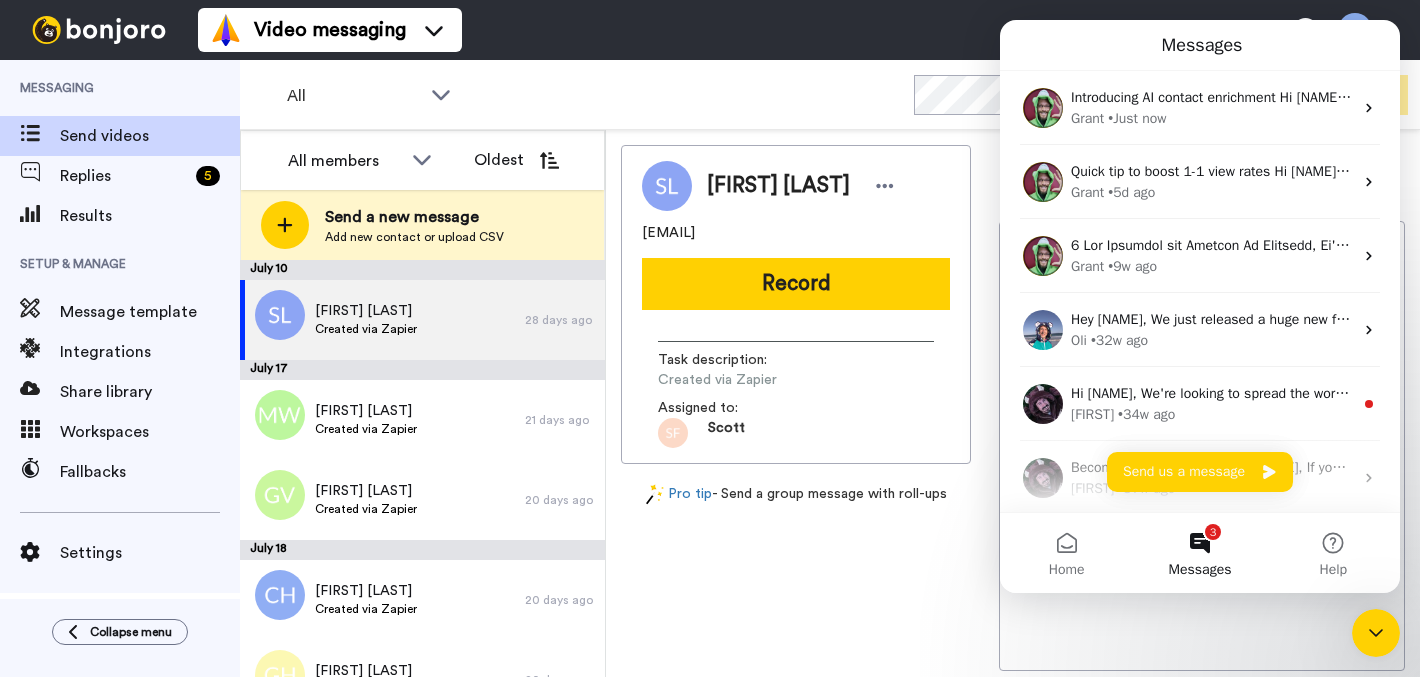 click on "[FIRST] [LAST] [EMAIL] Record Task description : Created via Zapier Assigned to: [FIRST] Pro tip - Send a group message with roll-ups" at bounding box center [796, 408] 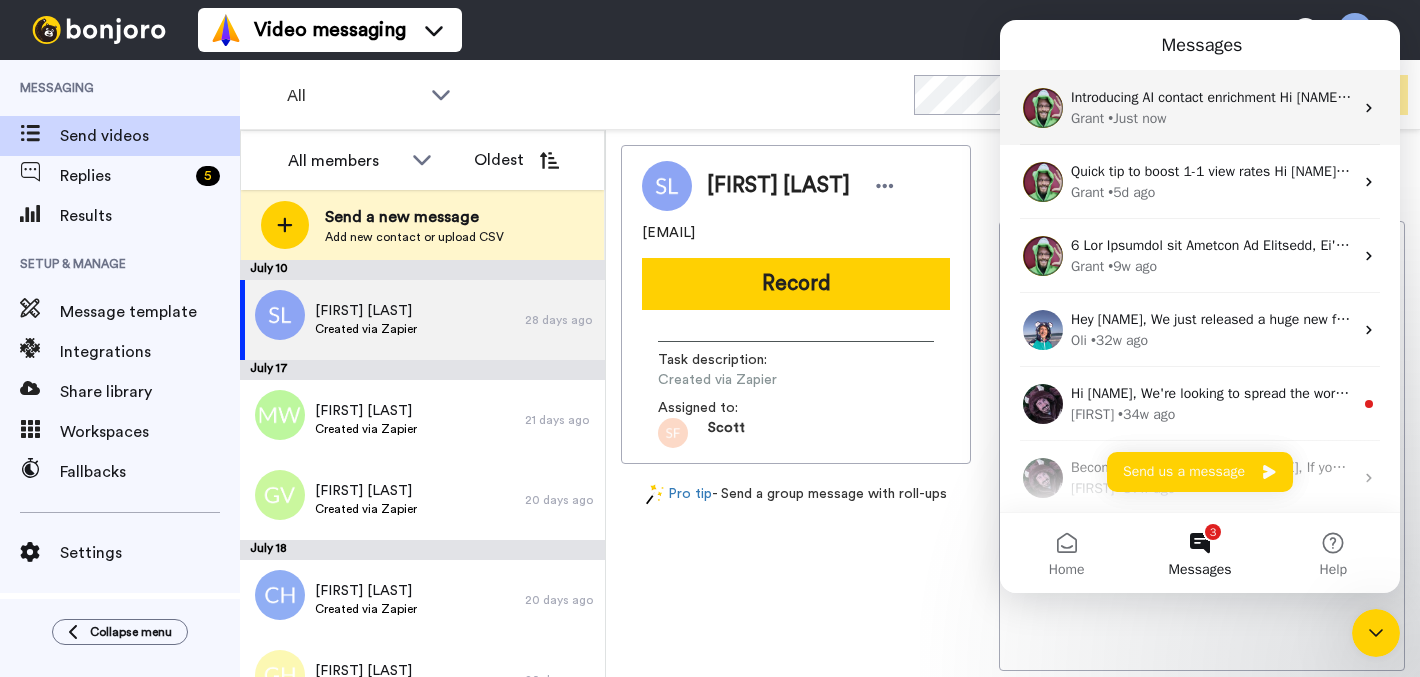 click on "Introducing AI contact enrichment Hi [NAME], It’s now even easier to add that personal touch to your videos, without needing to dig around the internet yourself. We’ve just rolled out AI enrichment, which scans and analyses public sources to add useful context about your leads: think job titles, company names, social profiles, and more. It’s designed to help you: ✅ Create more relevant, engaging videos ✅ Save time researching new leads ✅ Increase response rates with stronger first impressions Best practice? Still use our Attributes feature to pull data from your CRM or other tools. However, this new AI layer gives you a helpful head start, especially when you’re short on time. Two quick notes: Accuracy may be lower for contacts with free email addresses (like Gmail/Yahoo)., If AI enrichment’s not your style, you can switch it off anytime in your settings. We’re continuing to refine it, so if you’ve got feedback or ideas, hit us up. We’d love to hear from you." at bounding box center (4028, 97) 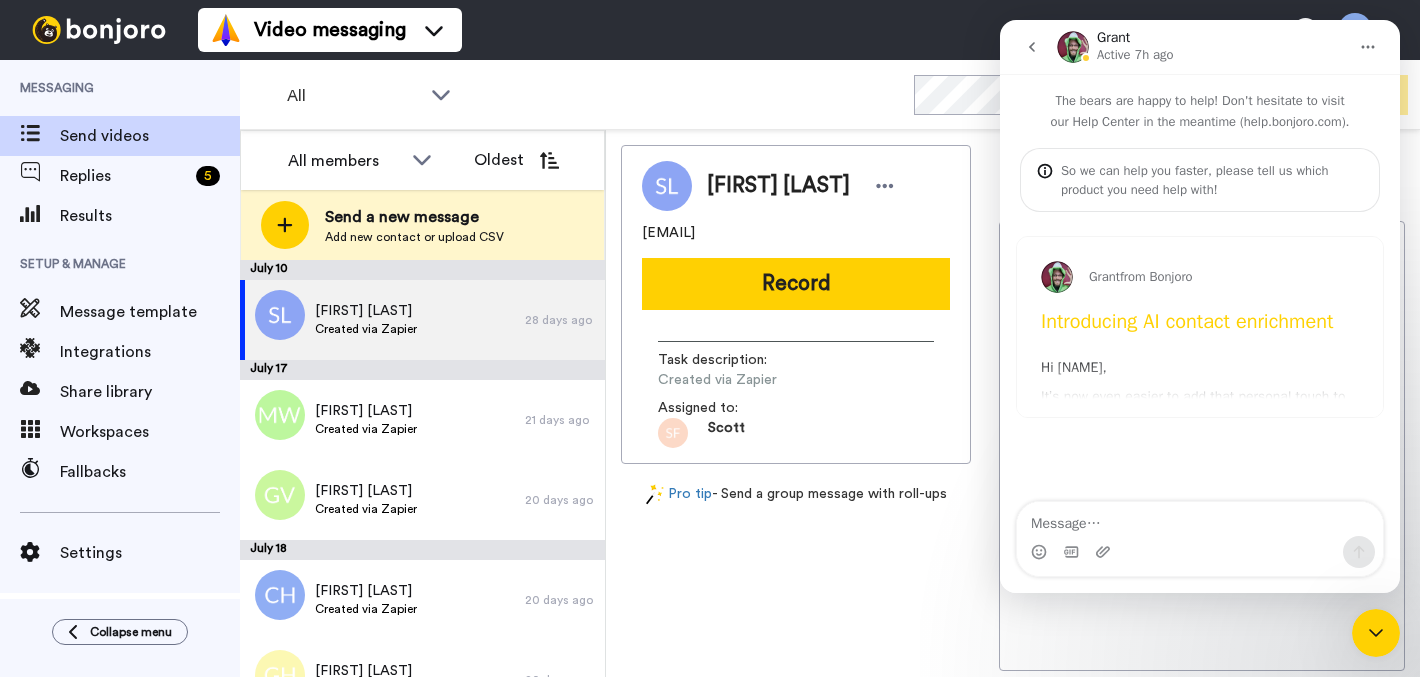click on "Introducing AI contact enrichment Hi [NAME], It’s now even easier to add that personal touch to your videos, without needing to dig around the internet yourself. We’ve just rolled out AI enrichment, which scans and analyses public sources to add useful context about your leads: think job titles, company names, social profiles, and more. It’s designed to help you: ✅ Create more relevant, engaging videos ✅ Save time researching new leads ✅ Increase response rates with stronger first impressions Best practice? Still use our Attributes feature to pull data from your CRM or other tools. However, this new AI layer gives you a helpful head start, especially when you’re short on time. Two quick notes: Accuracy may be lower for contacts with free email addresses (like Gmail/Yahoo). If AI enrichment’s not your style, you can switch it off anytime in your settings. We’re continuing to refine it, so if you’ve got feedback or ideas, hit us up. We’d love to hear from you." at bounding box center [1200, 327] 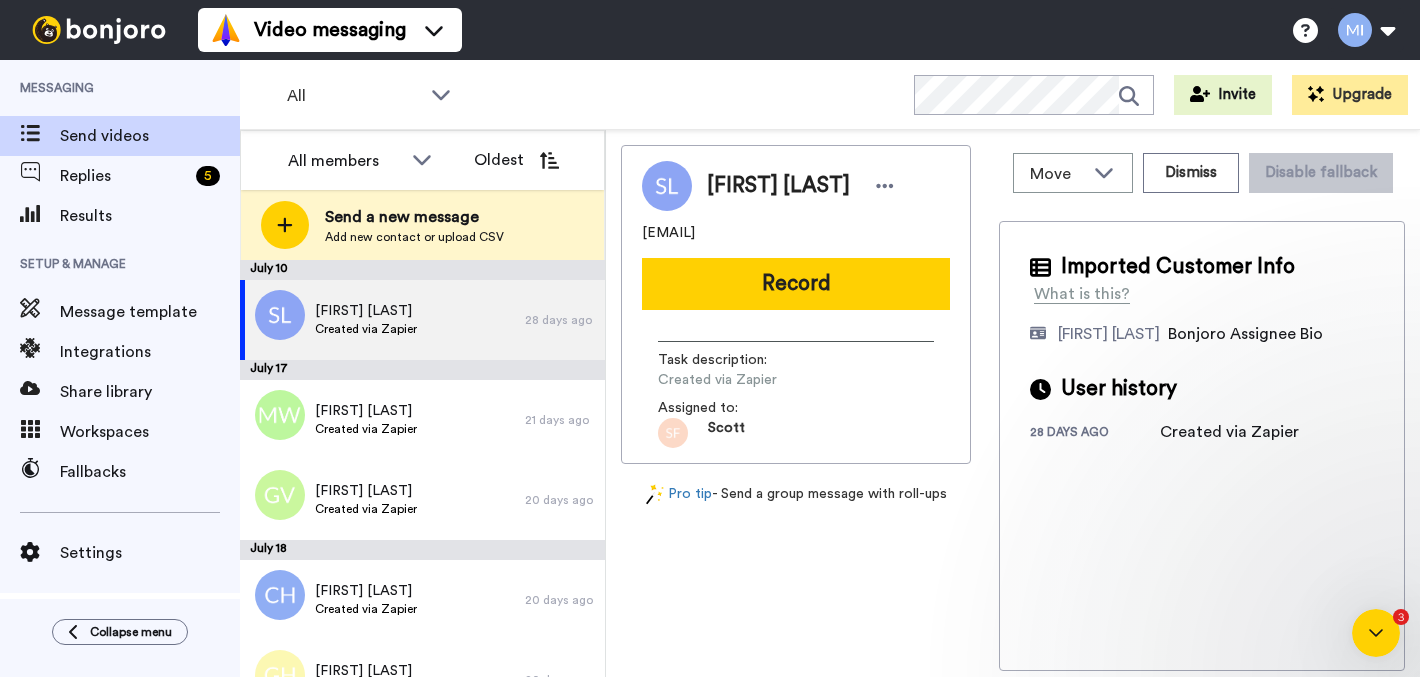 scroll, scrollTop: 0, scrollLeft: 0, axis: both 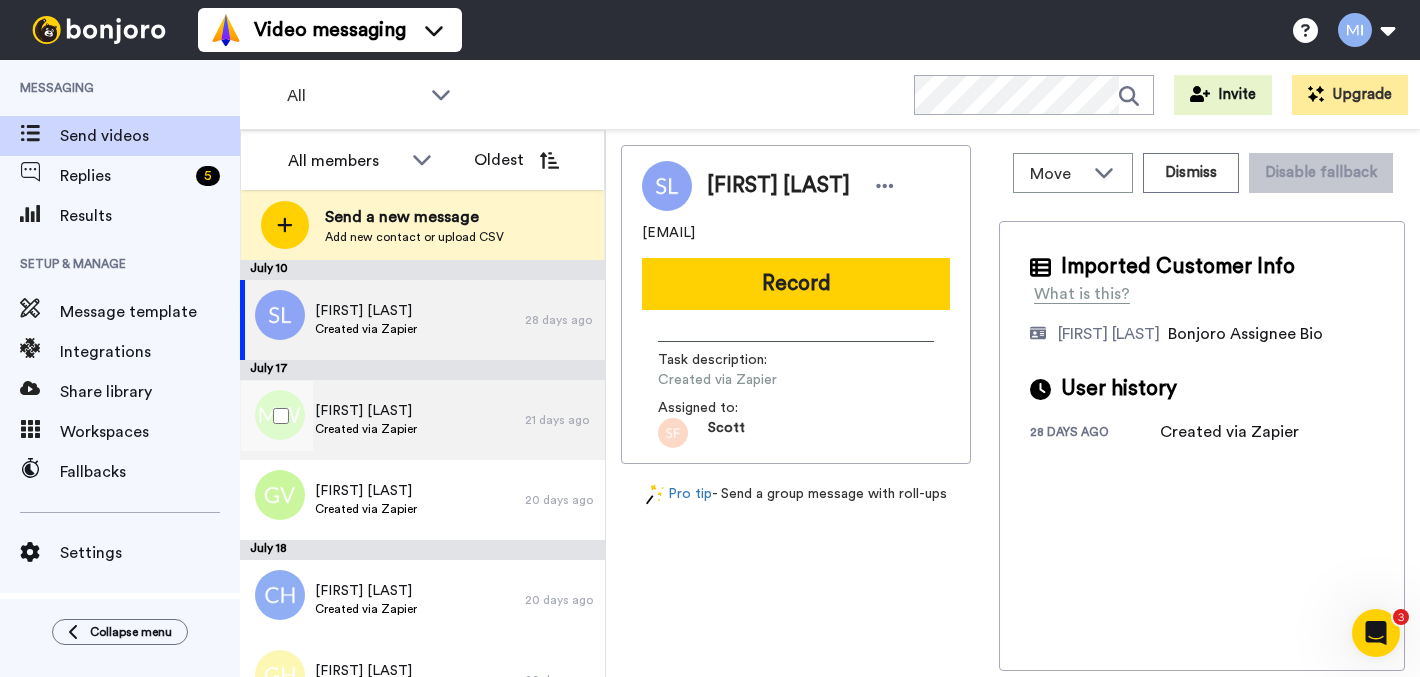 click on "[FIRST] [LAST] Created via Zapier" at bounding box center [382, 420] 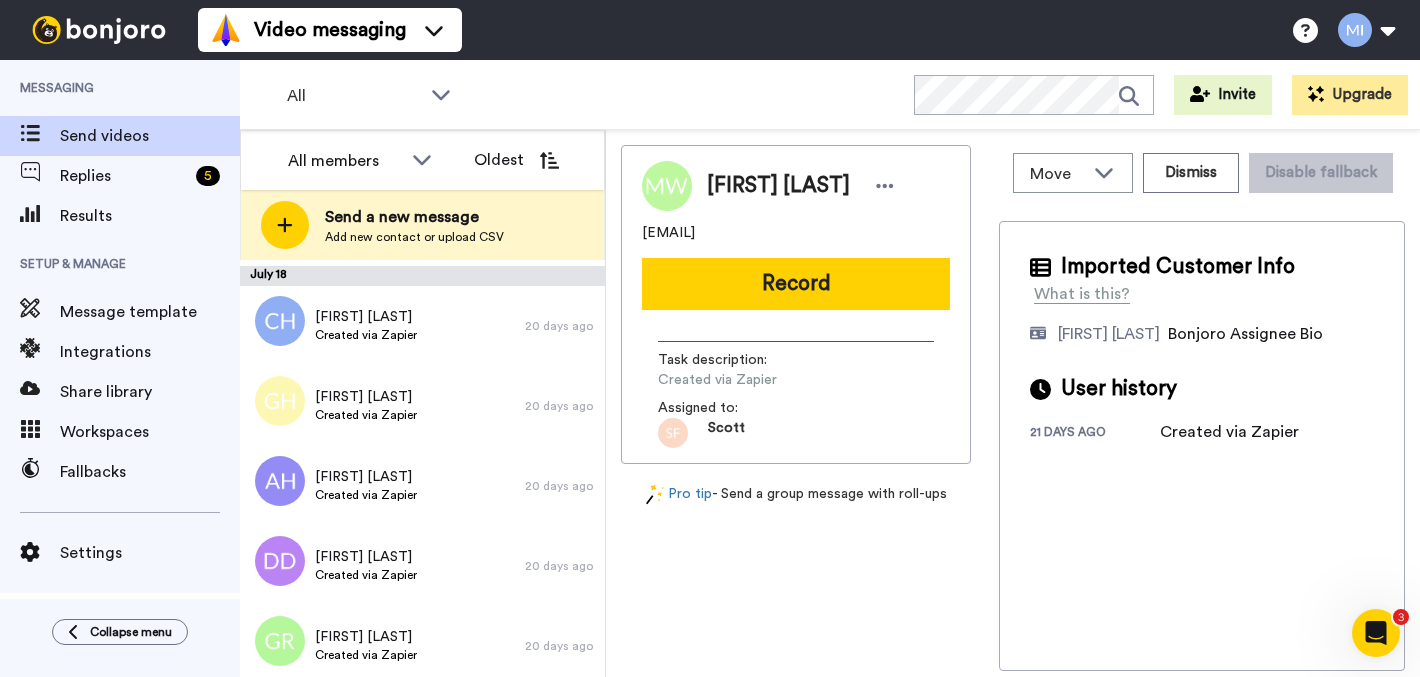 scroll, scrollTop: 276, scrollLeft: 0, axis: vertical 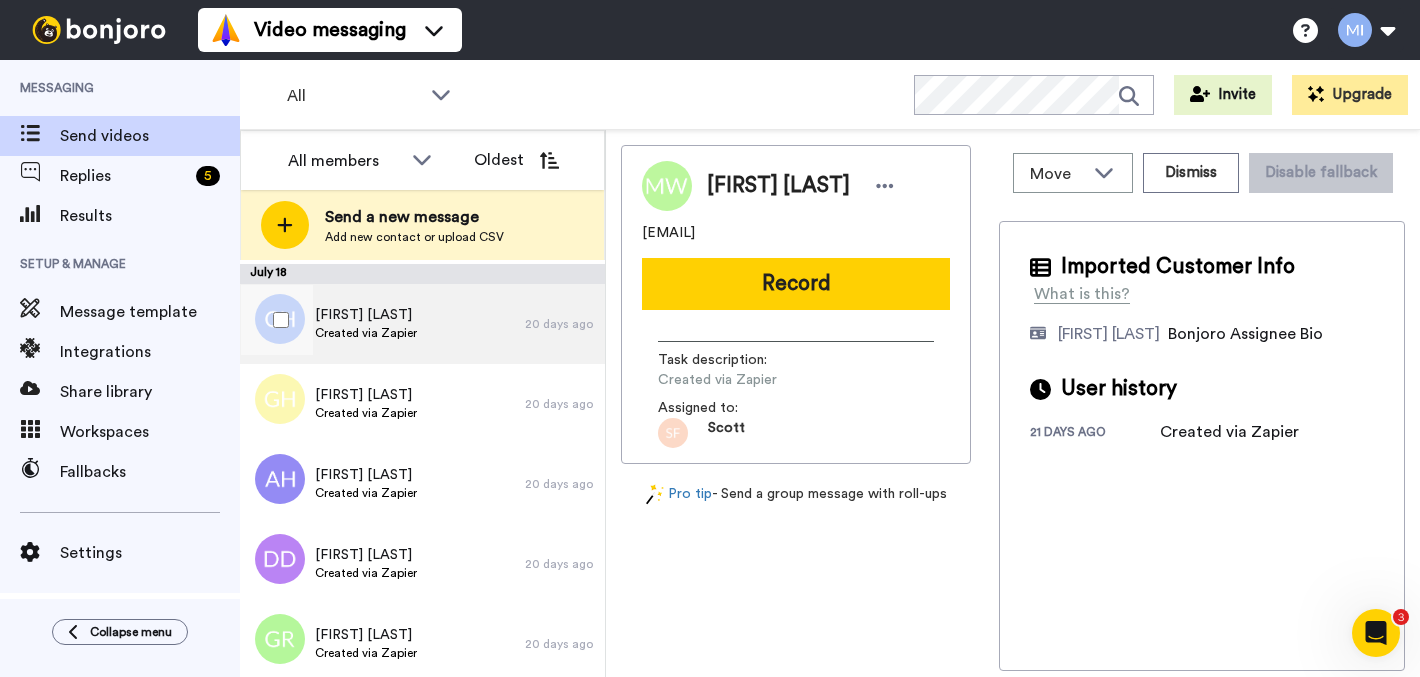click on "[FIRST] [LAST] Created via Zapier" at bounding box center (382, 324) 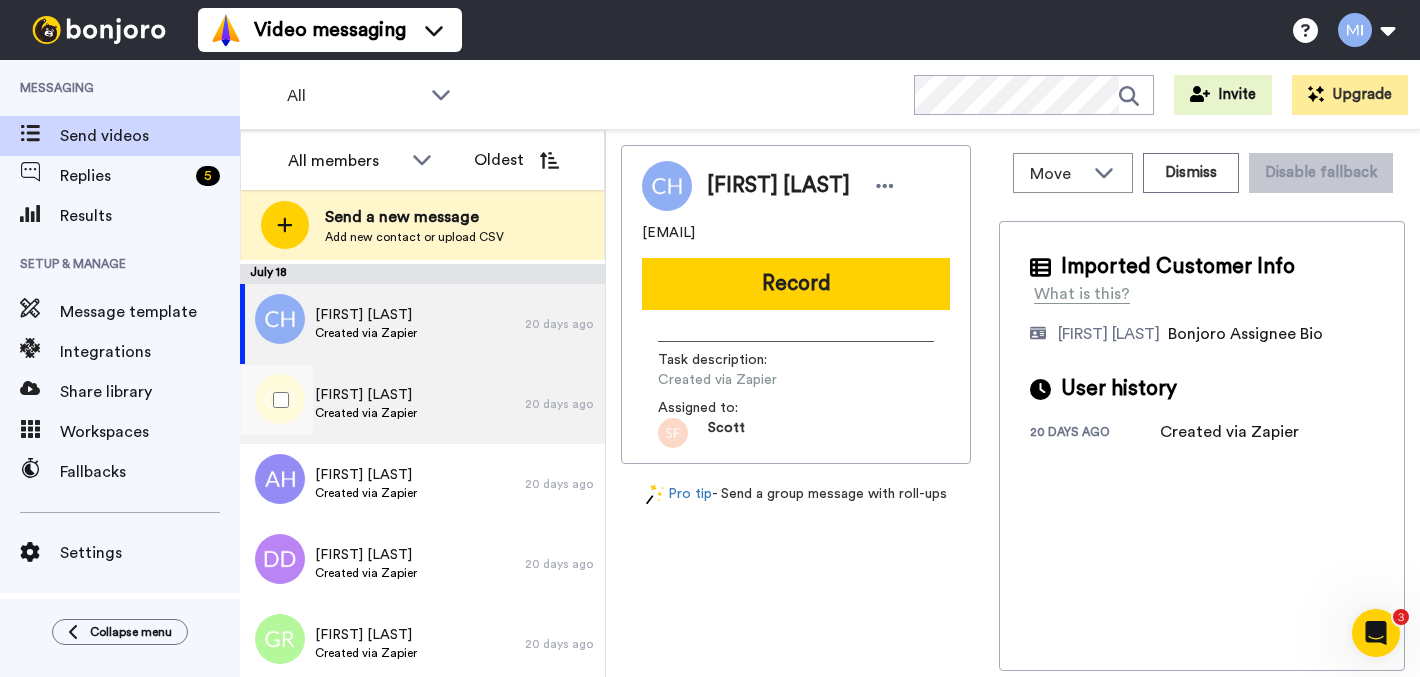 click on "[FIRST] [LAST] Created via Zapier" at bounding box center (382, 404) 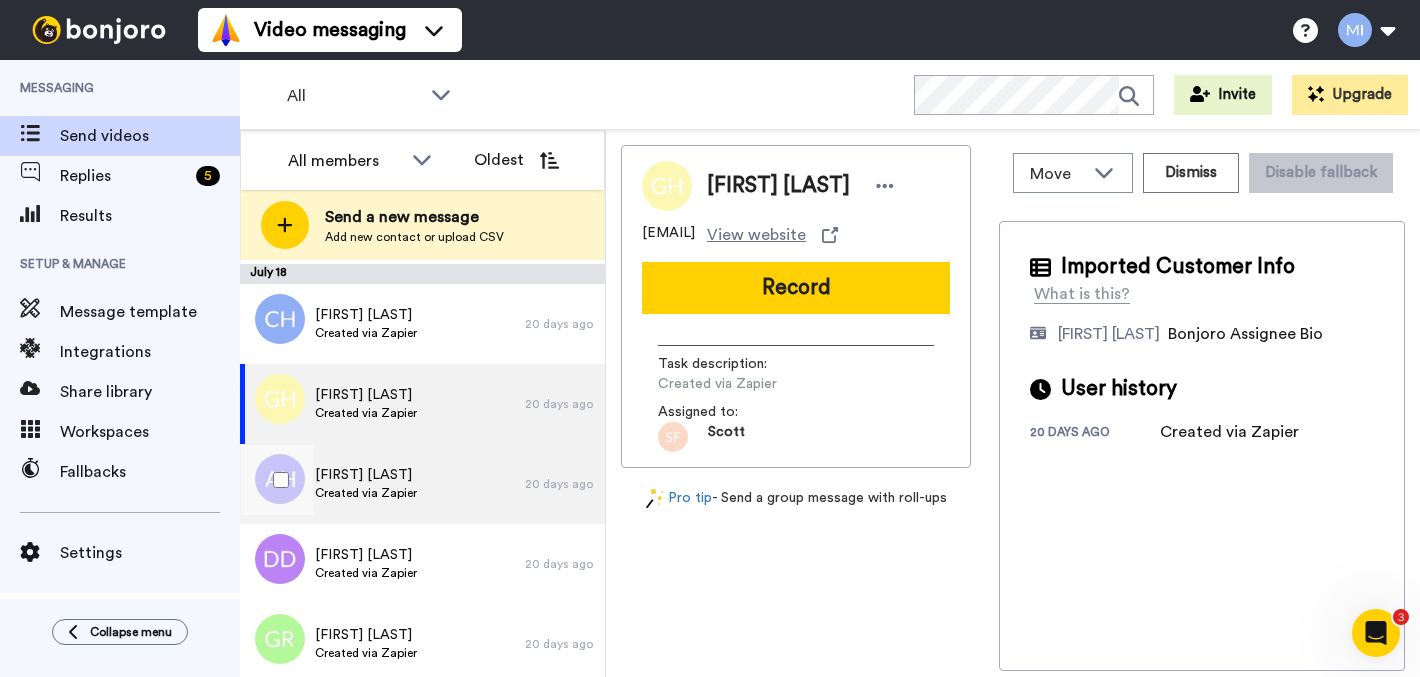 click on "Anwar Haque" at bounding box center [366, 475] 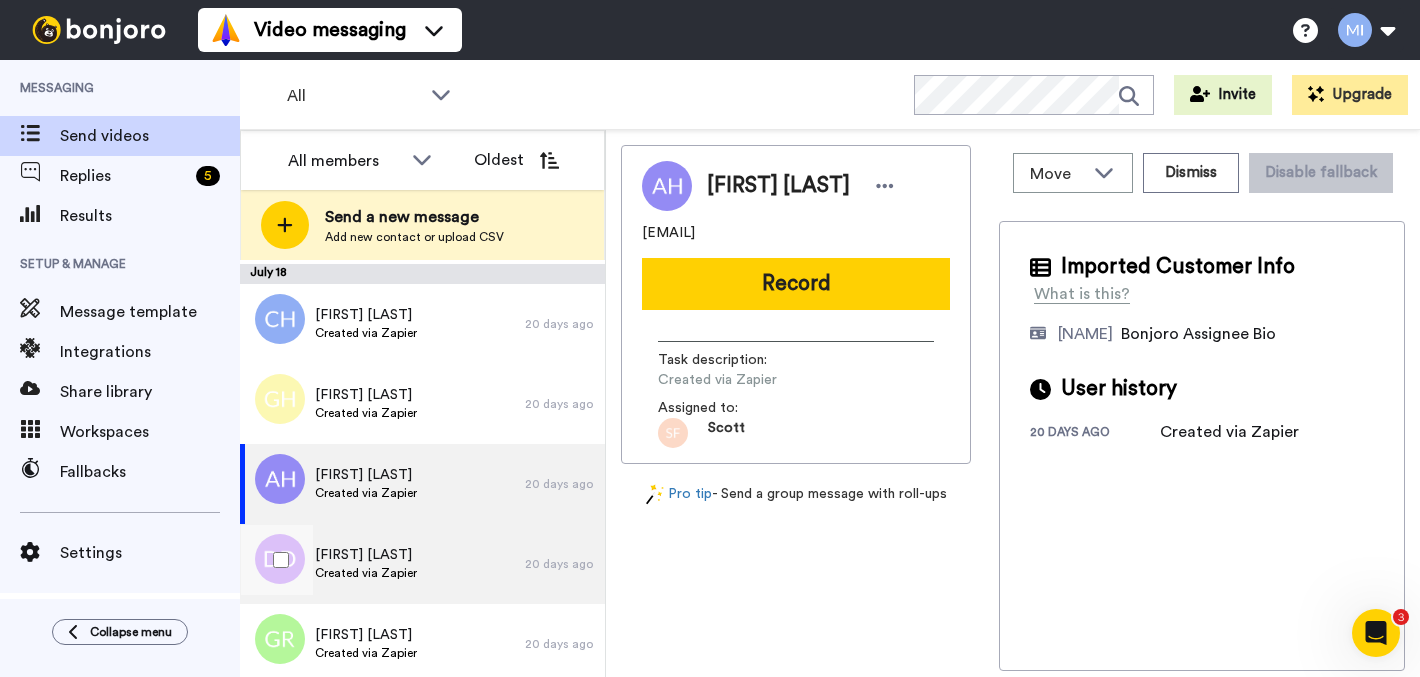 click on "[FIRST] [LAST]" at bounding box center (366, 555) 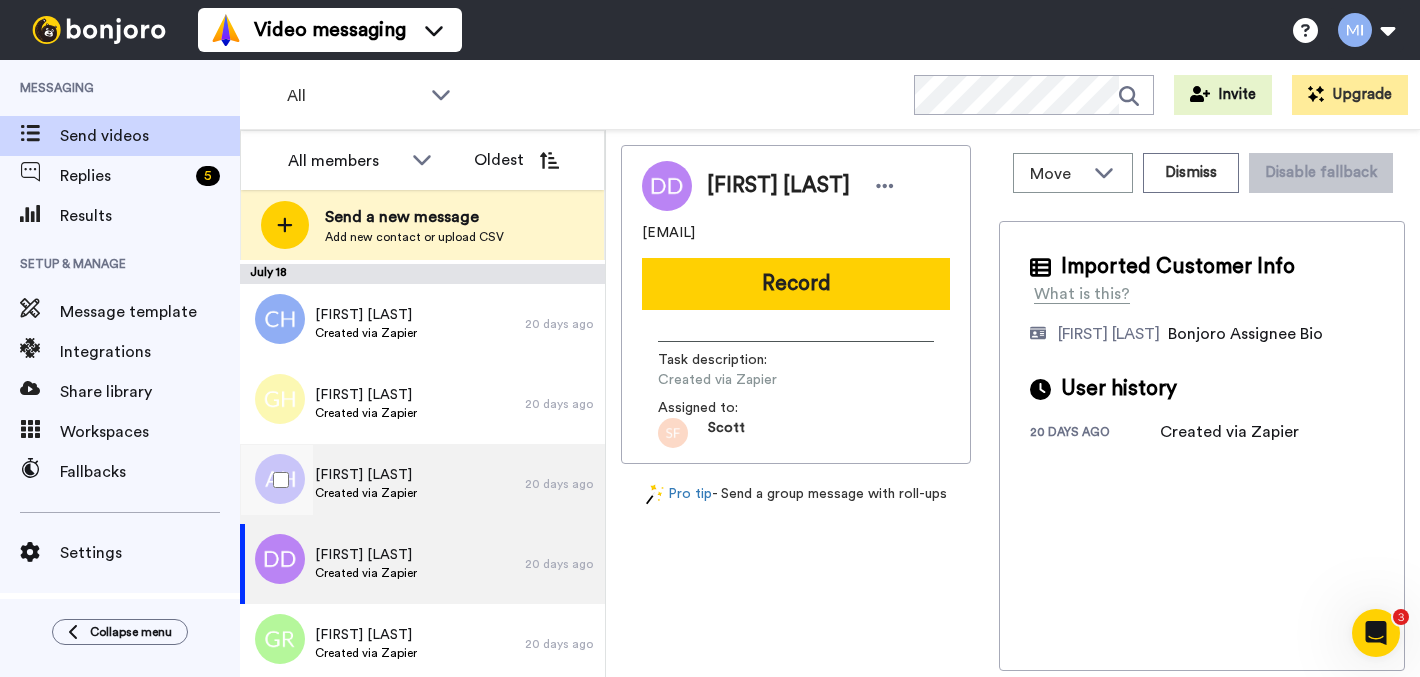 click on "Created via Zapier" at bounding box center (366, 493) 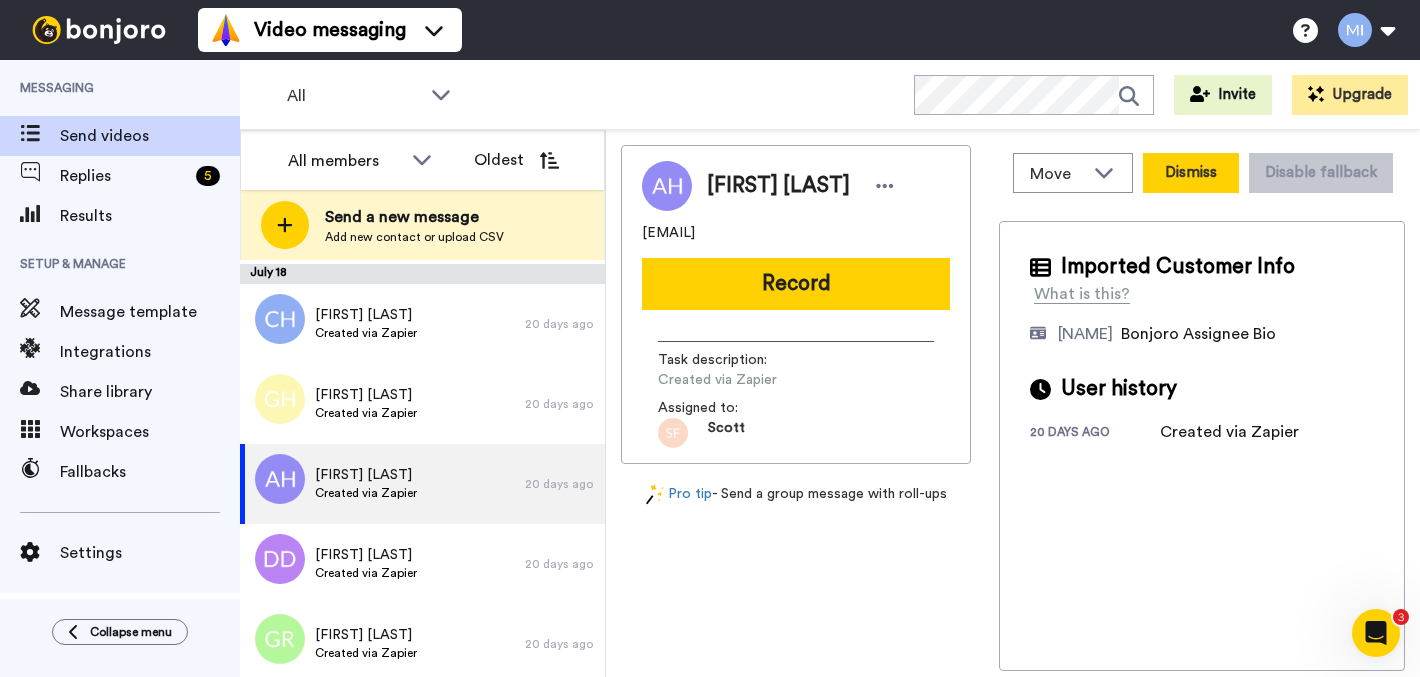 click on "Dismiss" at bounding box center [1191, 173] 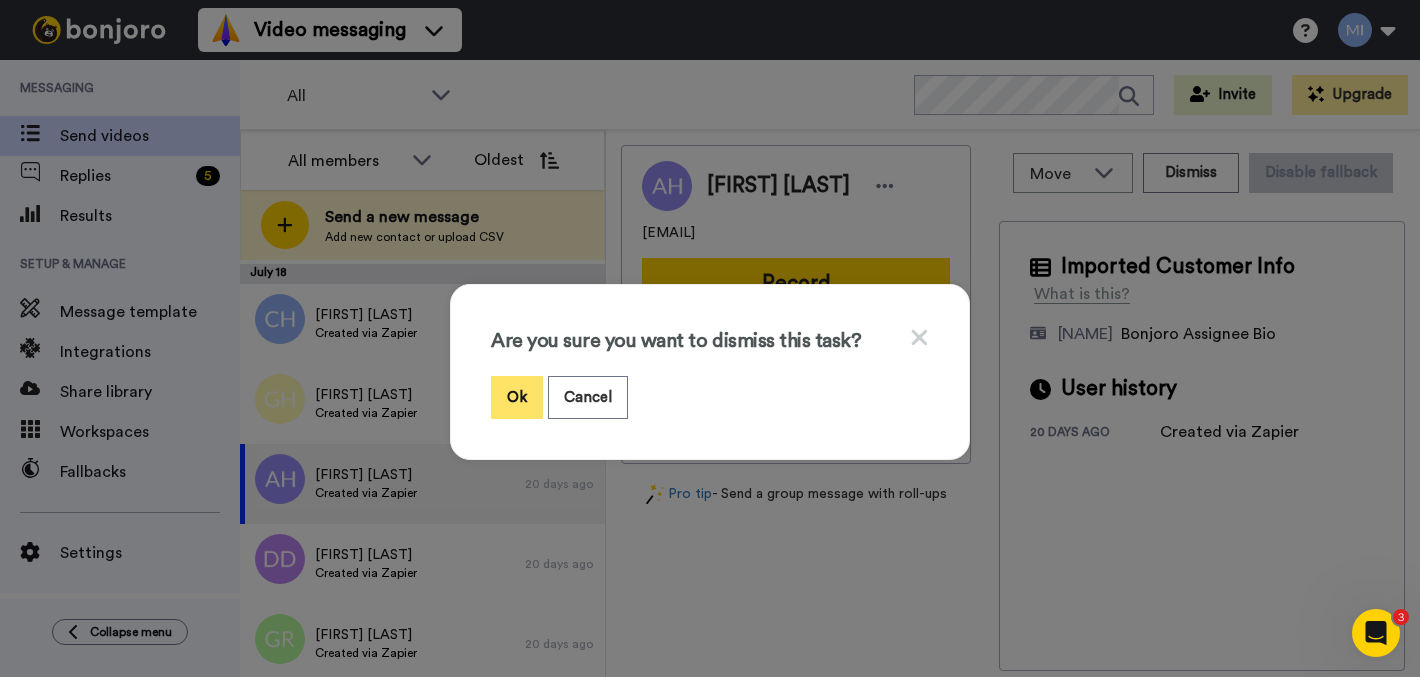 click on "Ok" at bounding box center [517, 397] 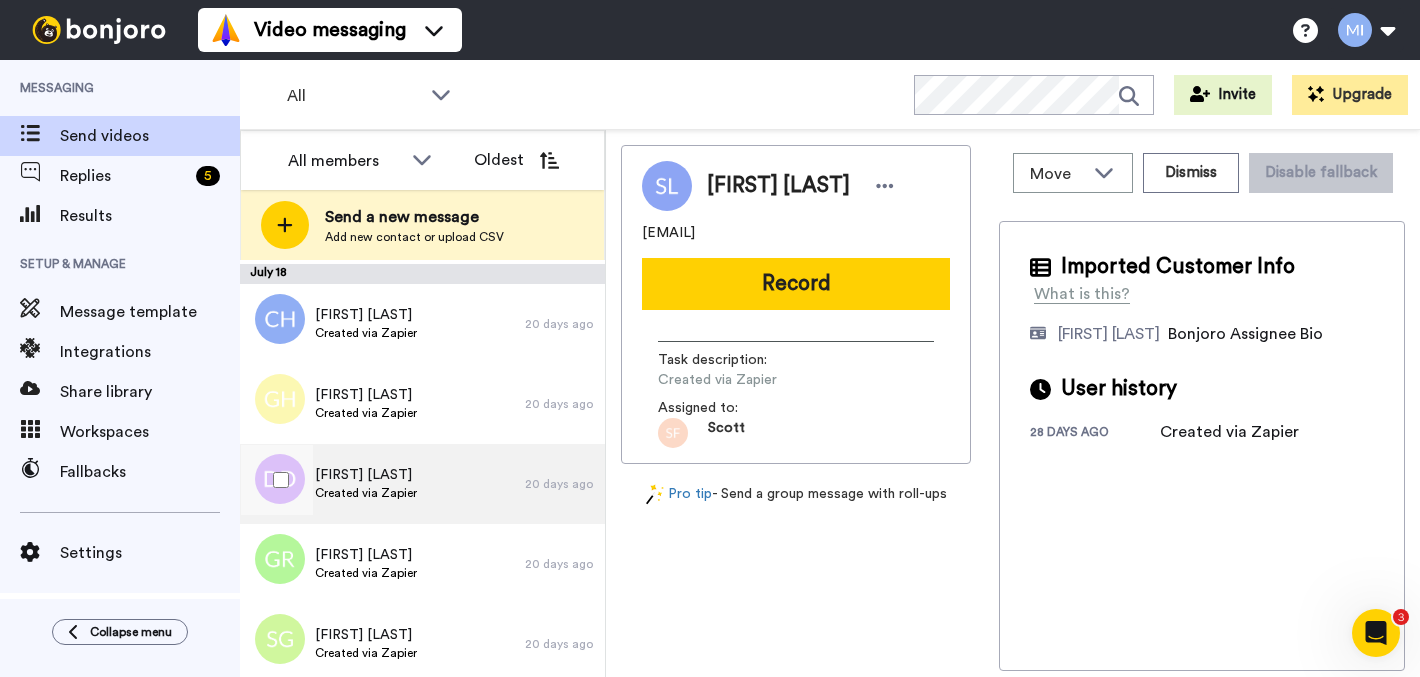 click on "Donovan Davisson Created via Zapier" at bounding box center [382, 484] 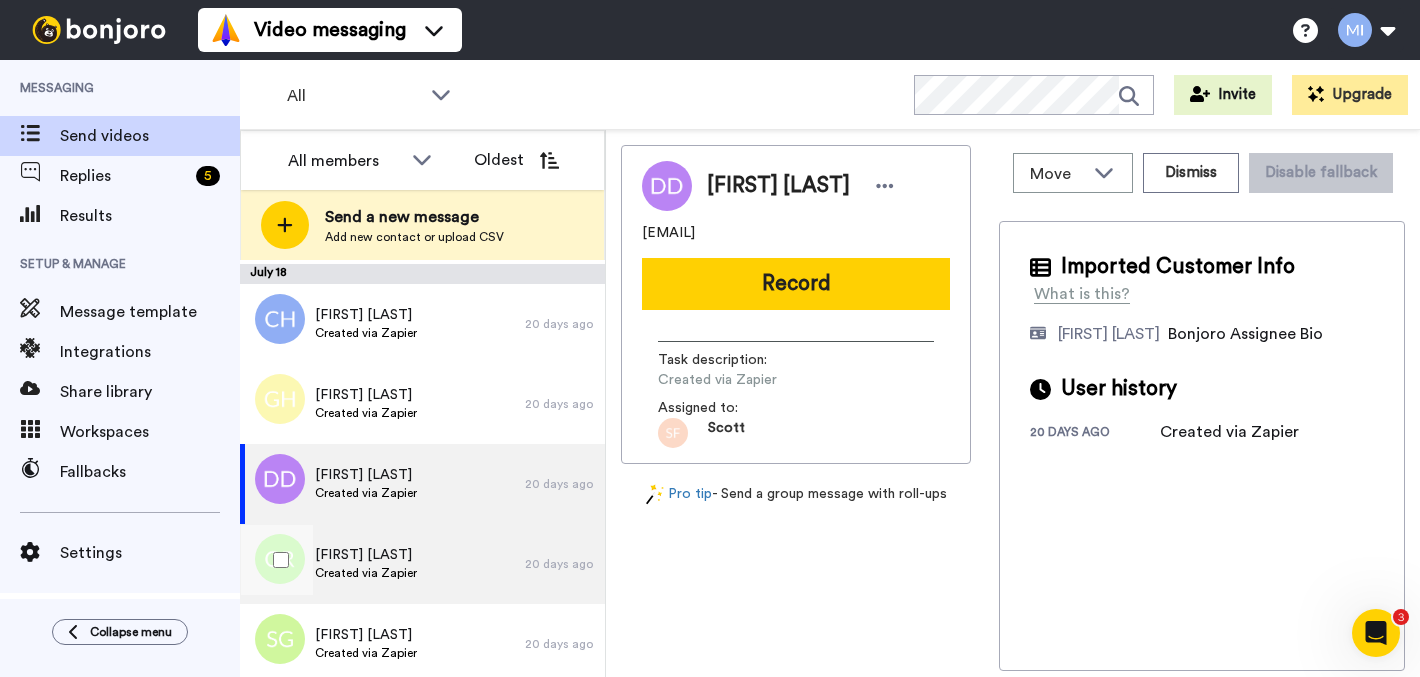 click on "Georgia Ramsey Created via Zapier" at bounding box center [382, 564] 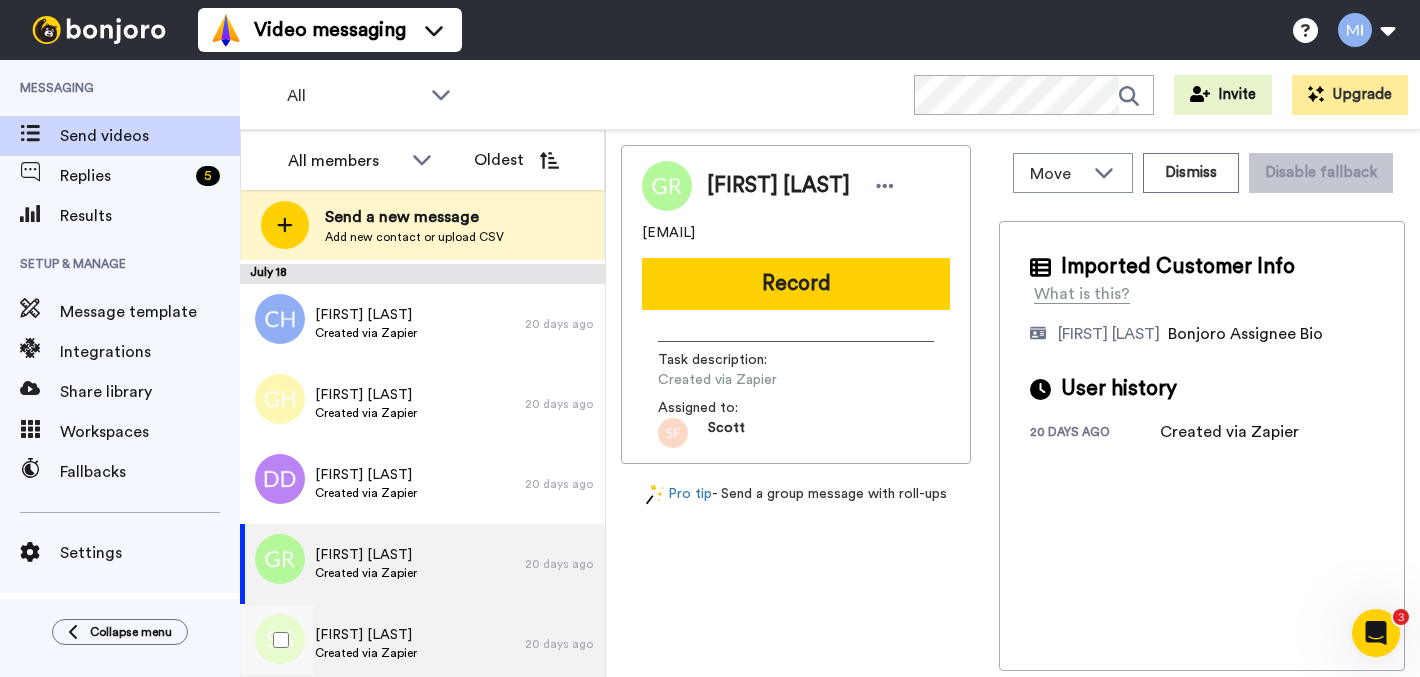 click on "Simon Gibson Created via Zapier" at bounding box center [382, 644] 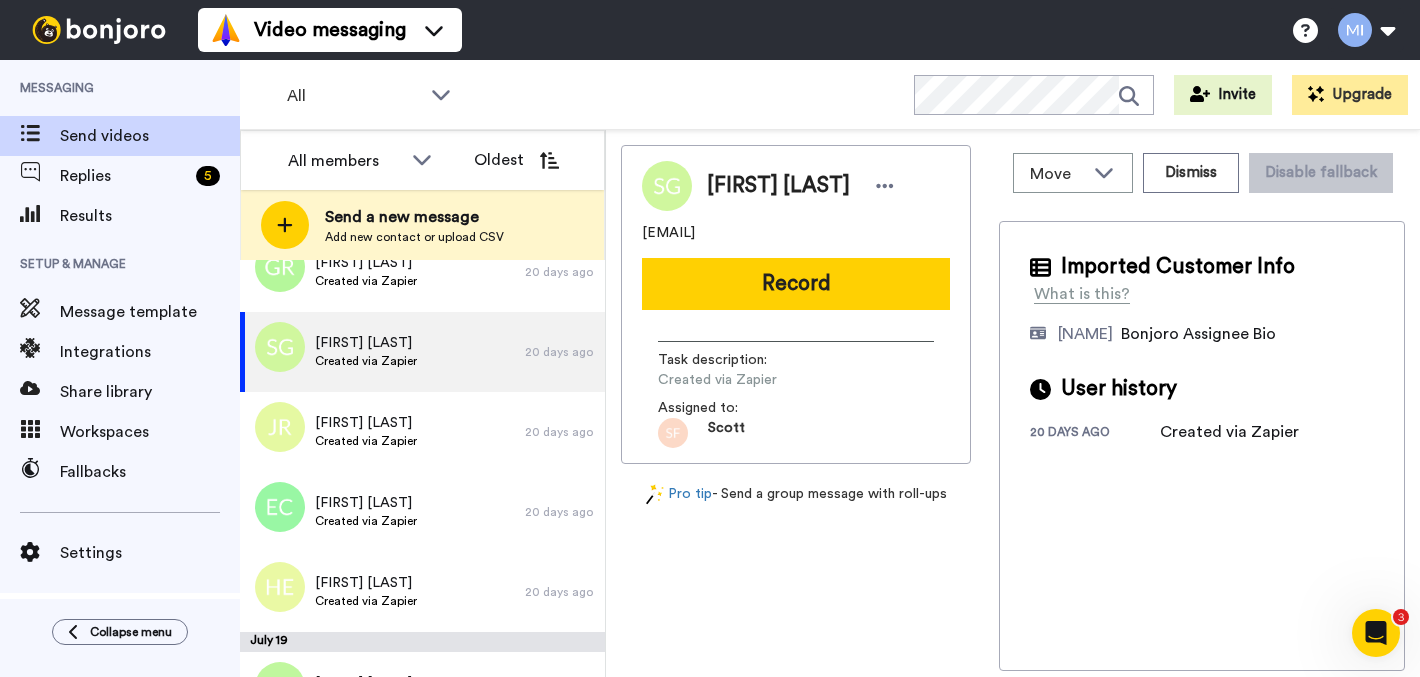 scroll, scrollTop: 558, scrollLeft: 0, axis: vertical 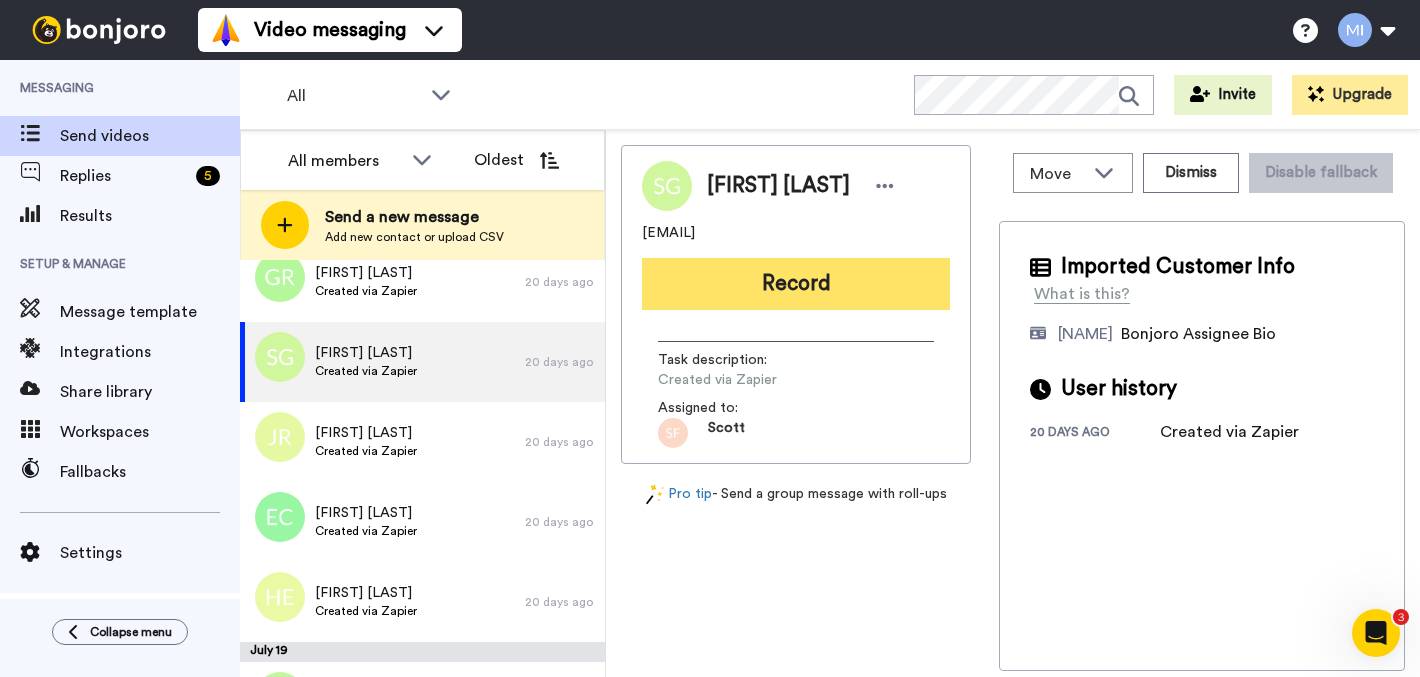 click on "Record" at bounding box center [796, 284] 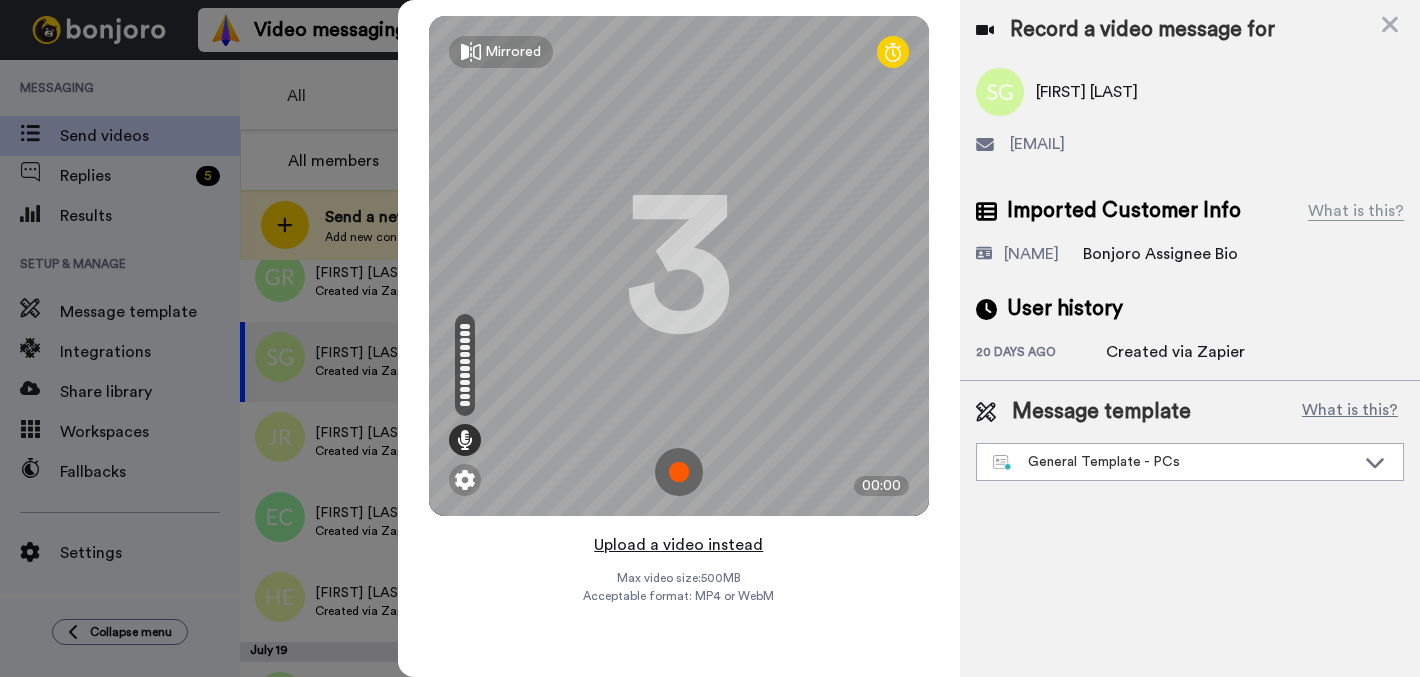 click on "Upload a video instead" at bounding box center (678, 545) 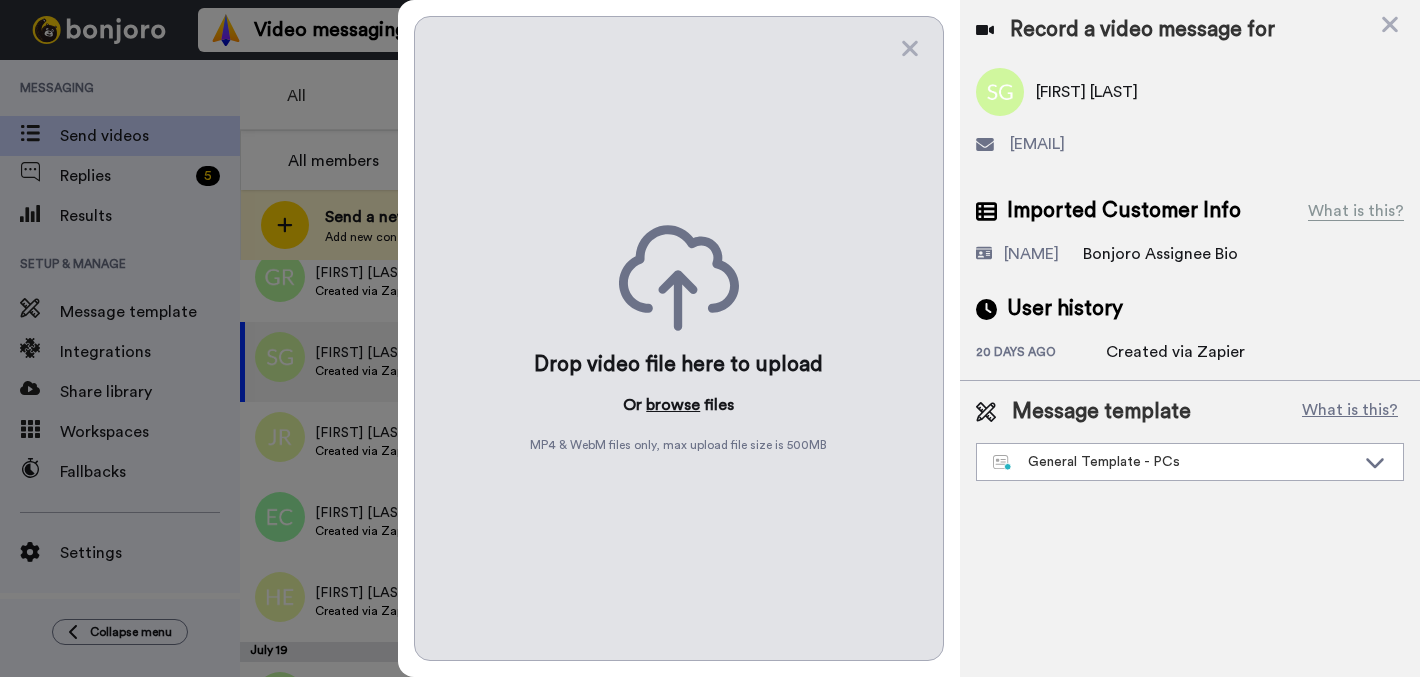 click on "browse" at bounding box center [673, 405] 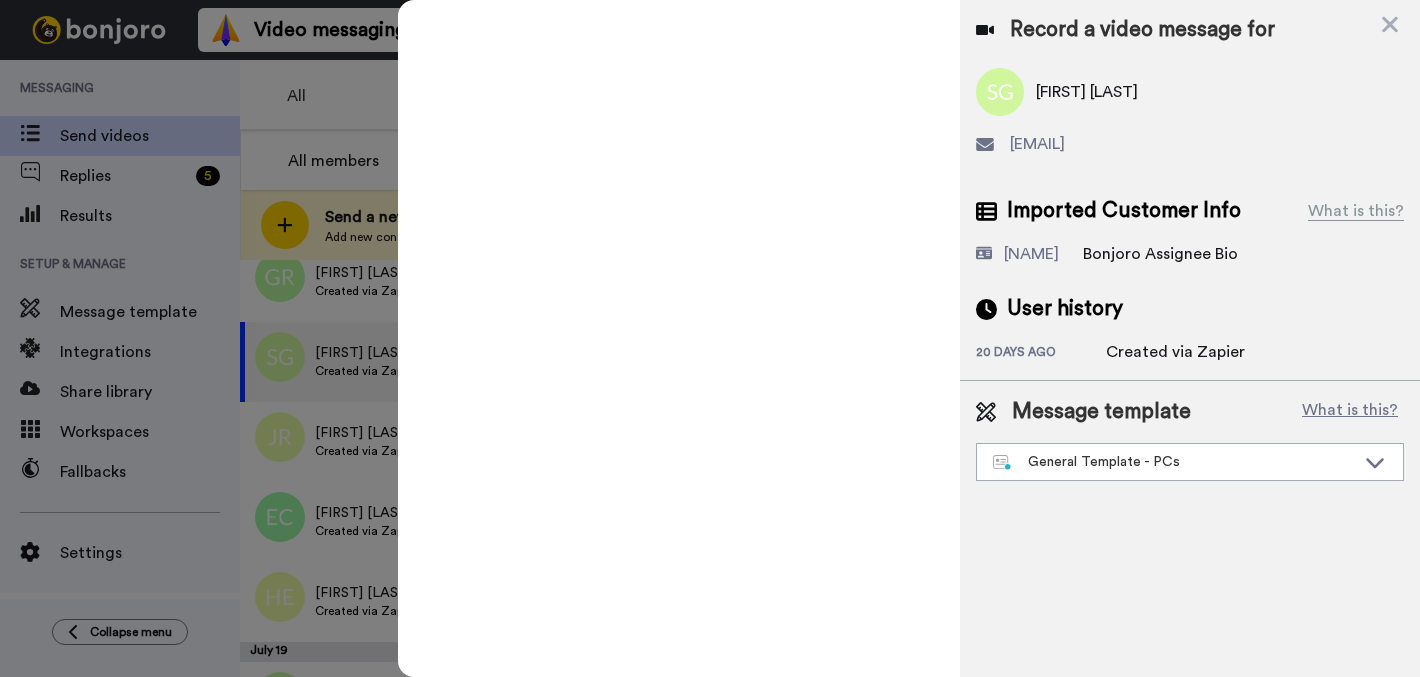 click on "Message template What is this? General Template - PCs Book a Call with Bruce Book a Call with Gilda Josephine Bonjoro Intro Marjorie Bonjoro Intro General Template - PCs" at bounding box center [1190, 439] 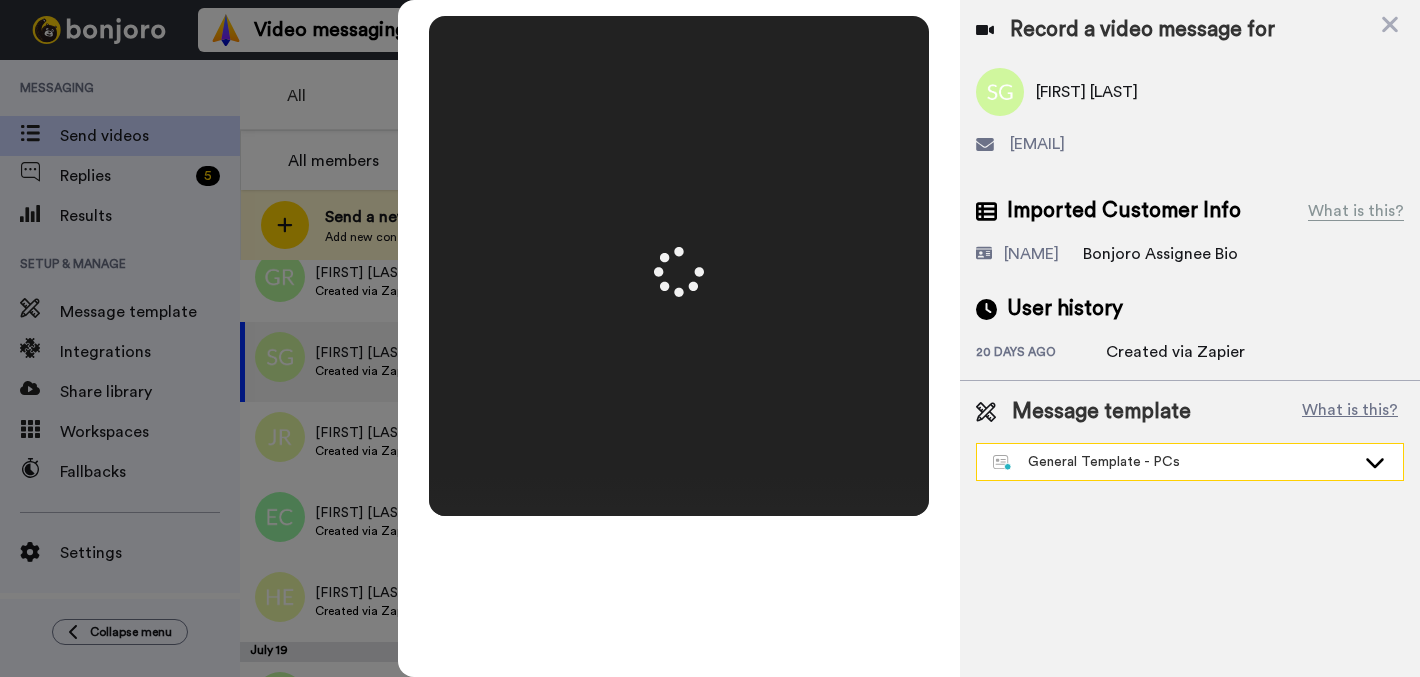 click on "General Template - PCs" at bounding box center (1190, 462) 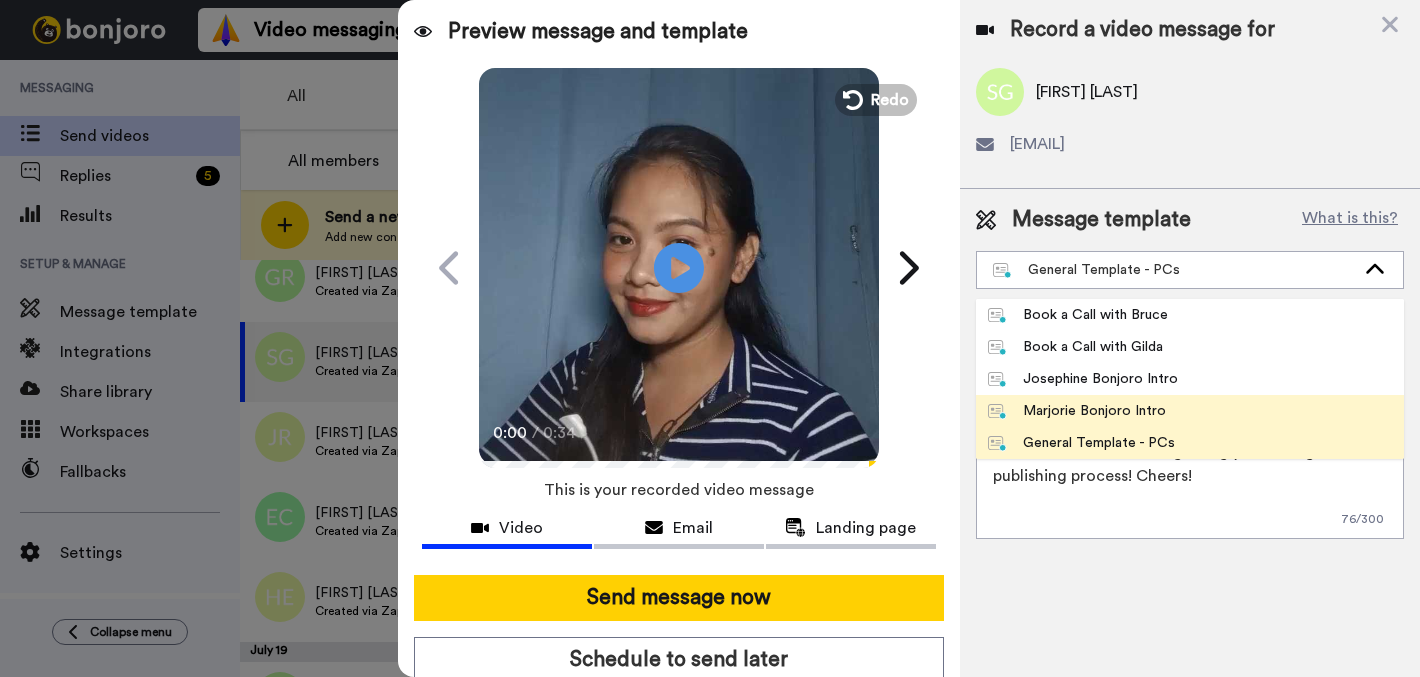 click on "Marjorie Bonjoro Intro" at bounding box center (1190, 411) 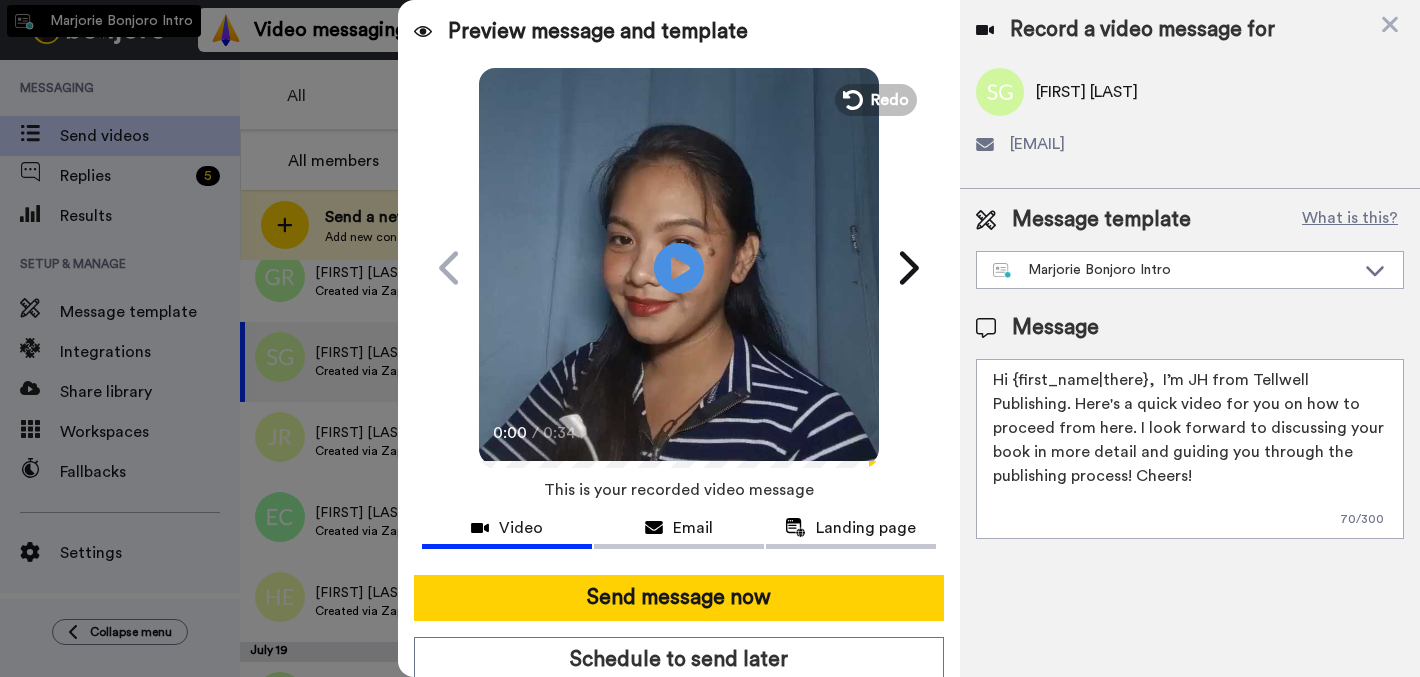 type on "Hi {first_name|there},  I’m Marjorie from Tellwell Publishing. Here's a quick video for you on how to proceed from here. I look forward to discussing your book in more detail and guiding you through the publishing process! Cheers!" 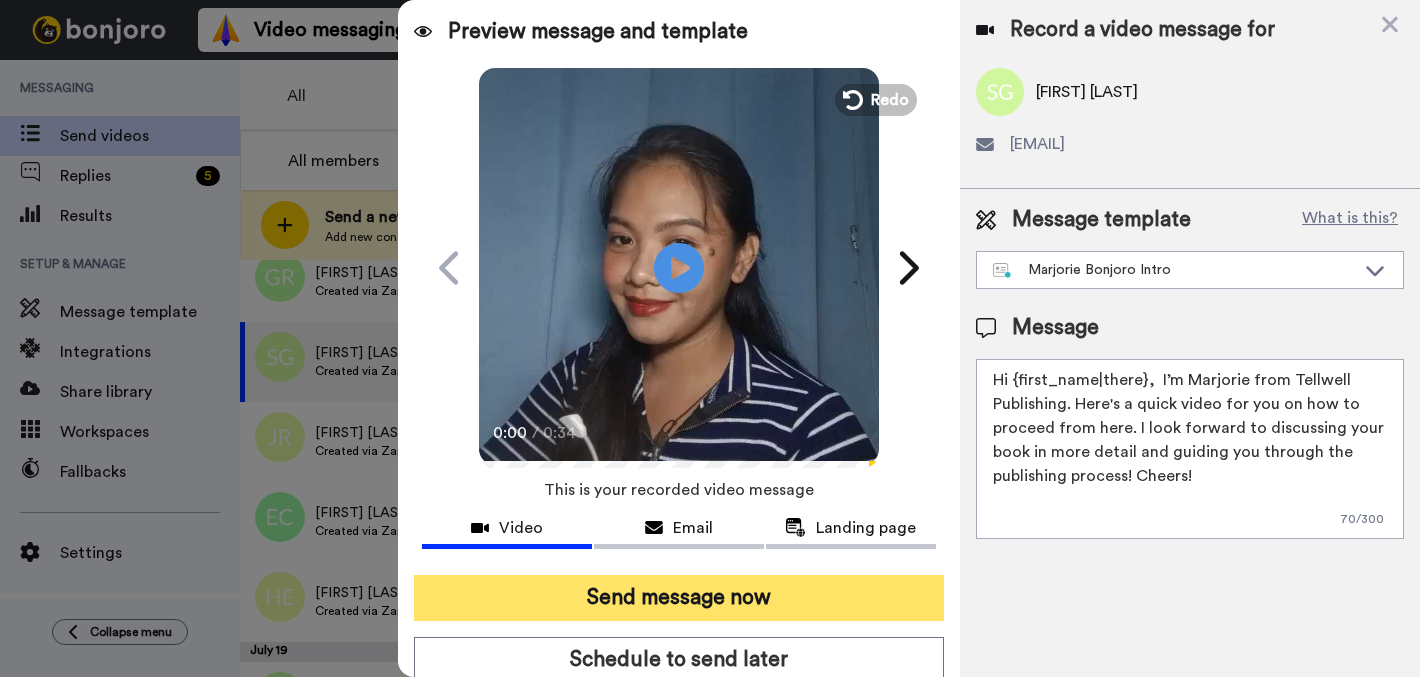 click on "Send message now" at bounding box center [679, 598] 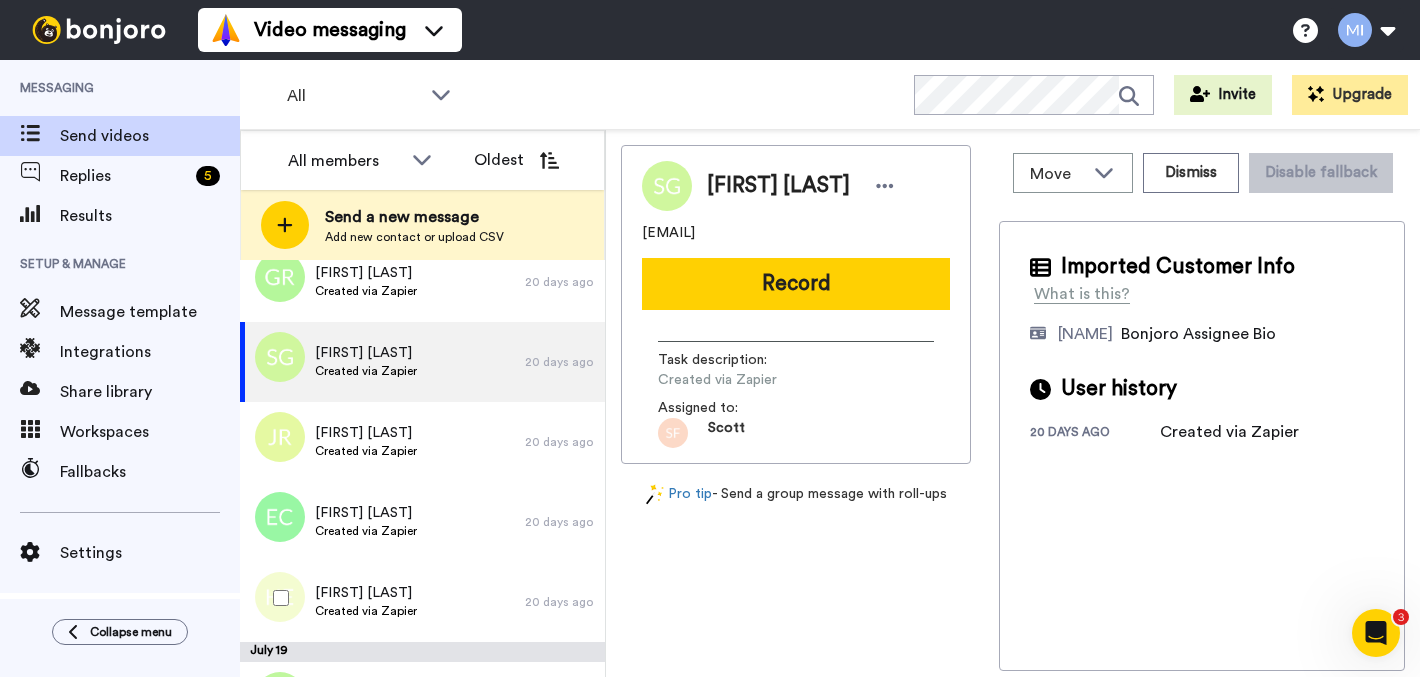 scroll, scrollTop: 0, scrollLeft: 0, axis: both 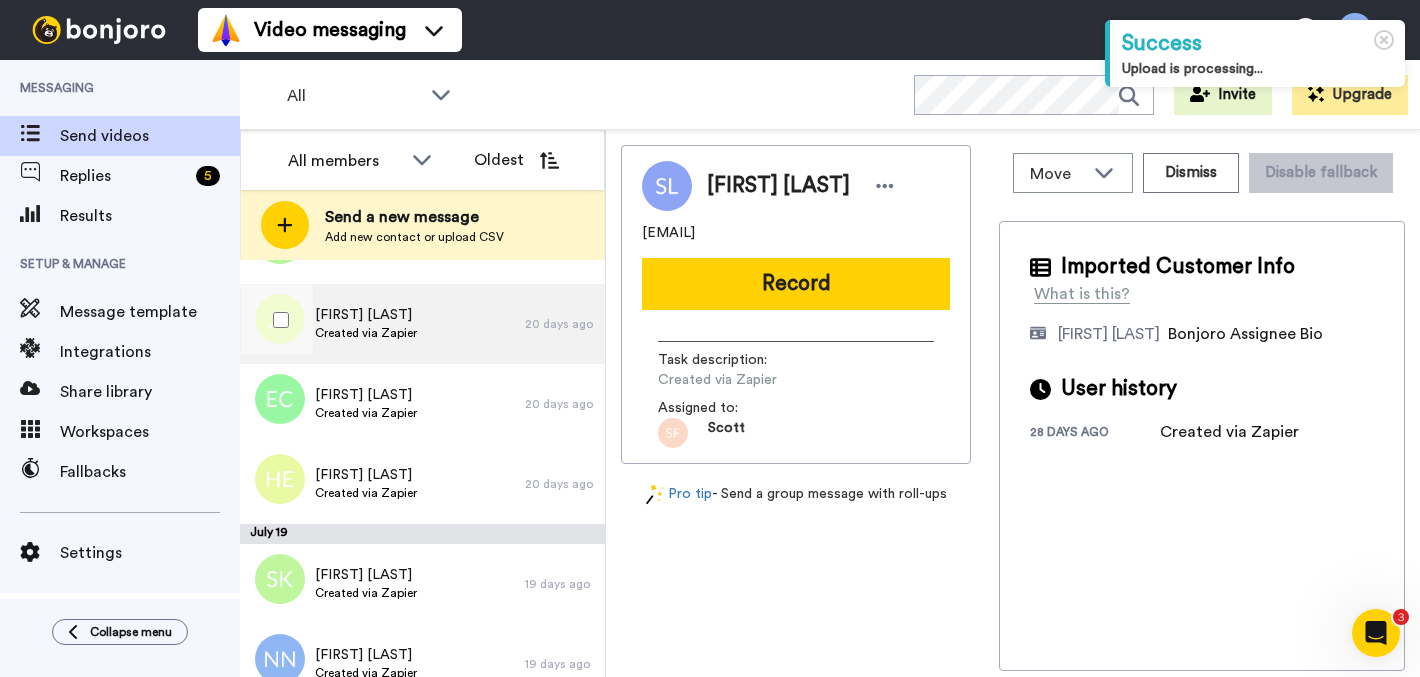 click on "Jacqueline Robinson Created via Zapier" at bounding box center (382, 324) 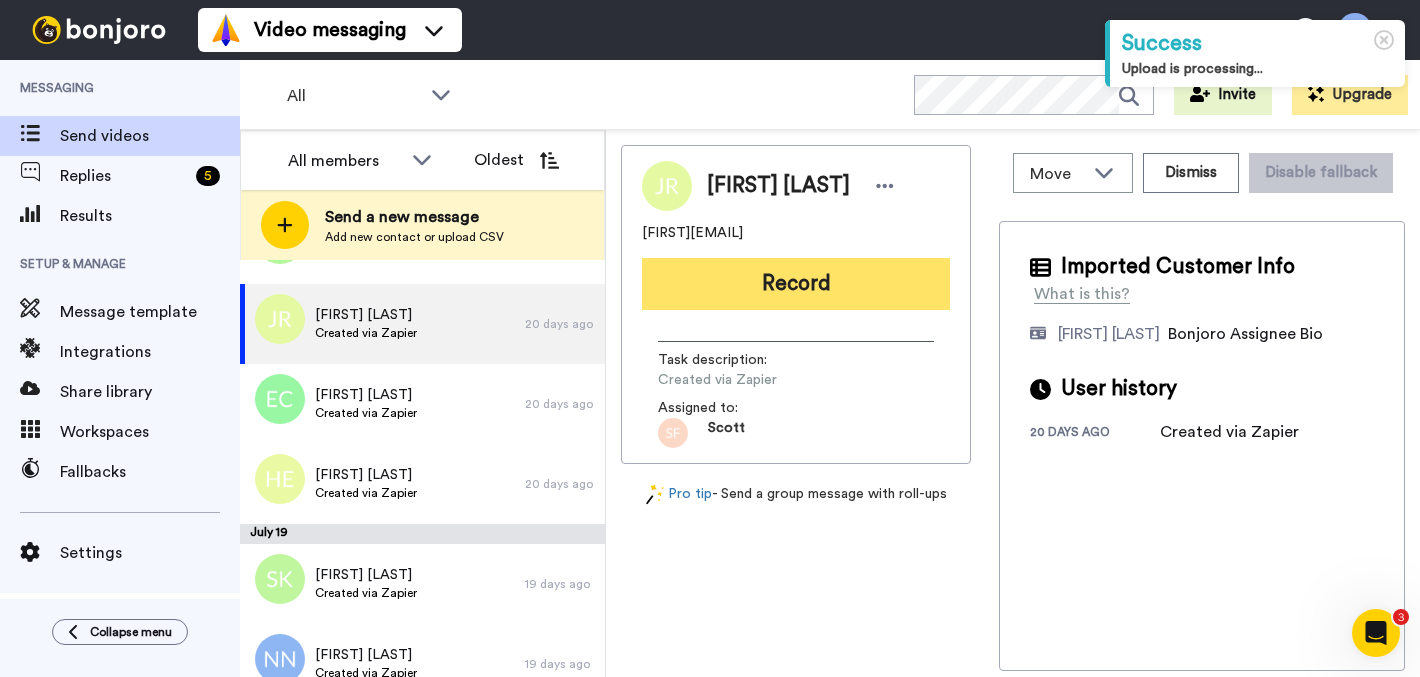 click on "Record" at bounding box center [796, 284] 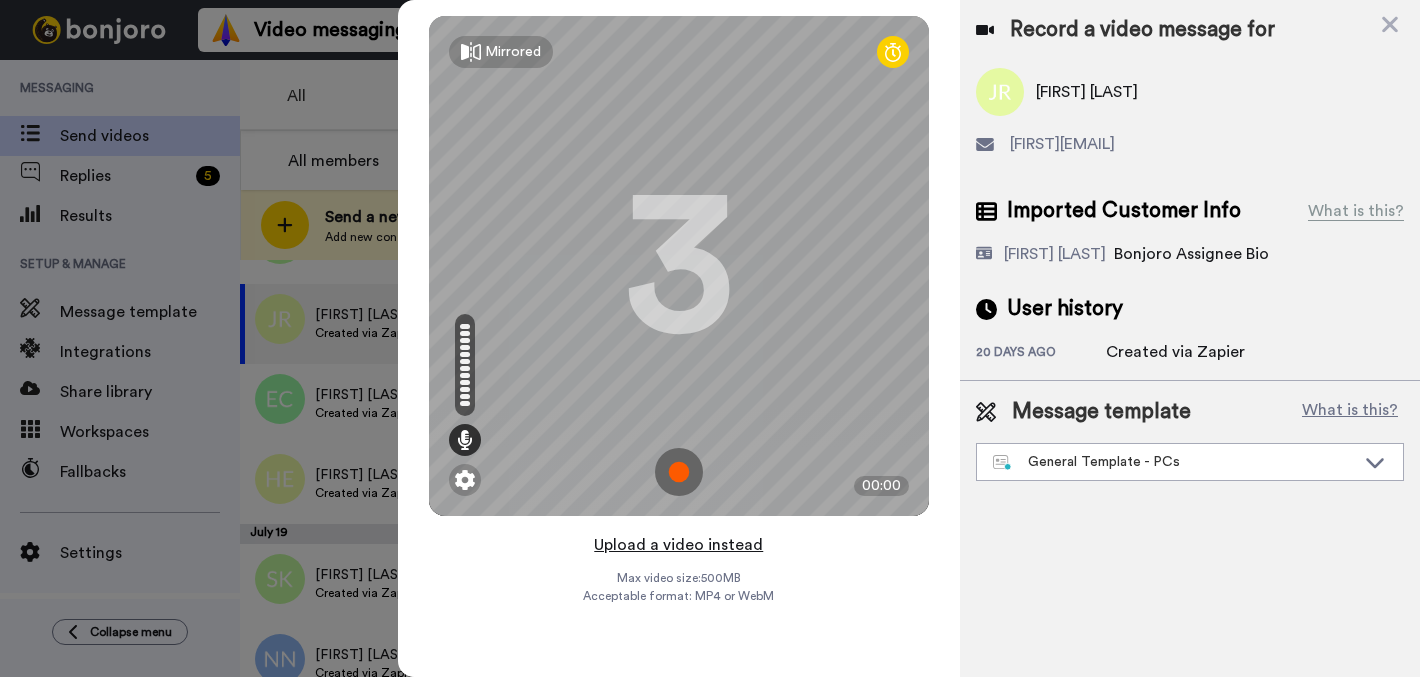 click on "Upload a video instead" at bounding box center [678, 545] 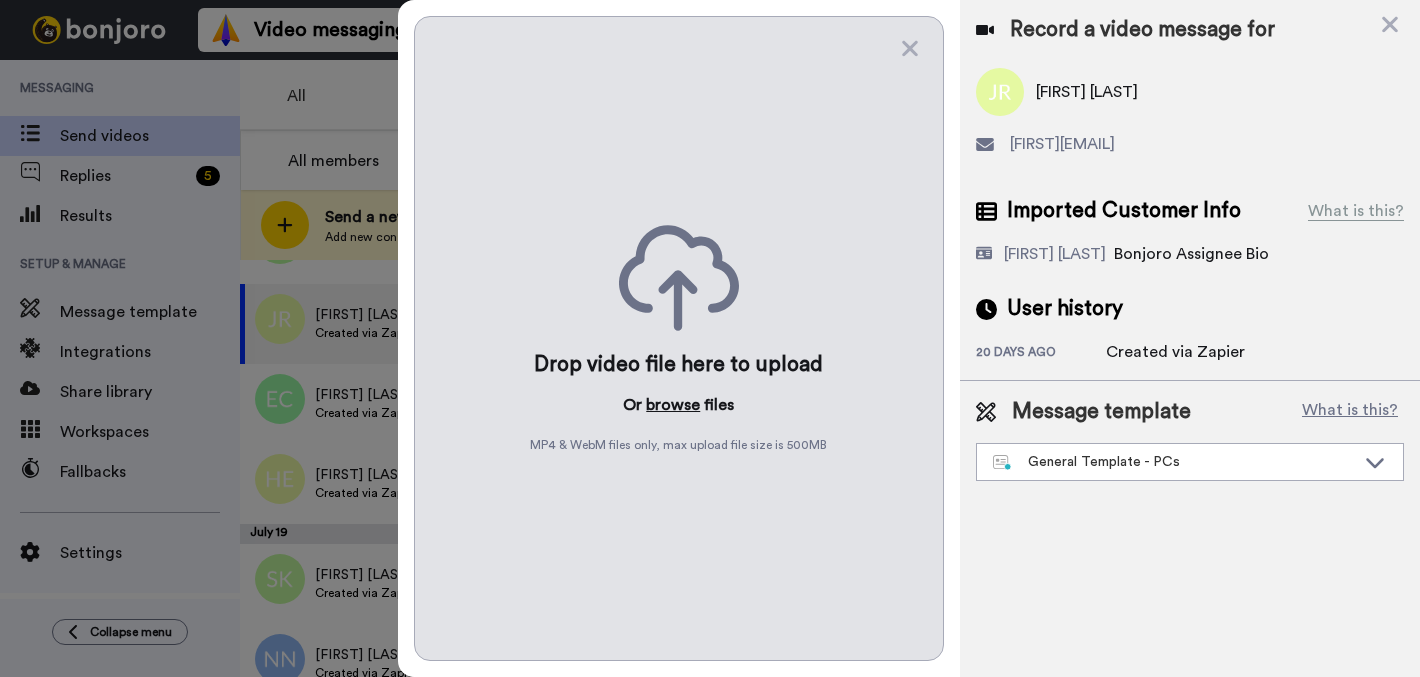 click on "browse" at bounding box center [673, 405] 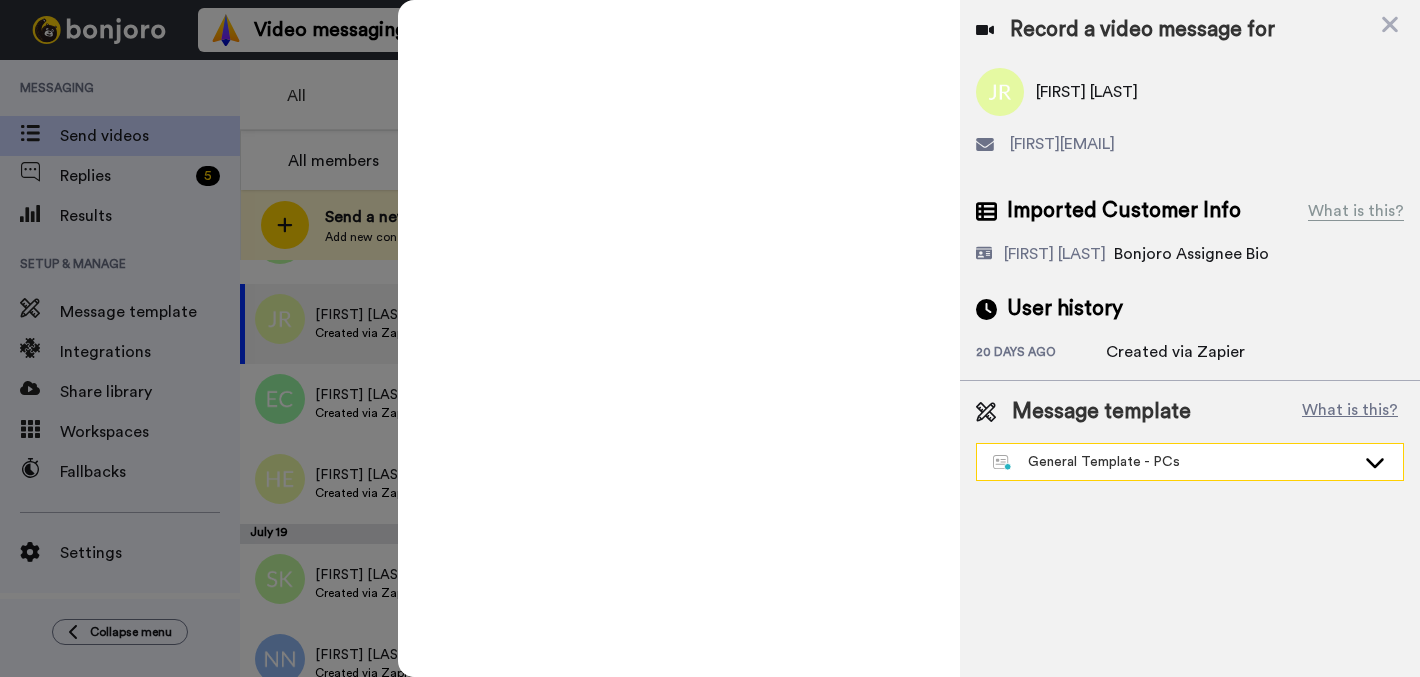 click on "General Template - PCs" at bounding box center (1190, 462) 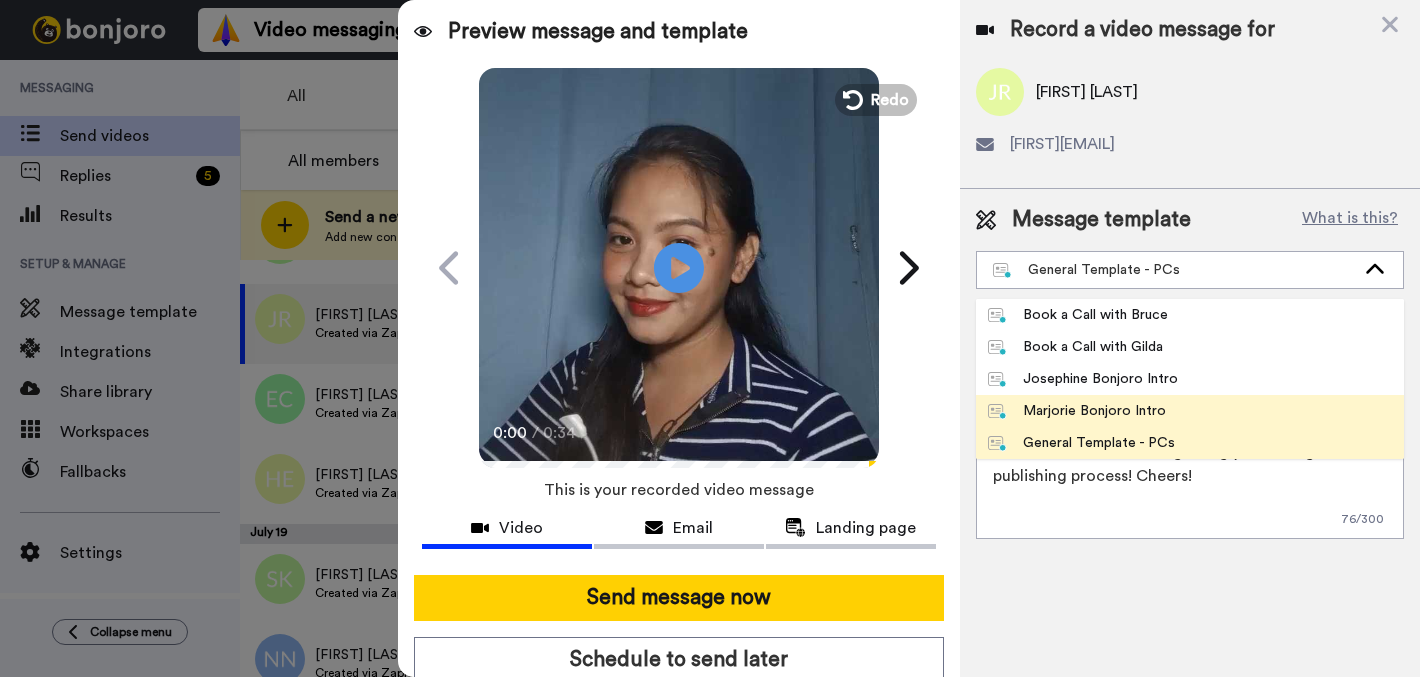 click on "Marjorie Bonjoro Intro" at bounding box center (1077, 411) 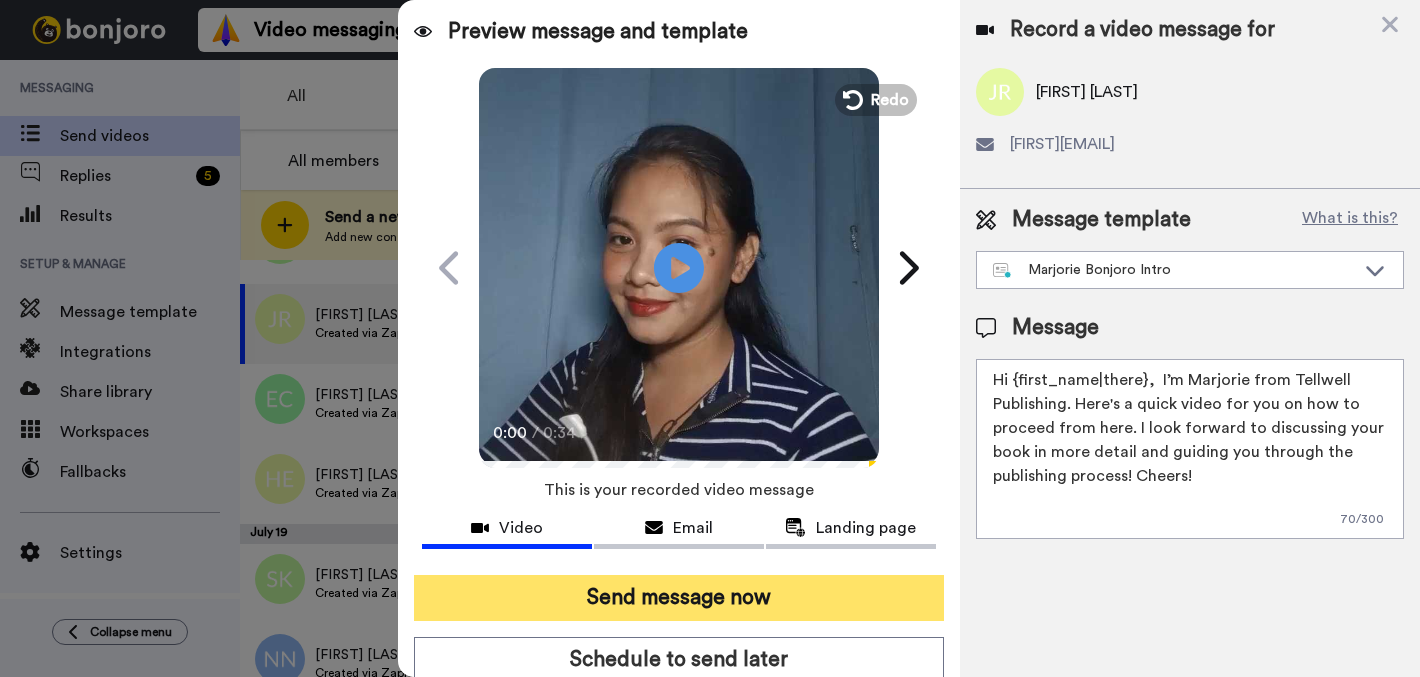 click on "Send message now" at bounding box center [679, 598] 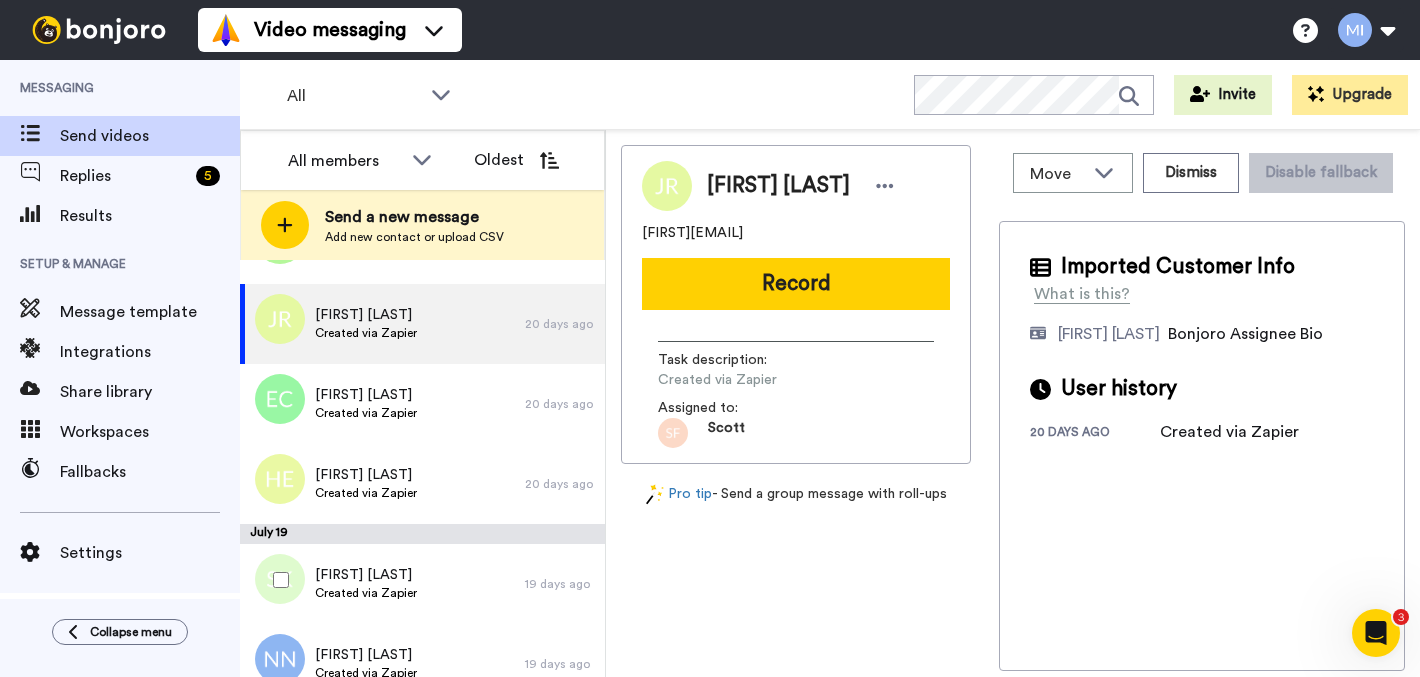 scroll, scrollTop: 0, scrollLeft: 0, axis: both 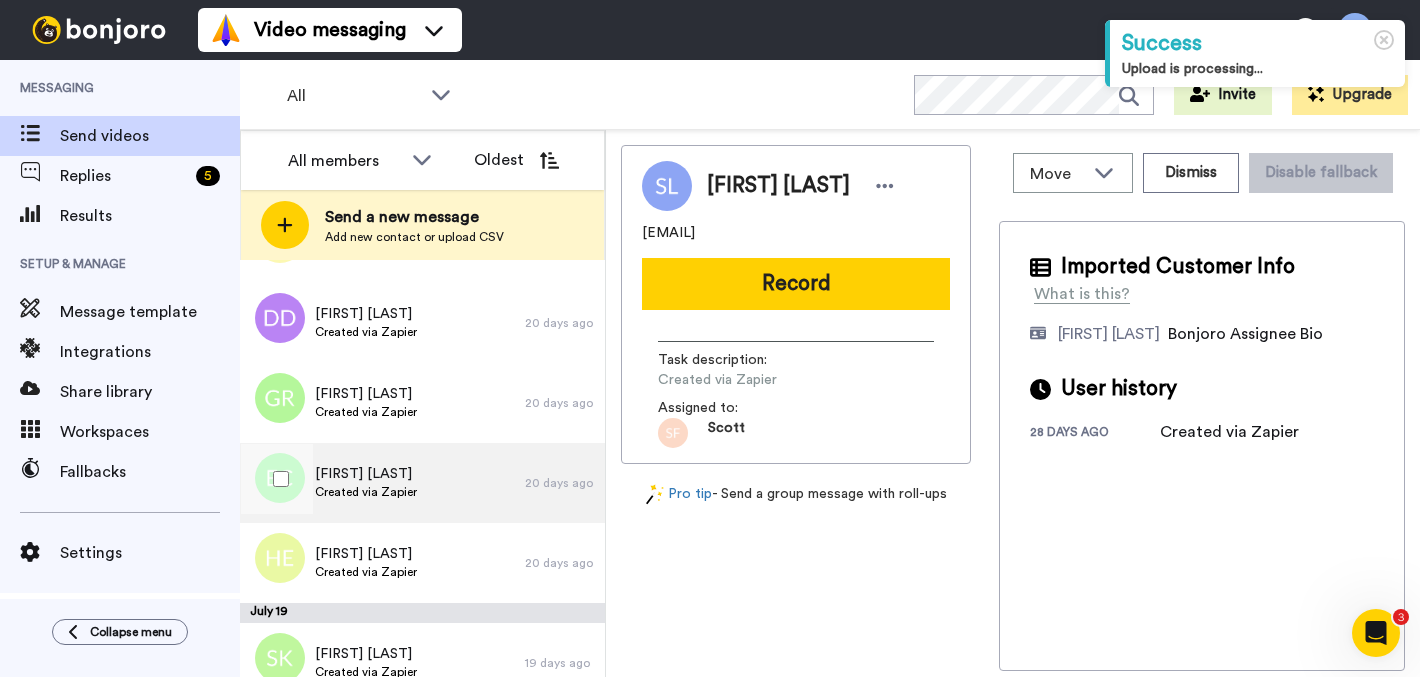 click on "[FIRST] [LAST] Created via Zapier" at bounding box center (382, 483) 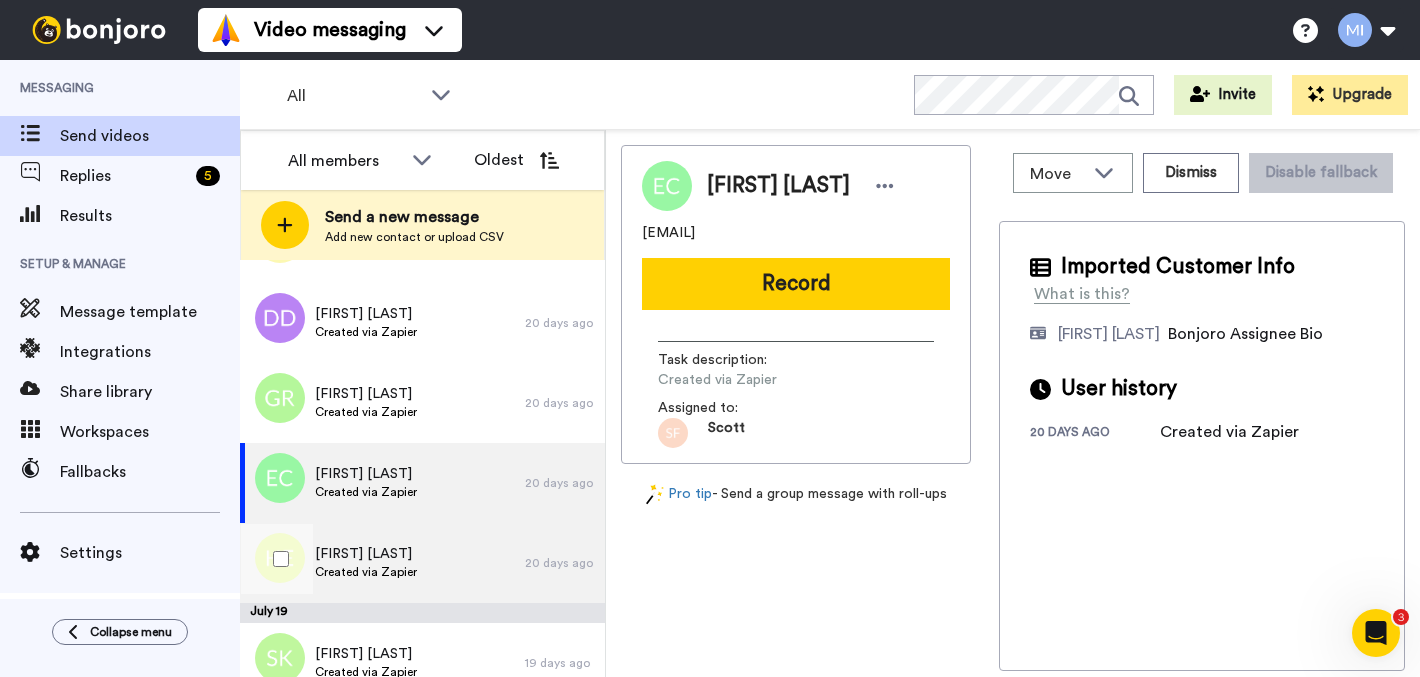 click on "[FIRST] [LAST] Created via Zapier" at bounding box center (382, 563) 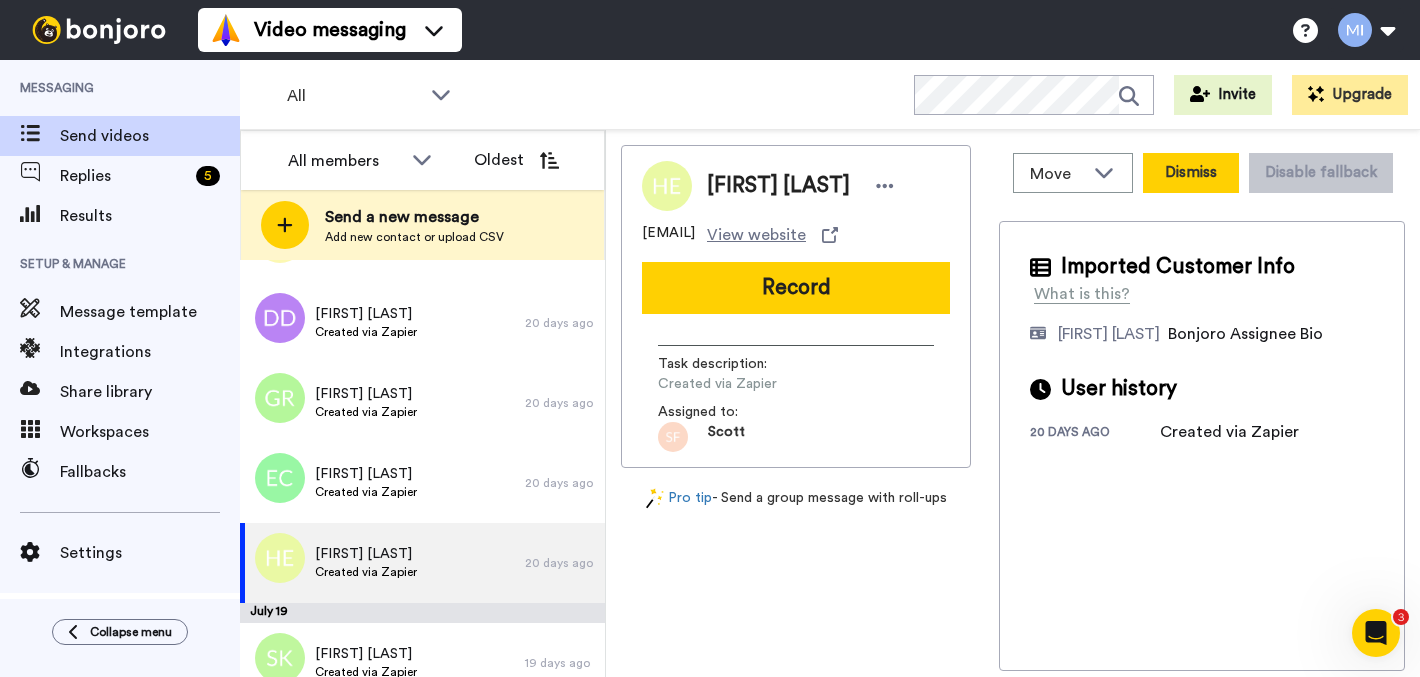 click on "Dismiss" at bounding box center [1191, 173] 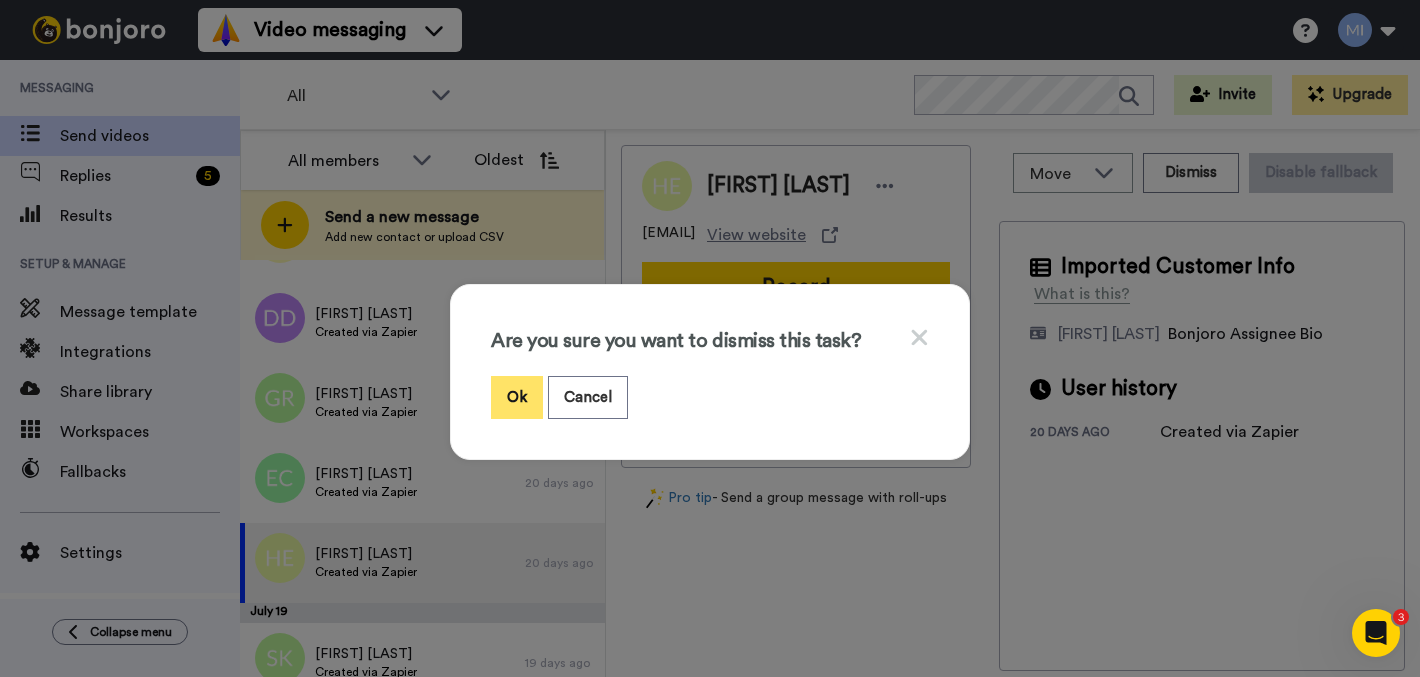 click on "Ok" at bounding box center [517, 397] 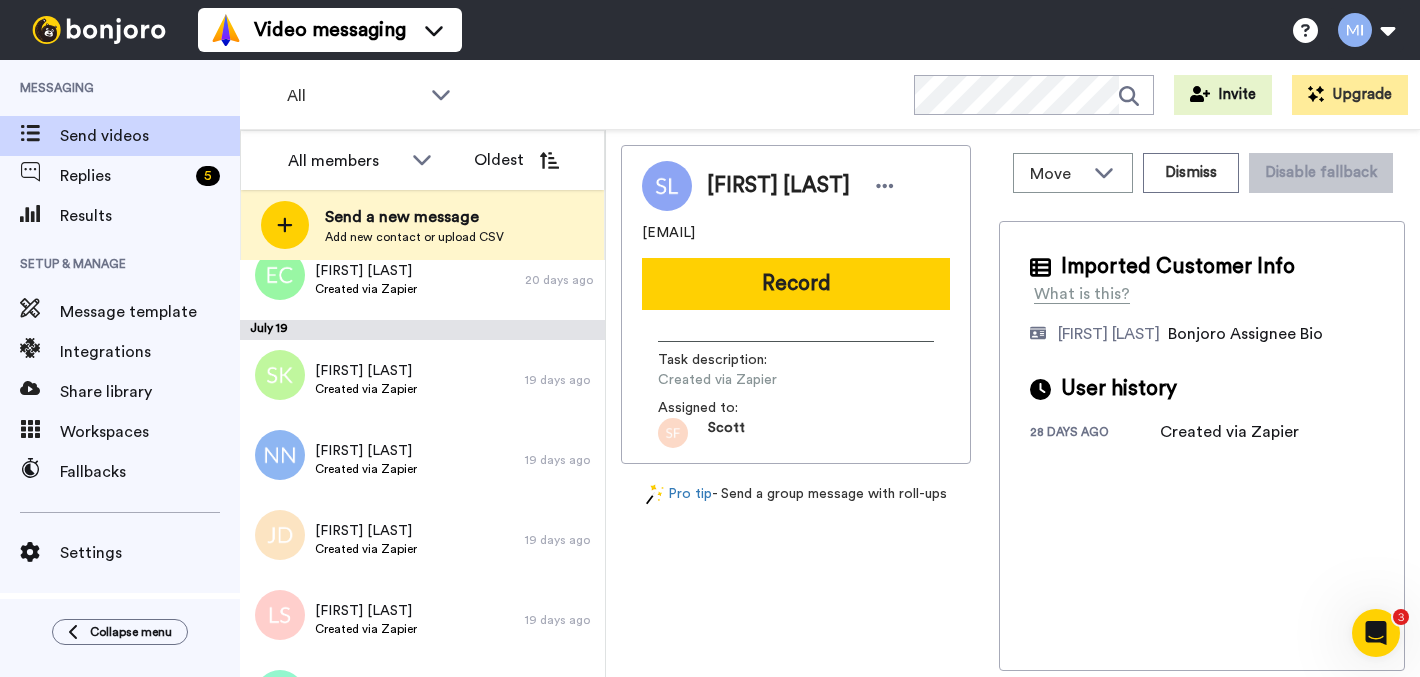scroll, scrollTop: 679, scrollLeft: 0, axis: vertical 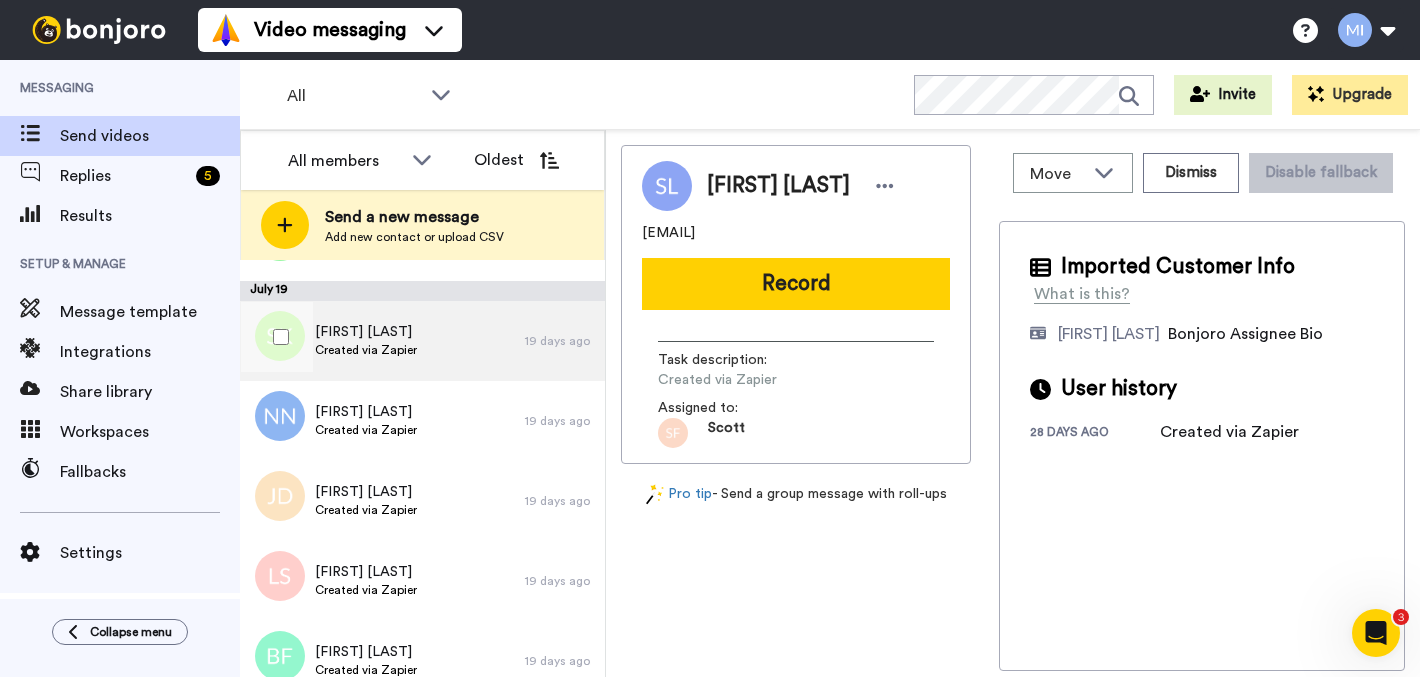 click on "SAM KUMOLU Created via Zapier" at bounding box center (382, 341) 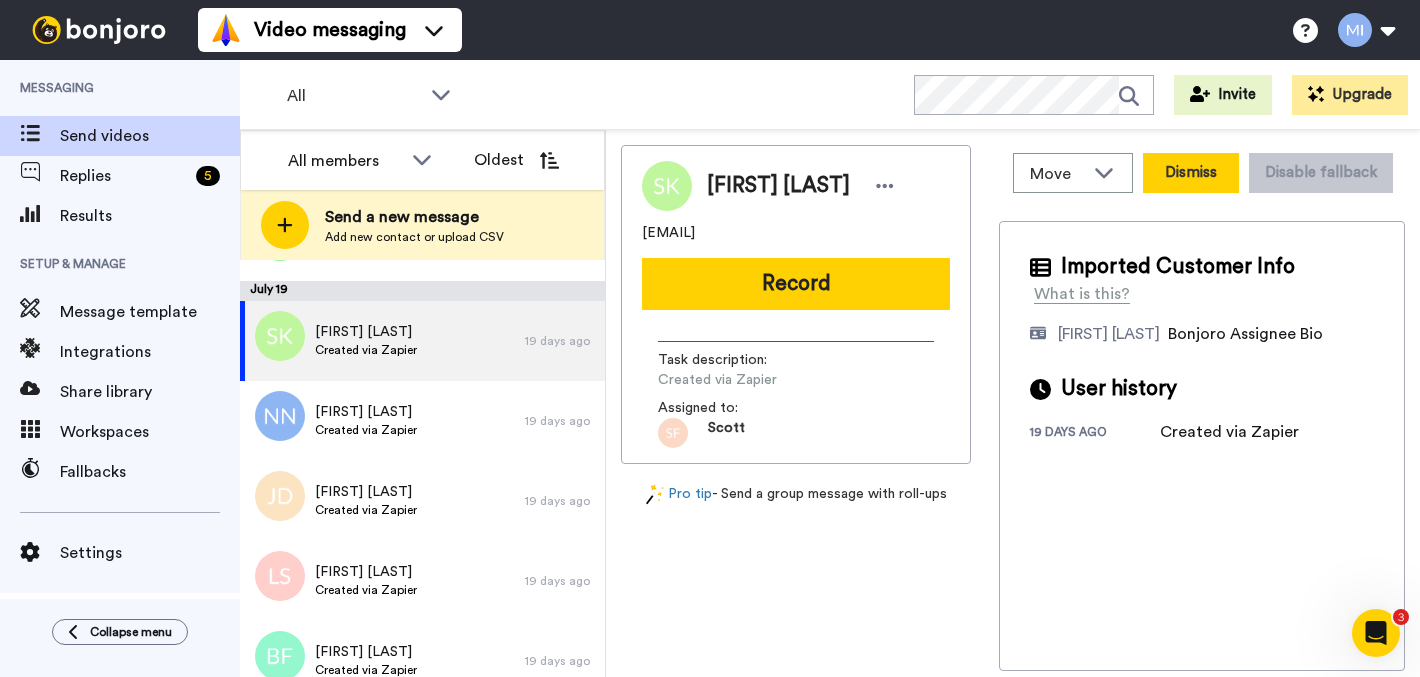 click on "Dismiss" at bounding box center (1191, 173) 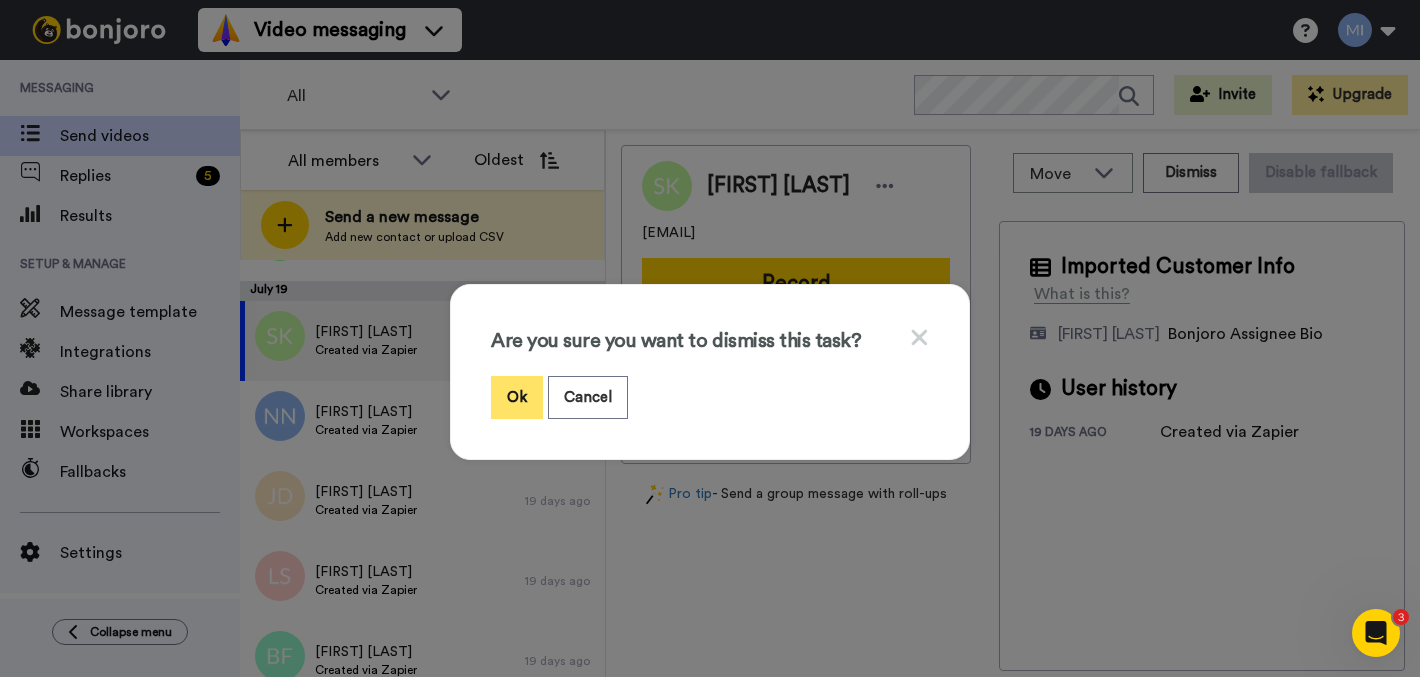 click on "Ok" at bounding box center [517, 397] 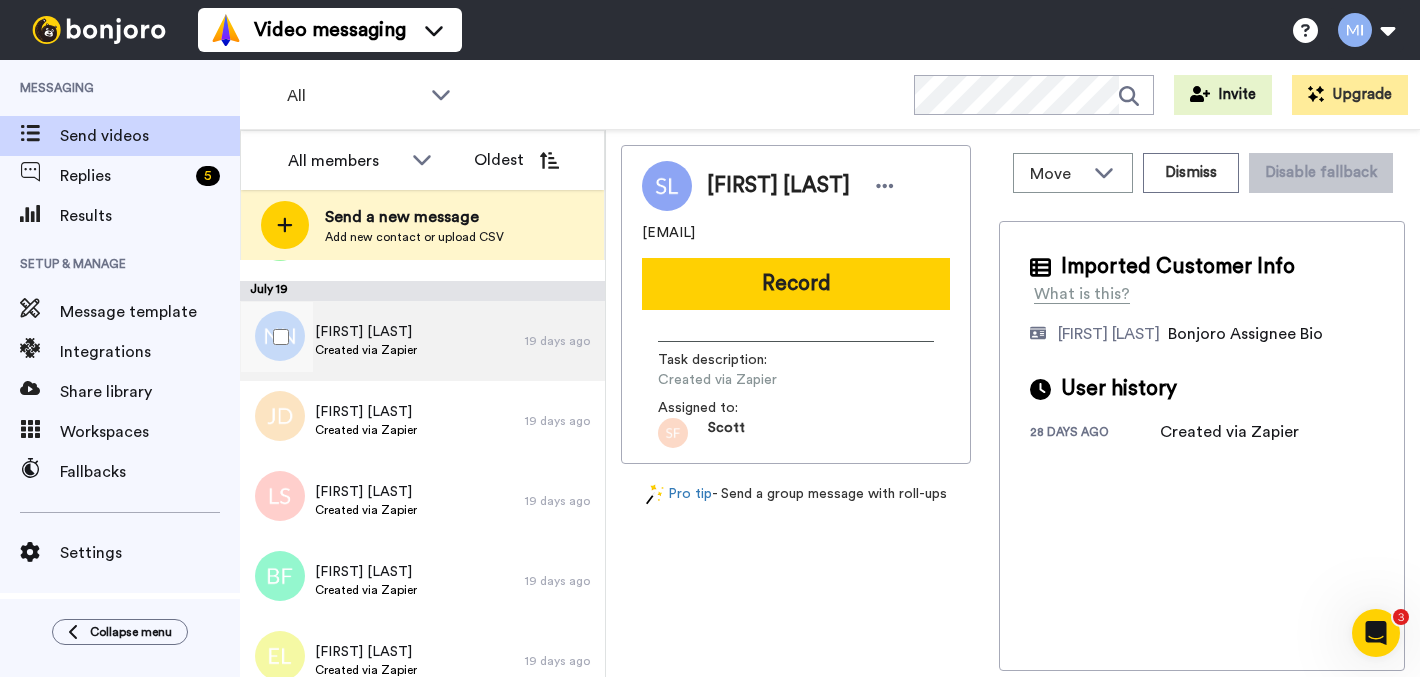 click on "Nadim Naqavi Created via Zapier 19 days ago" at bounding box center [422, 341] 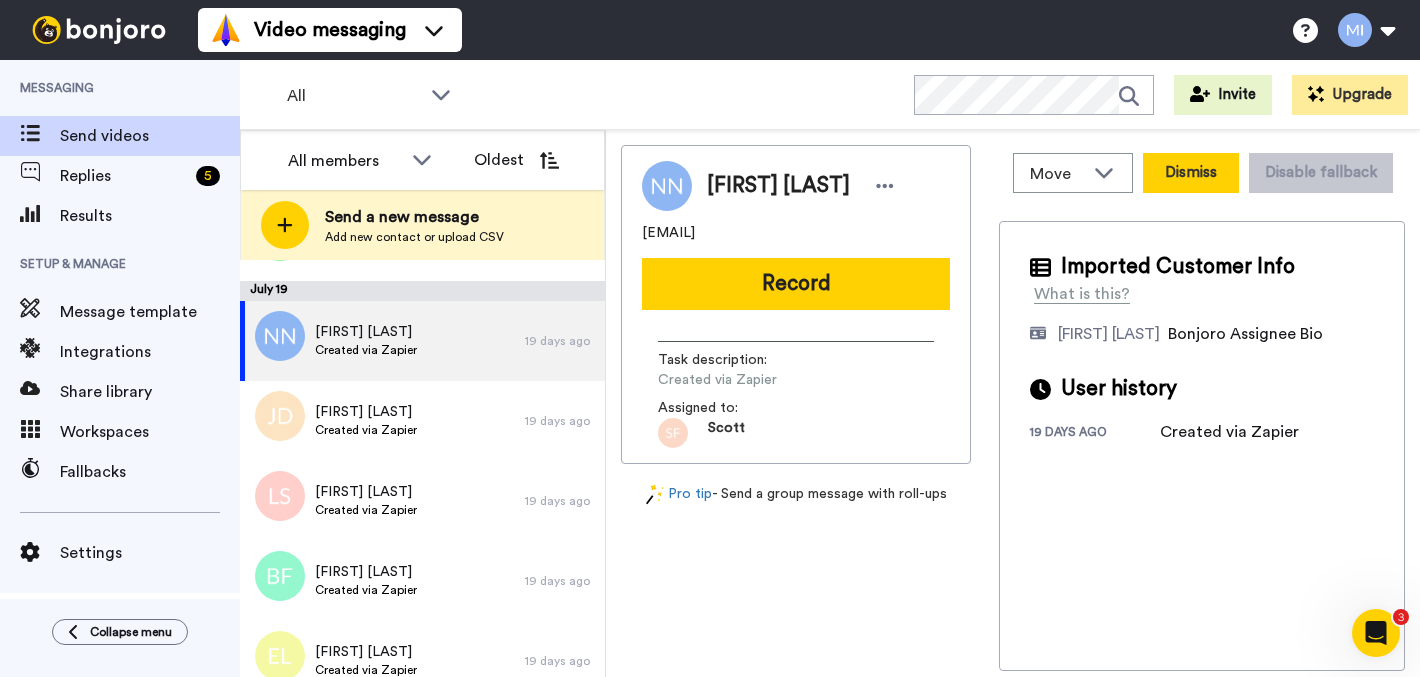 click on "Dismiss" at bounding box center (1191, 173) 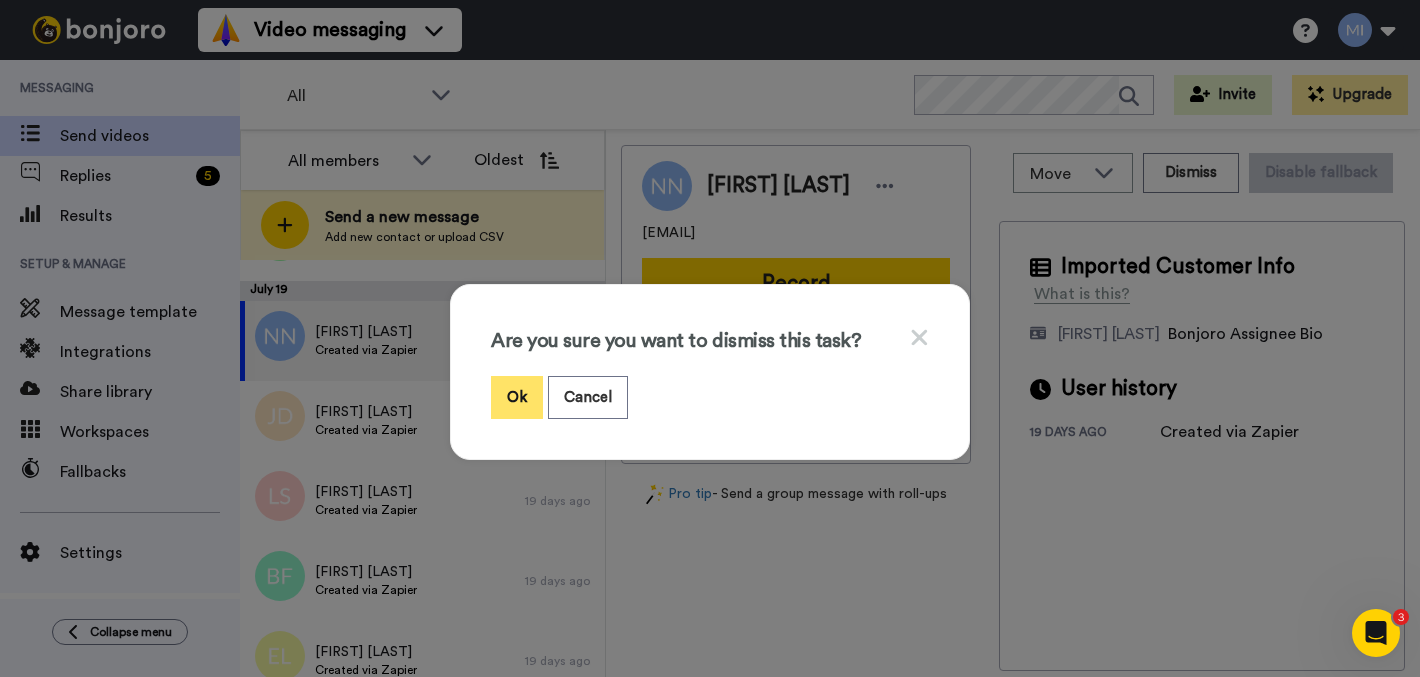 click on "Ok" at bounding box center (517, 397) 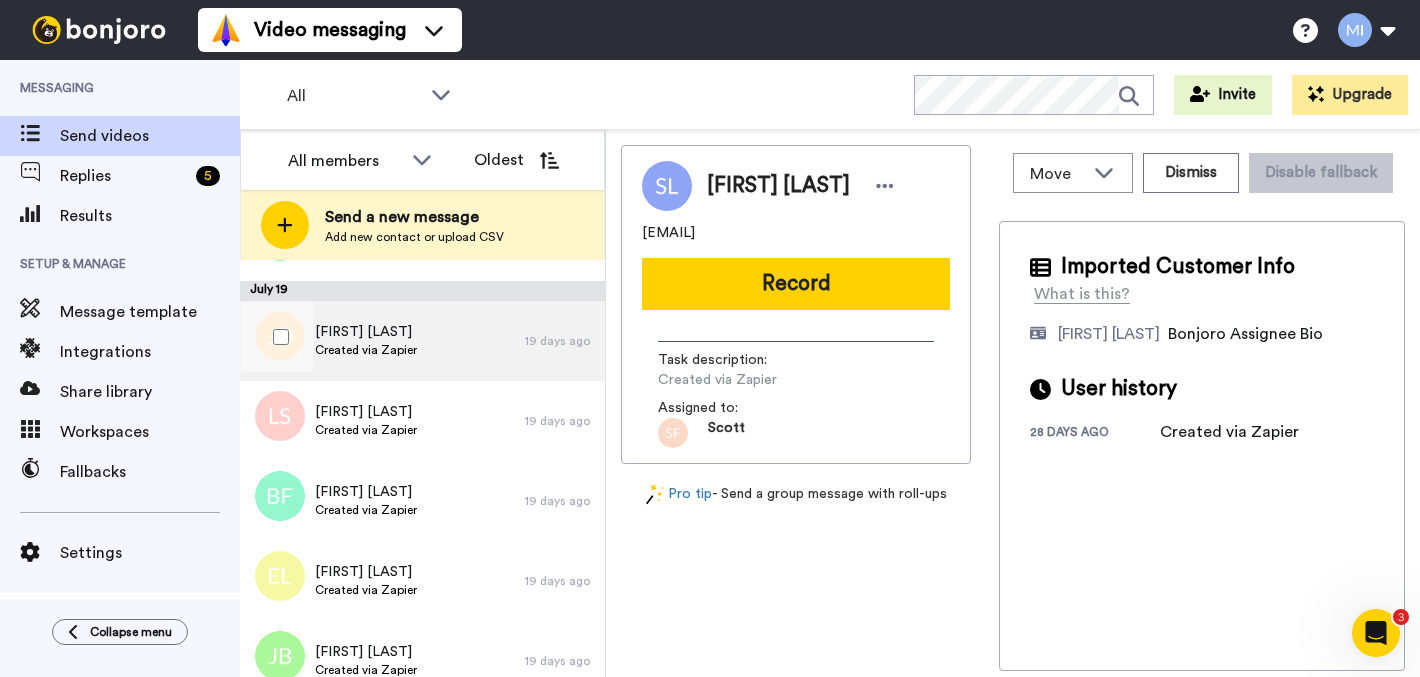 click on "Jeanette Duff Created via Zapier" at bounding box center [382, 341] 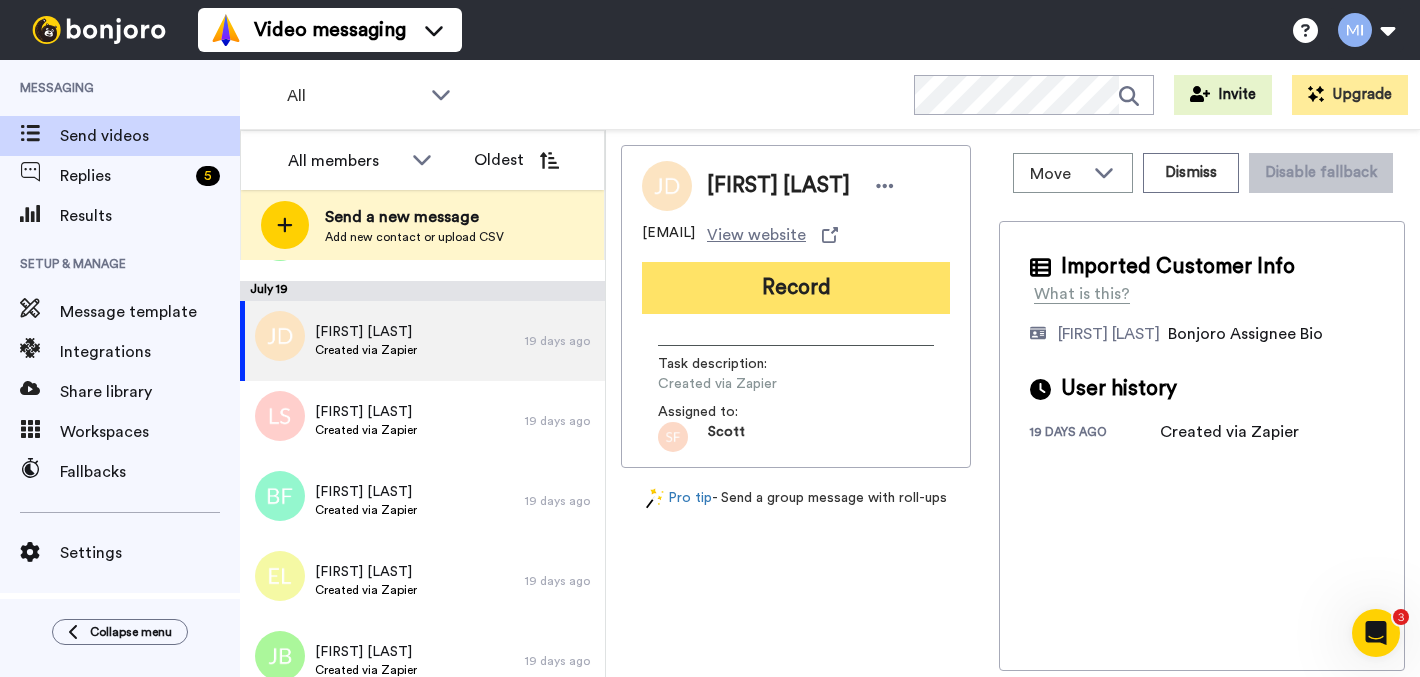 click on "Record" at bounding box center (796, 288) 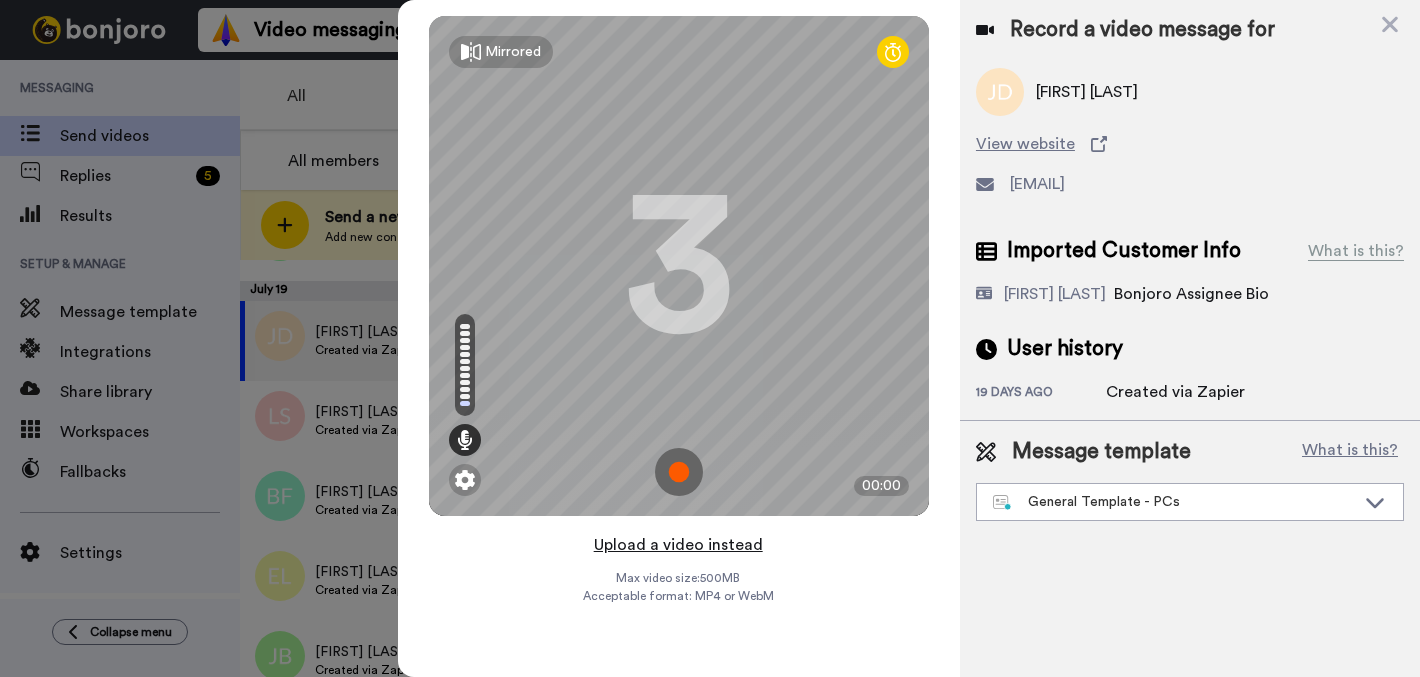 click on "Upload a video instead" at bounding box center [678, 545] 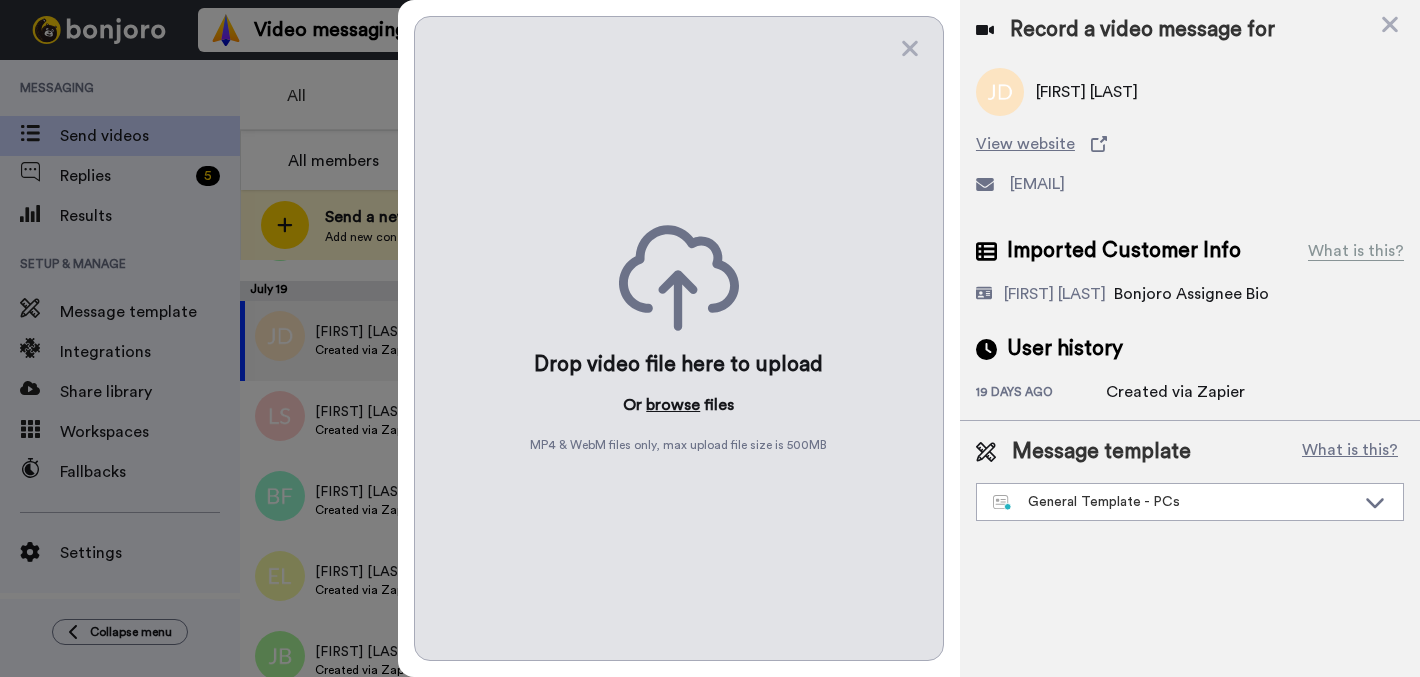 click on "browse" at bounding box center [673, 405] 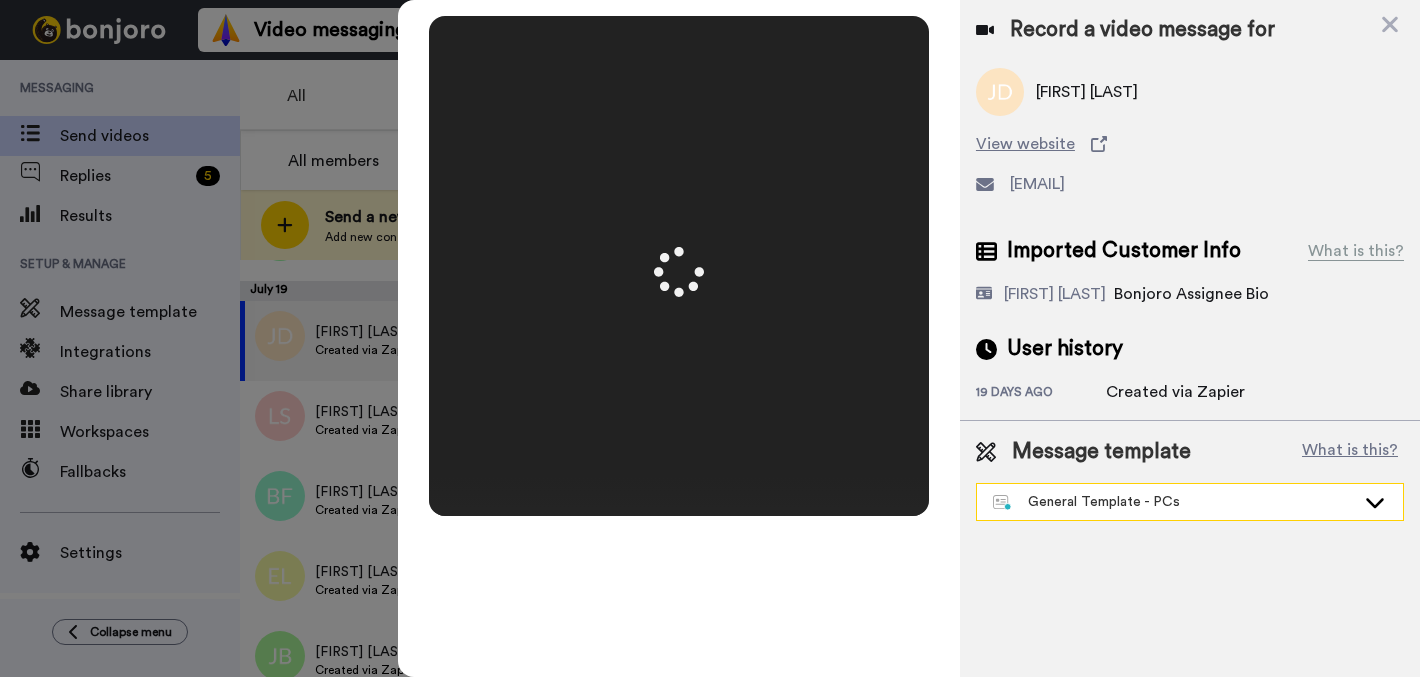 click on "General Template - PCs" at bounding box center (1174, 502) 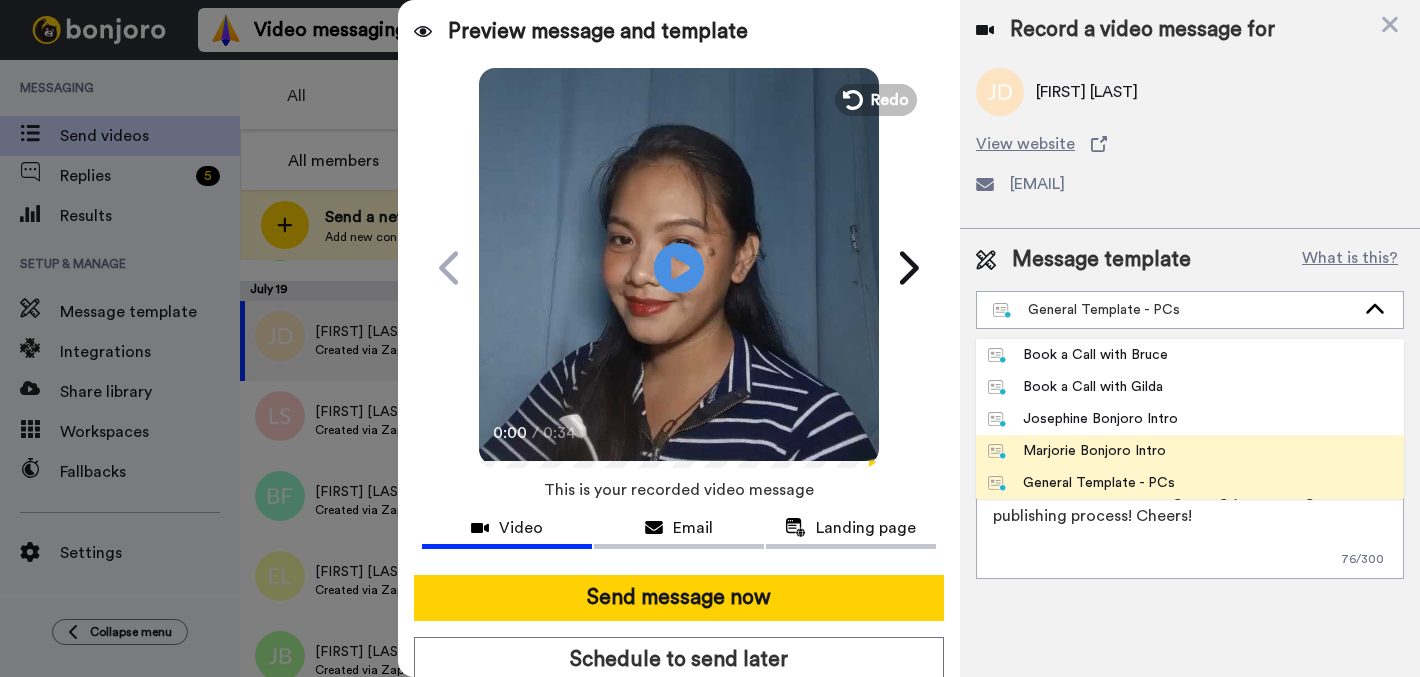 click on "Marjorie Bonjoro Intro" at bounding box center (1077, 451) 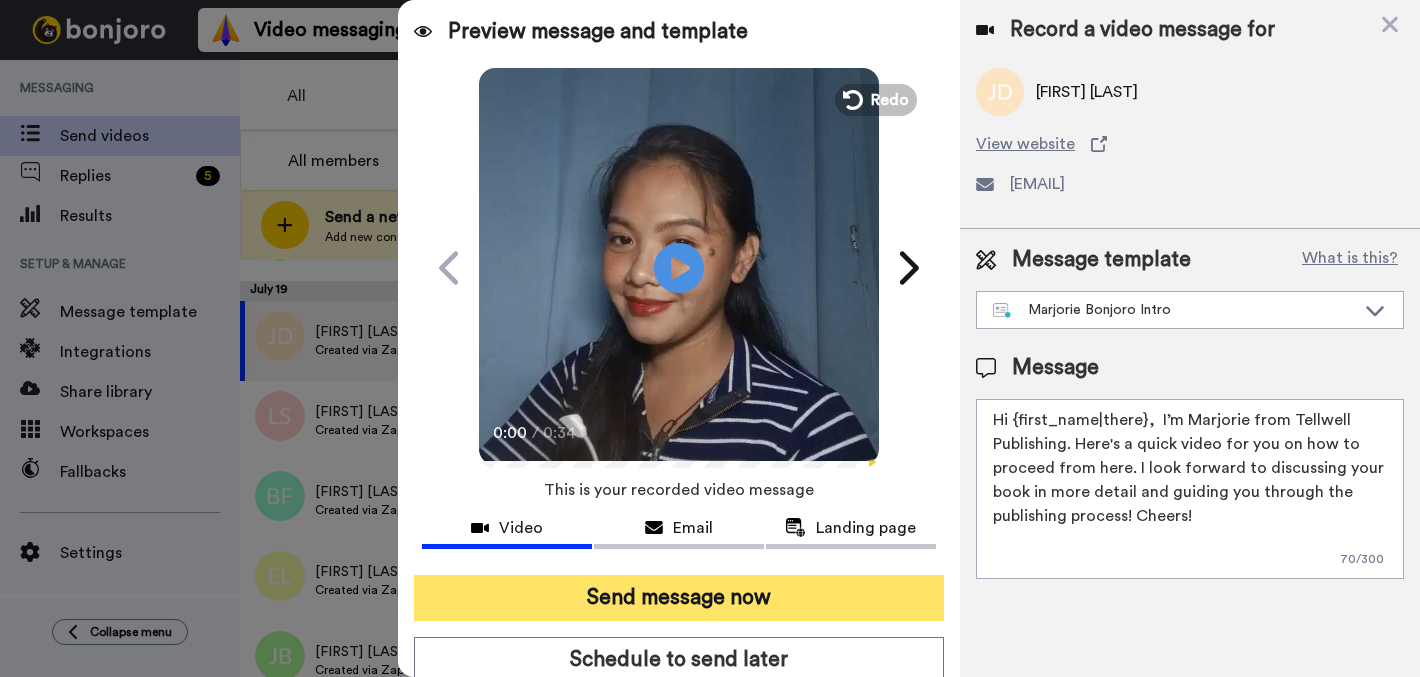 click on "Send message now" at bounding box center [679, 598] 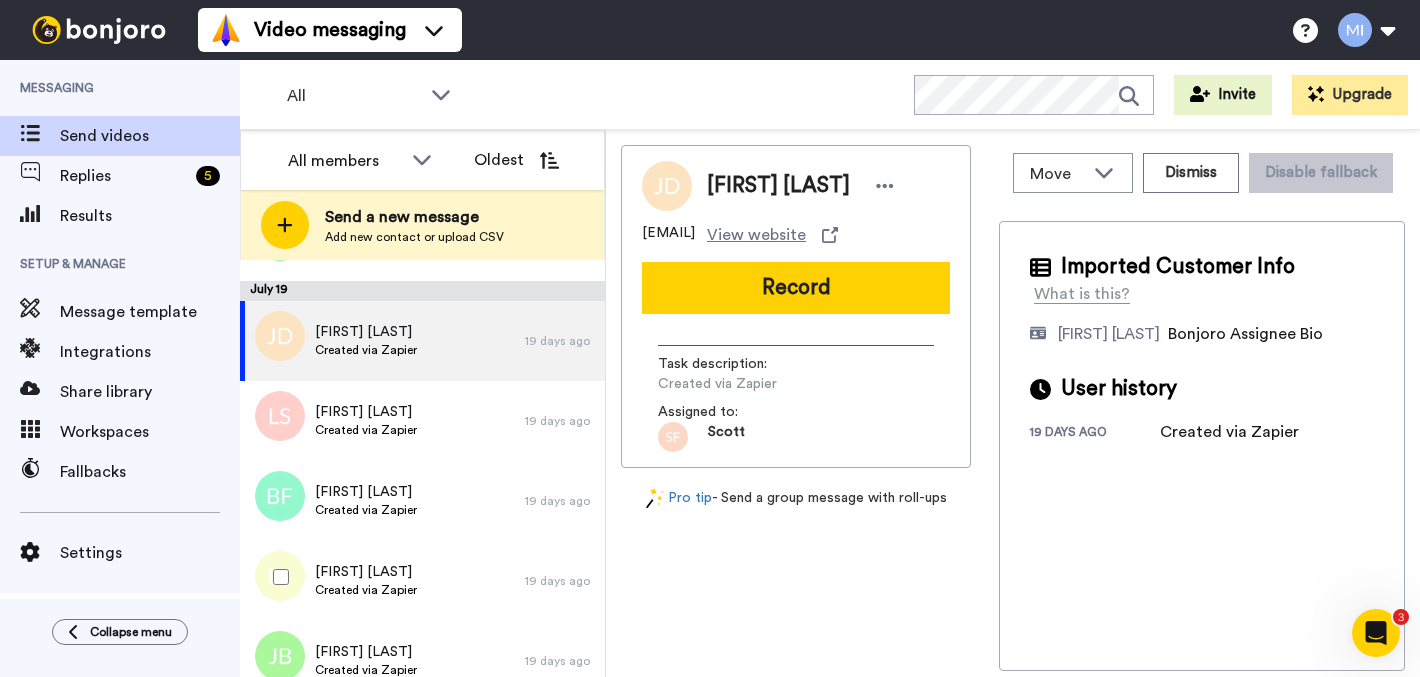 scroll, scrollTop: 0, scrollLeft: 0, axis: both 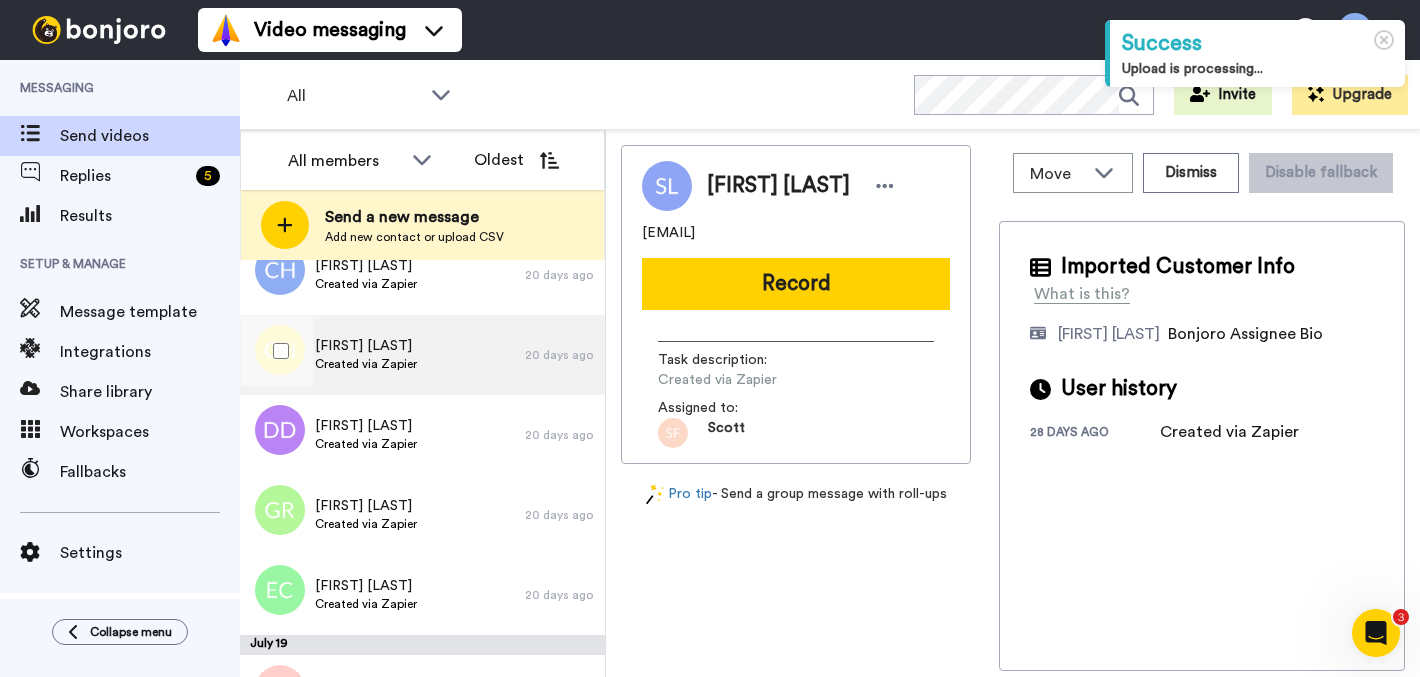 click on "[FIRST] [LAST] Created via Zapier" at bounding box center [382, 355] 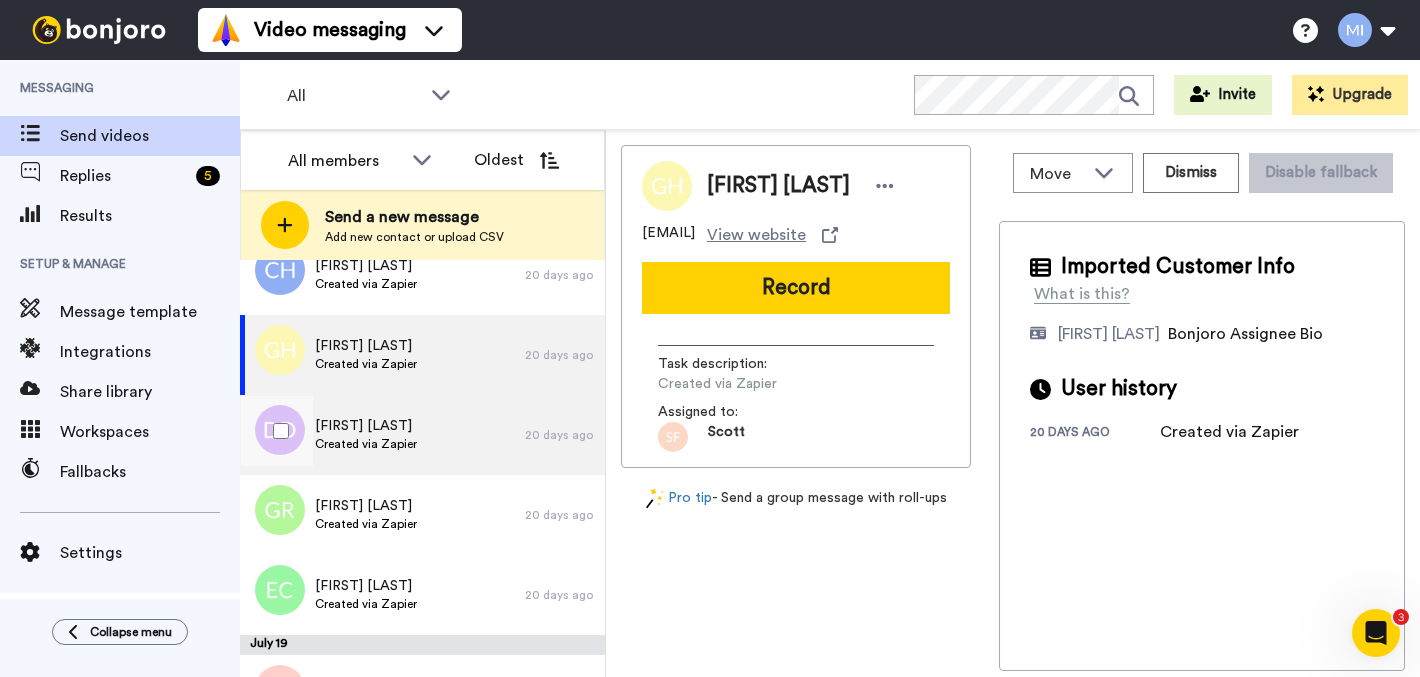 click on "[FIRST] [LAST] Created via Zapier" at bounding box center [382, 435] 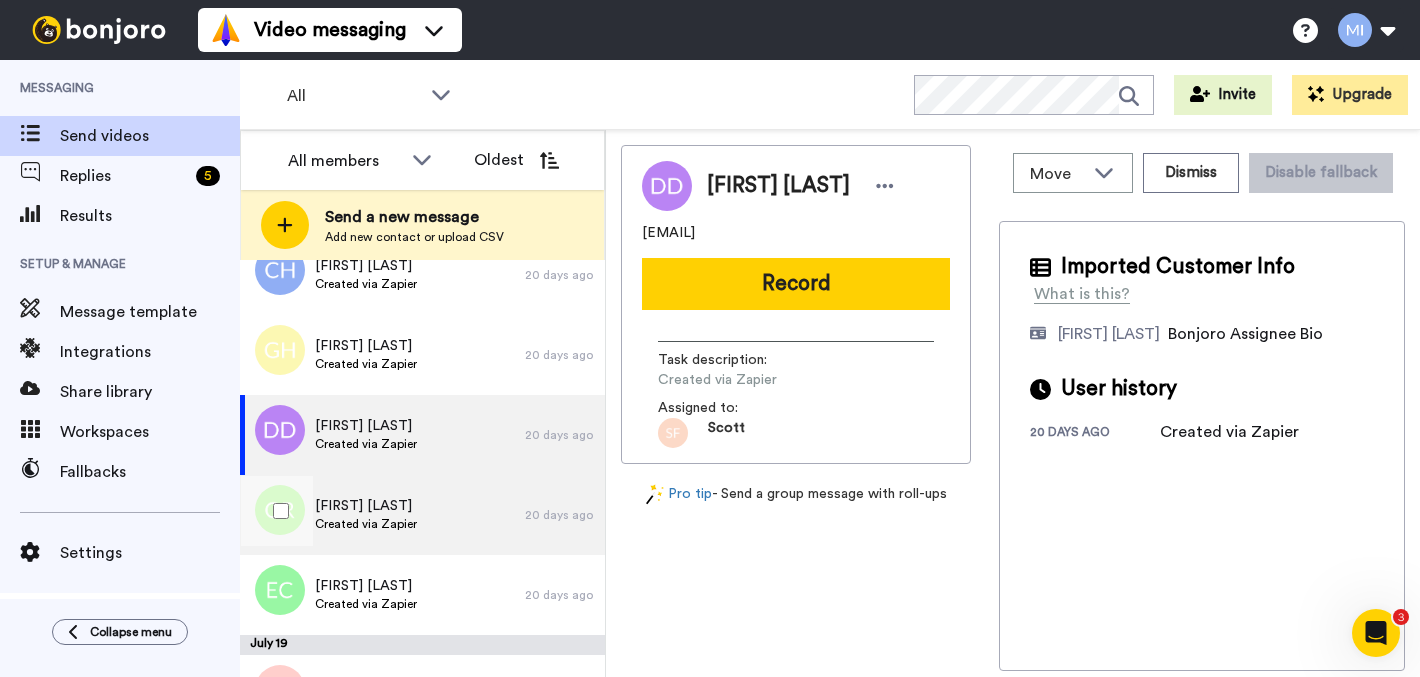 click on "Georgia Ramsey Created via Zapier" at bounding box center (382, 515) 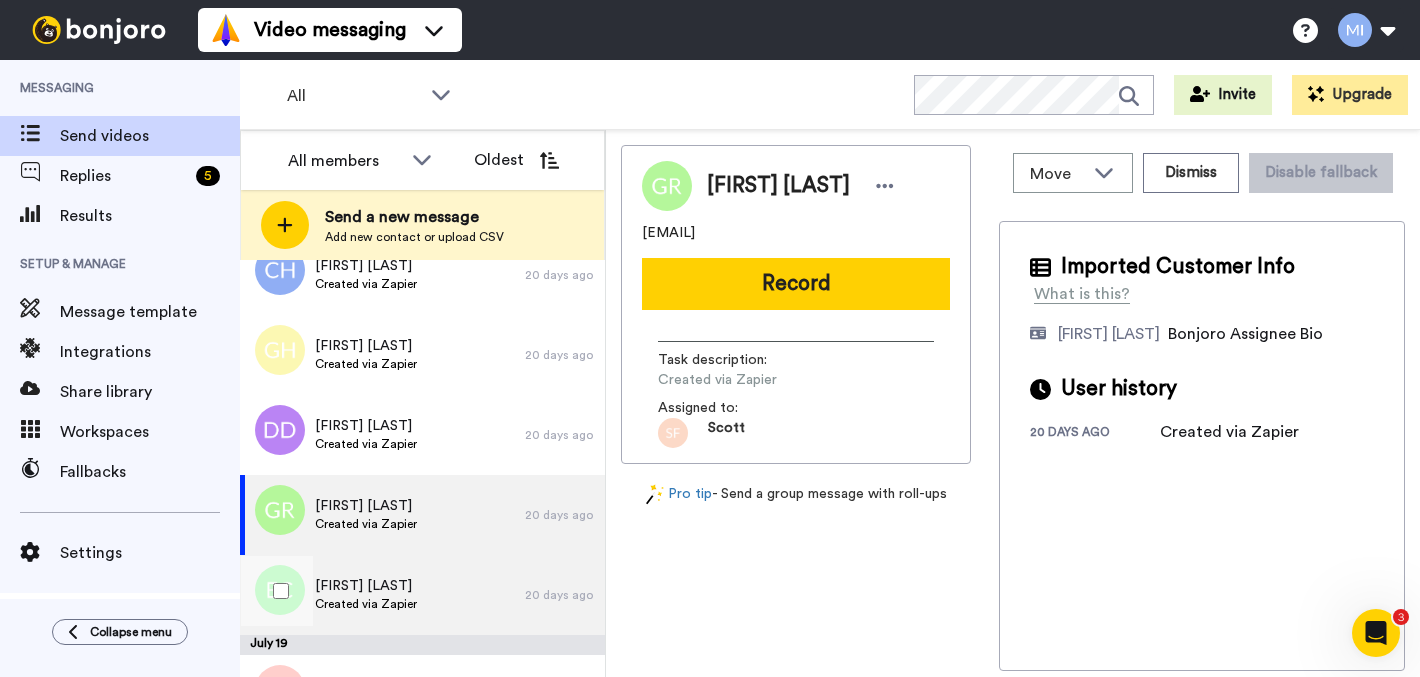 click on "Erica Carmichael Created via Zapier" at bounding box center [382, 595] 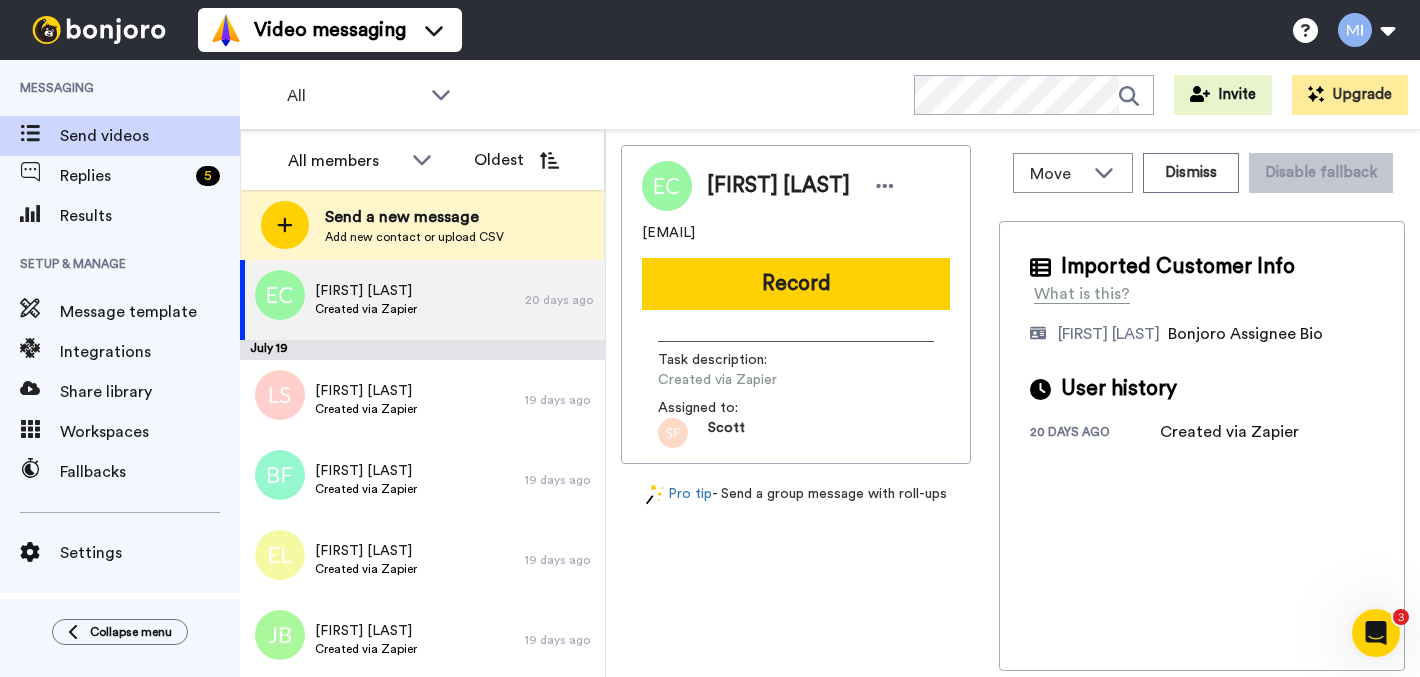 scroll, scrollTop: 623, scrollLeft: 0, axis: vertical 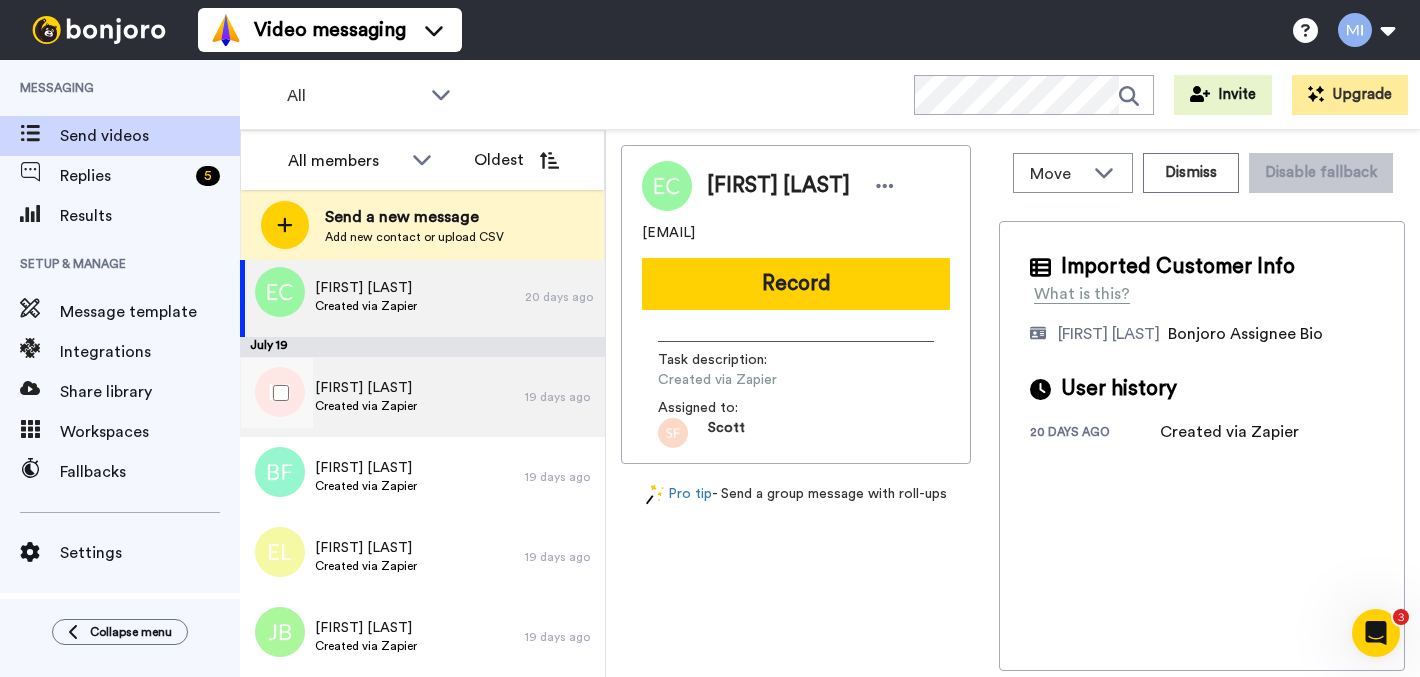 click on "[FIRST] [LAST] Created via Zapier 19 days ago" at bounding box center (422, 397) 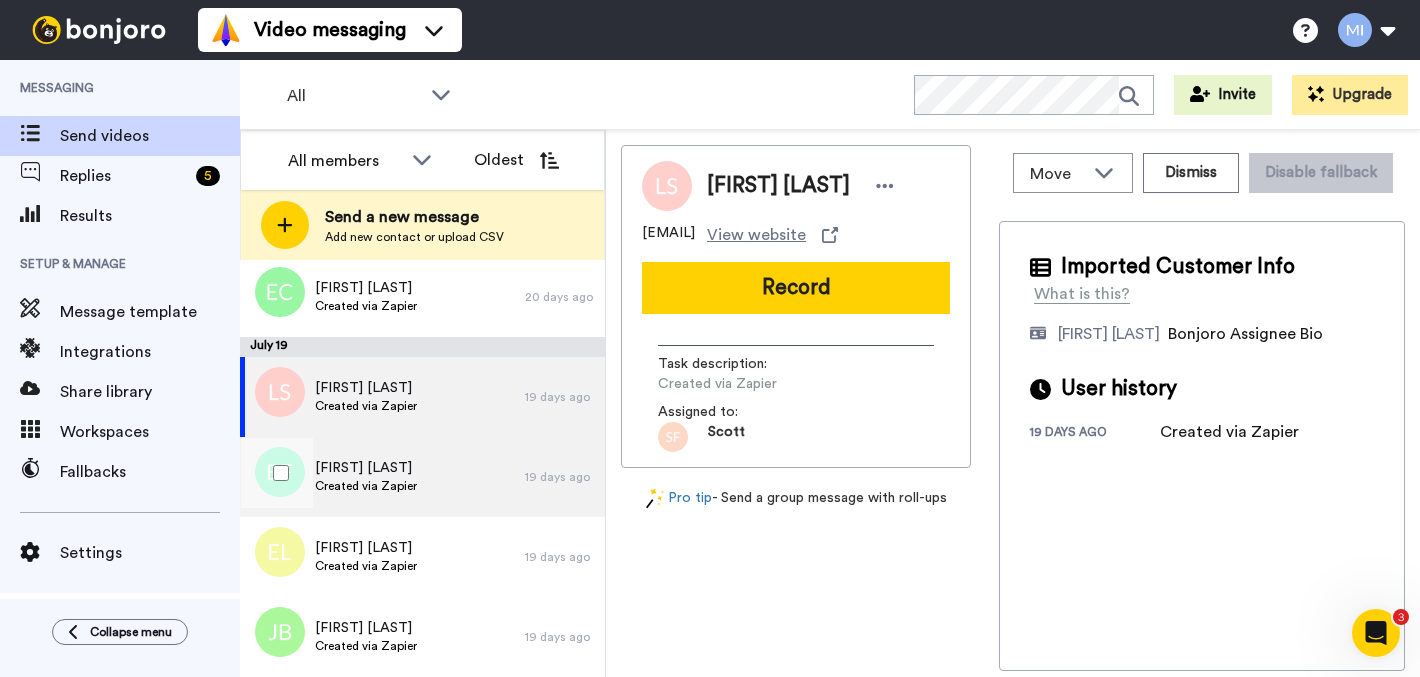 click on "[FIRST] [LAST] Created via Zapier" at bounding box center [382, 477] 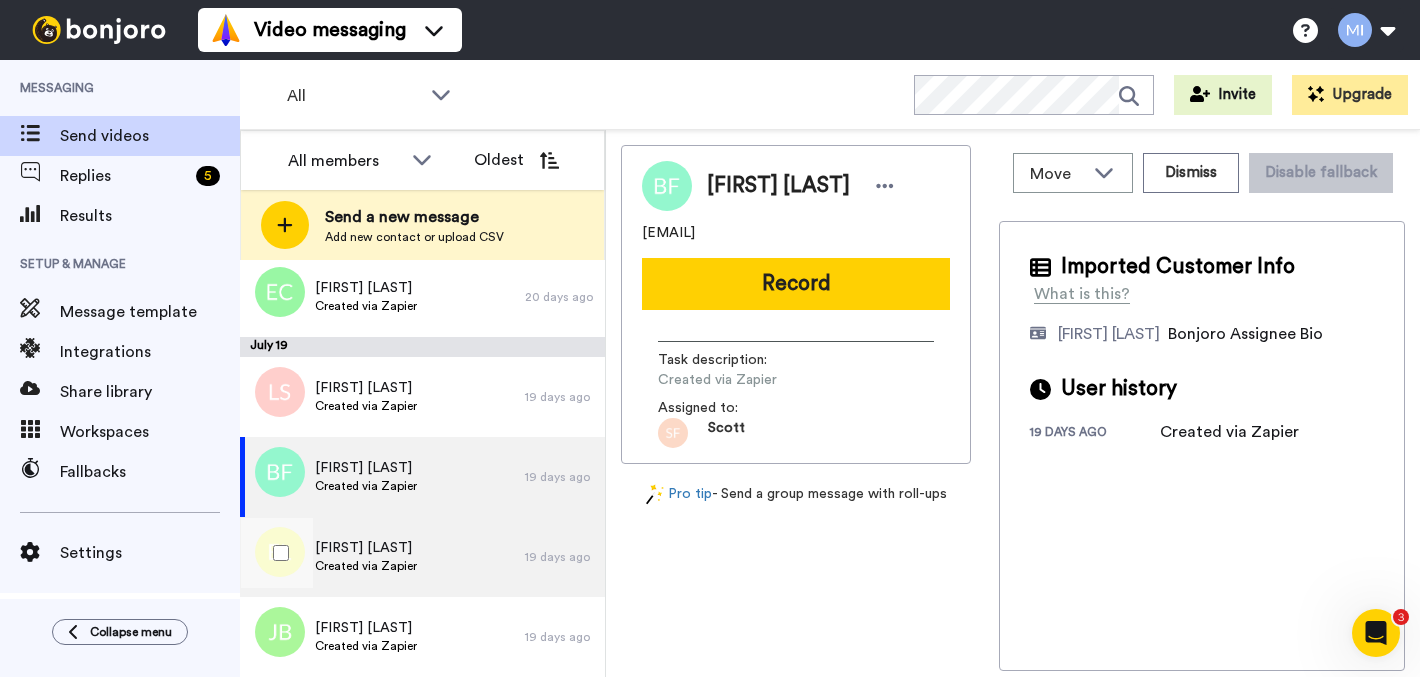 click on "Elena Luke Created via Zapier" at bounding box center [382, 557] 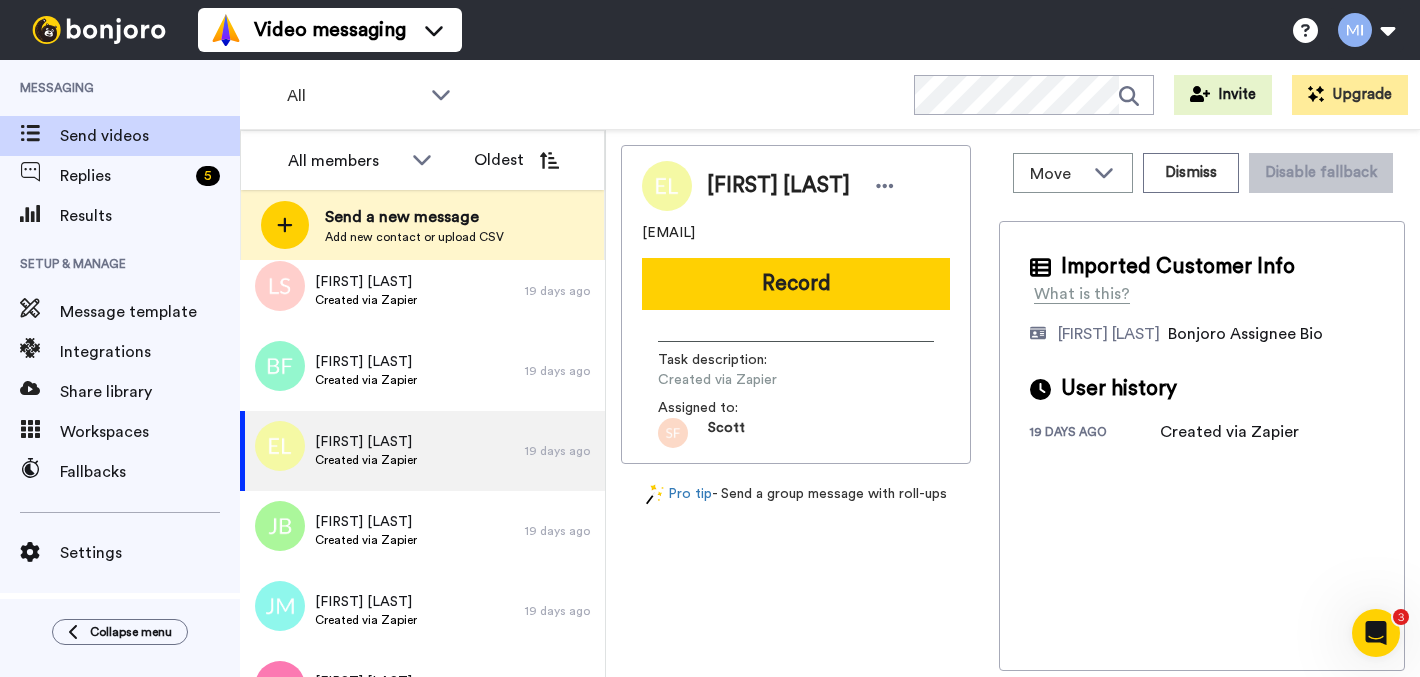 scroll, scrollTop: 775, scrollLeft: 0, axis: vertical 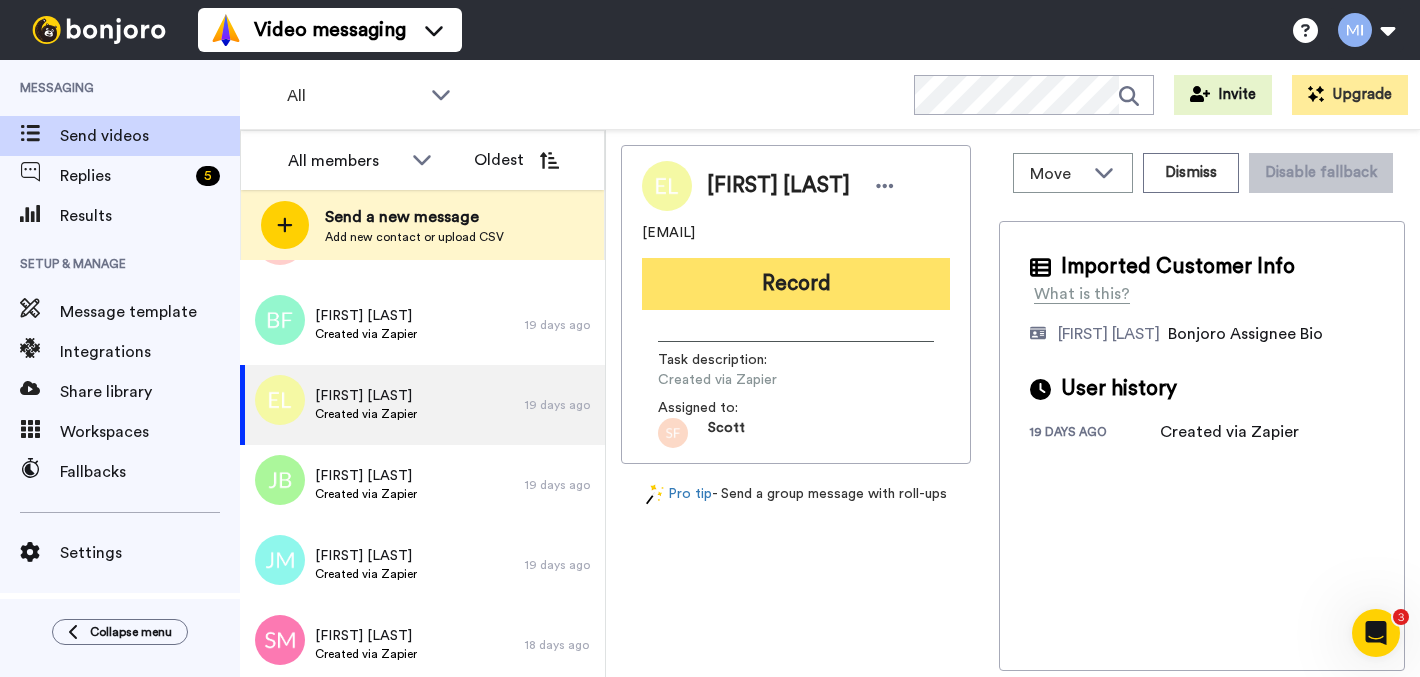 click on "Record" at bounding box center (796, 284) 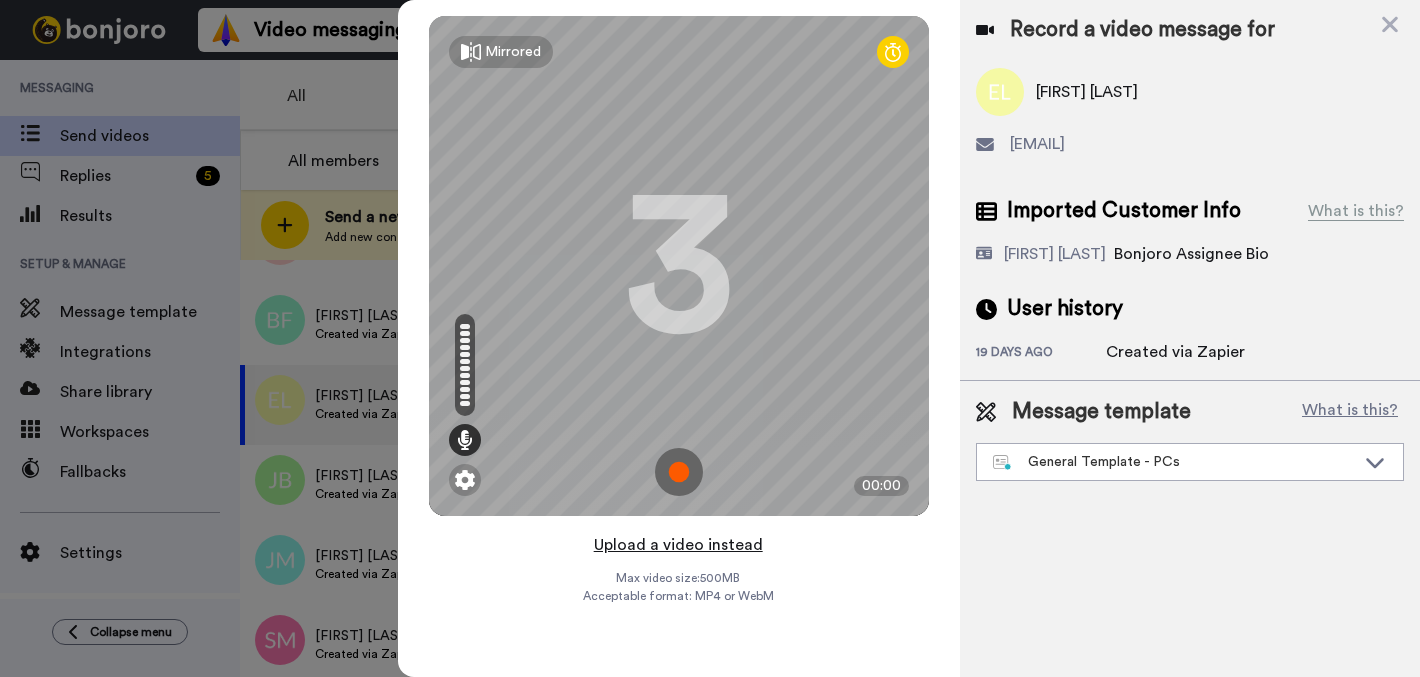 click on "Upload a video instead" at bounding box center (678, 545) 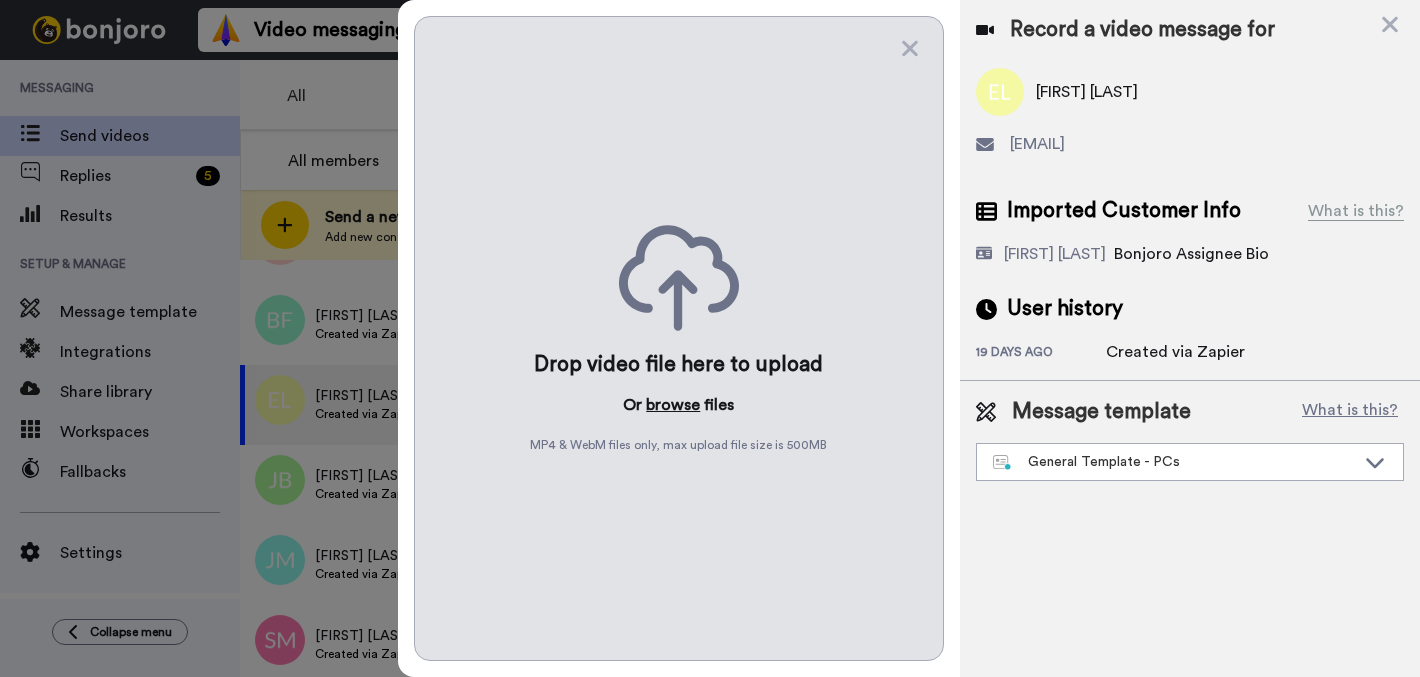 click on "browse" at bounding box center (673, 405) 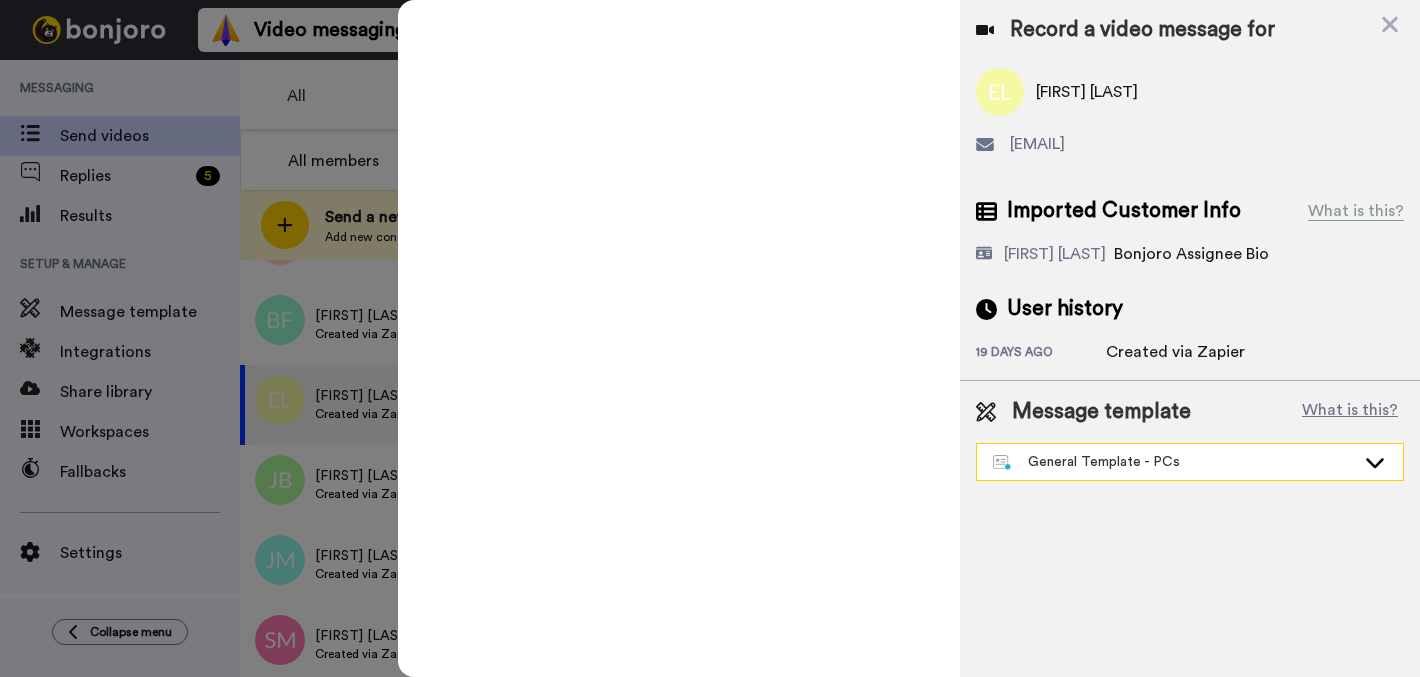 click on "General Template - PCs" at bounding box center (1174, 462) 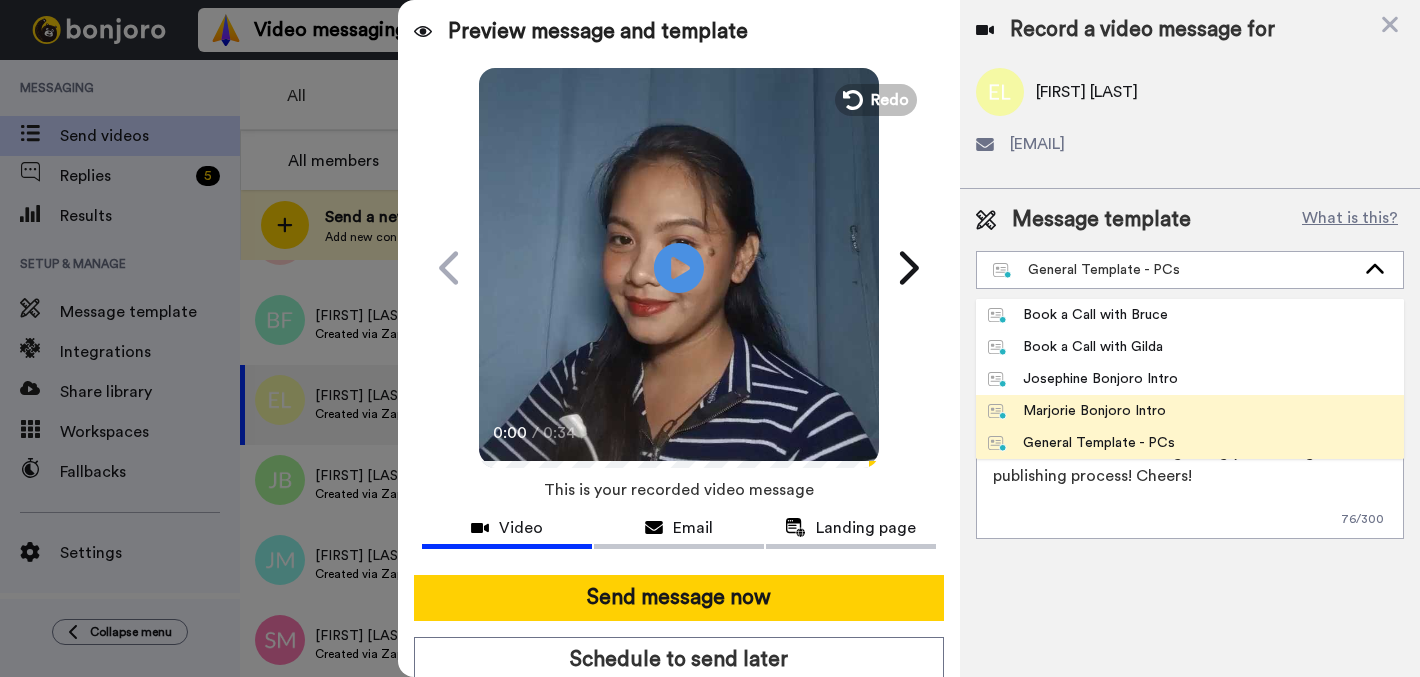 click on "Marjorie Bonjoro Intro" at bounding box center (1077, 411) 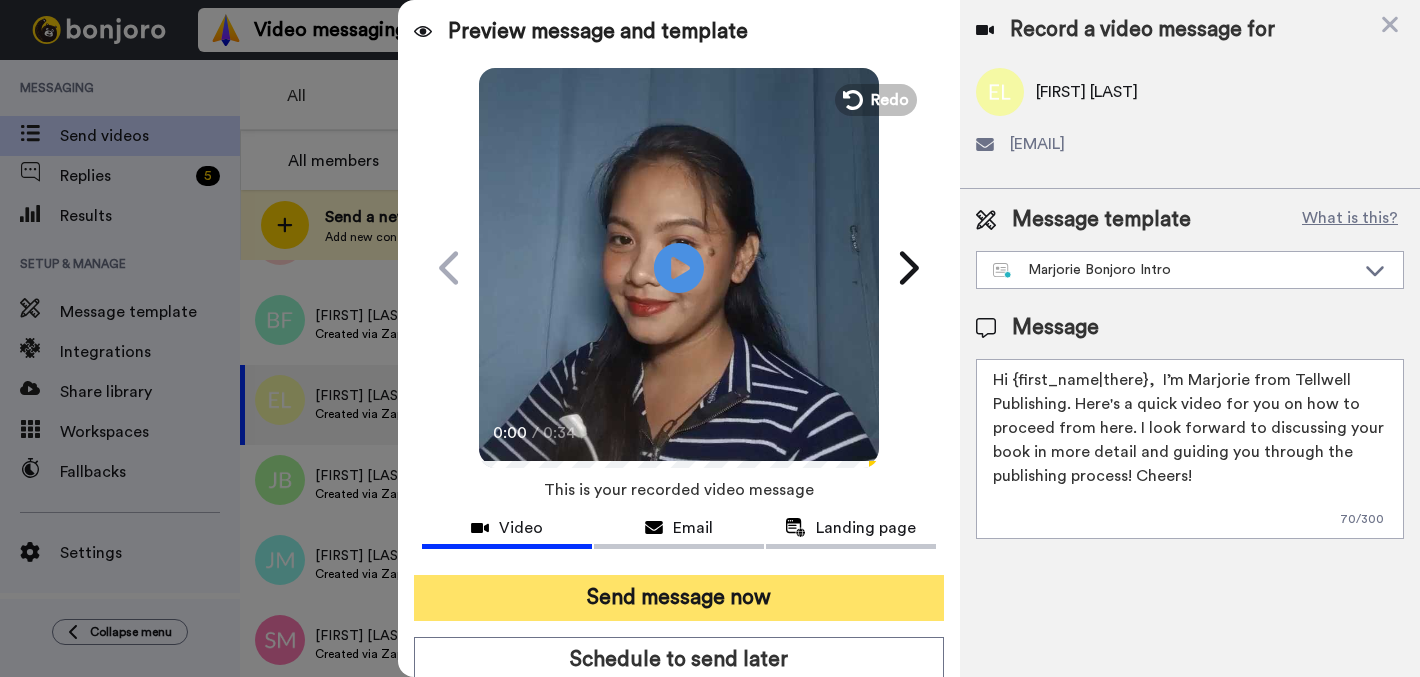 click on "Send message now" at bounding box center (679, 598) 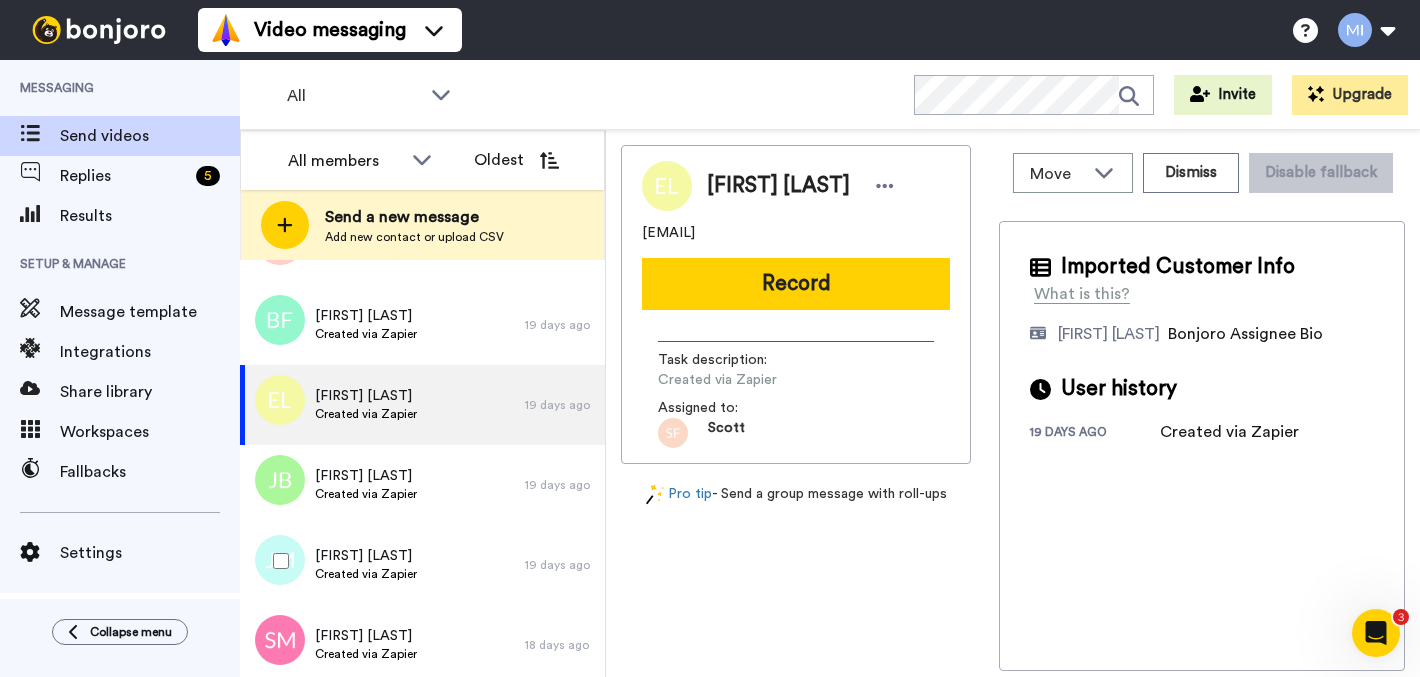 scroll, scrollTop: 0, scrollLeft: 0, axis: both 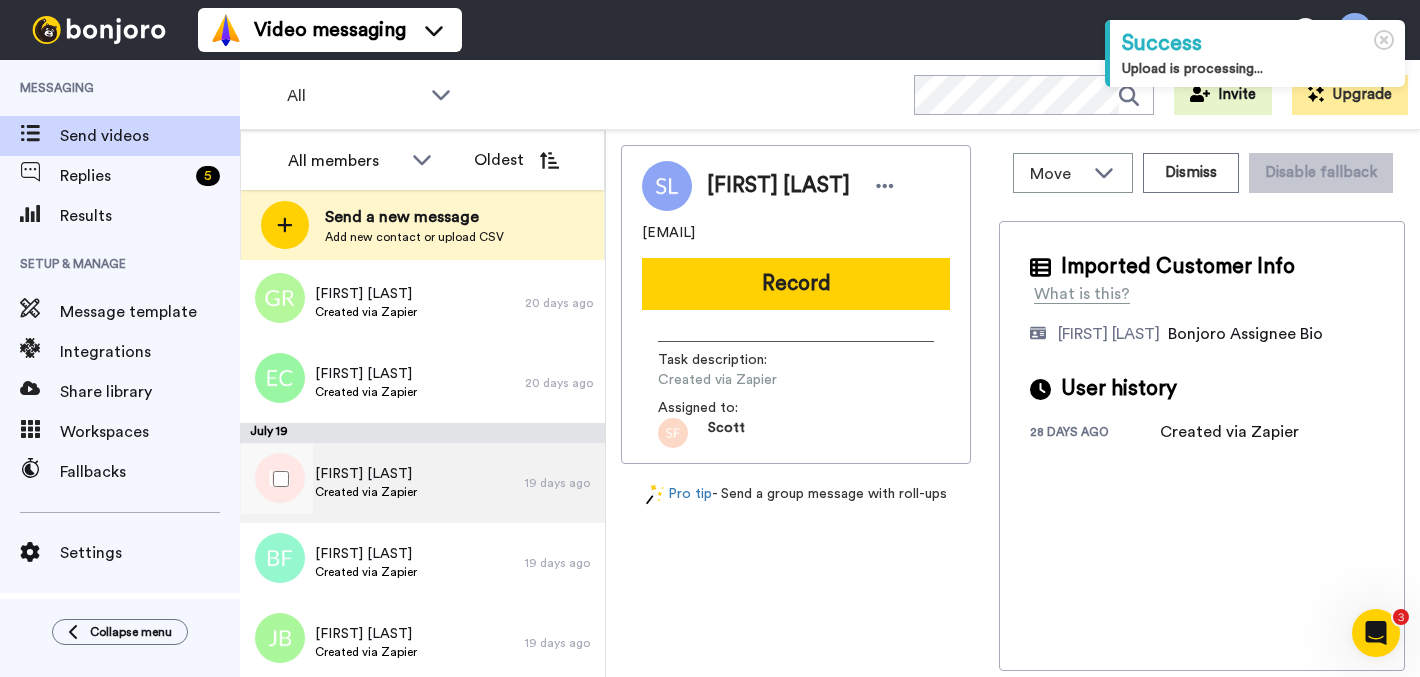 click on "[FIRST] [LAST] Created via Zapier 19 days ago" at bounding box center (422, 483) 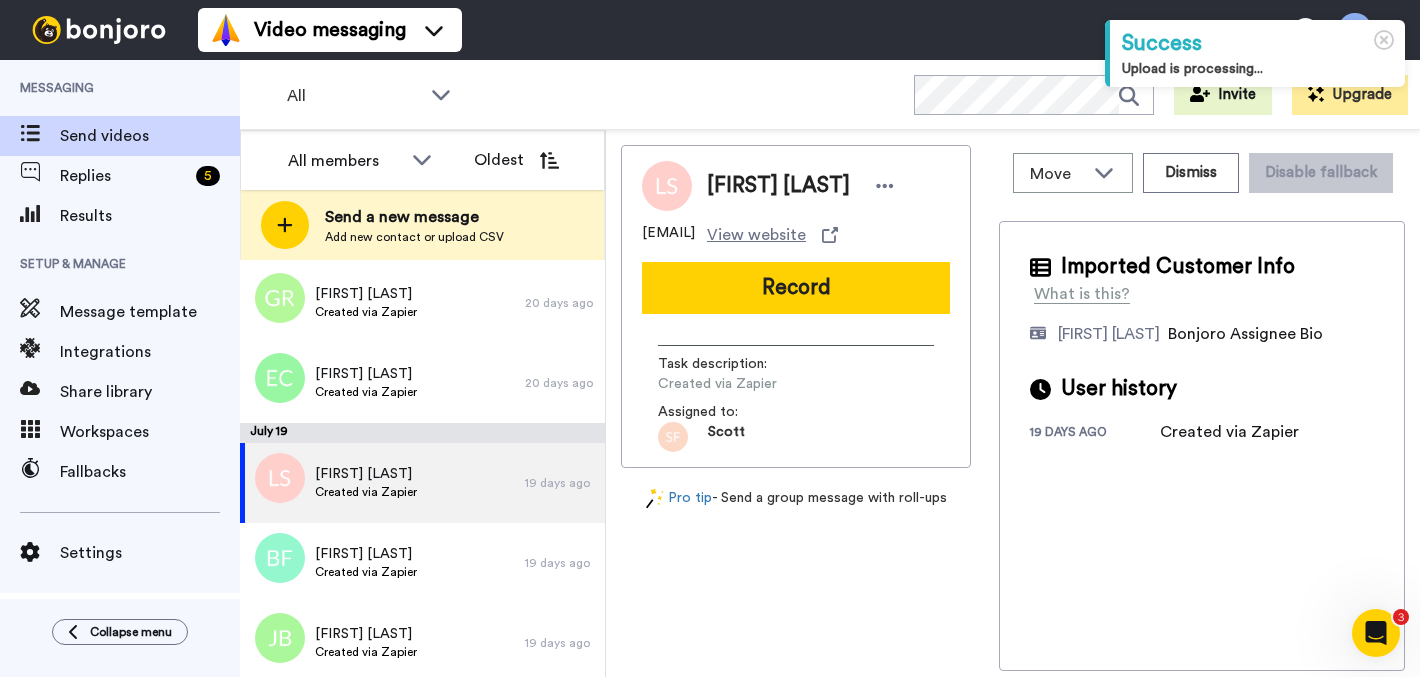 scroll, scrollTop: 934, scrollLeft: 0, axis: vertical 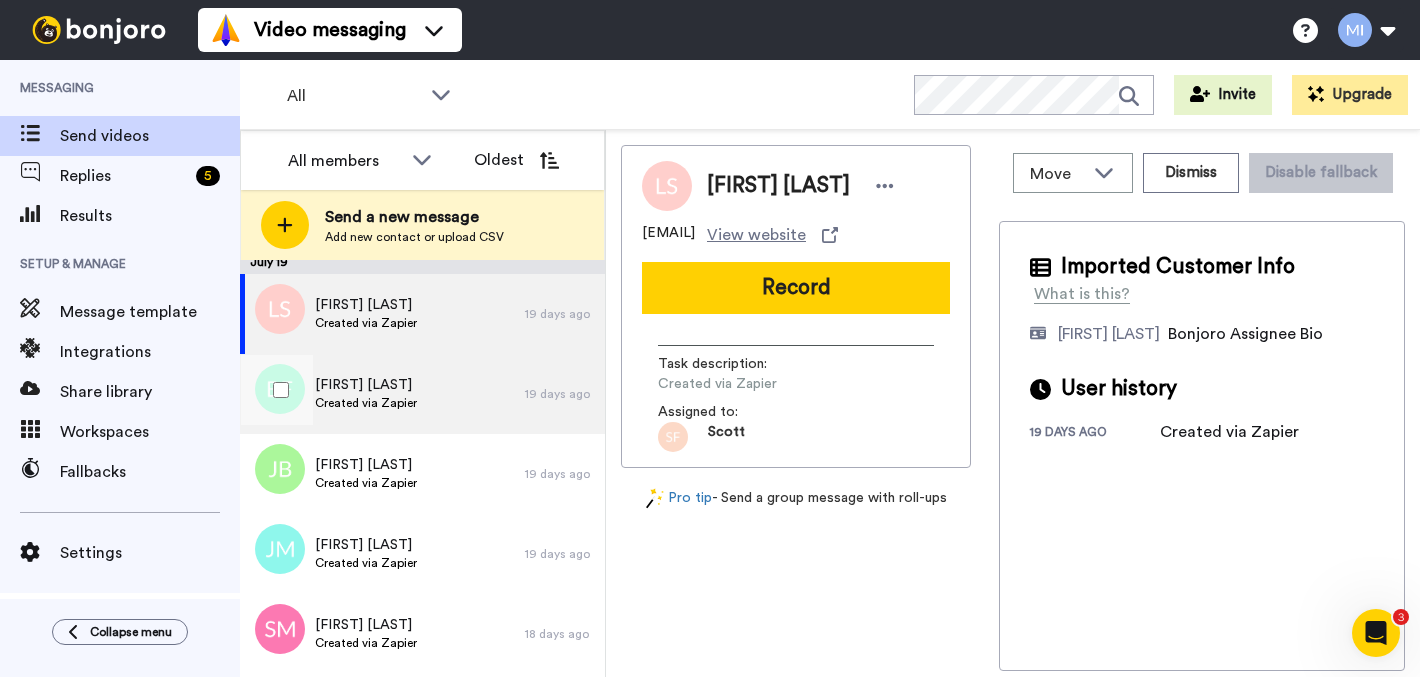 click on "[FIRST] [LAST] Created via Zapier" at bounding box center [382, 394] 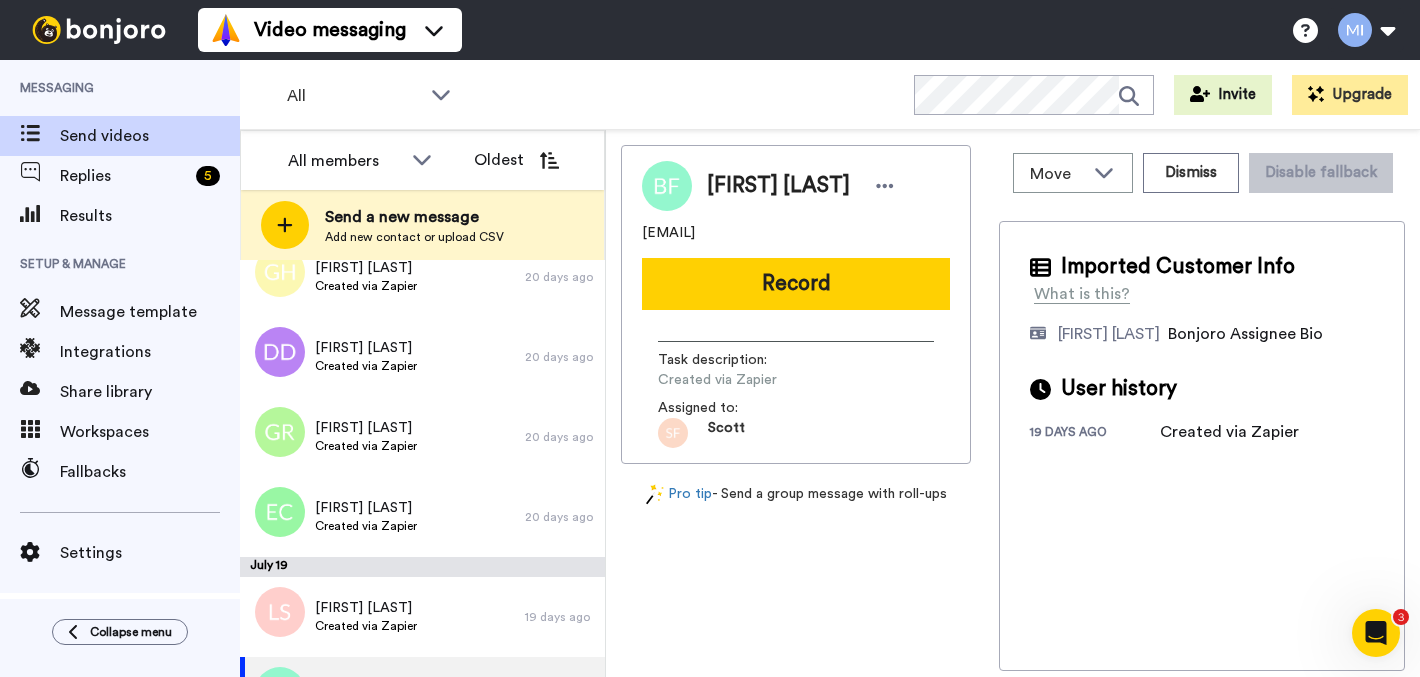scroll, scrollTop: 696, scrollLeft: 0, axis: vertical 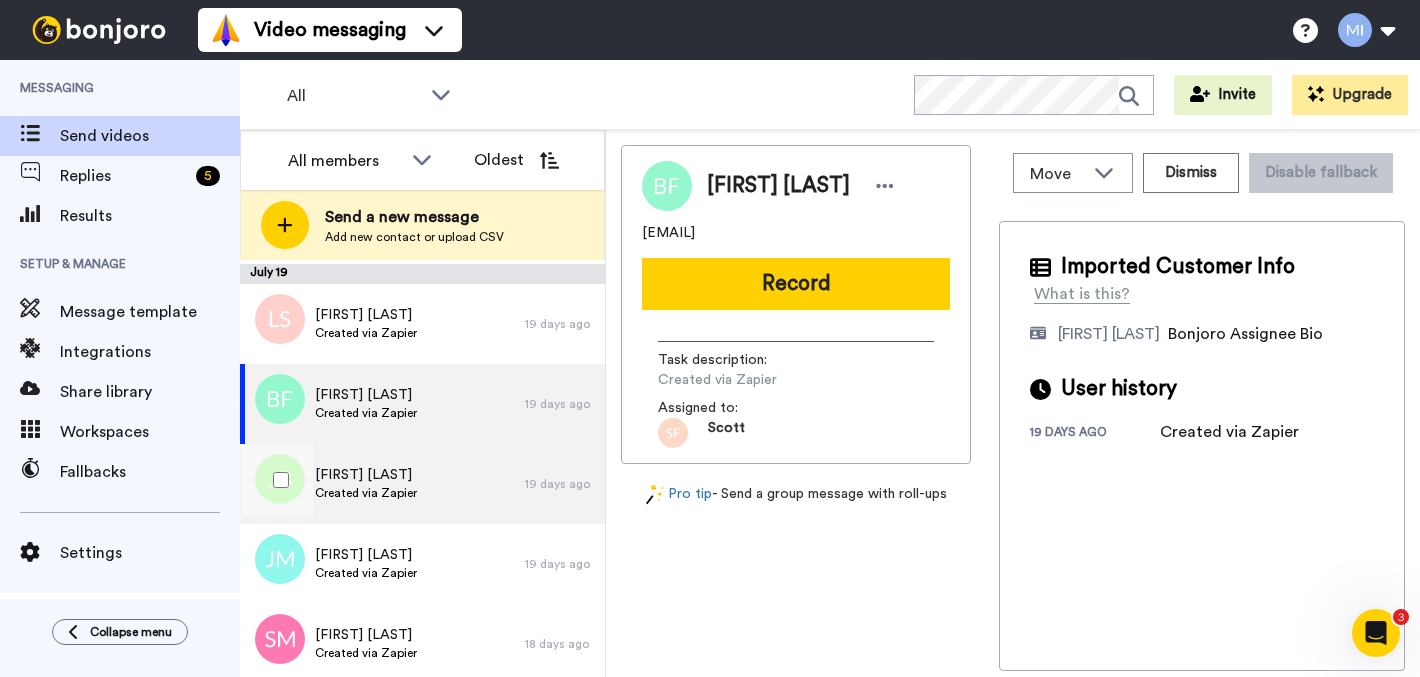 click on "[FIRST] [LAST] Created via Zapier" at bounding box center (382, 484) 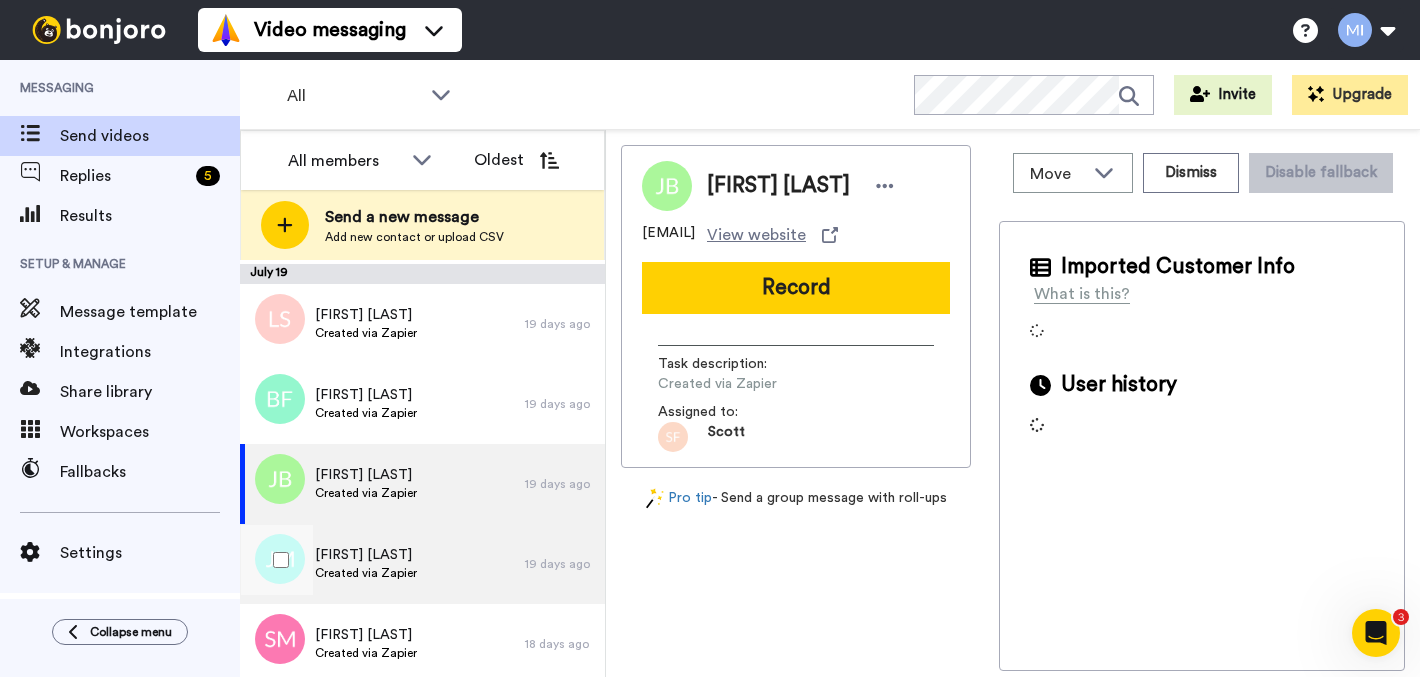 click on "[FIRST] [LAST] Created via Zapier" at bounding box center (382, 564) 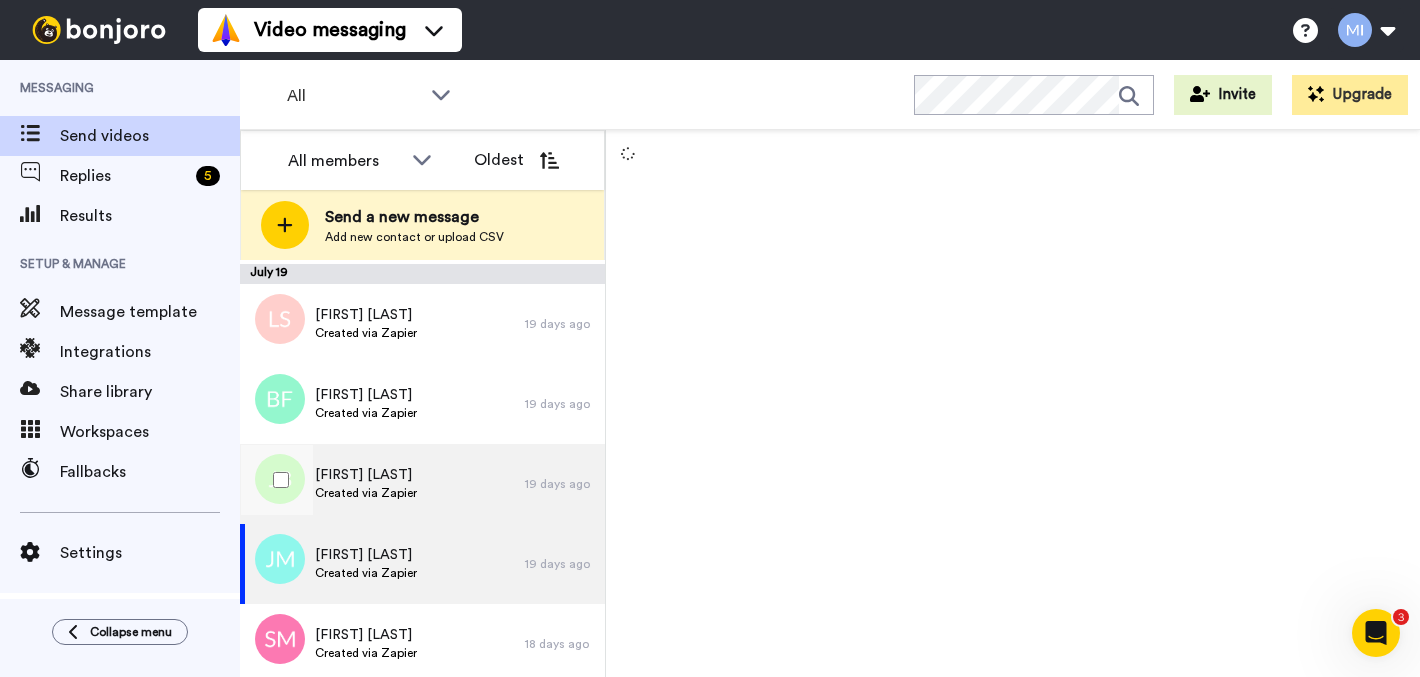 click on "[FIRST] [LAST] Created via Zapier" at bounding box center [382, 484] 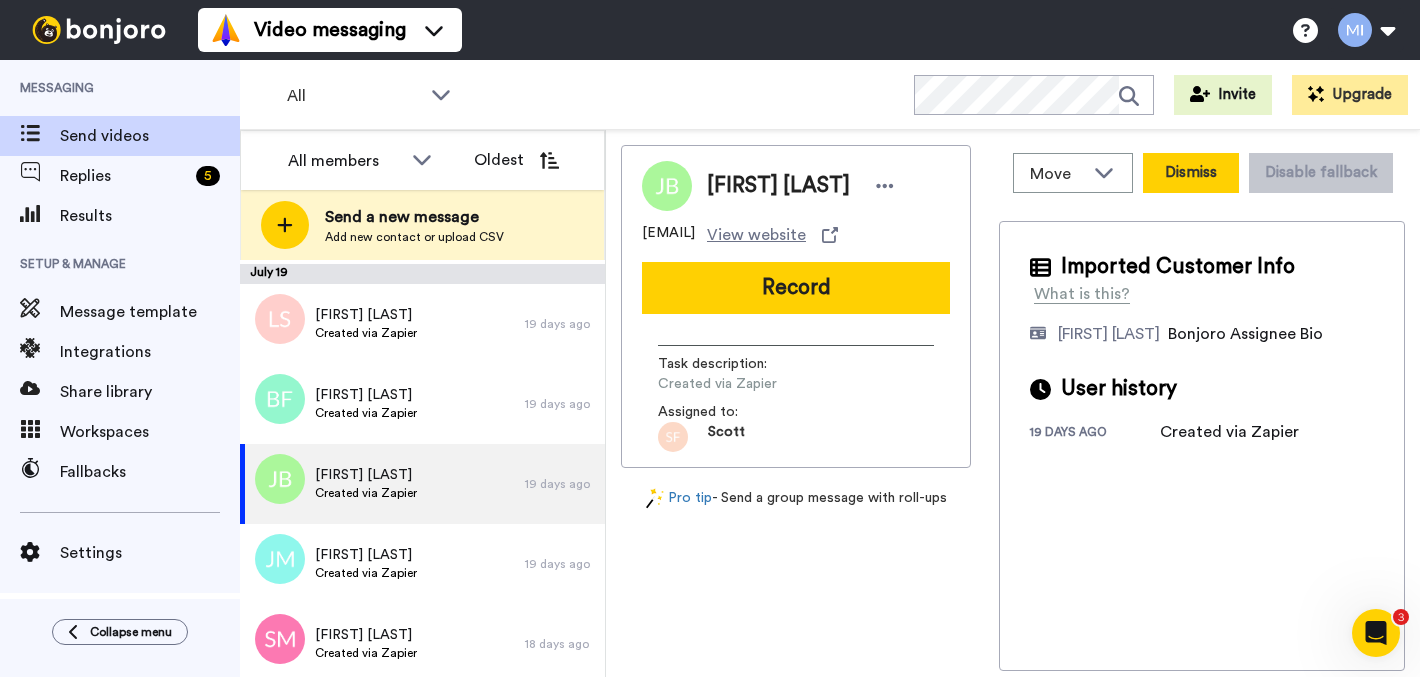 click on "Dismiss" at bounding box center (1191, 173) 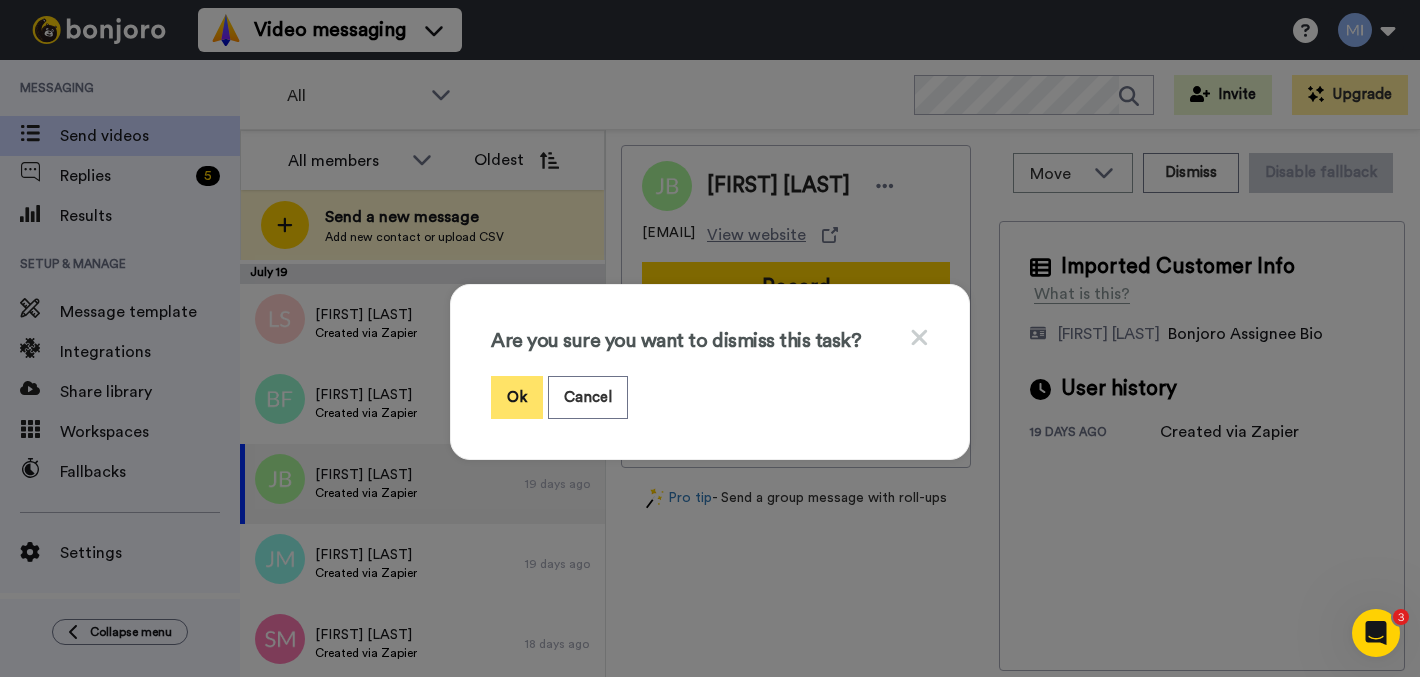 click on "Ok" at bounding box center (517, 397) 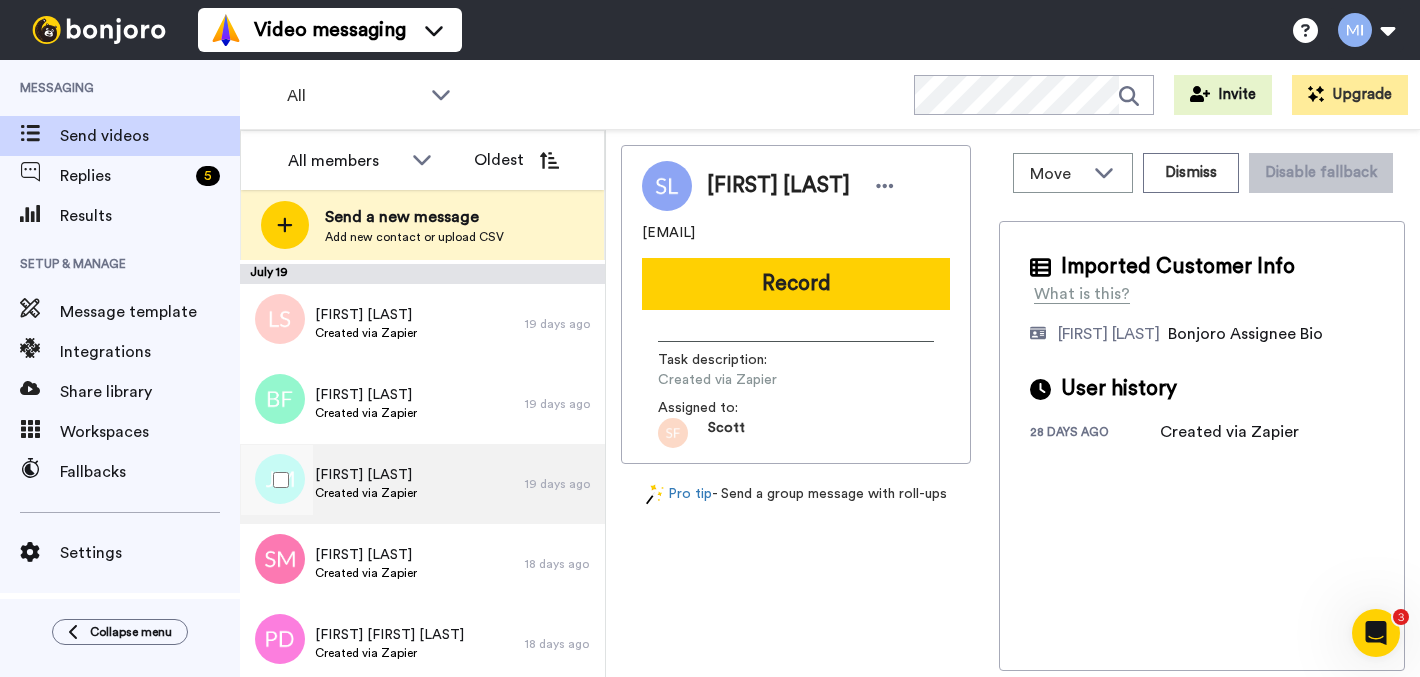 click on "[FIRST] [LAST] Created via Zapier" at bounding box center (382, 484) 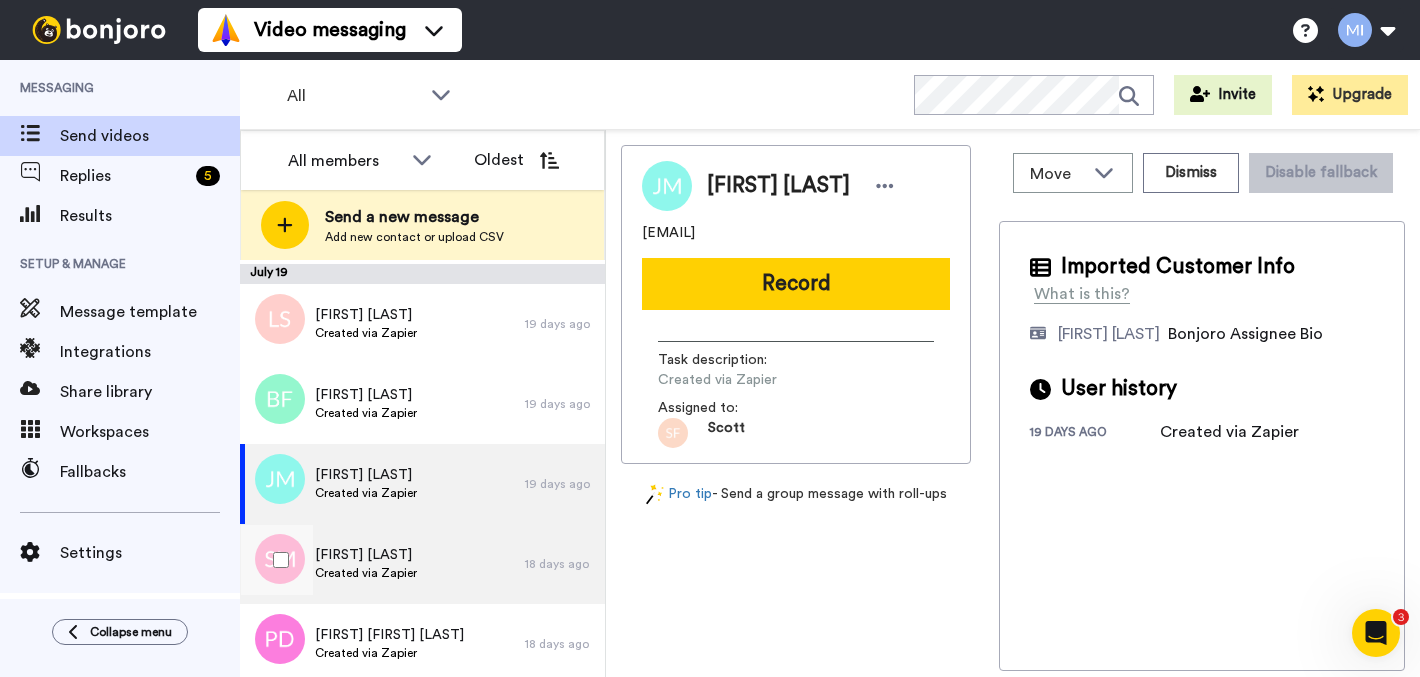 click on "Created via Zapier" at bounding box center (366, 573) 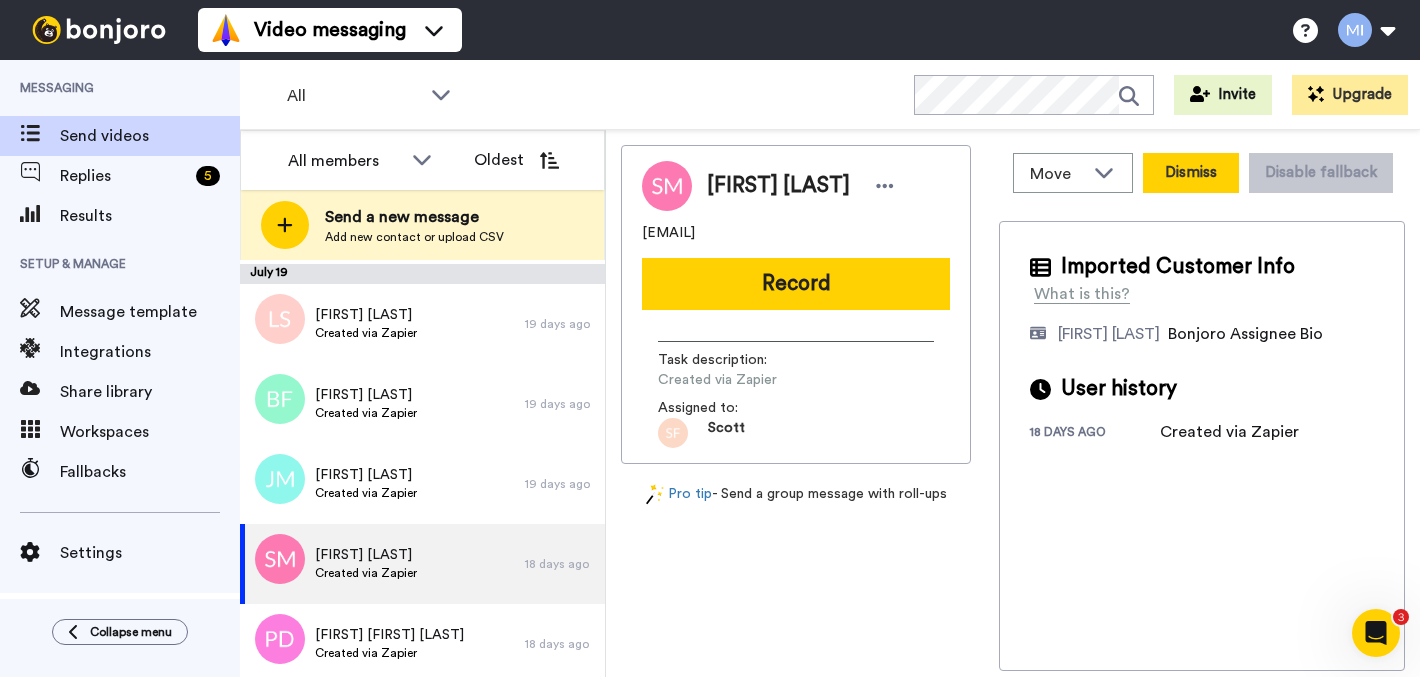 click on "Dismiss" at bounding box center (1191, 173) 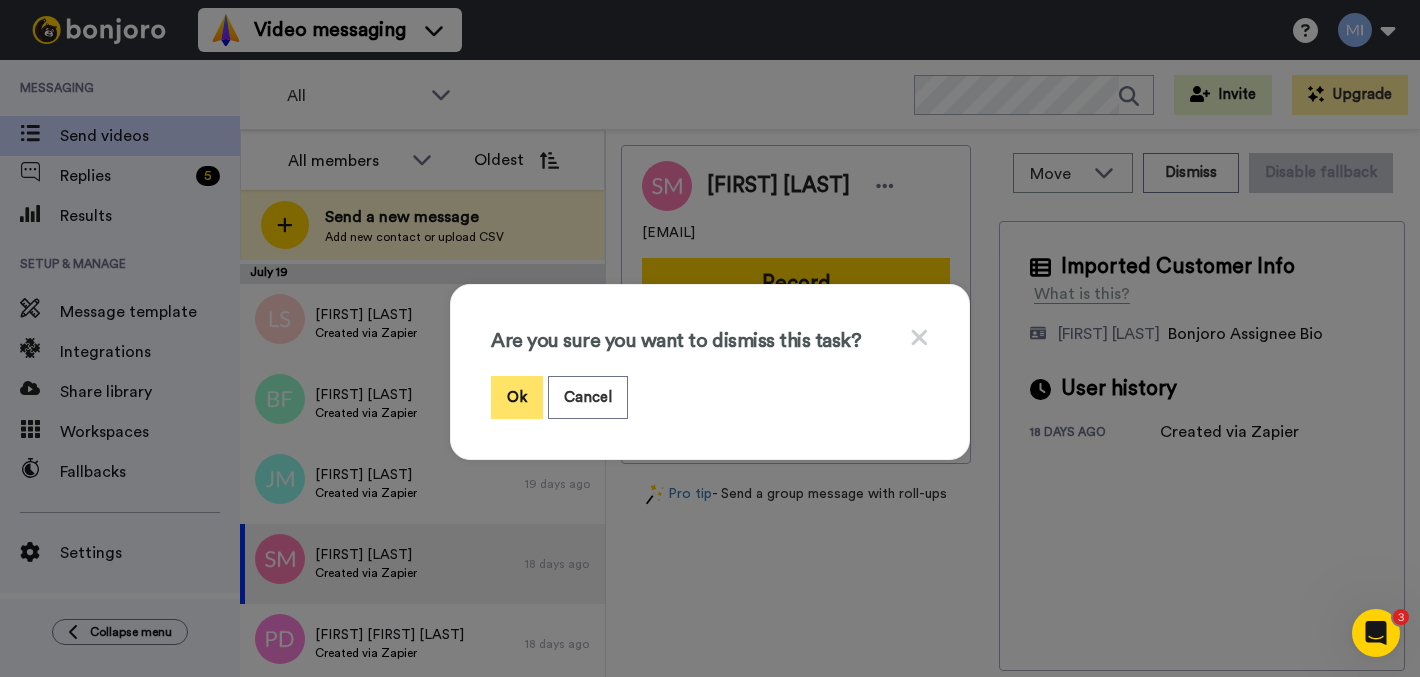 click on "Ok" at bounding box center [517, 397] 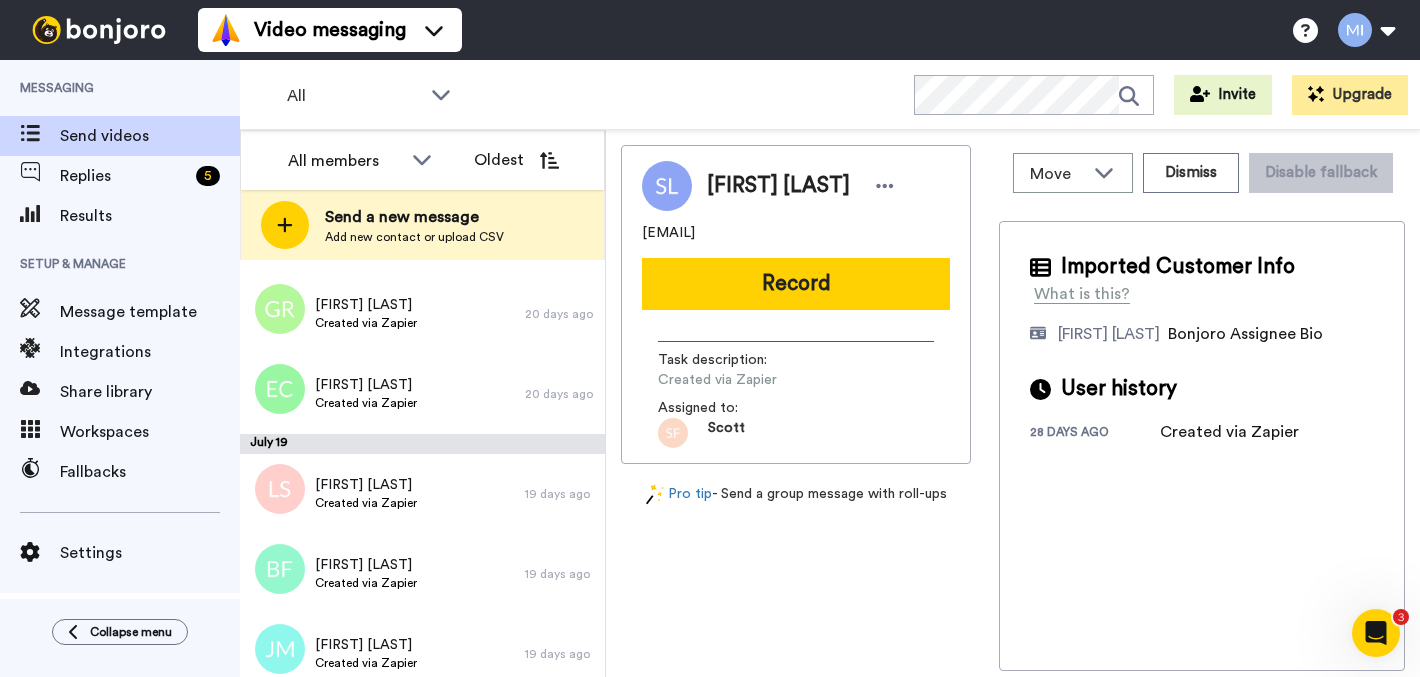 scroll, scrollTop: 523, scrollLeft: 0, axis: vertical 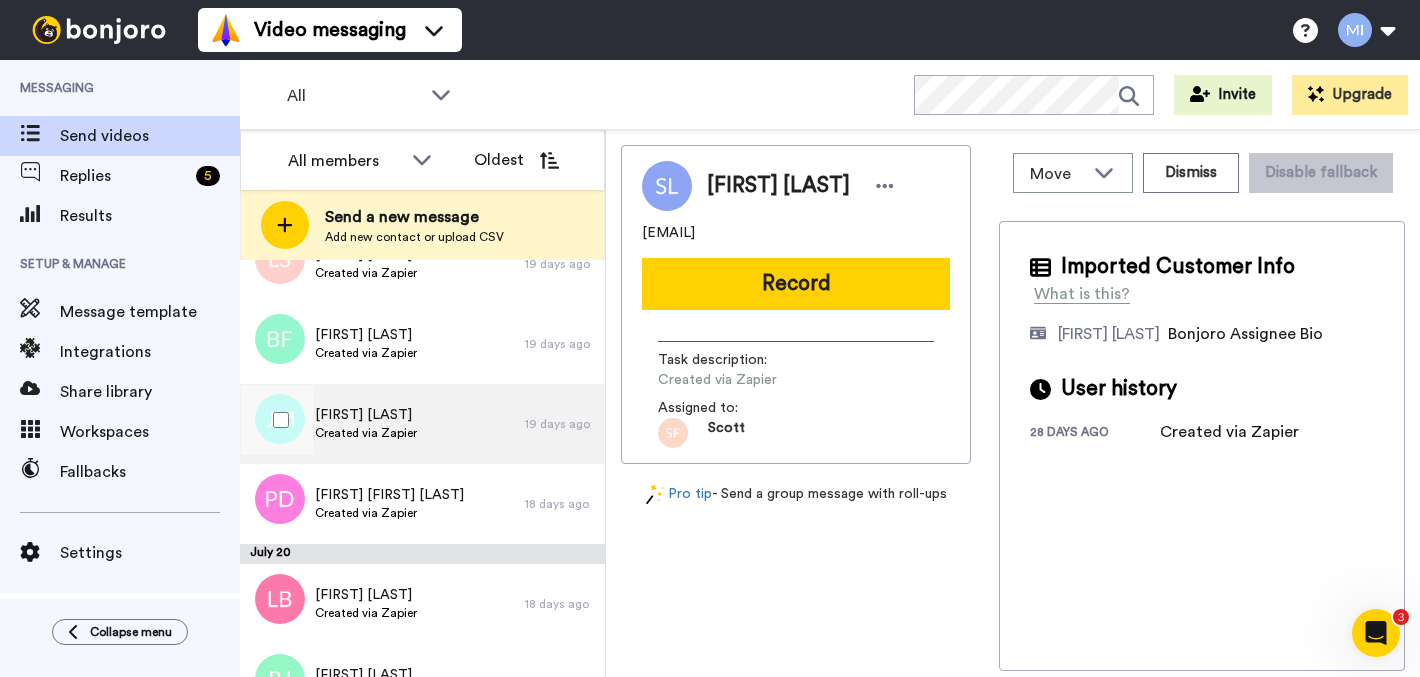 click on "Jamila Mannie Created via Zapier" at bounding box center [382, 424] 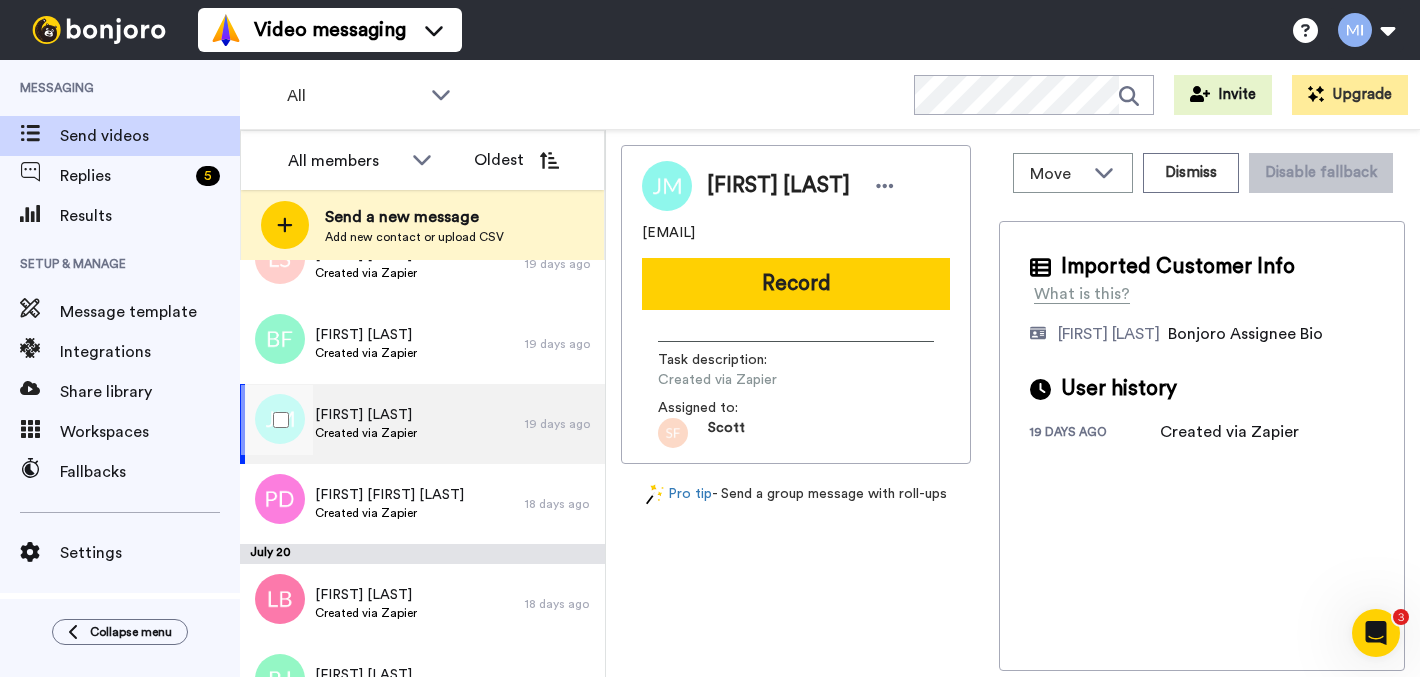 click on "Jamila Mannie Created via Zapier" at bounding box center (382, 424) 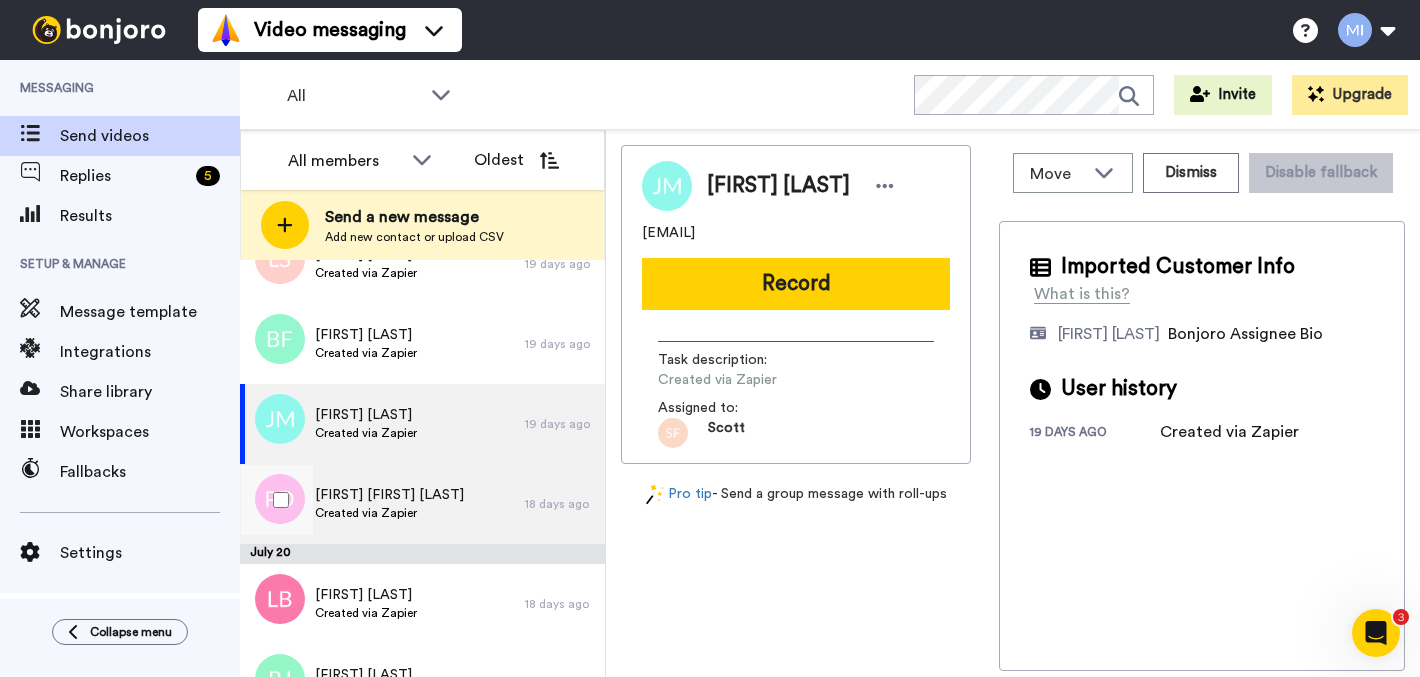 click on "Patricia Drummond Steven" at bounding box center (389, 495) 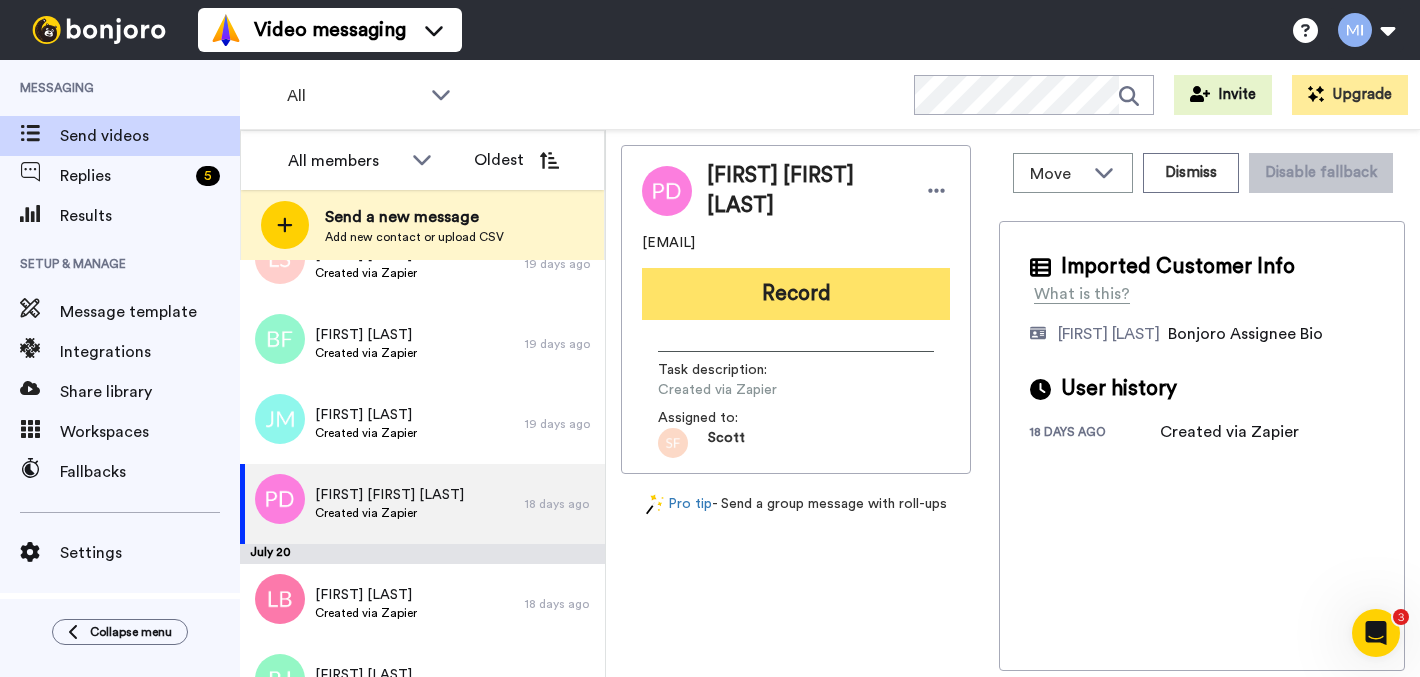 click on "Record" at bounding box center [796, 294] 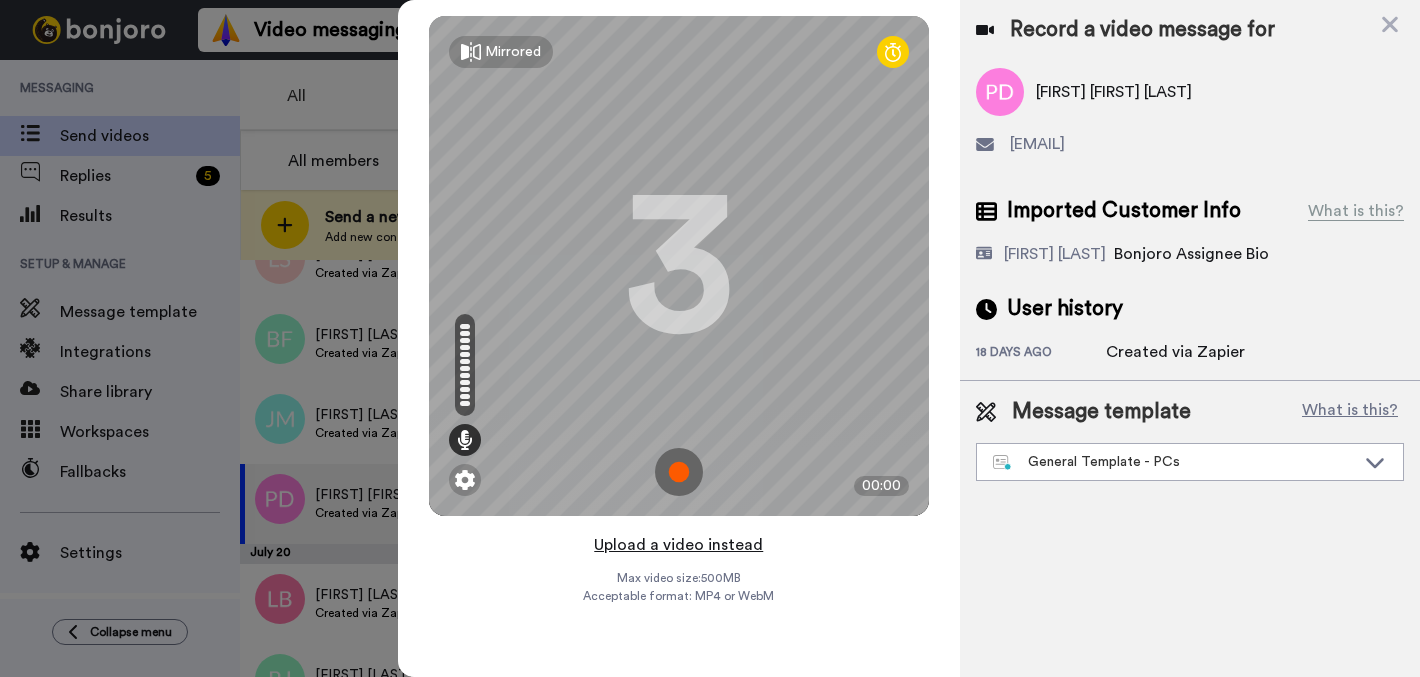 click on "Upload a video instead" at bounding box center [678, 545] 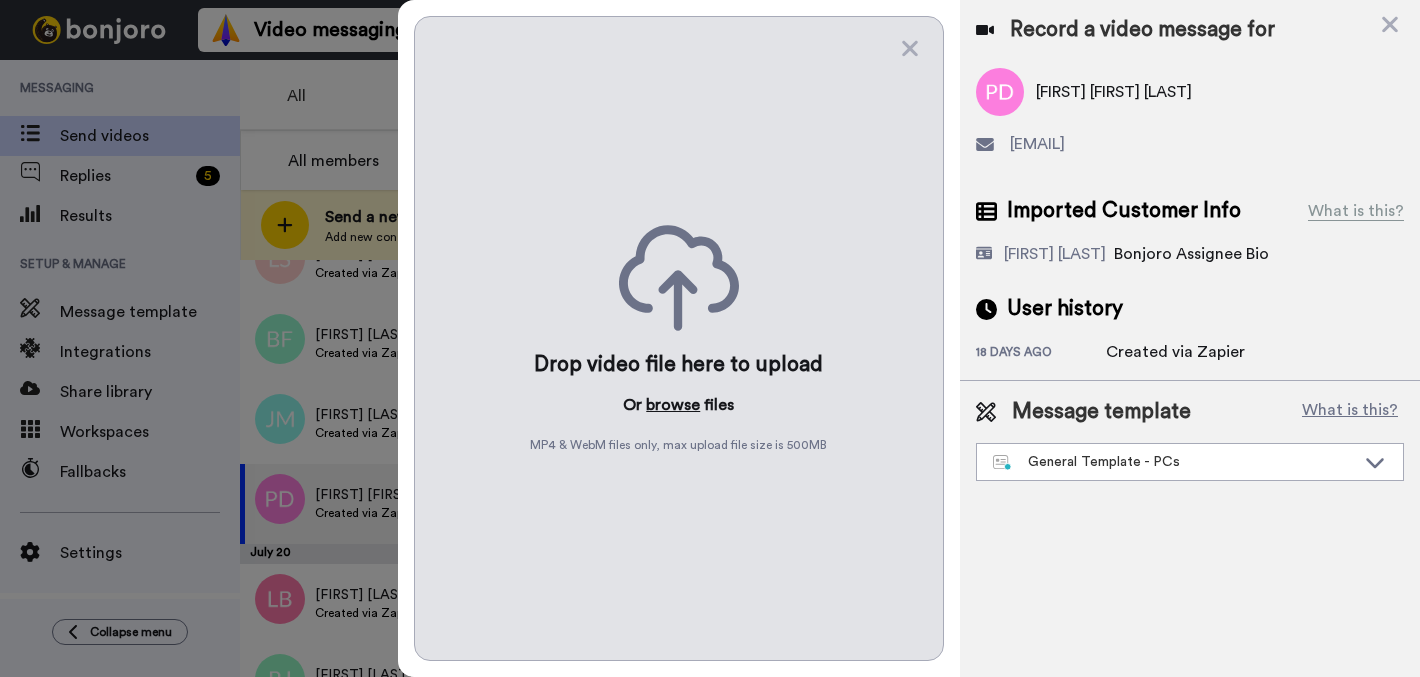 click on "browse" at bounding box center [673, 405] 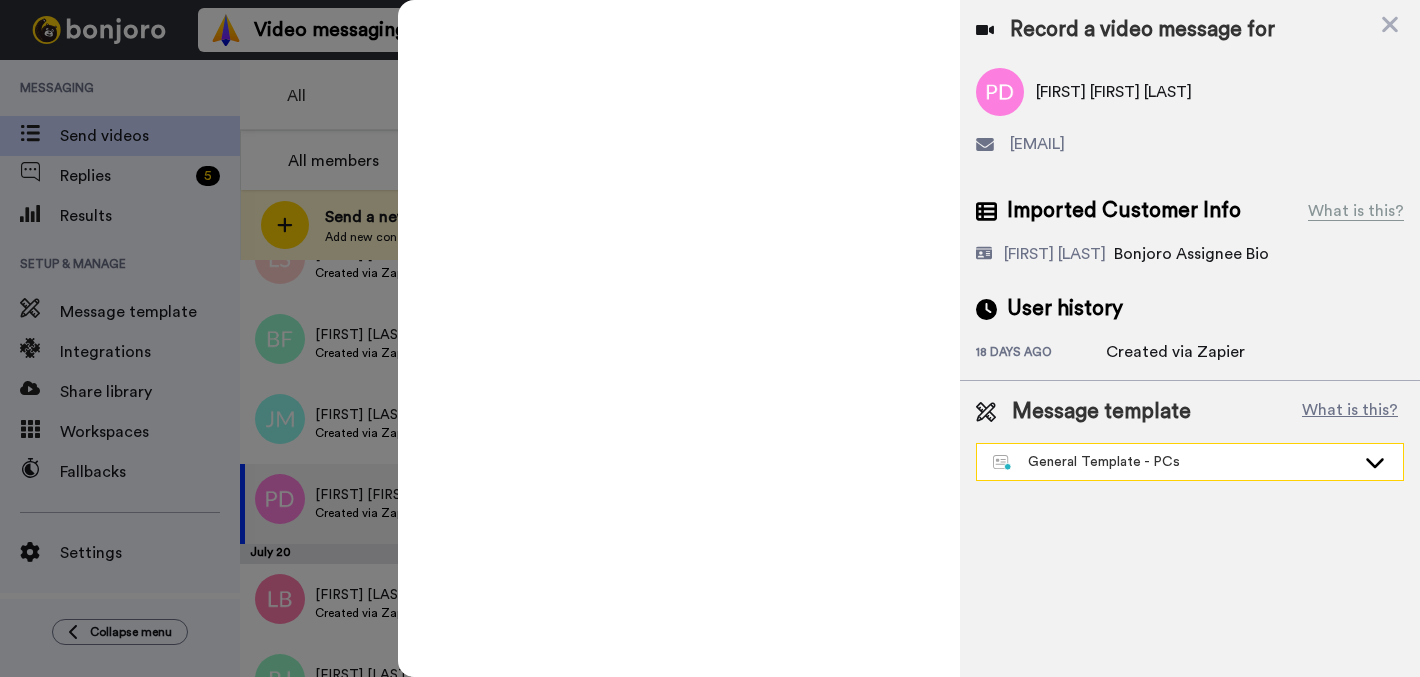 click on "General Template - PCs" at bounding box center [1174, 462] 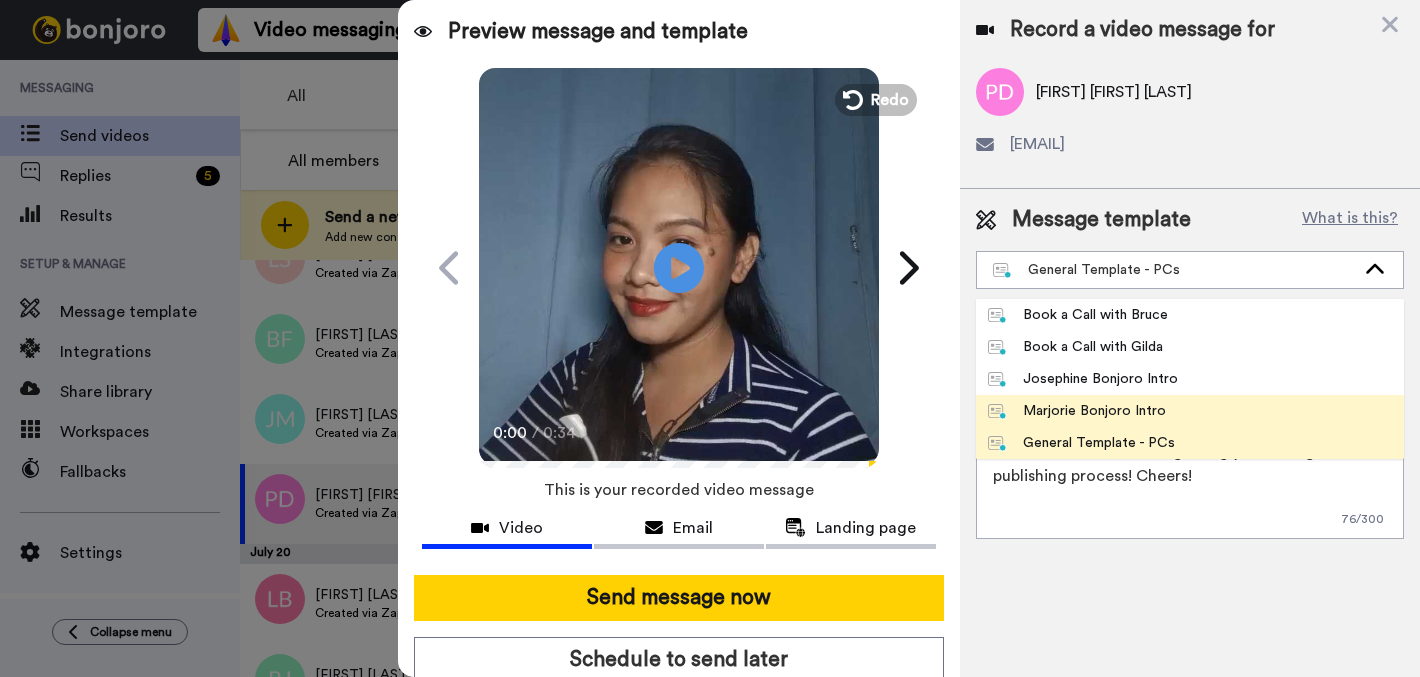 click on "Marjorie Bonjoro Intro" at bounding box center (1077, 411) 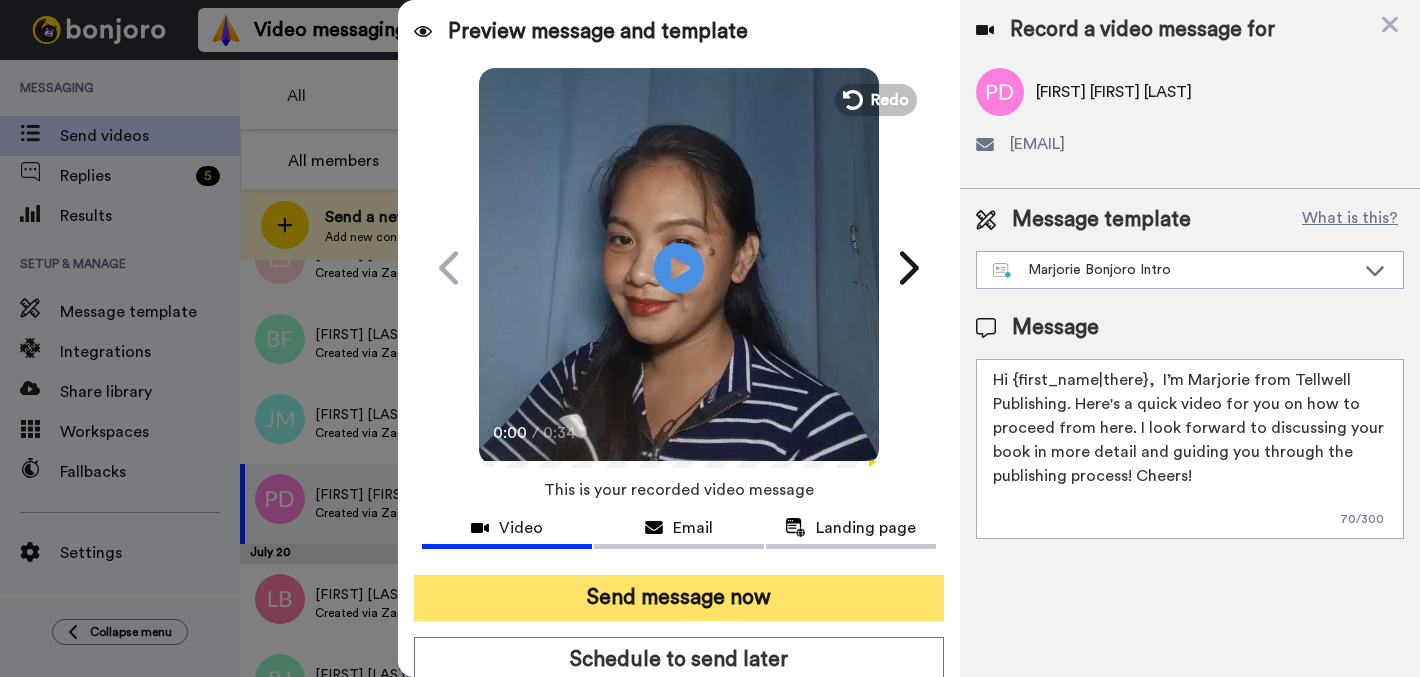 click on "Send message now" at bounding box center (679, 598) 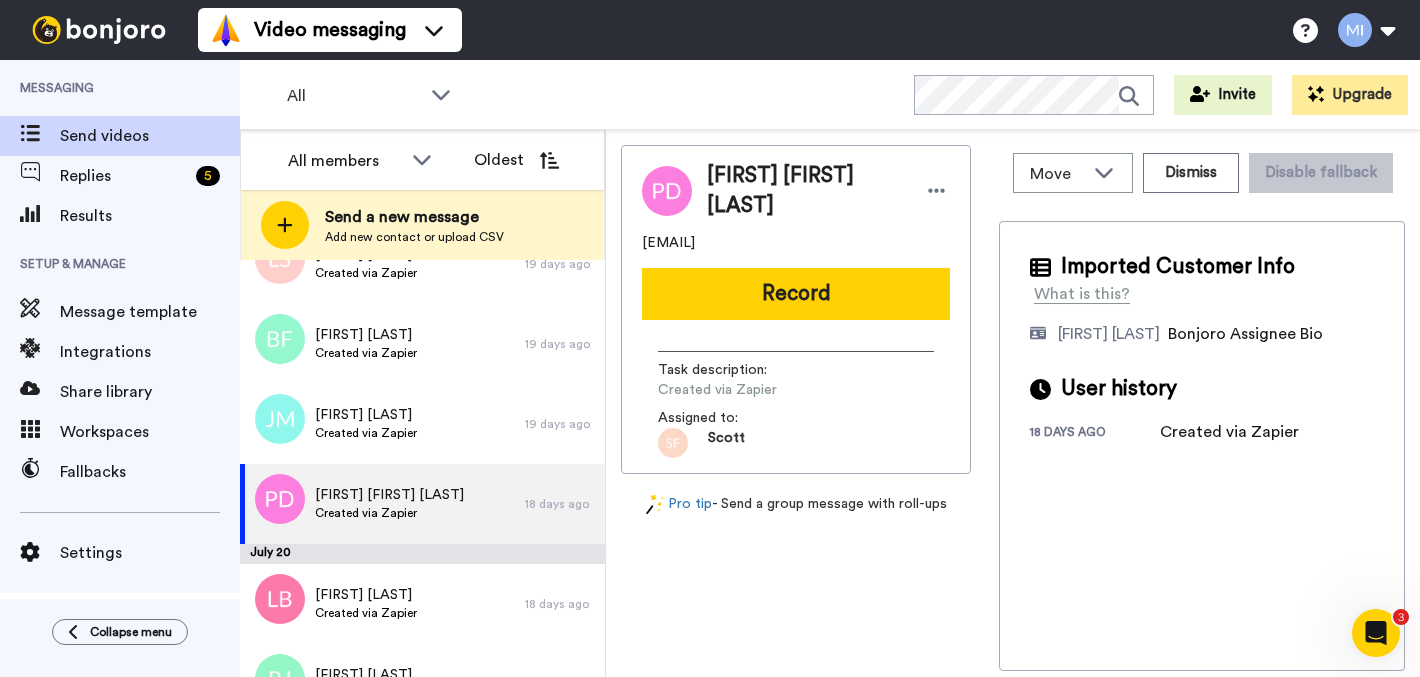 scroll, scrollTop: 0, scrollLeft: 0, axis: both 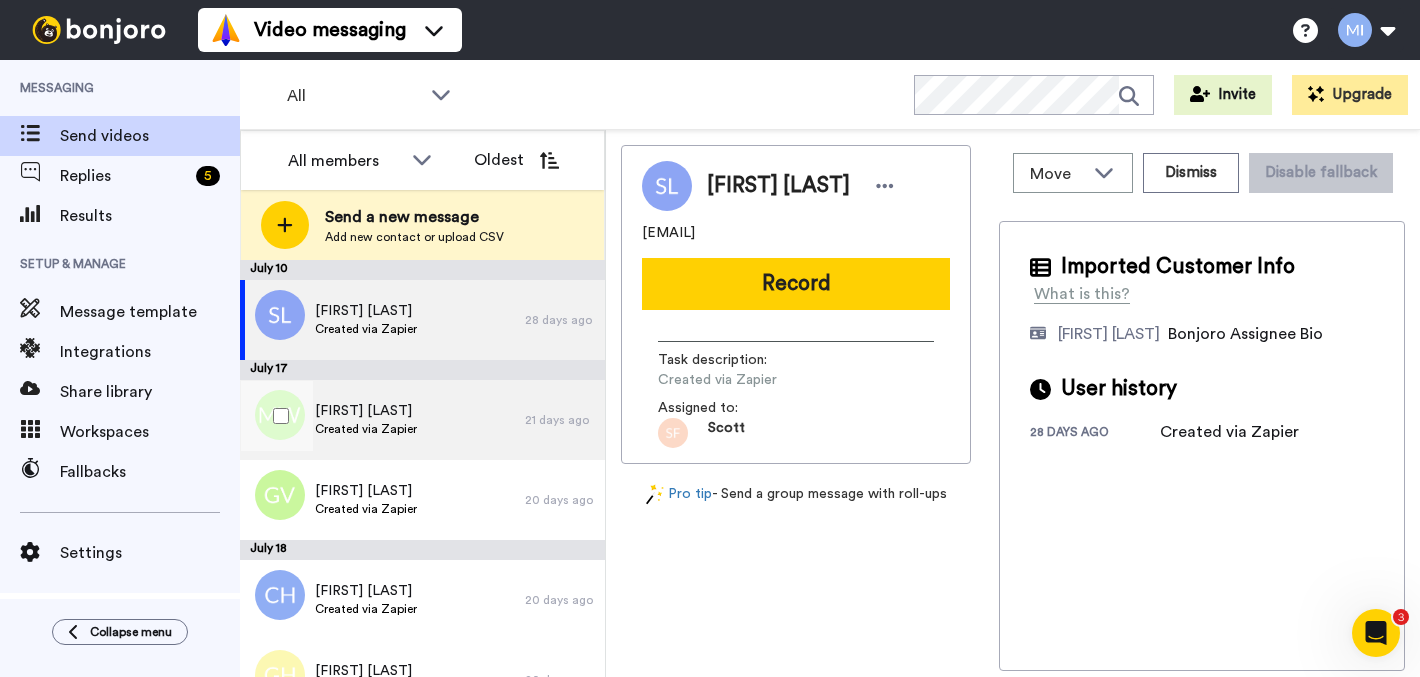 click on "Created via Zapier" at bounding box center (366, 429) 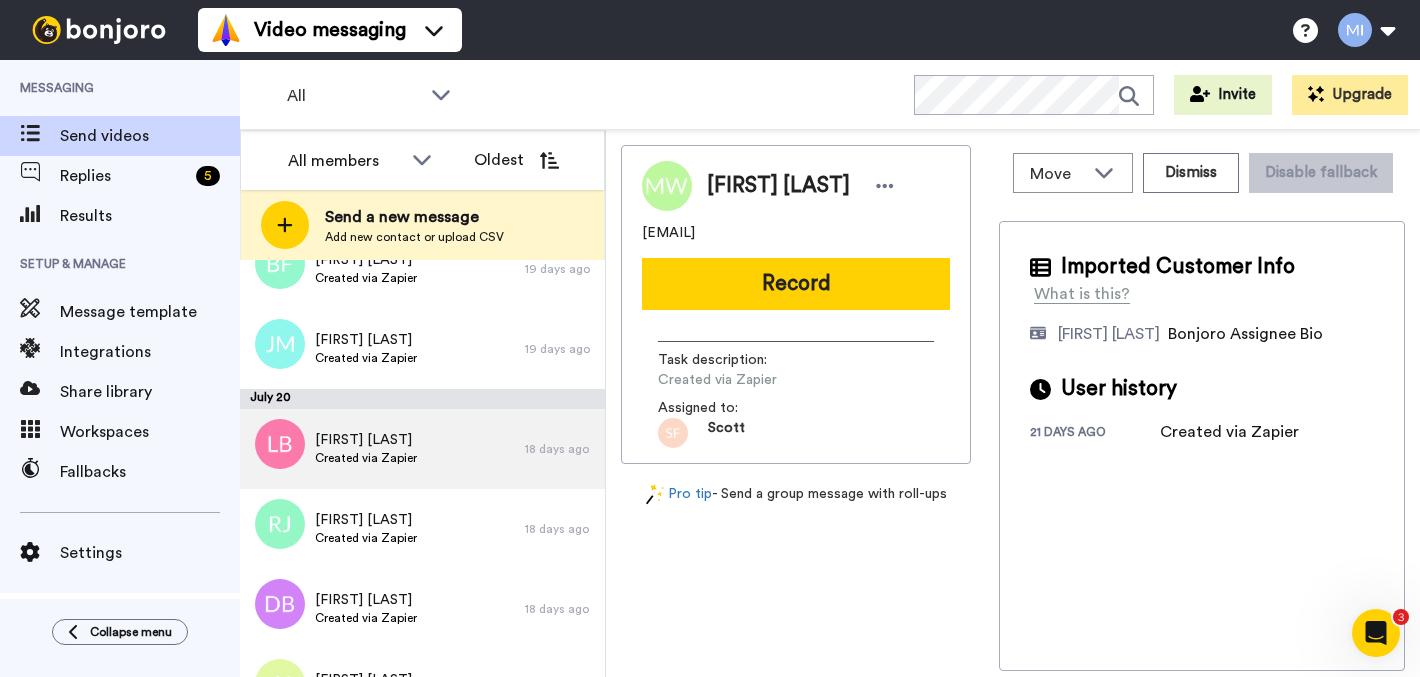 scroll, scrollTop: 828, scrollLeft: 0, axis: vertical 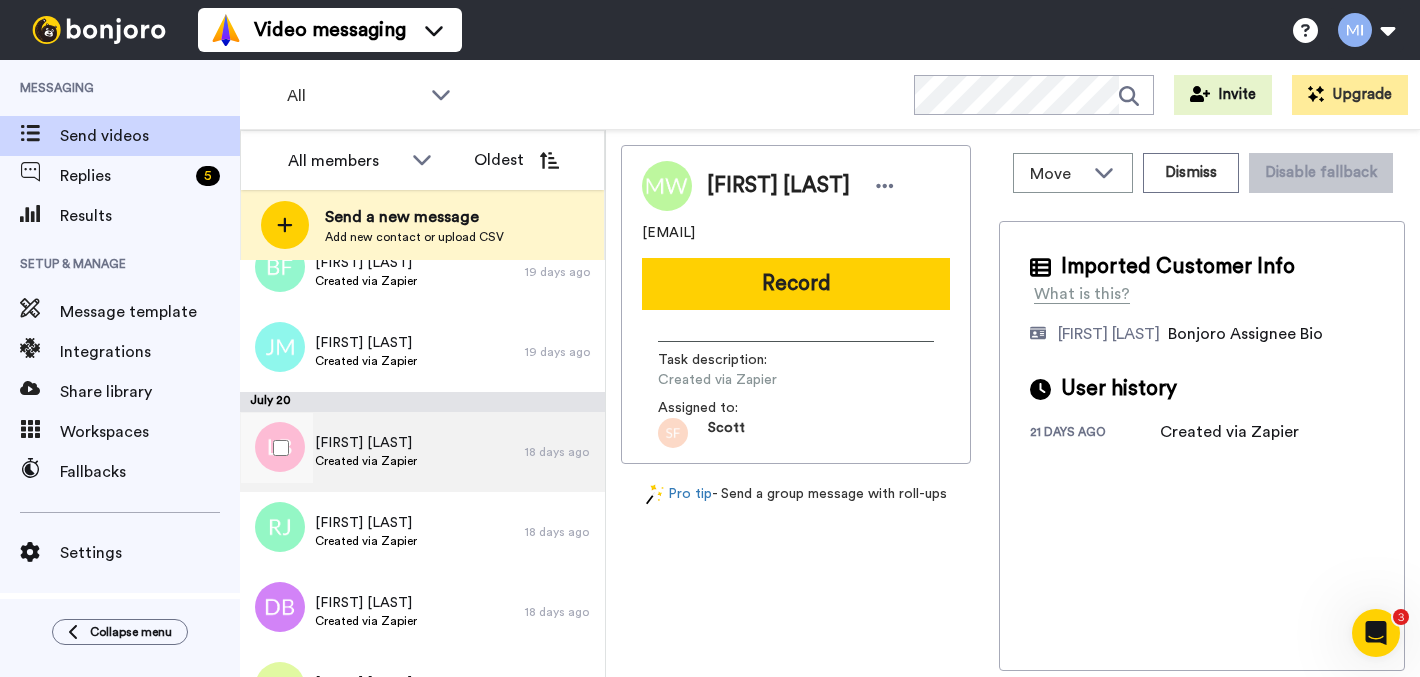 click on "[FIRST] [LAST] Created via Zapier" at bounding box center (382, 452) 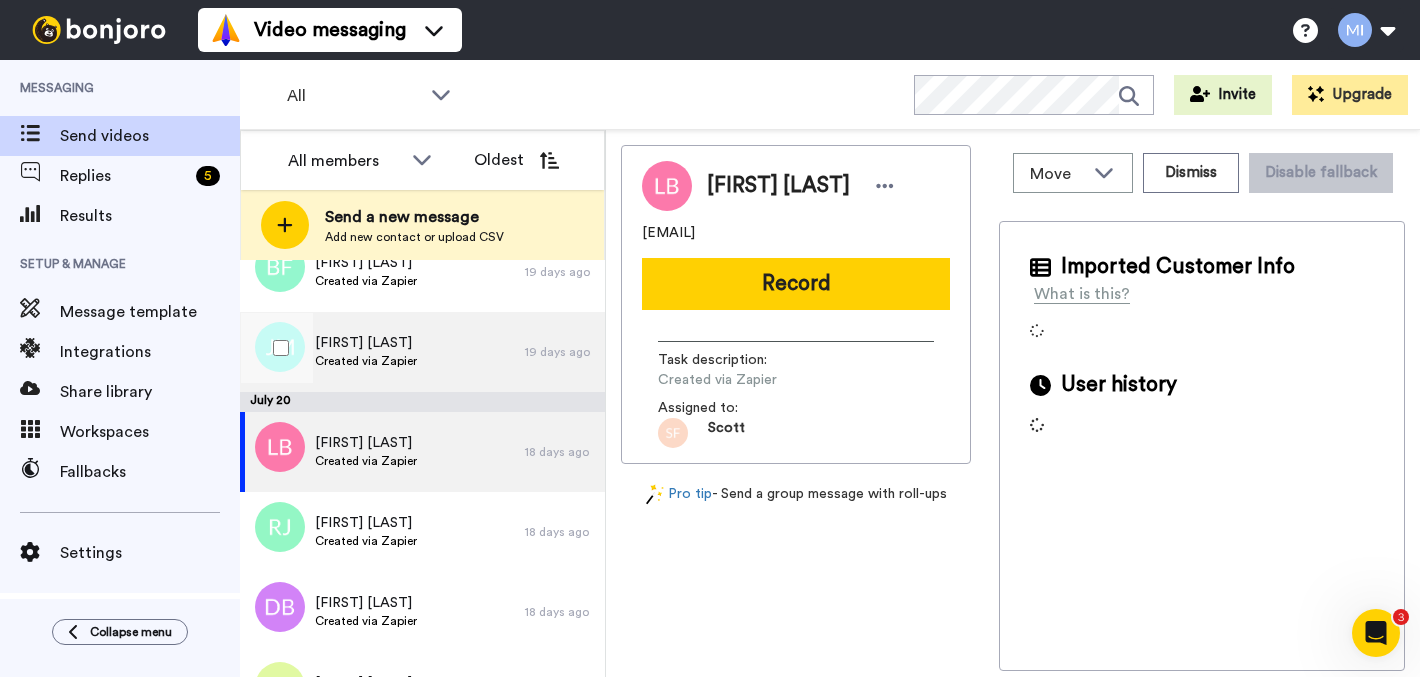 click on "Jamila Mannie Created via Zapier" at bounding box center [382, 352] 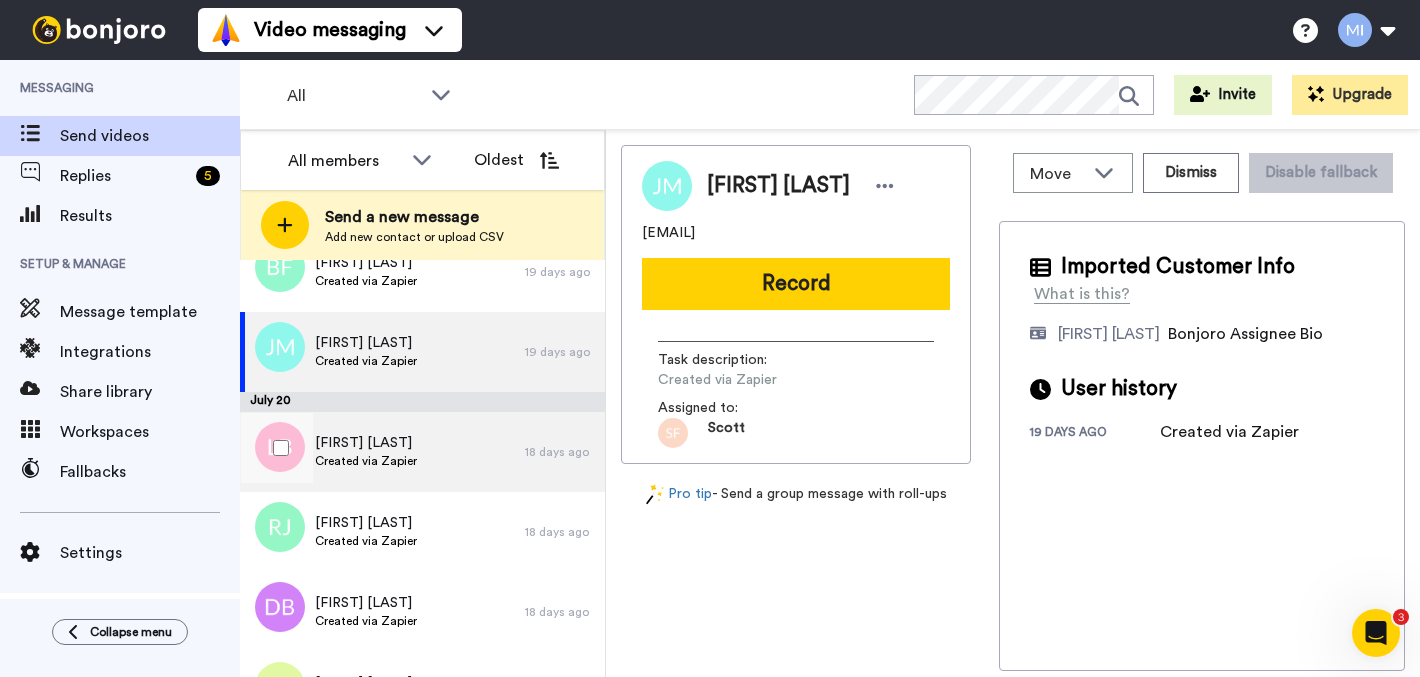 click on "Lasona Brown Created via Zapier" at bounding box center (382, 452) 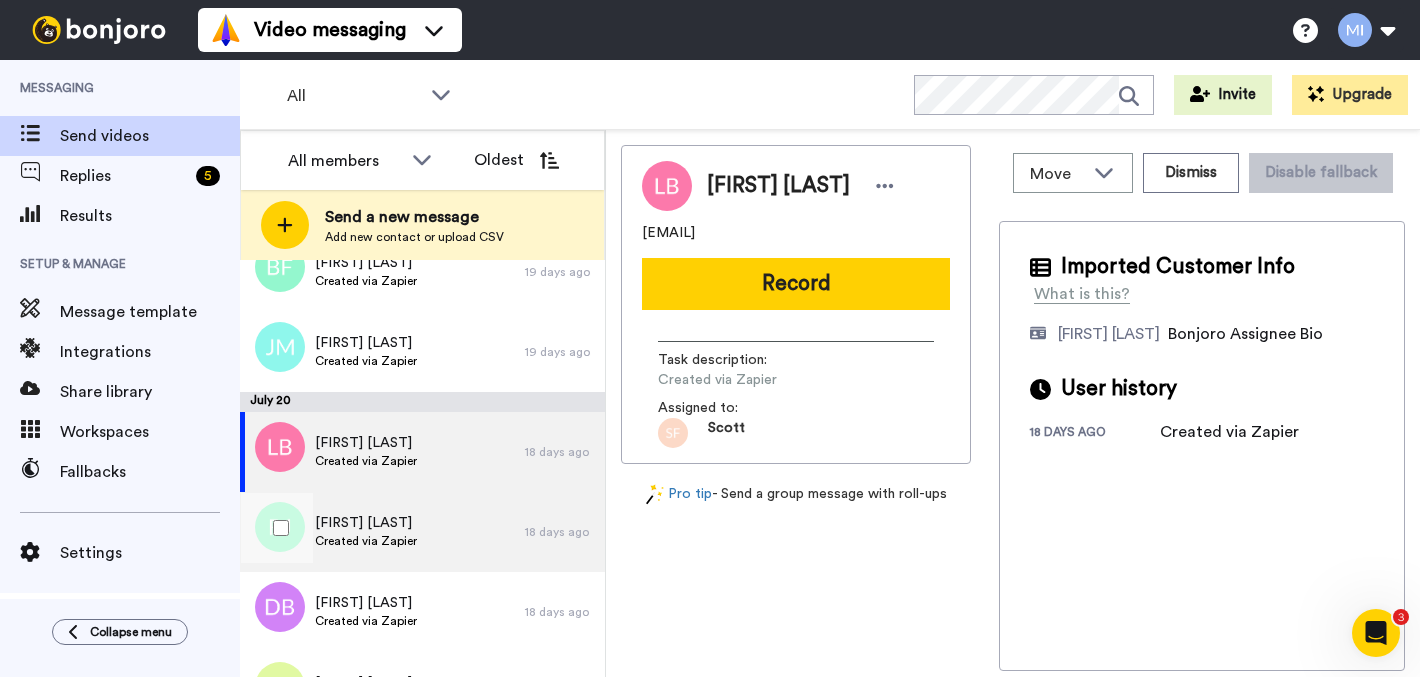 click on "[FIRST] [LAST]" at bounding box center [366, 523] 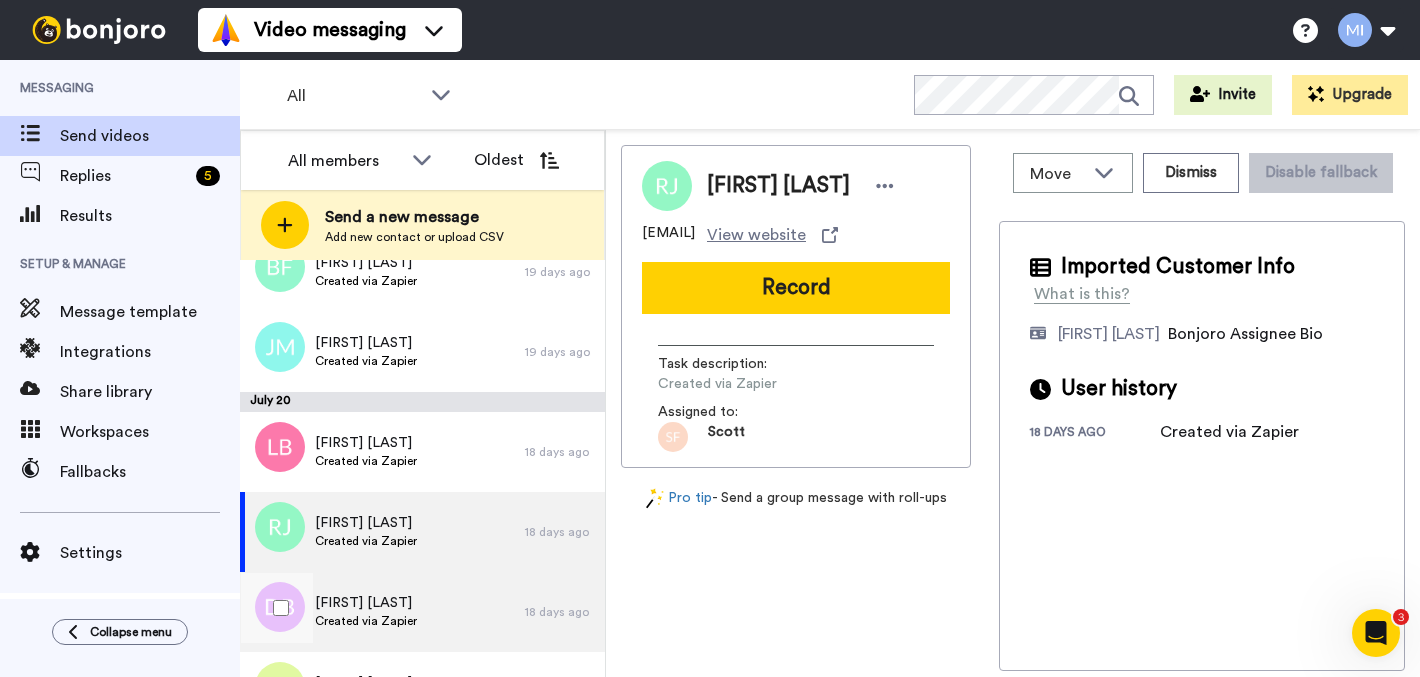 click on "[FIRST] [LAST]" at bounding box center (366, 603) 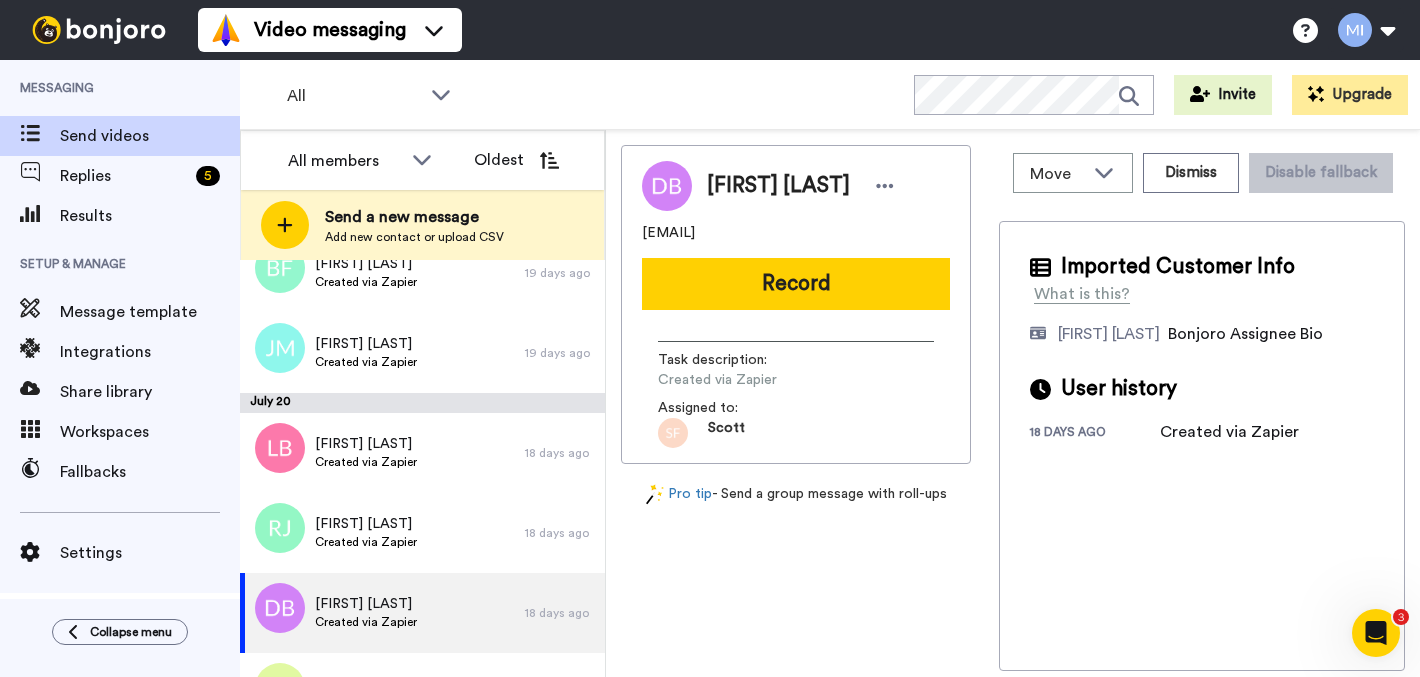 scroll, scrollTop: 946, scrollLeft: 0, axis: vertical 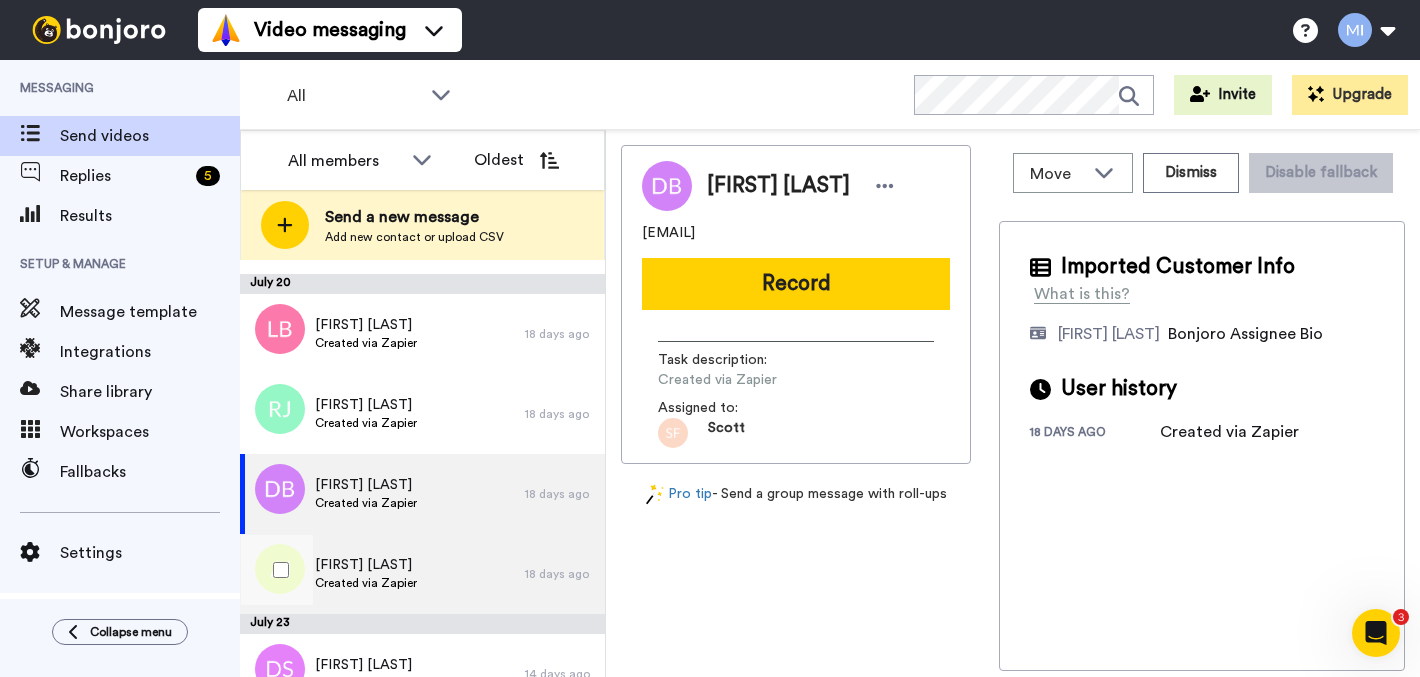 click on "[FIRST] [LAST] Created via Zapier" at bounding box center [382, 574] 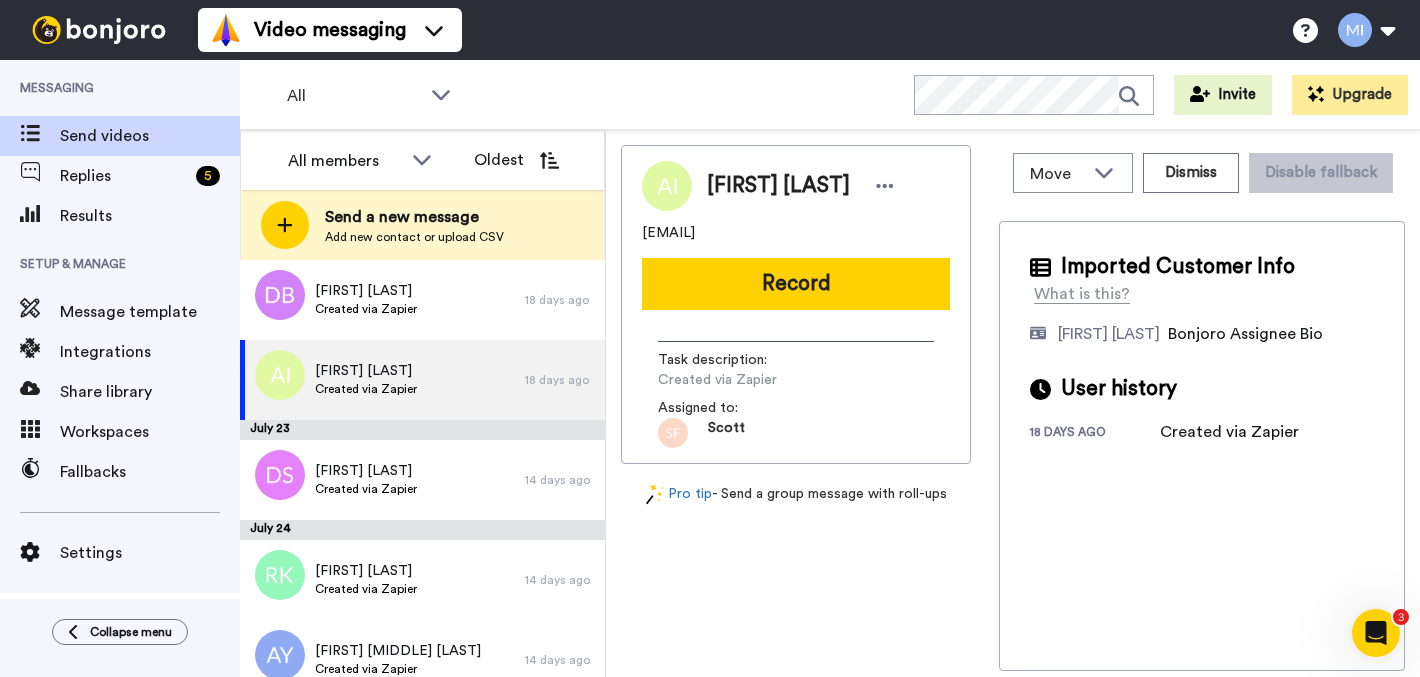 scroll, scrollTop: 1156, scrollLeft: 0, axis: vertical 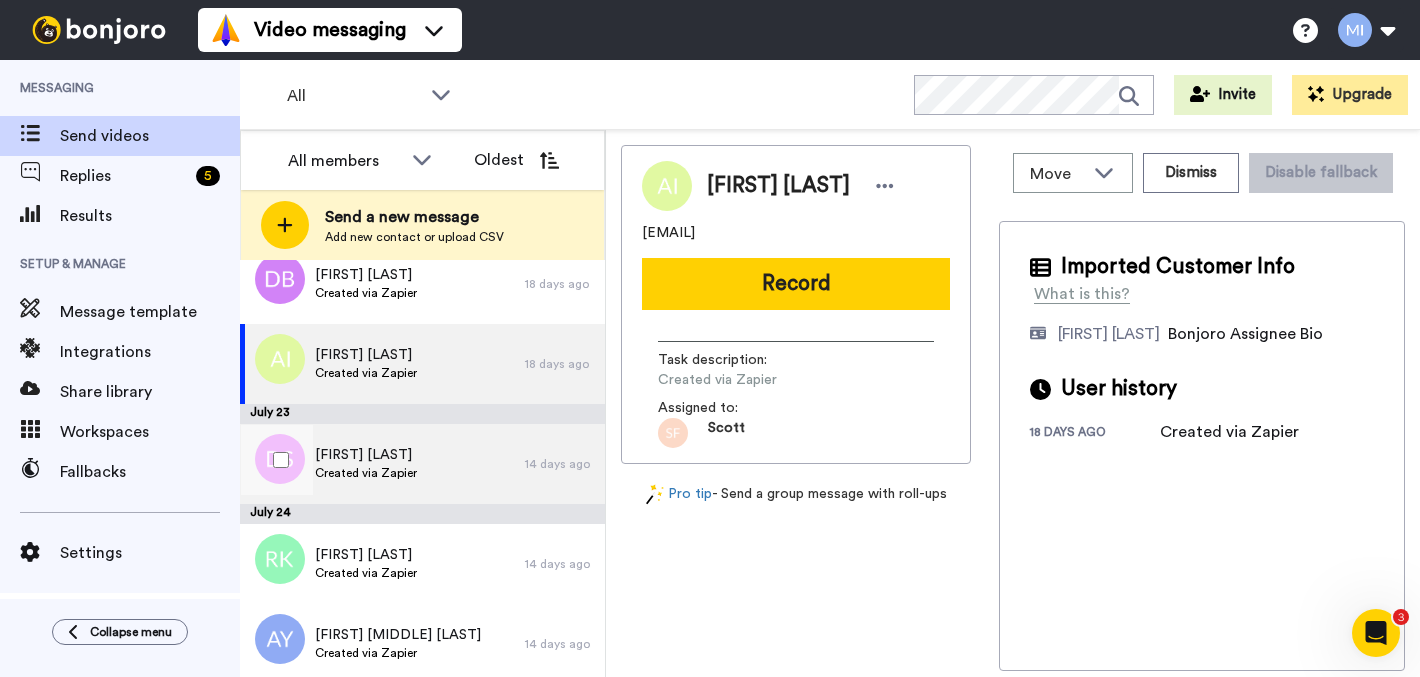 click on "Denise Stevenson Created via Zapier" at bounding box center (382, 464) 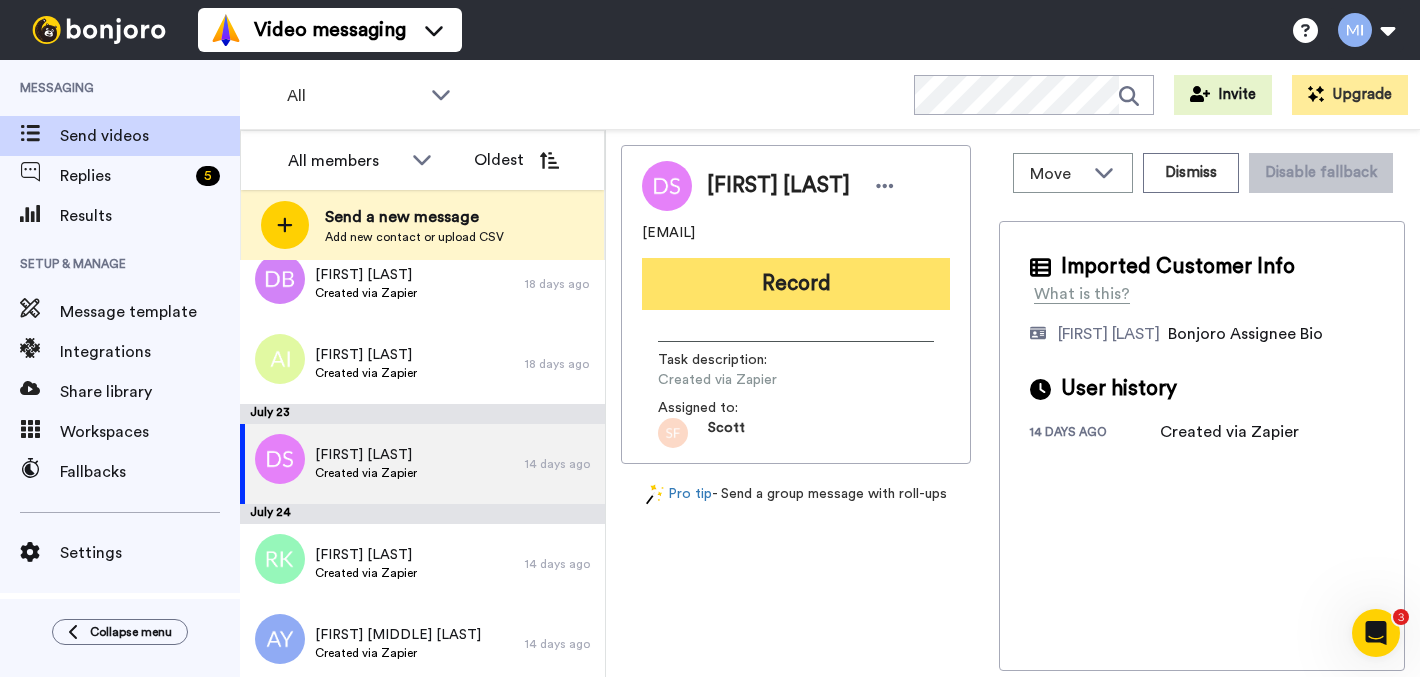 click on "Record" at bounding box center [796, 284] 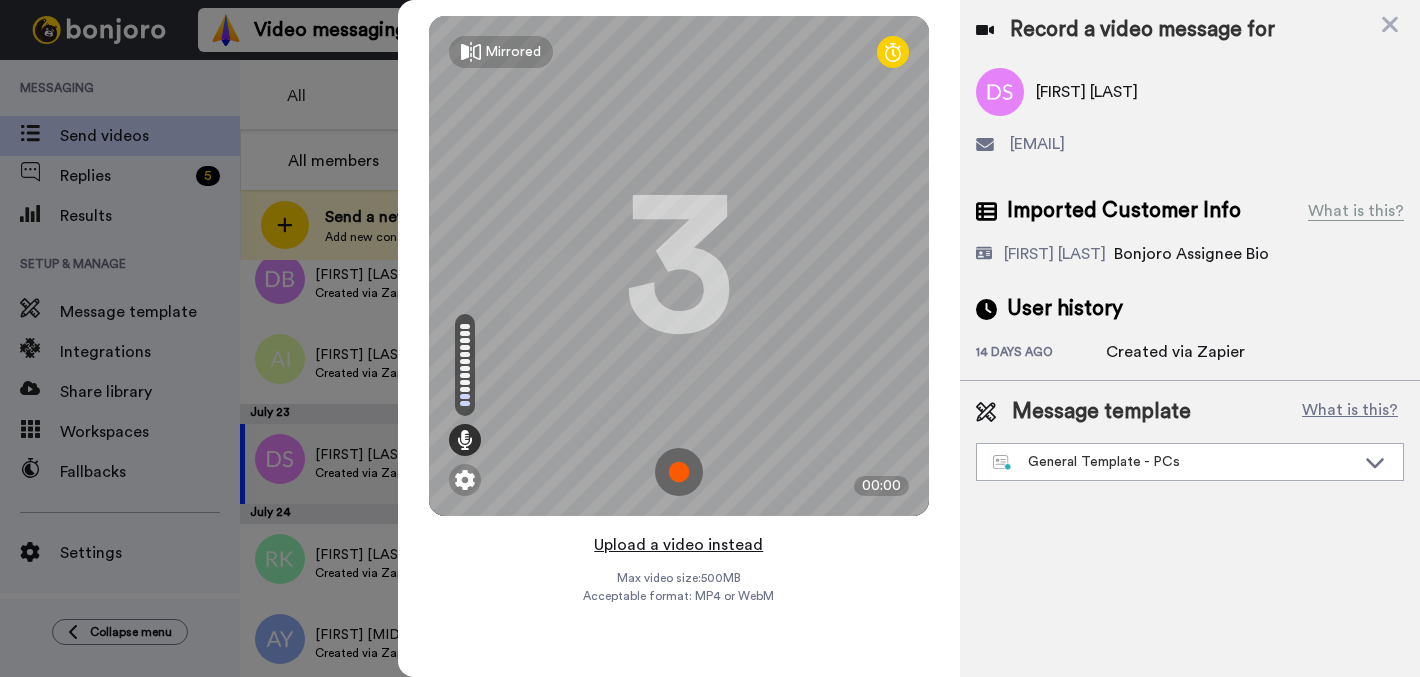 click on "Upload a video instead" at bounding box center (678, 545) 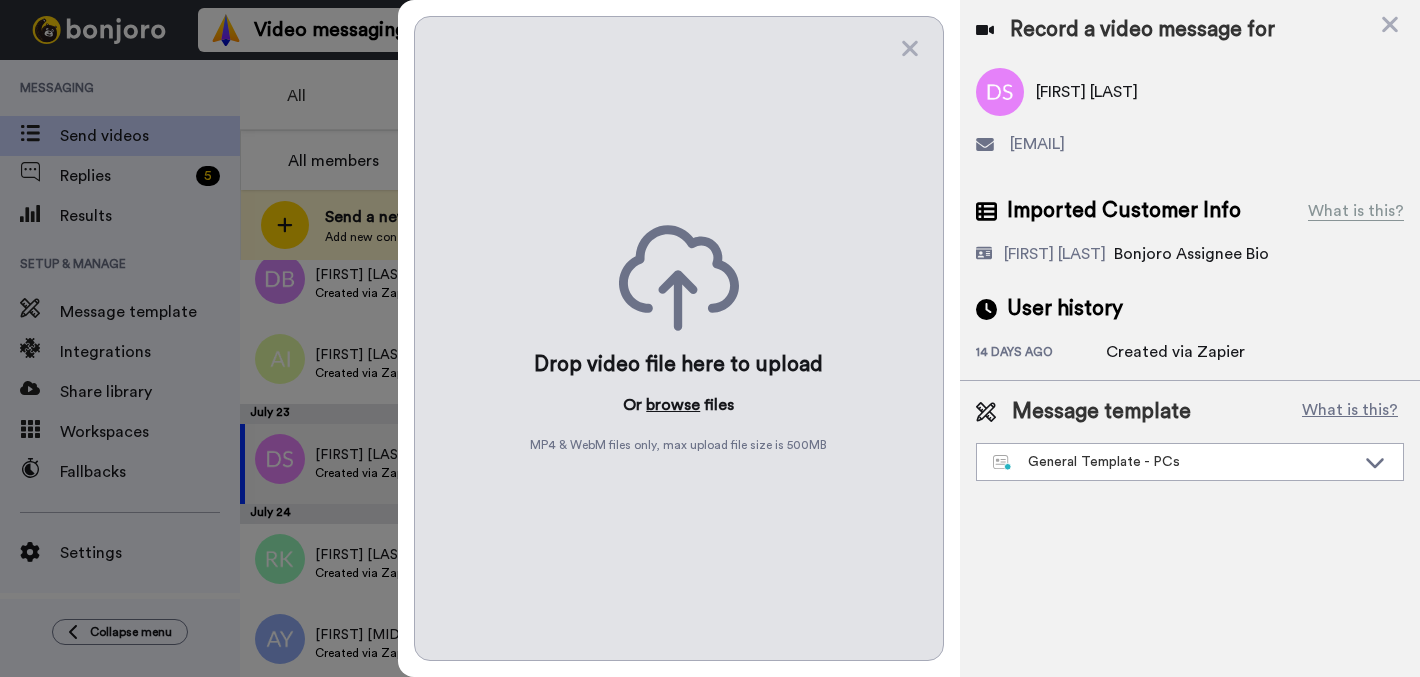 click on "browse" at bounding box center [673, 405] 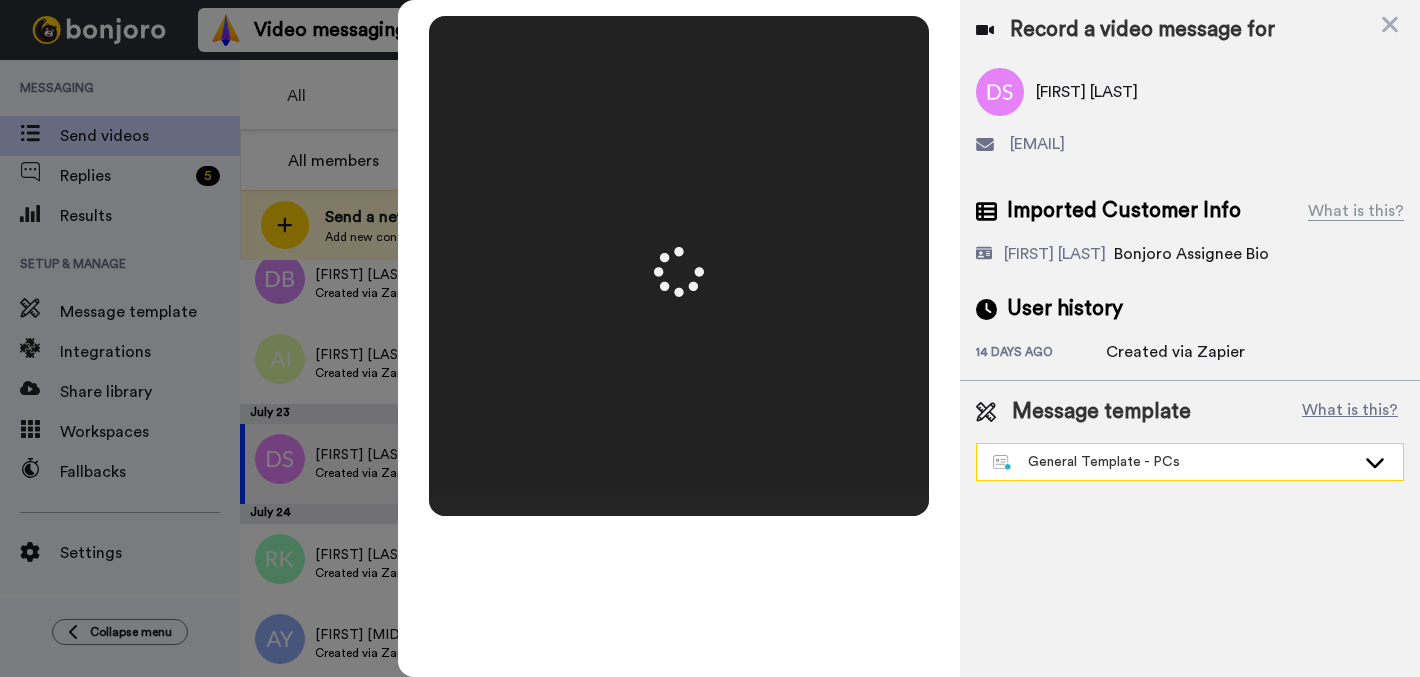 click on "General Template - PCs" at bounding box center [1174, 462] 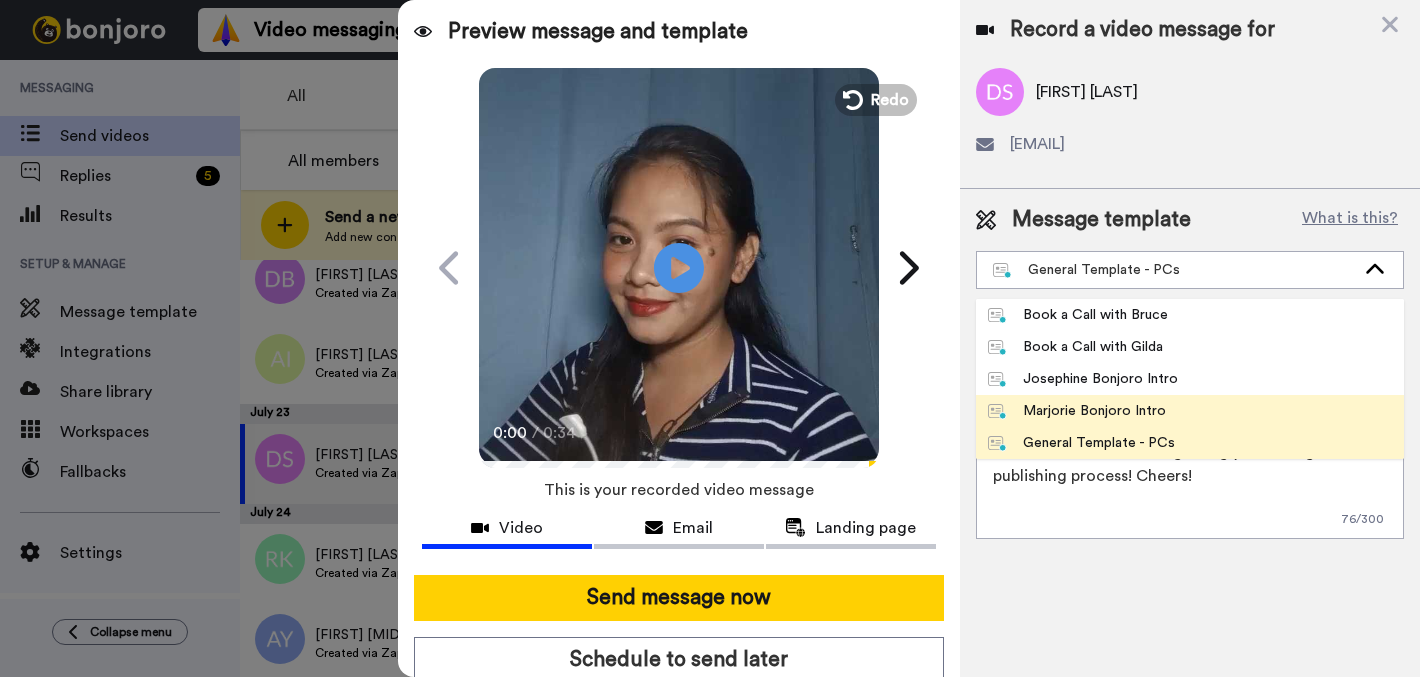 click on "Marjorie Bonjoro Intro" at bounding box center (1077, 411) 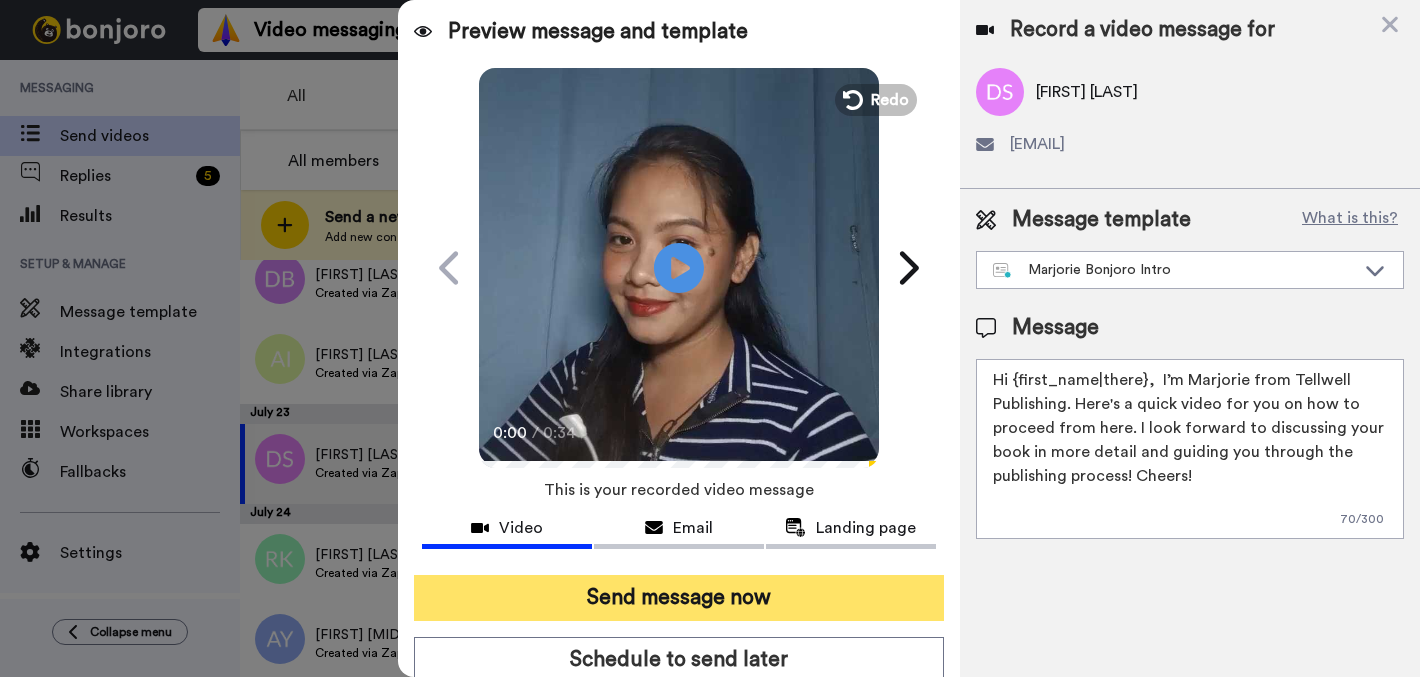 click on "Send message now" at bounding box center [679, 598] 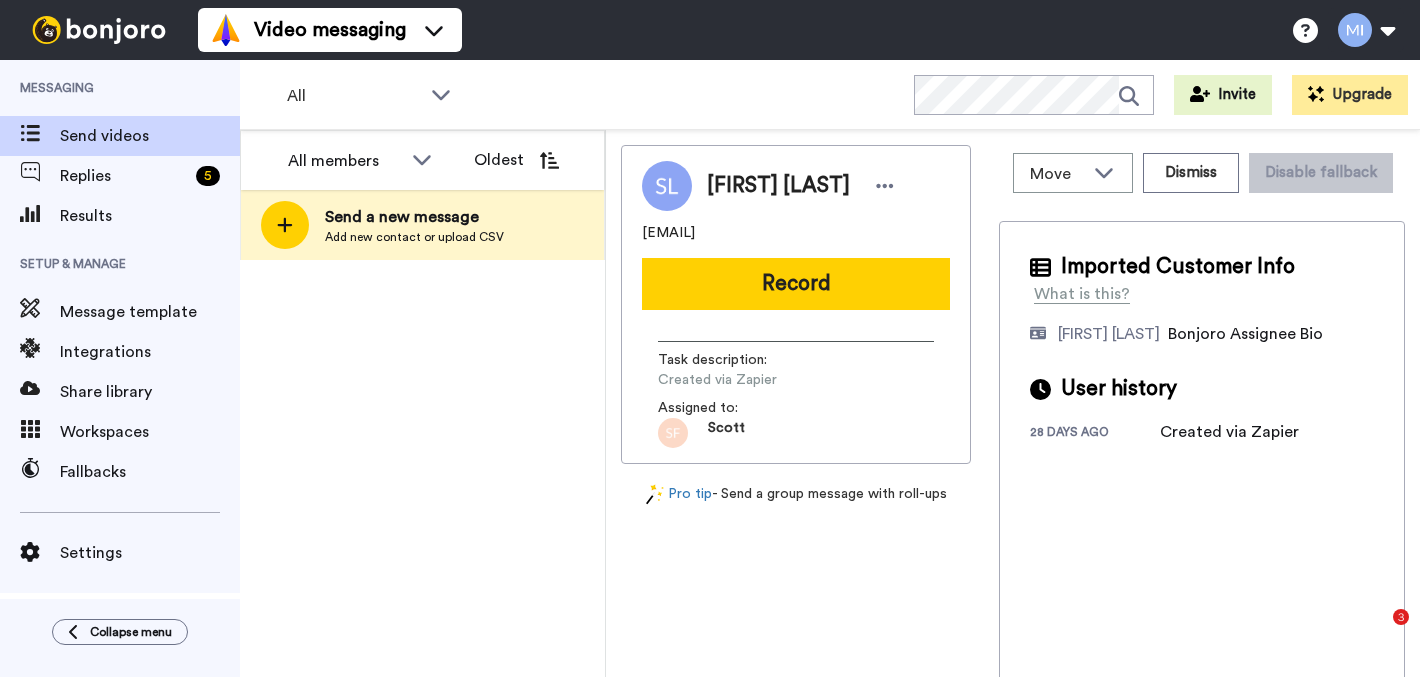 scroll, scrollTop: 0, scrollLeft: 0, axis: both 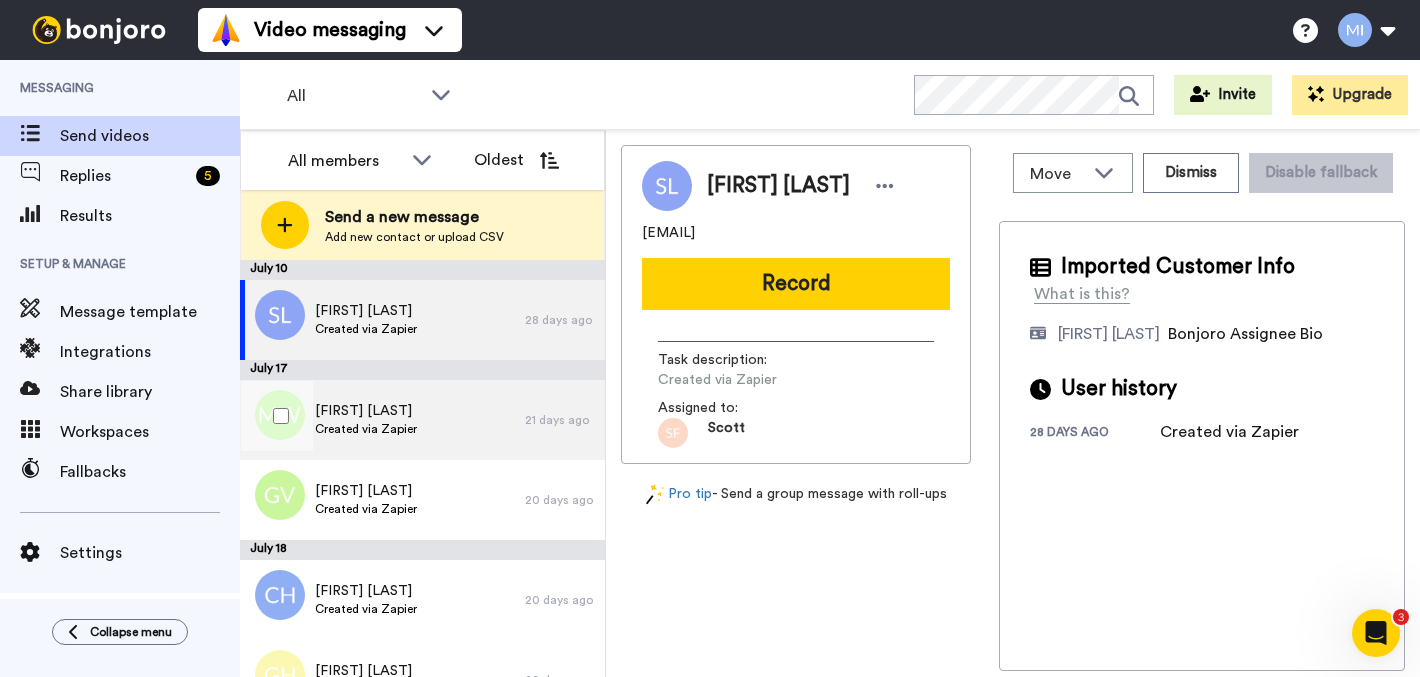 click on "[FIRST] [LAST] Created via Zapier" at bounding box center (382, 420) 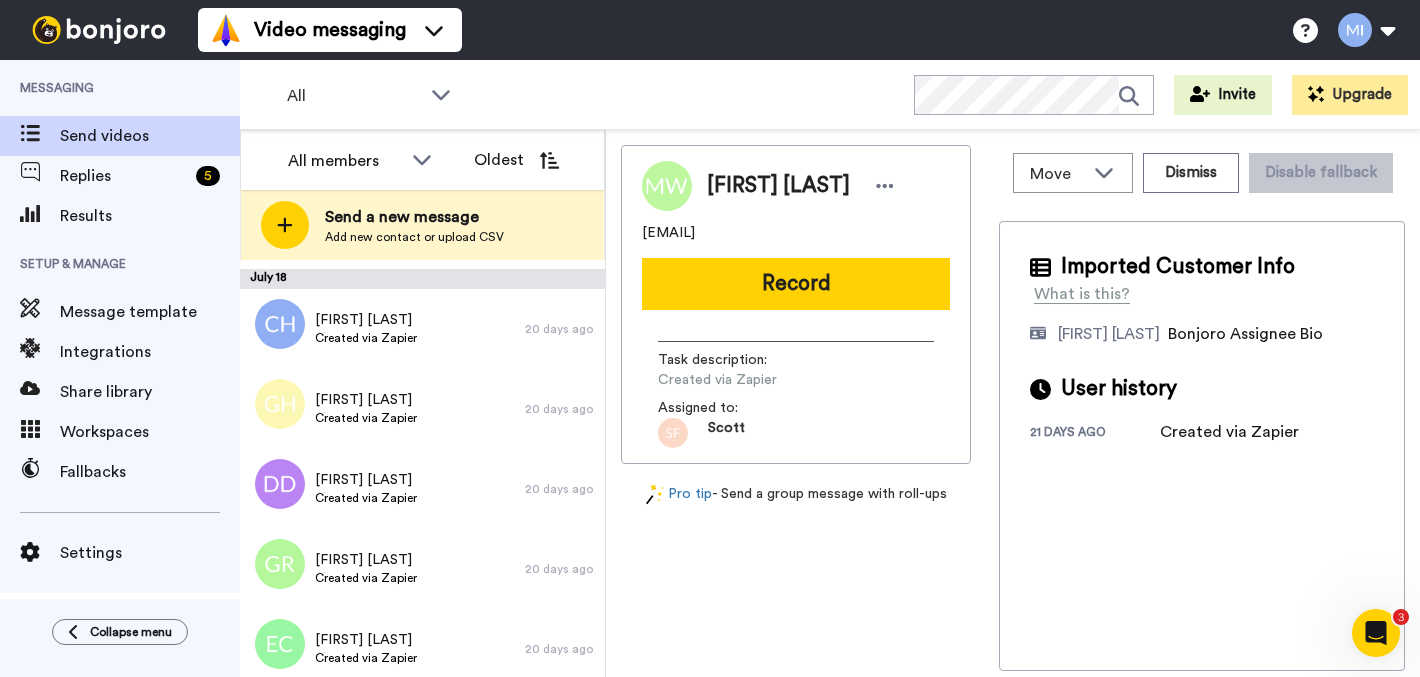 scroll, scrollTop: 323, scrollLeft: 0, axis: vertical 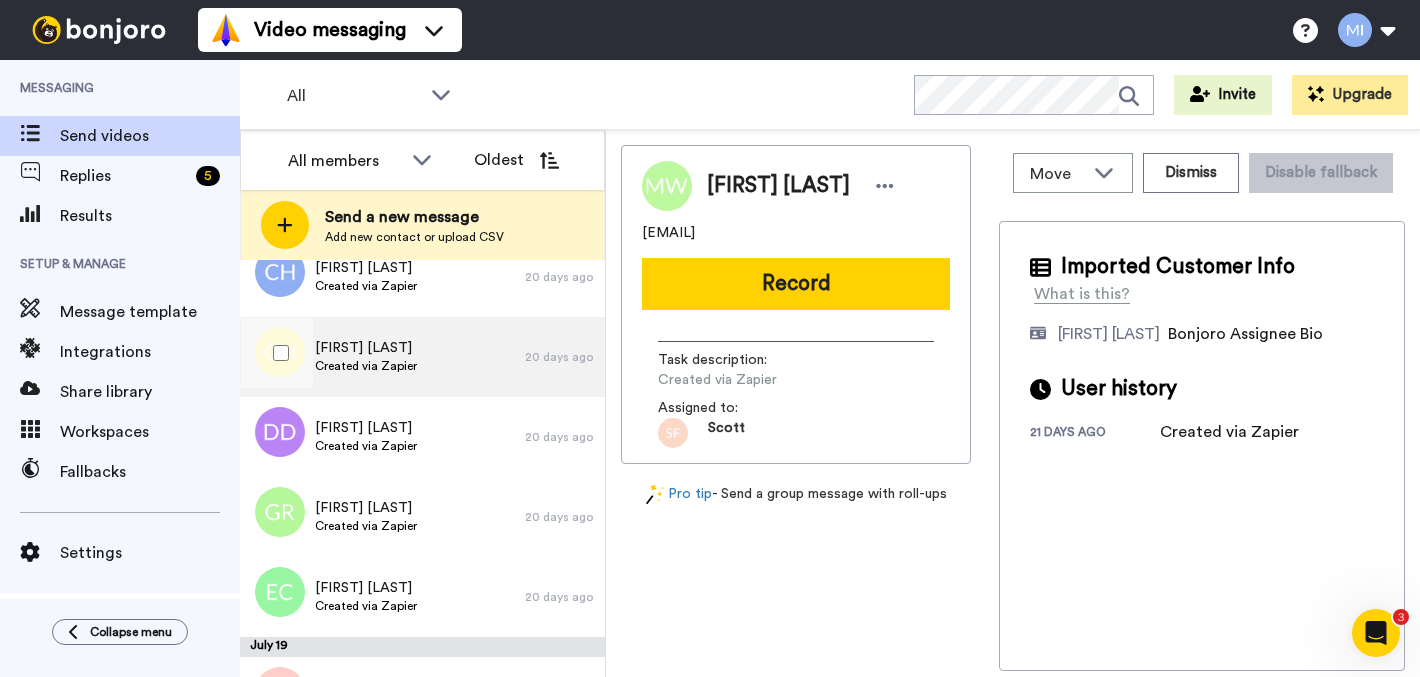 click on "[FIRST] [LAST] Created via Zapier" at bounding box center (382, 357) 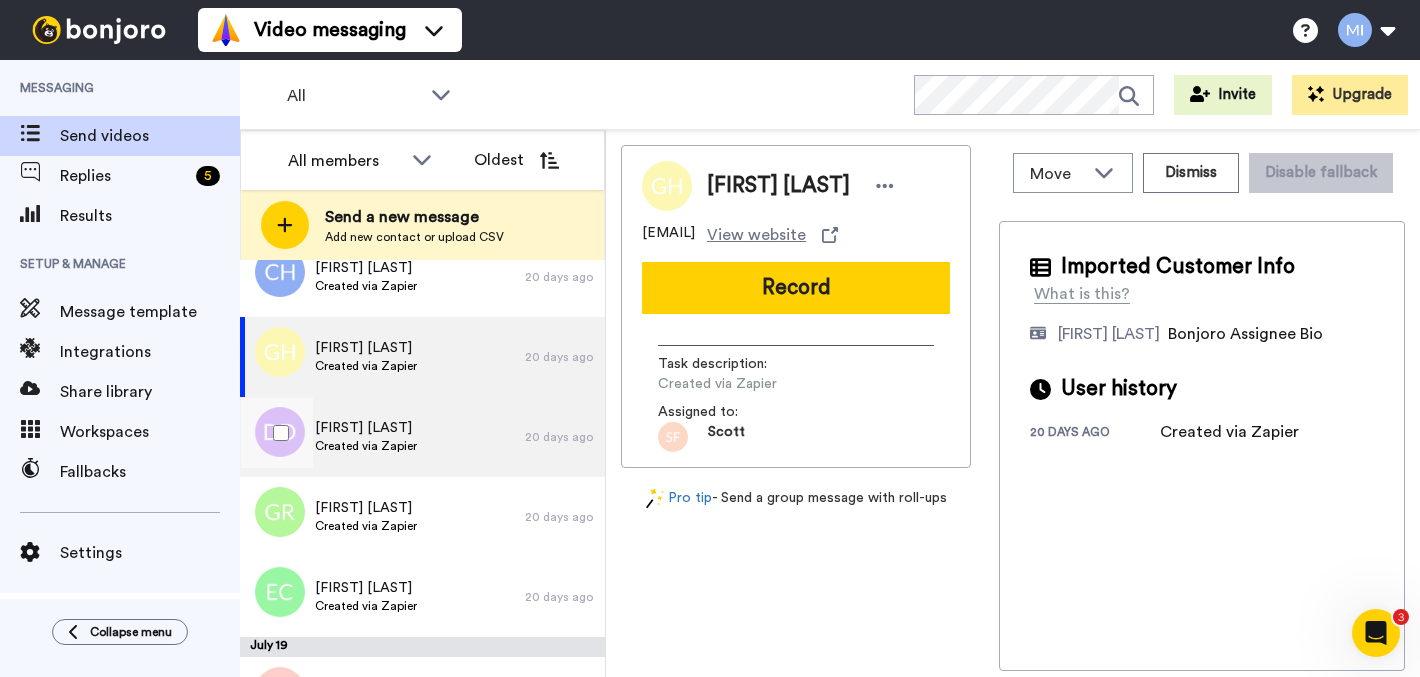click on "Created via Zapier" at bounding box center (366, 446) 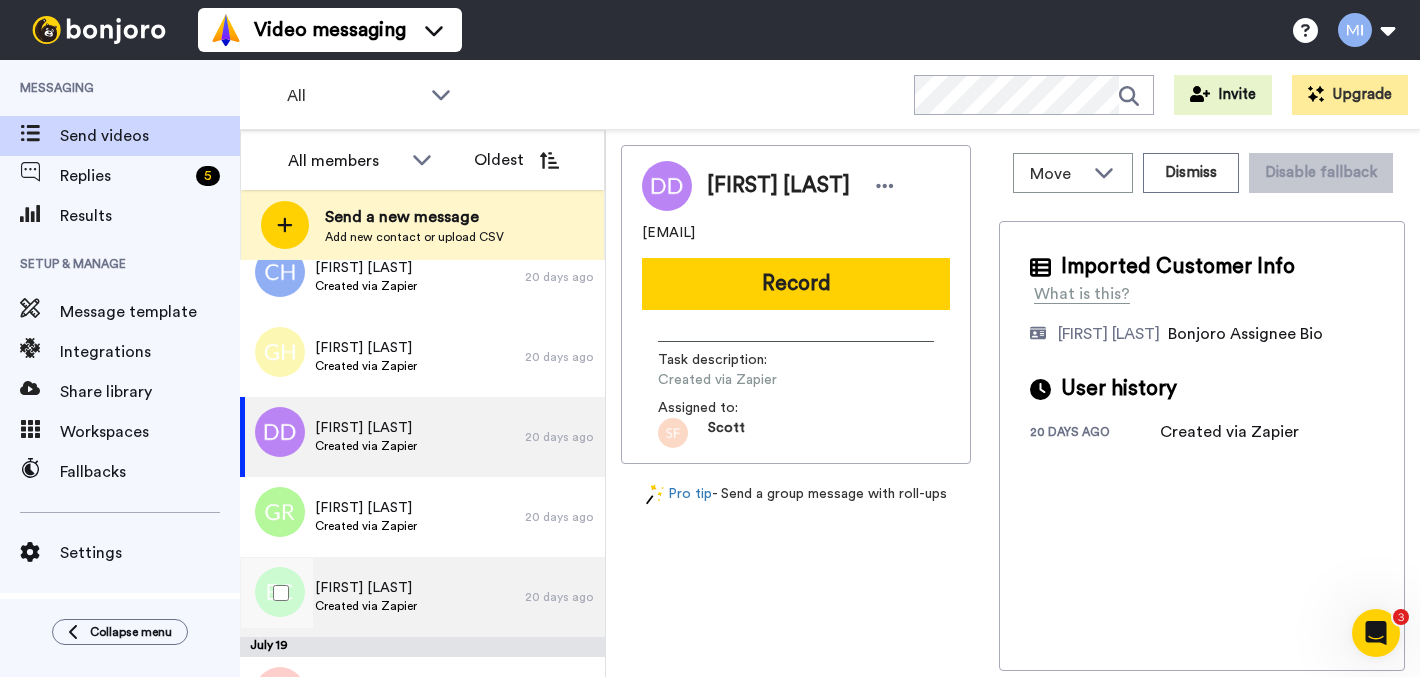 click on "Created via Zapier" at bounding box center [366, 606] 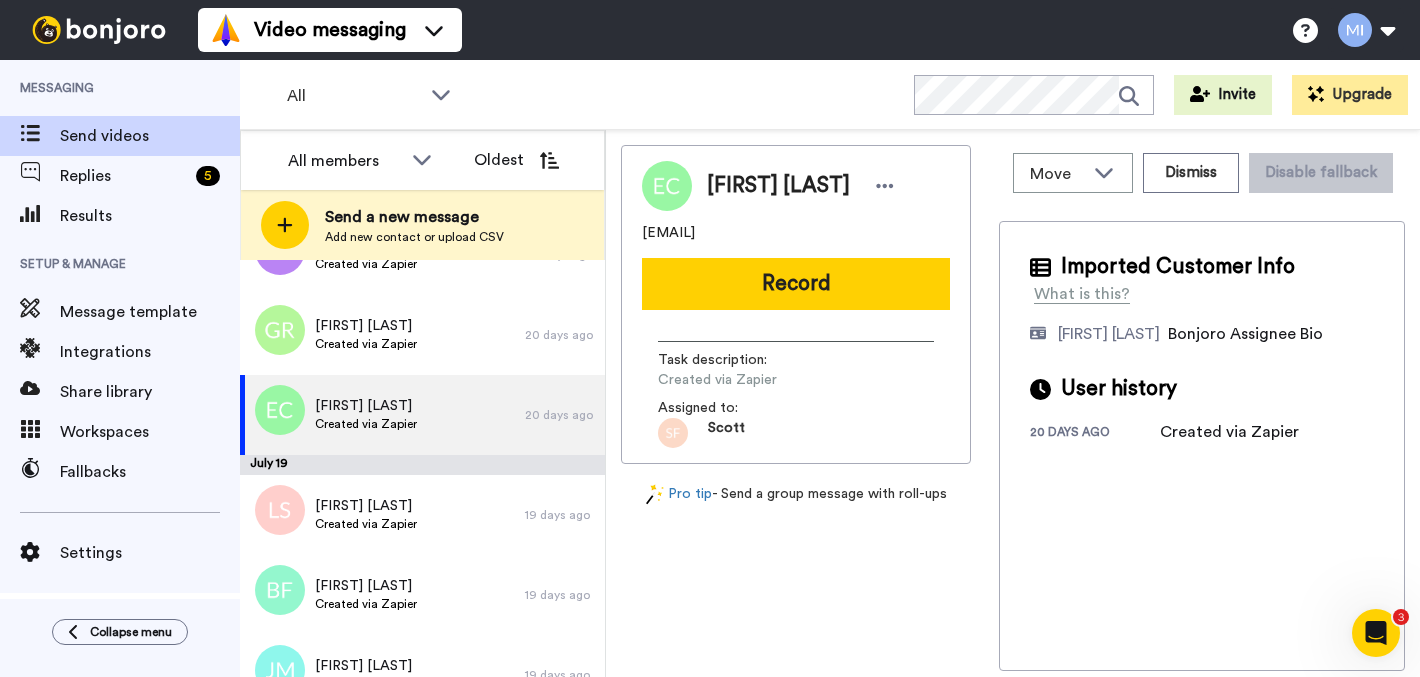 scroll, scrollTop: 515, scrollLeft: 0, axis: vertical 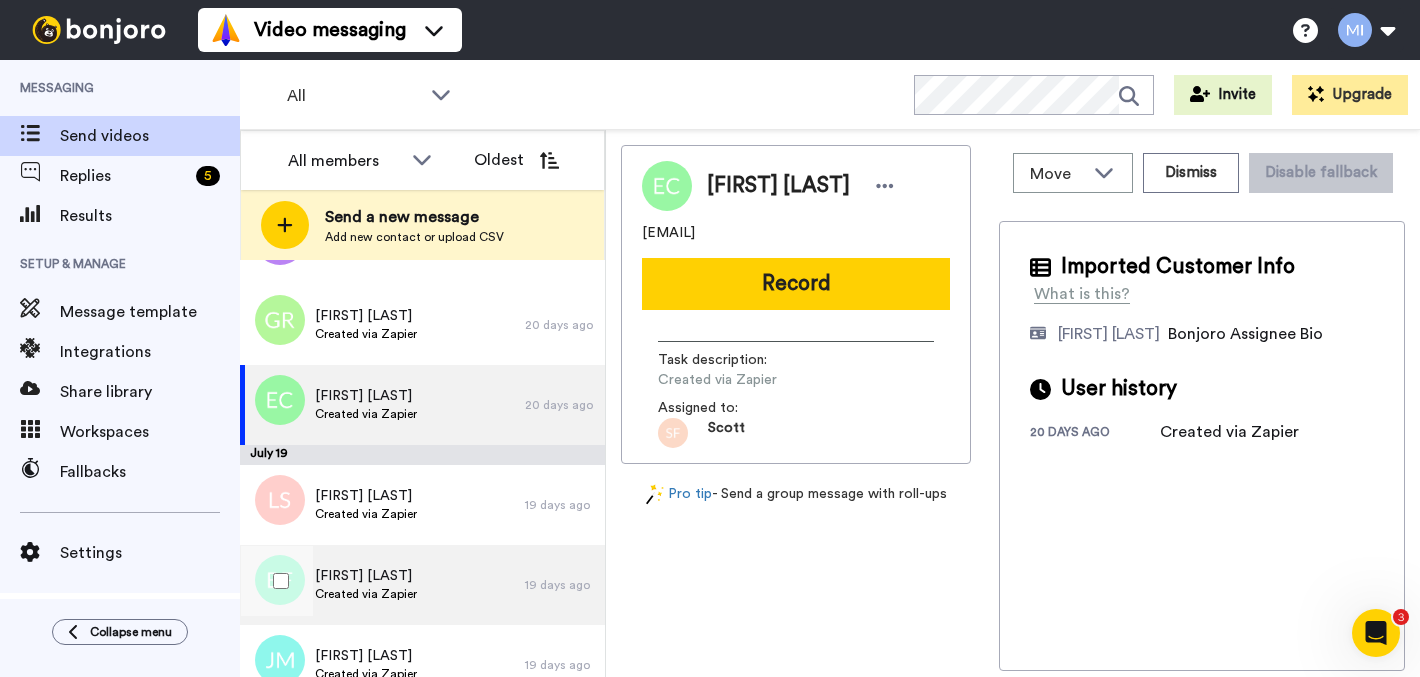 click on "[FIRST] [LAST] Created via Zapier" at bounding box center [382, 585] 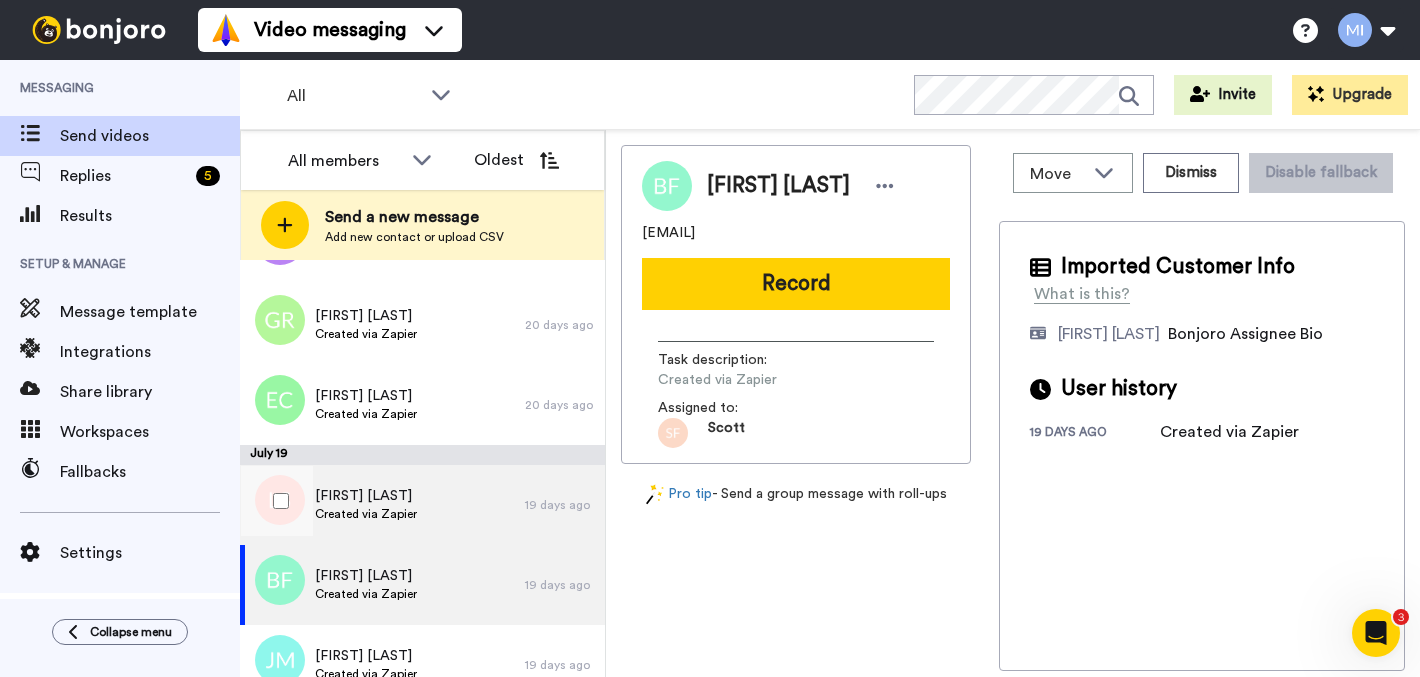 click on "Created via Zapier" at bounding box center (366, 514) 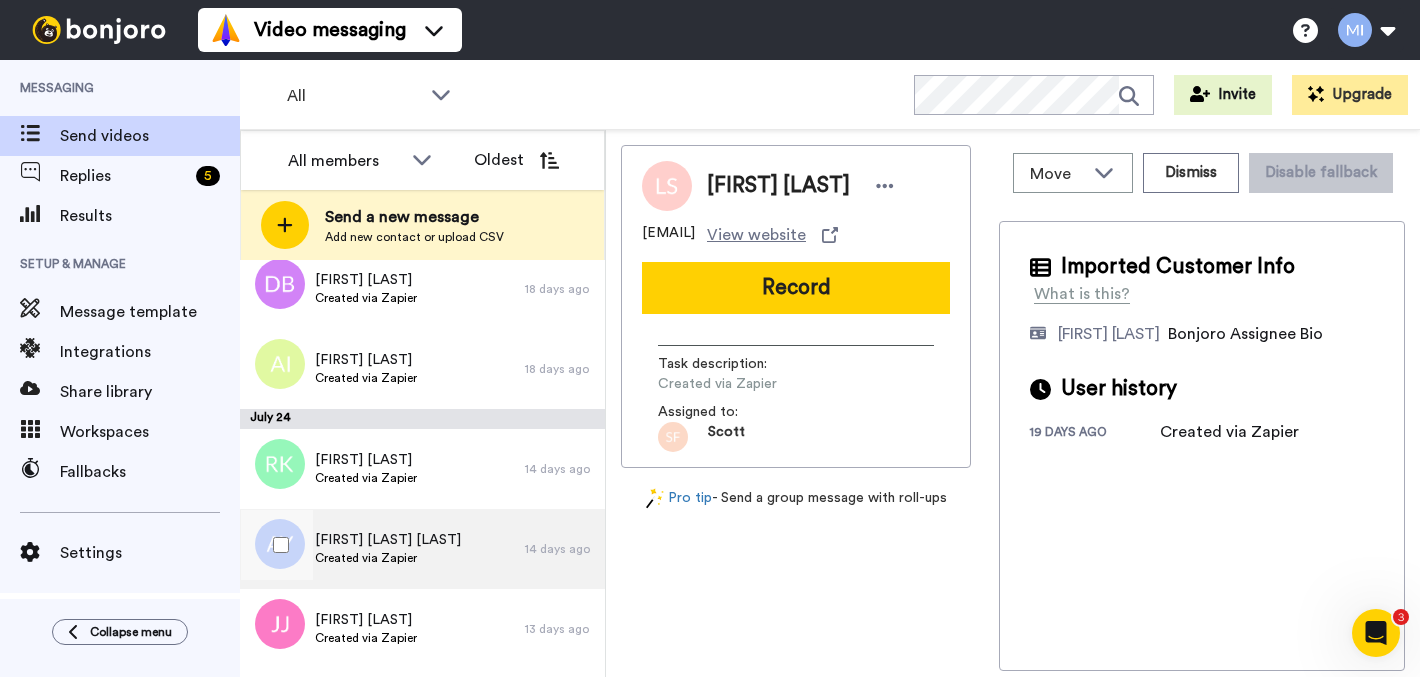 scroll, scrollTop: 1148, scrollLeft: 0, axis: vertical 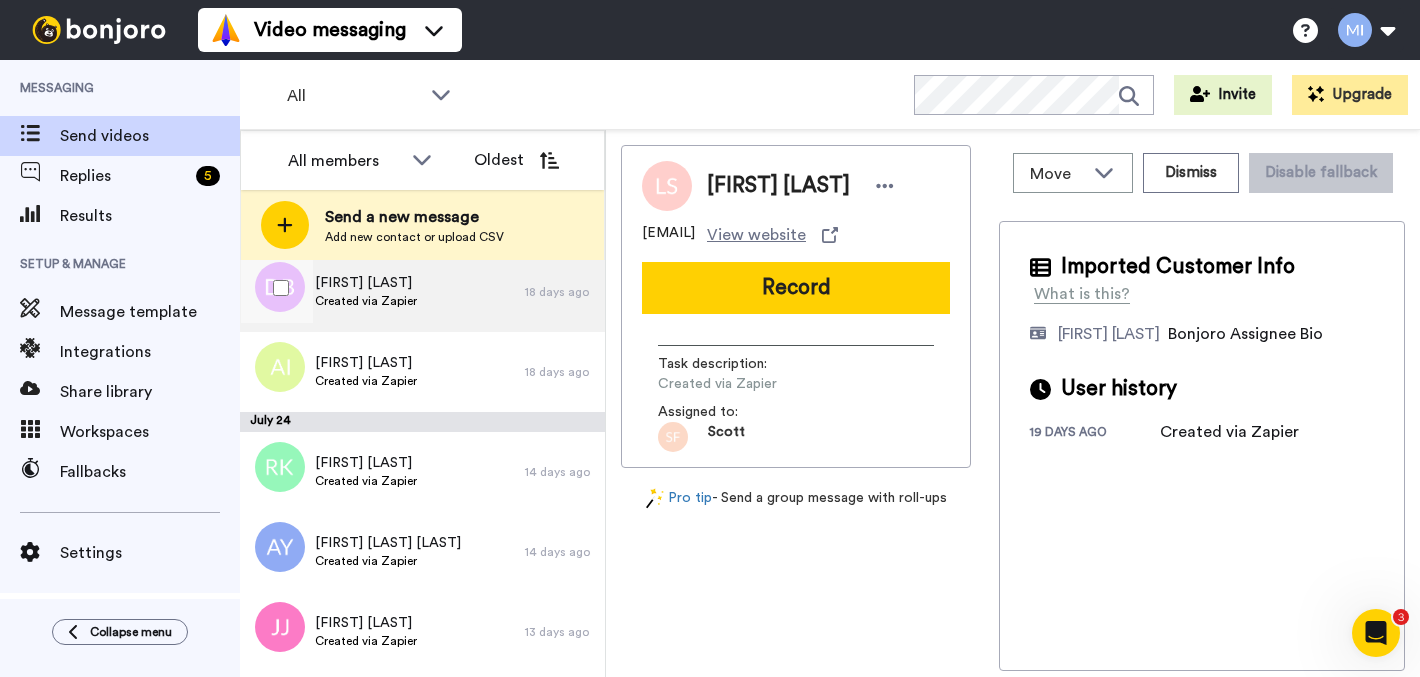 click on "[FIRST] [LAST] Created via Zapier" at bounding box center (382, 292) 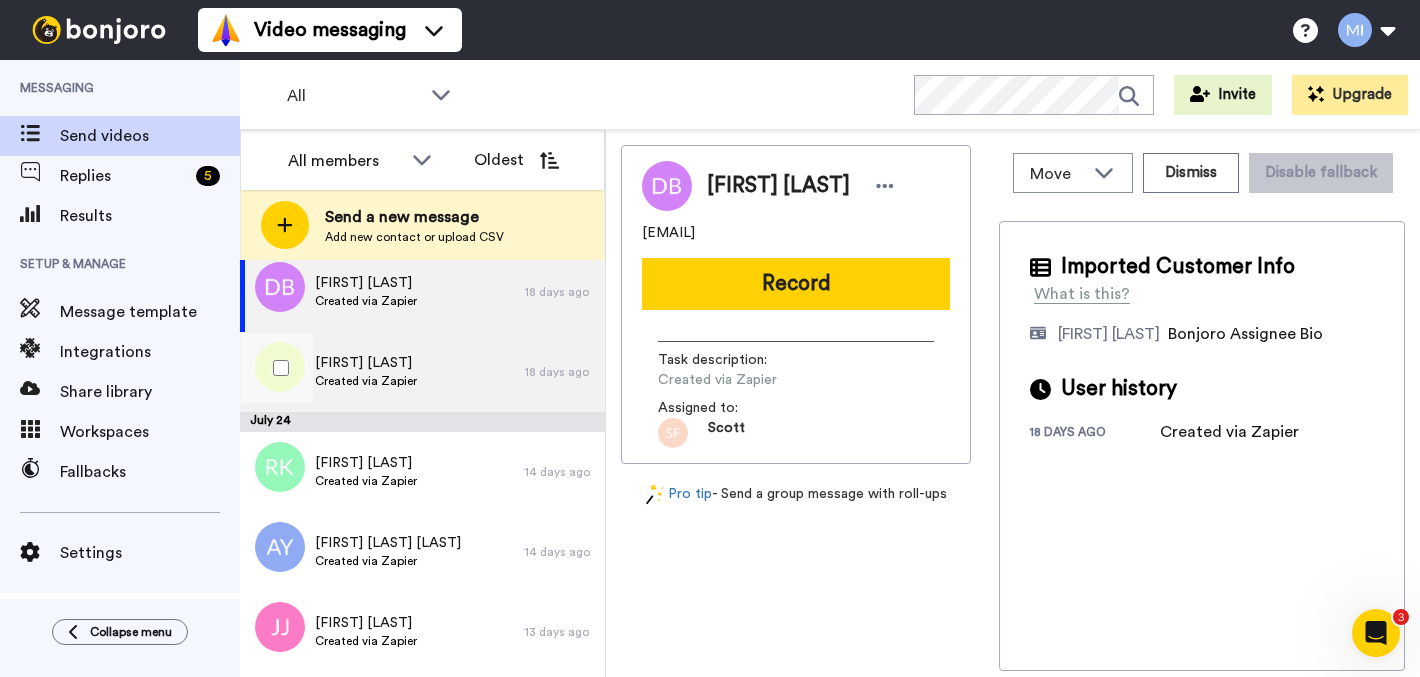 click on "[FIRST] [LAST] Created via Zapier" at bounding box center [382, 372] 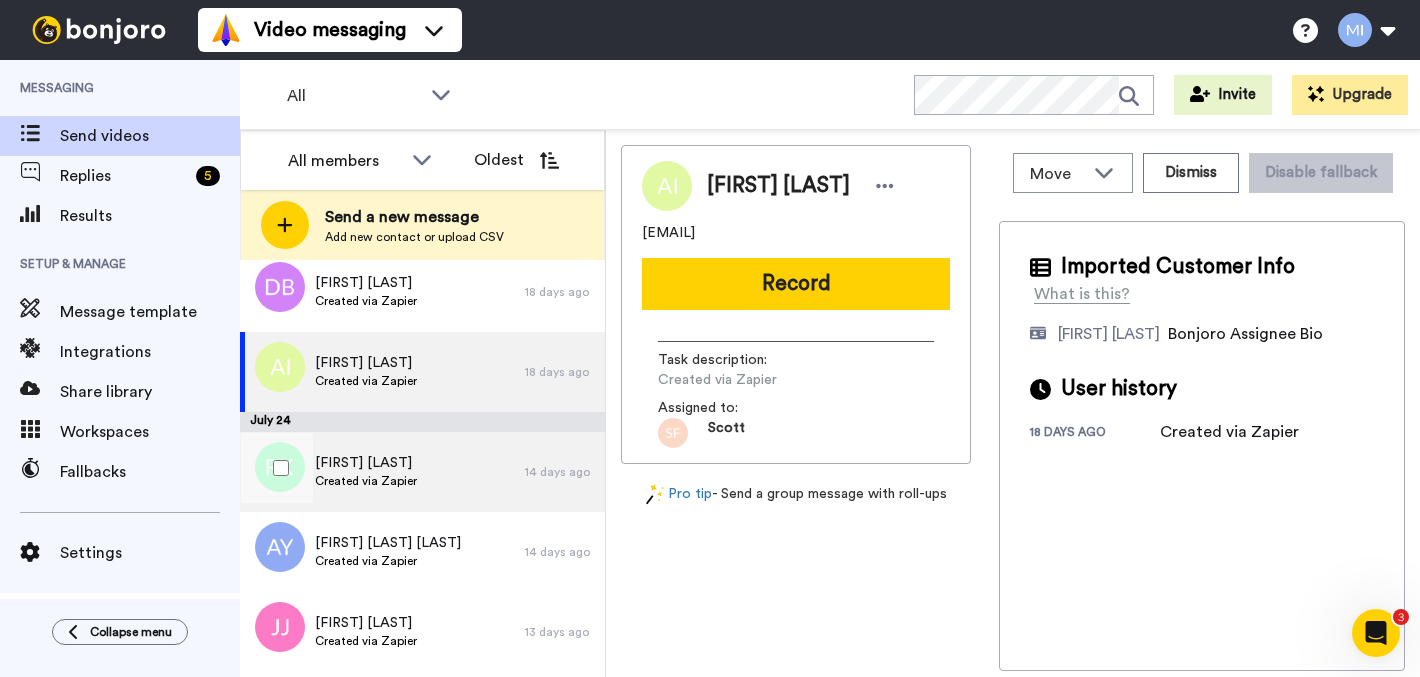 click on "Created via Zapier" at bounding box center (366, 481) 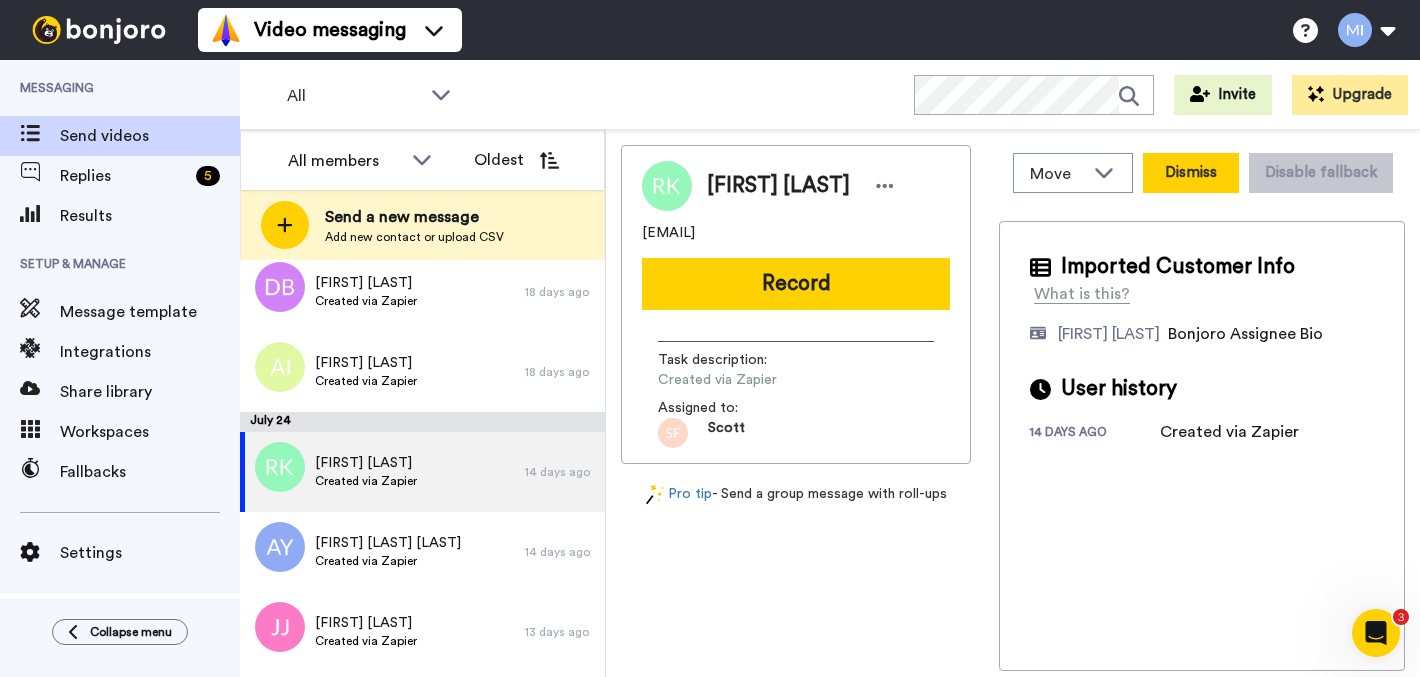 click on "Dismiss" at bounding box center [1191, 173] 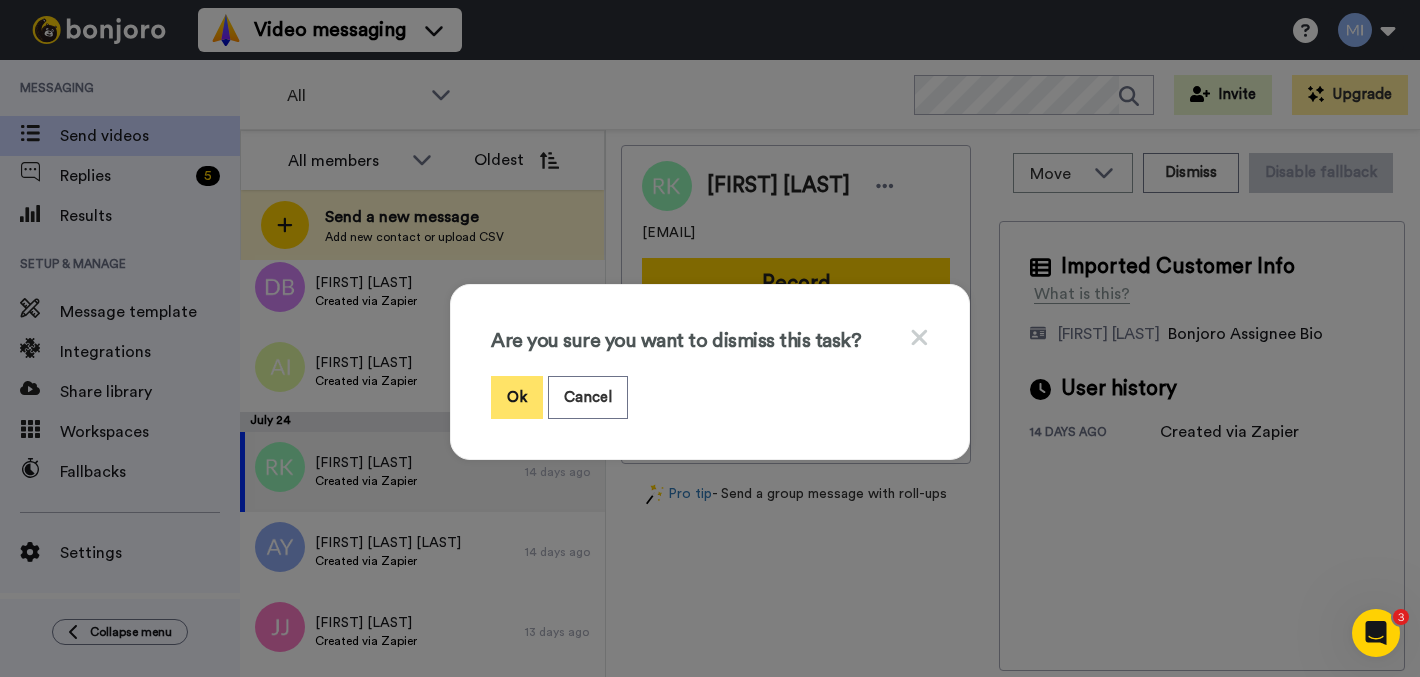 click on "Ok" at bounding box center (517, 397) 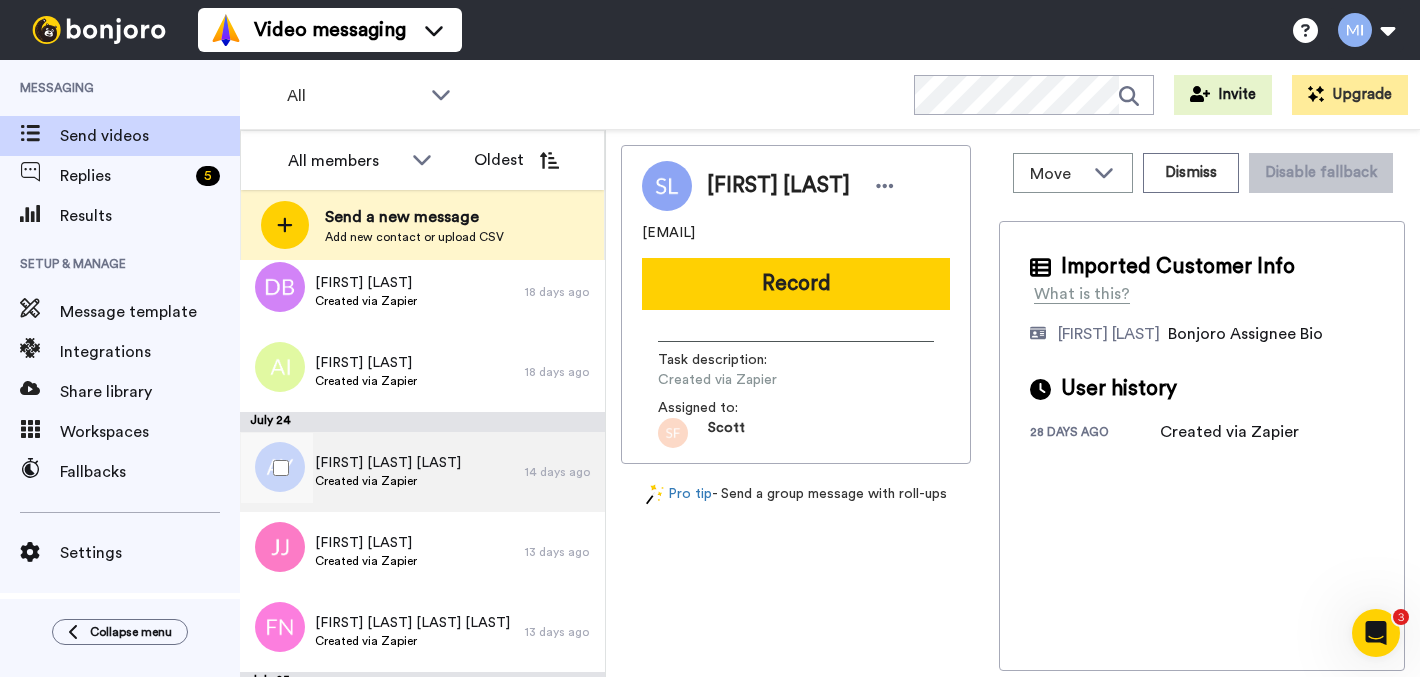 click on "Created via Zapier" at bounding box center [388, 481] 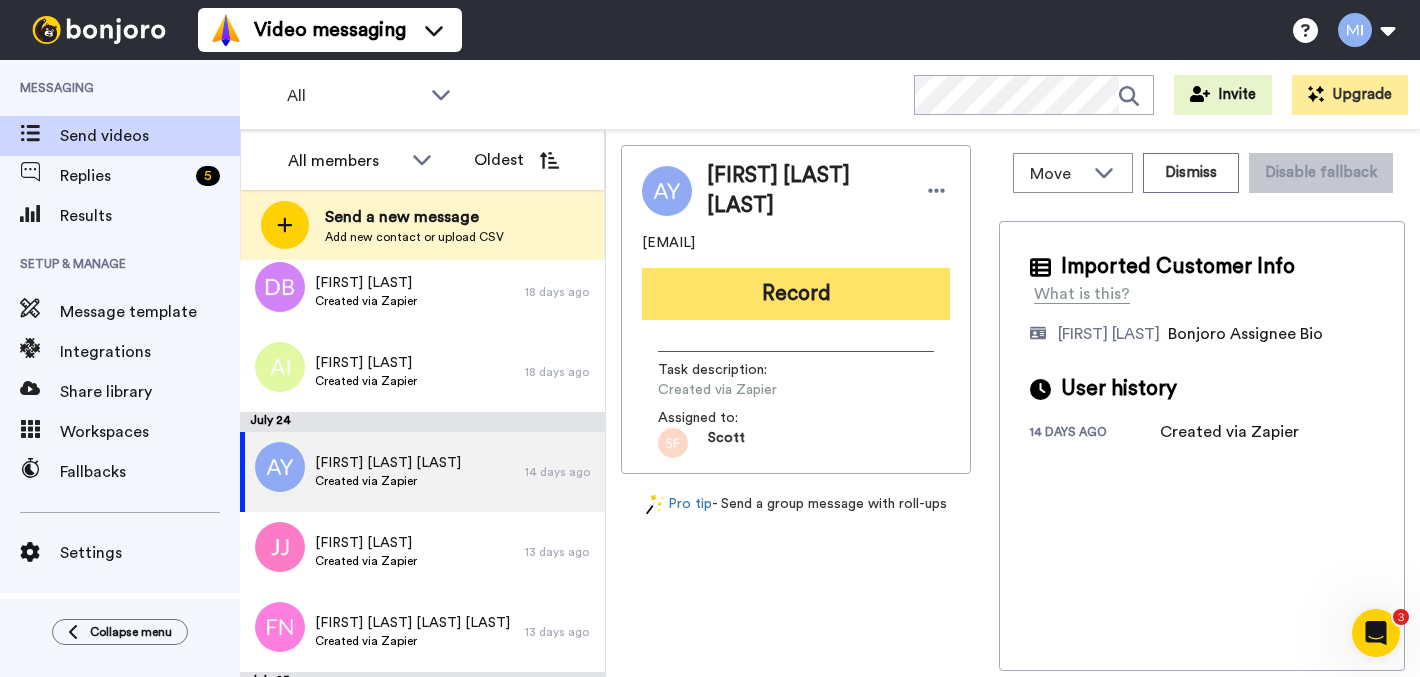 click on "Record" at bounding box center [796, 294] 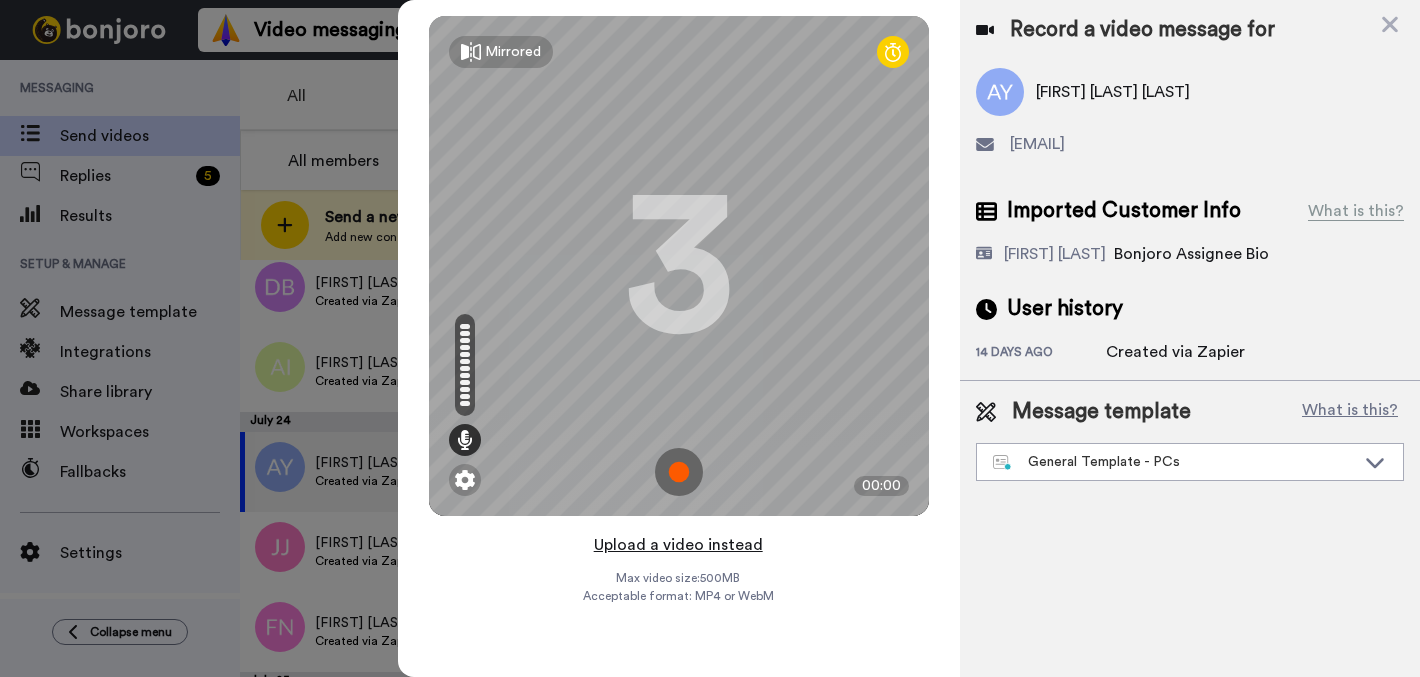 click on "Upload a video instead" at bounding box center [678, 545] 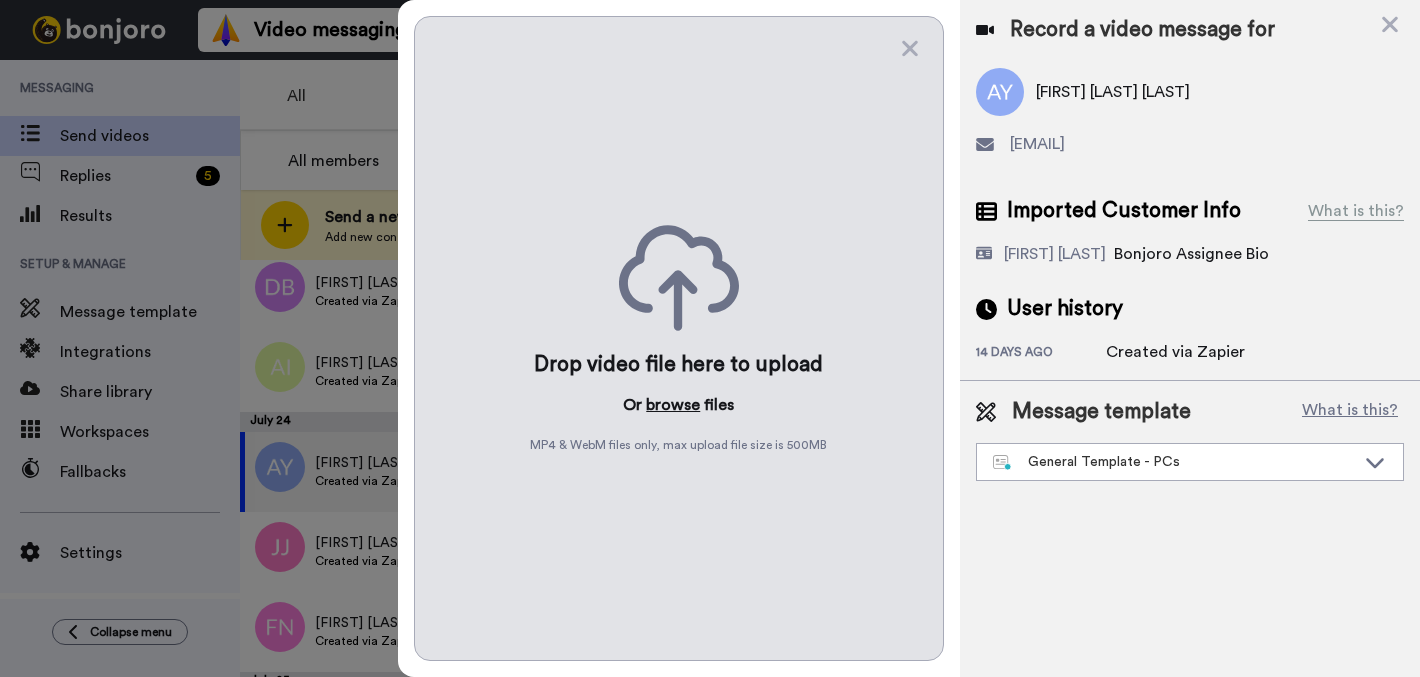 click on "browse" at bounding box center [673, 405] 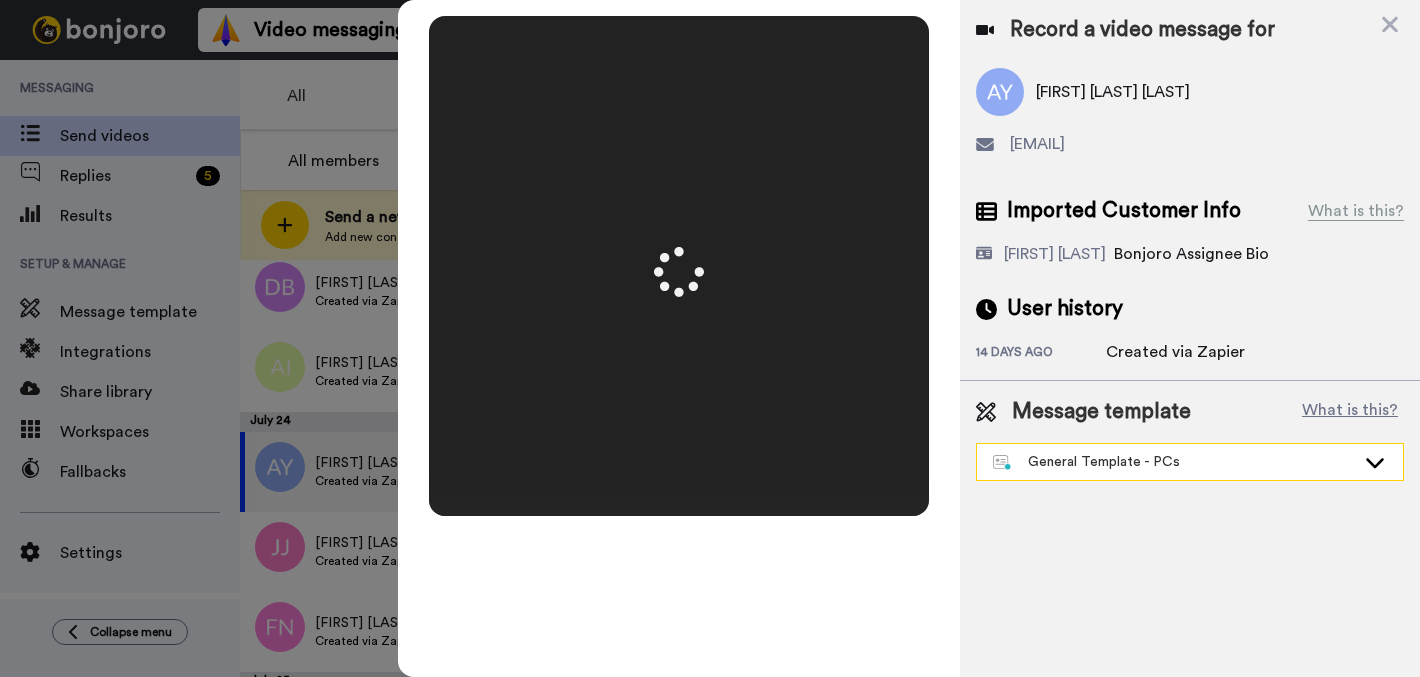 click on "General Template - PCs" at bounding box center [1174, 462] 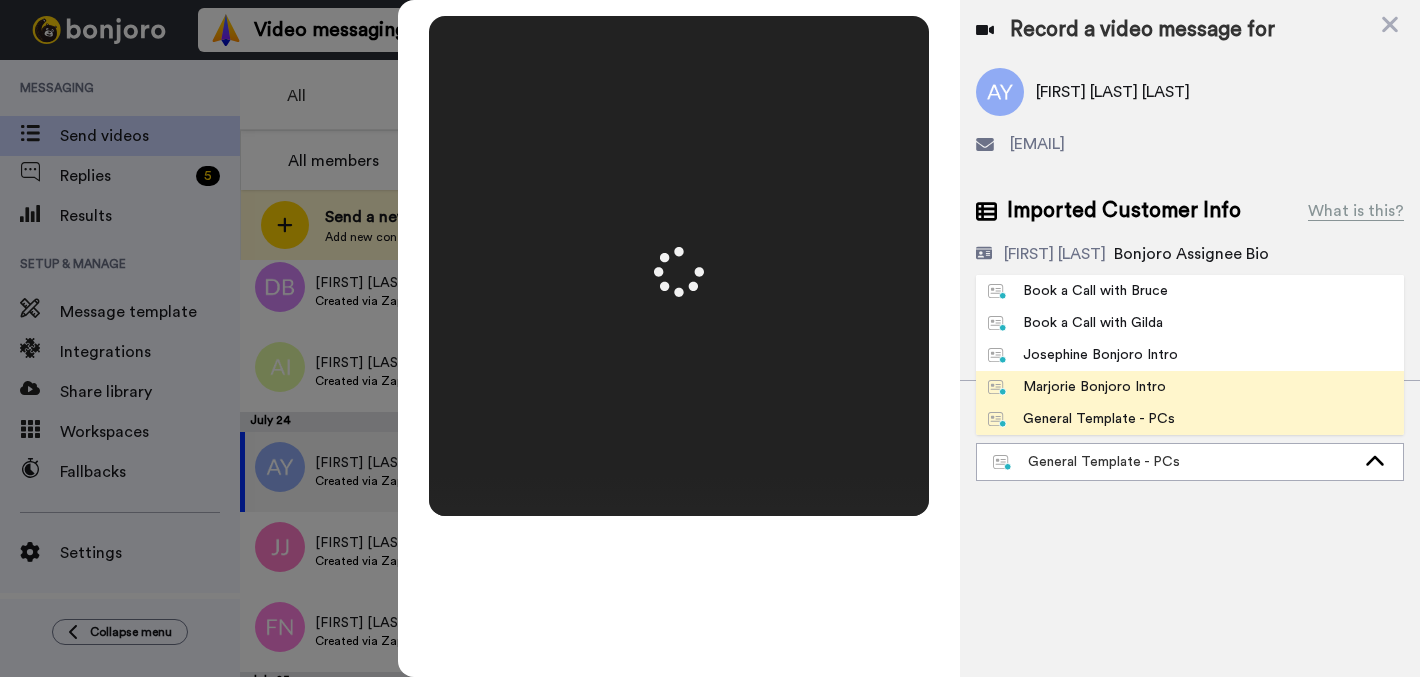 click on "Book a Call with Bruce Book a Call with Gilda Josephine Bonjoro Intro Marjorie Bonjoro Intro General Template - PCs" at bounding box center (1190, 355) 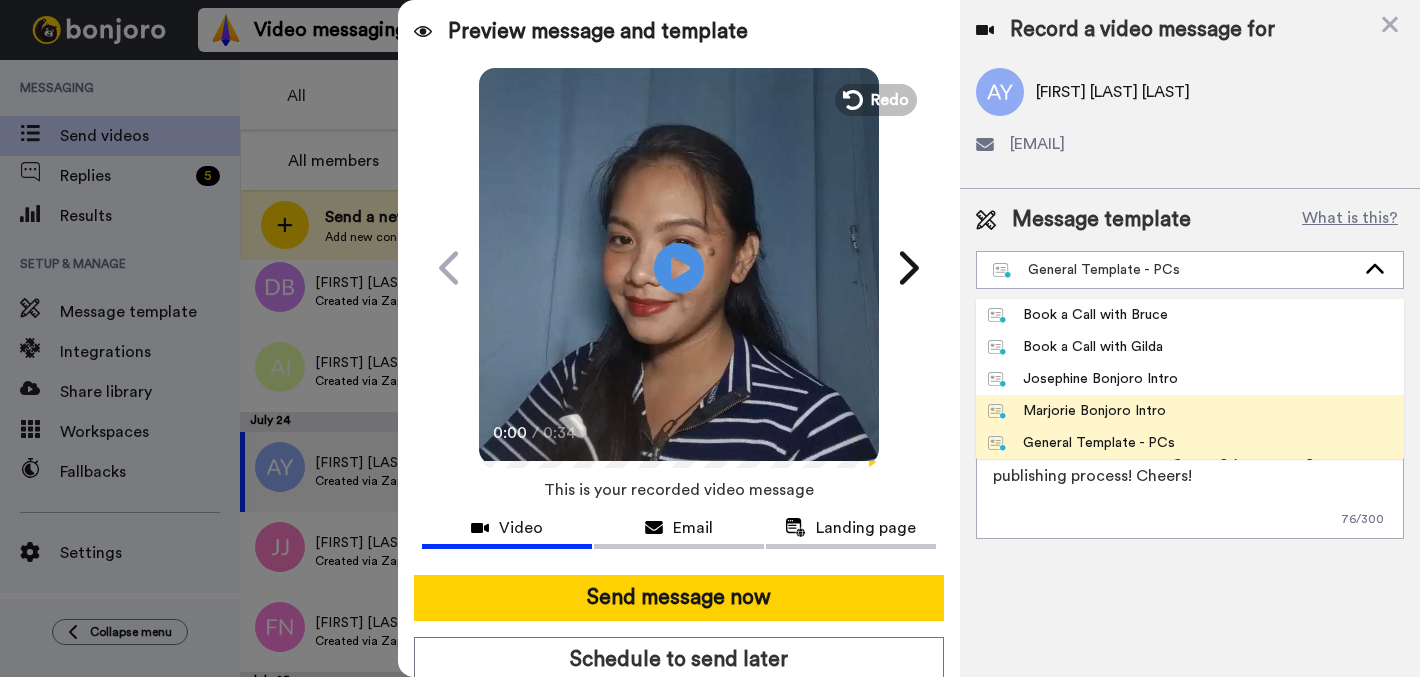 click on "Marjorie Bonjoro Intro" at bounding box center (1077, 411) 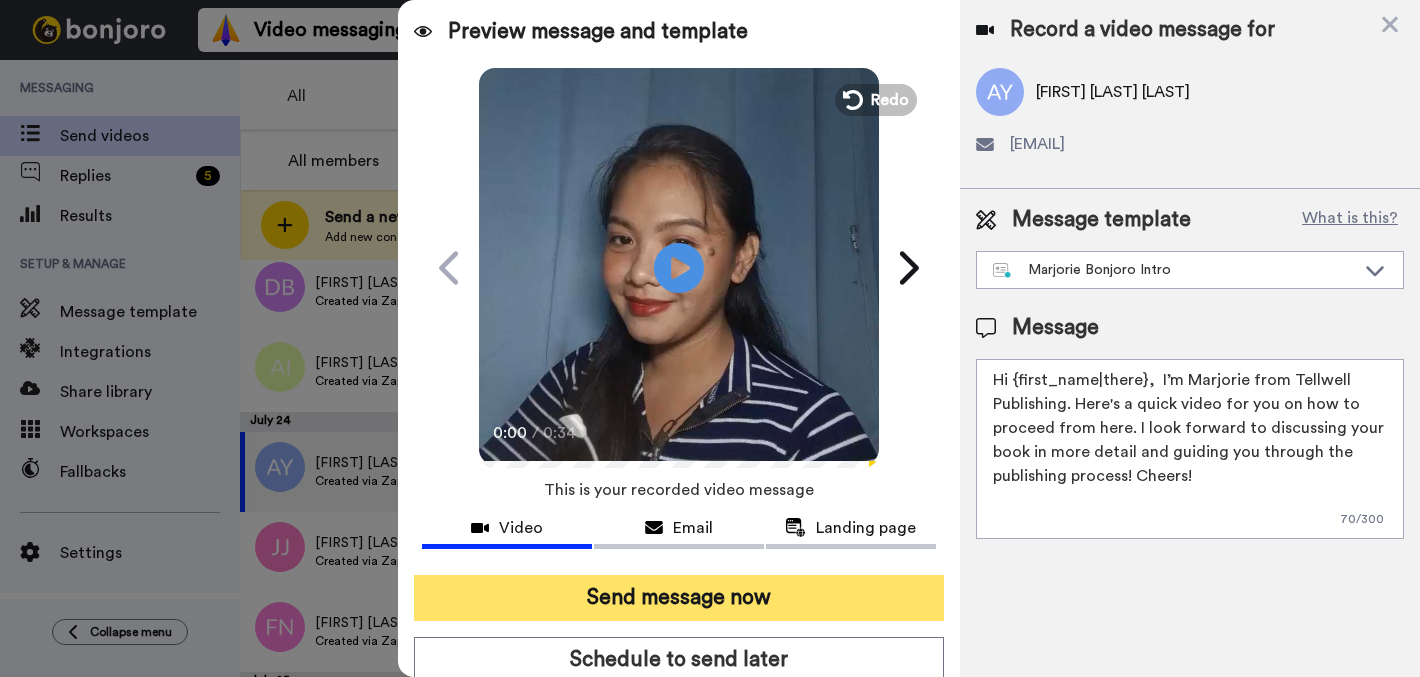 click on "Send message now" at bounding box center [679, 598] 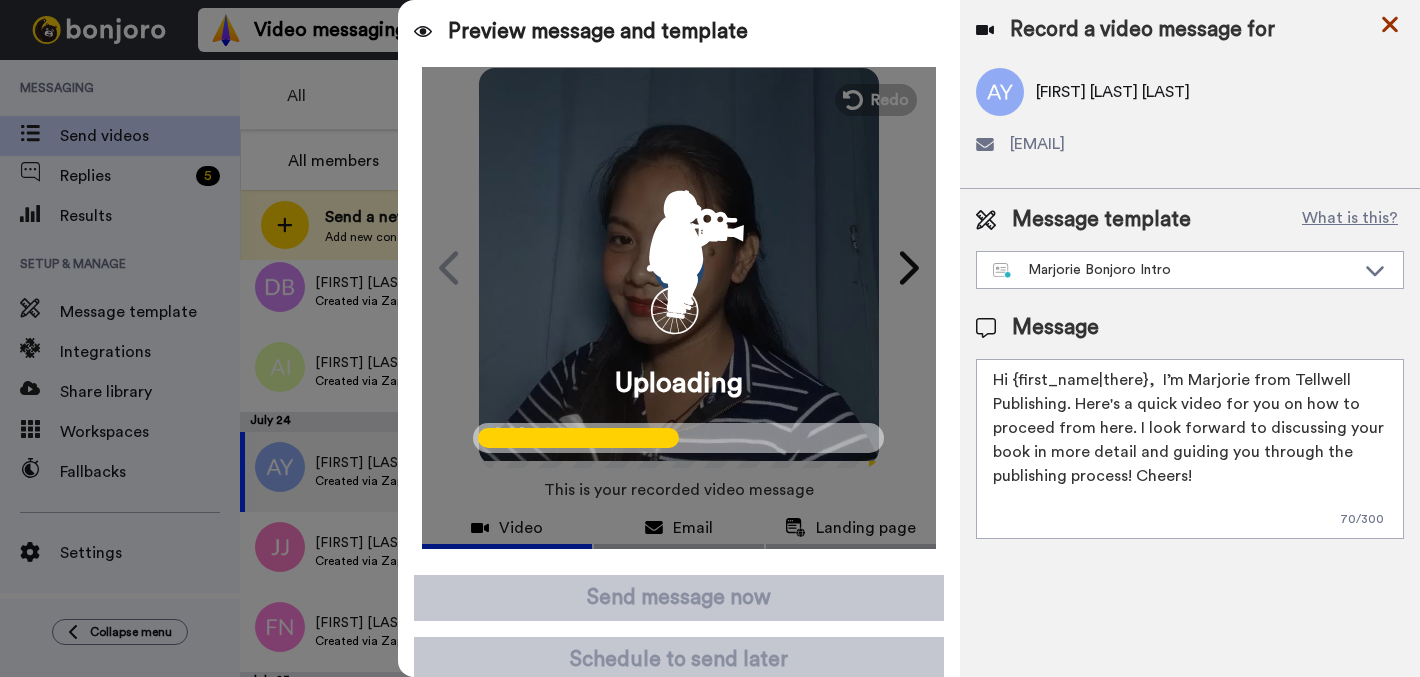 click 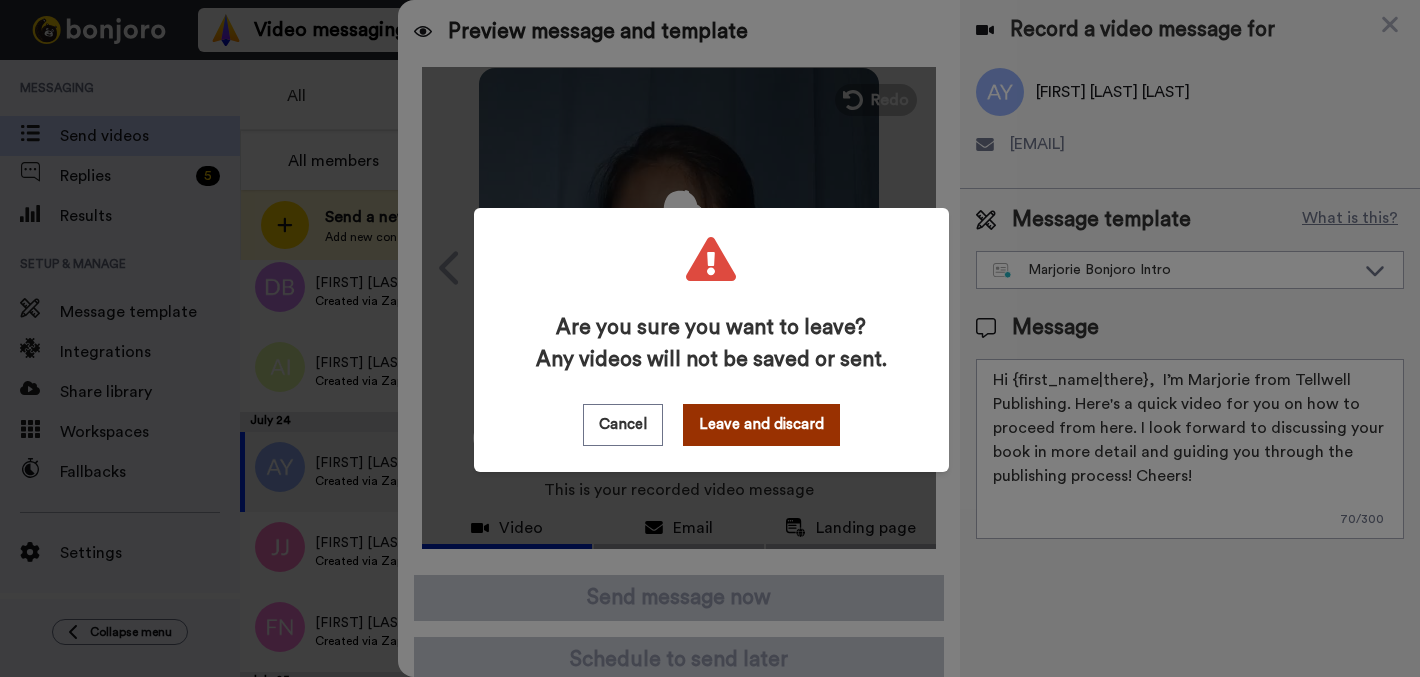 click on "Leave and discard" at bounding box center (761, 425) 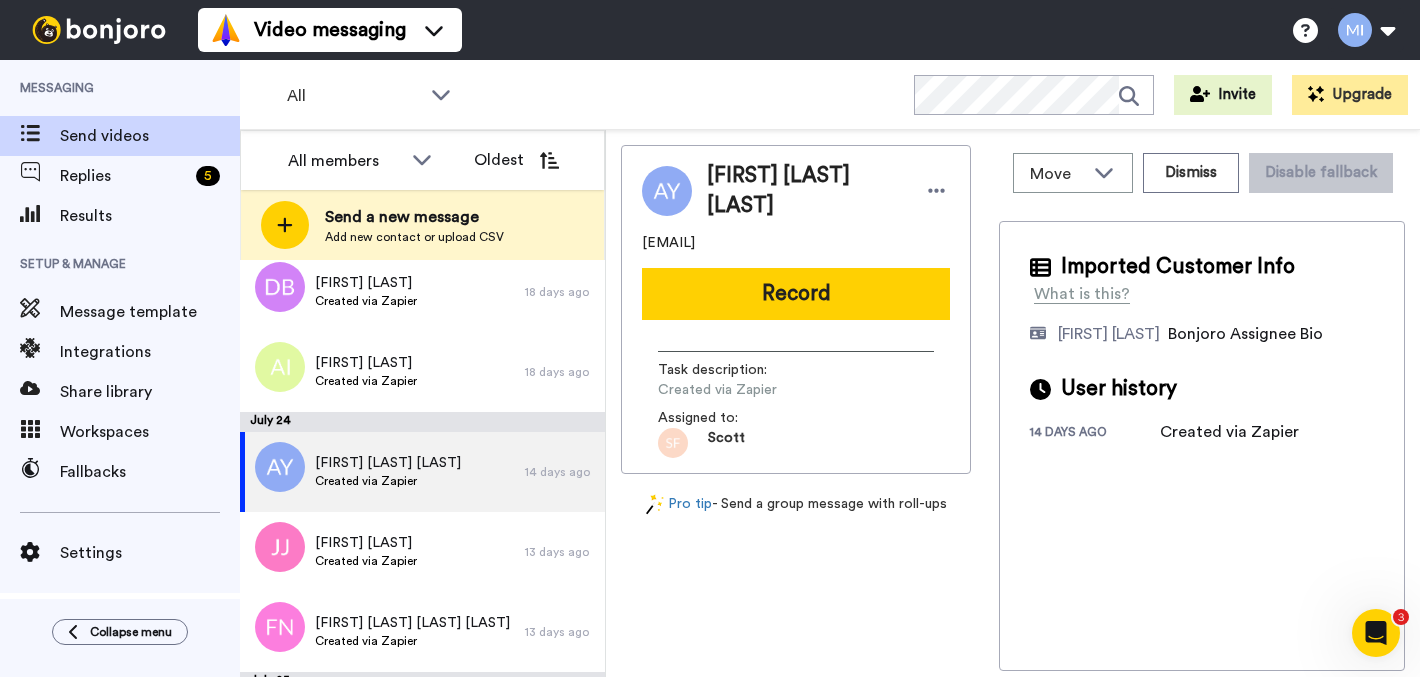 scroll, scrollTop: 0, scrollLeft: 0, axis: both 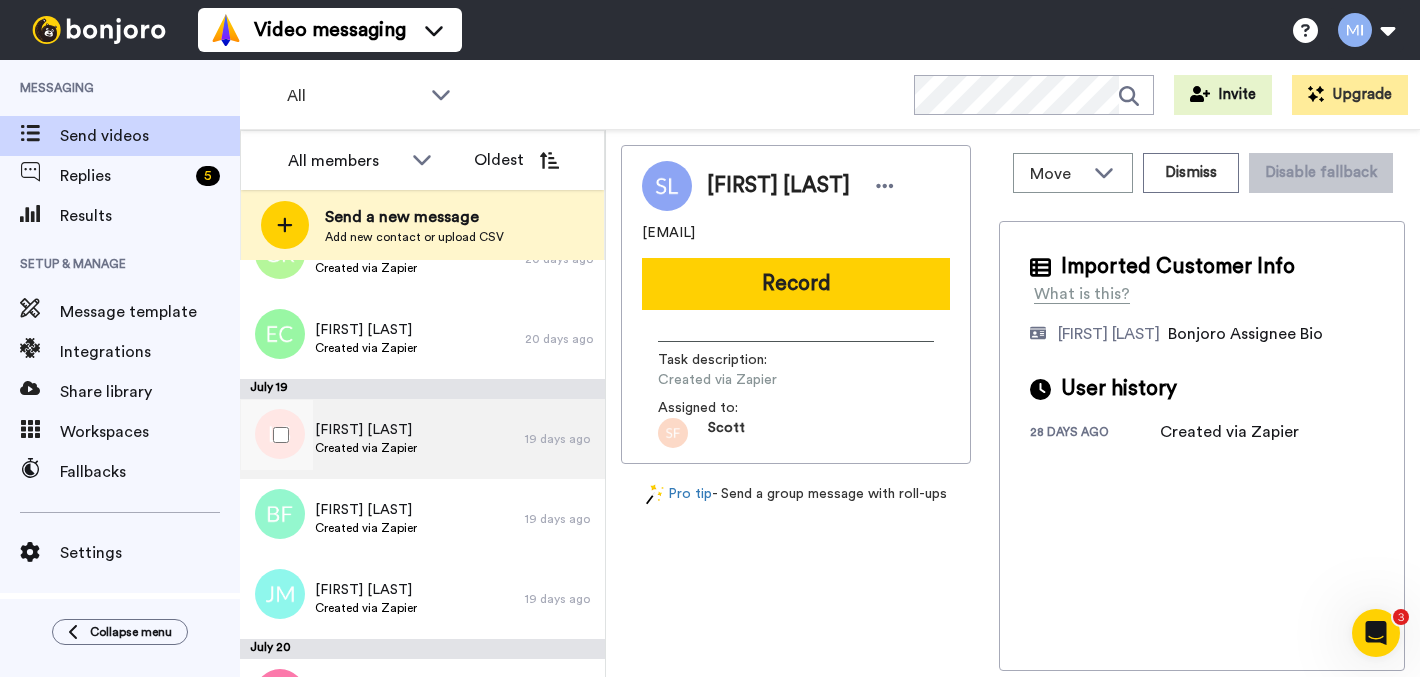 click on "Lindsey Scholl Created via Zapier" at bounding box center [382, 439] 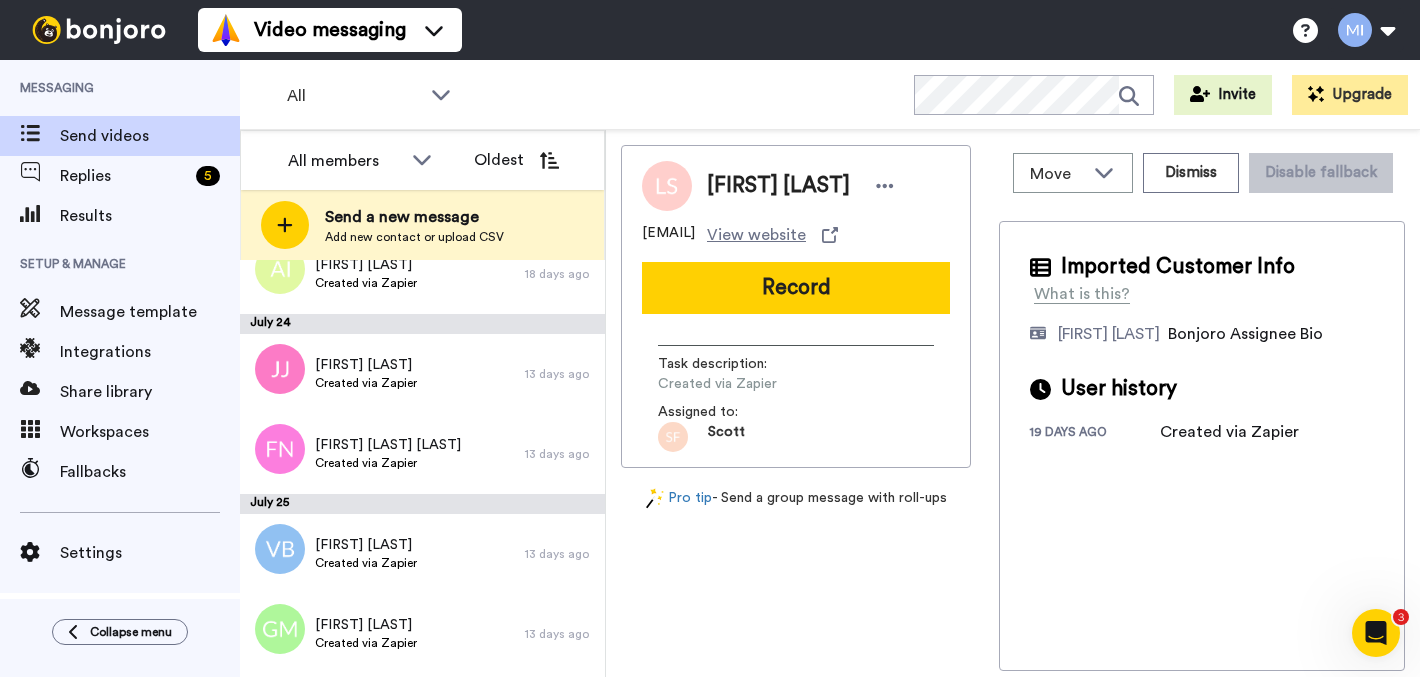 scroll, scrollTop: 1249, scrollLeft: 0, axis: vertical 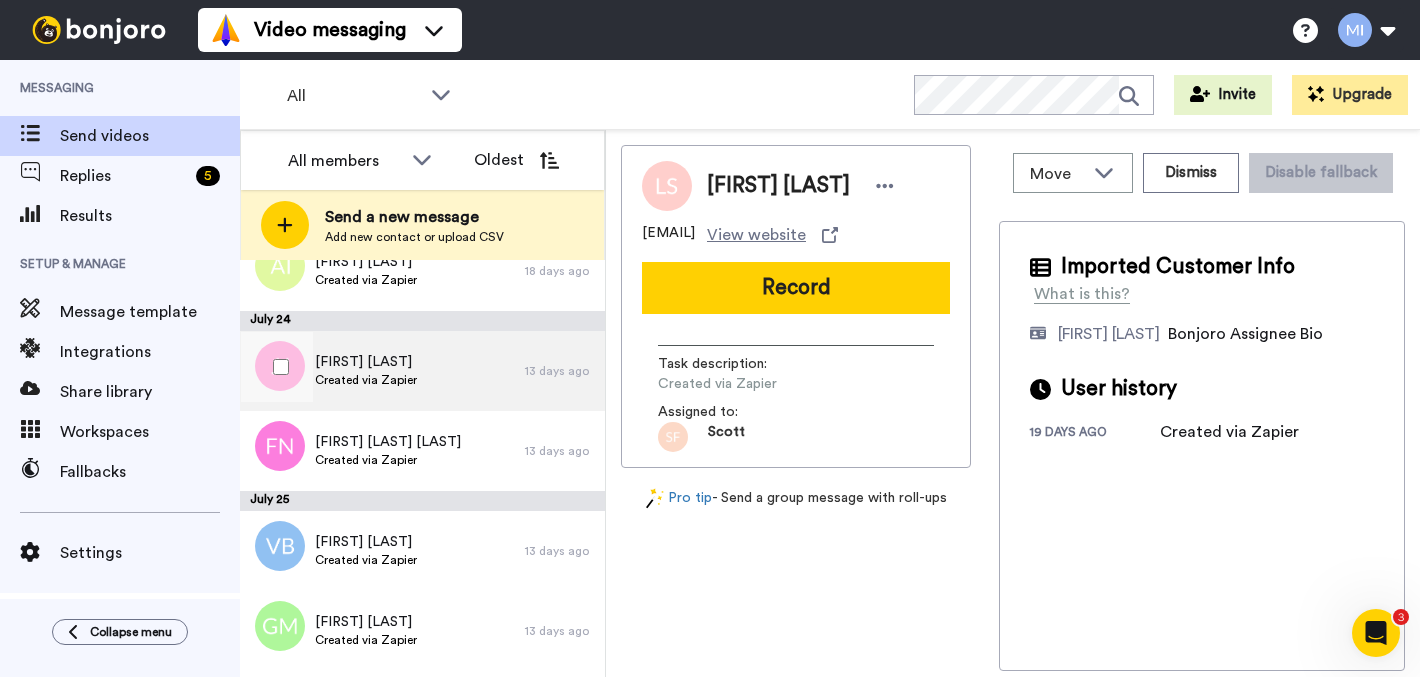 click on "Joanna Jones Created via Zapier" at bounding box center [382, 371] 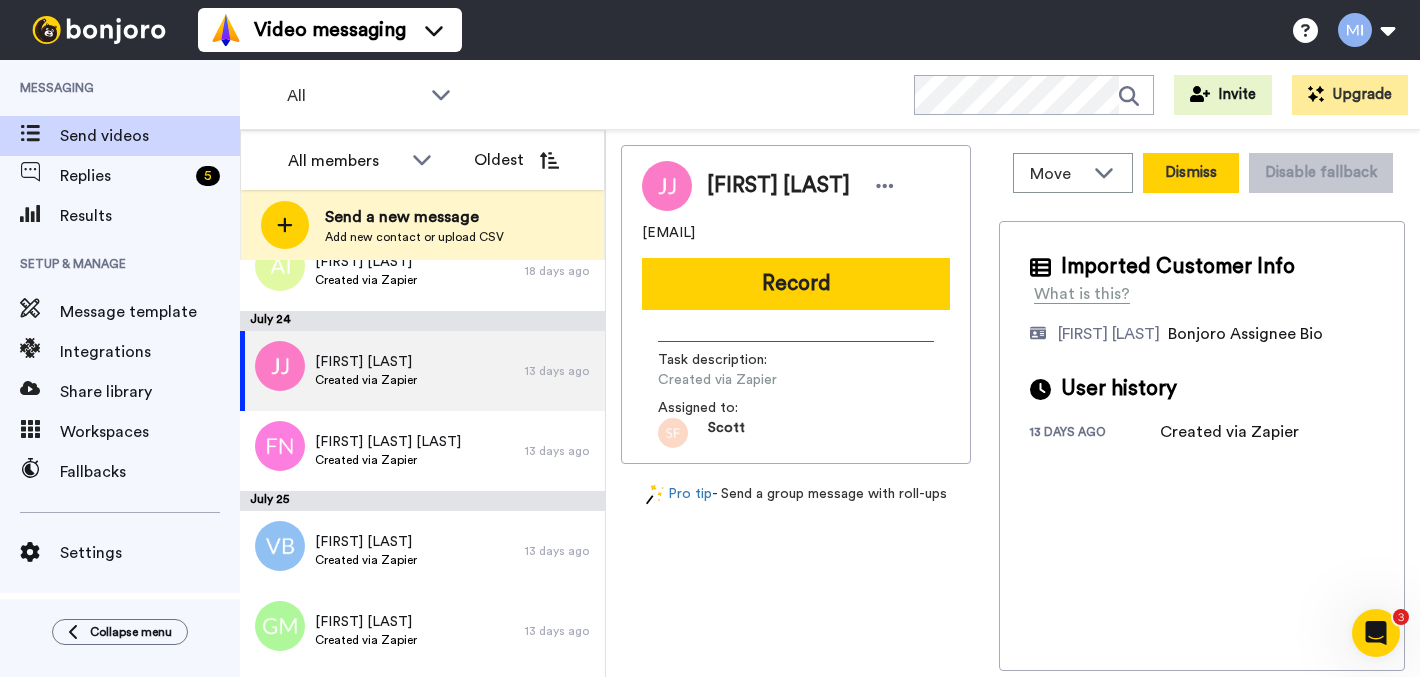 click on "Dismiss" at bounding box center [1191, 173] 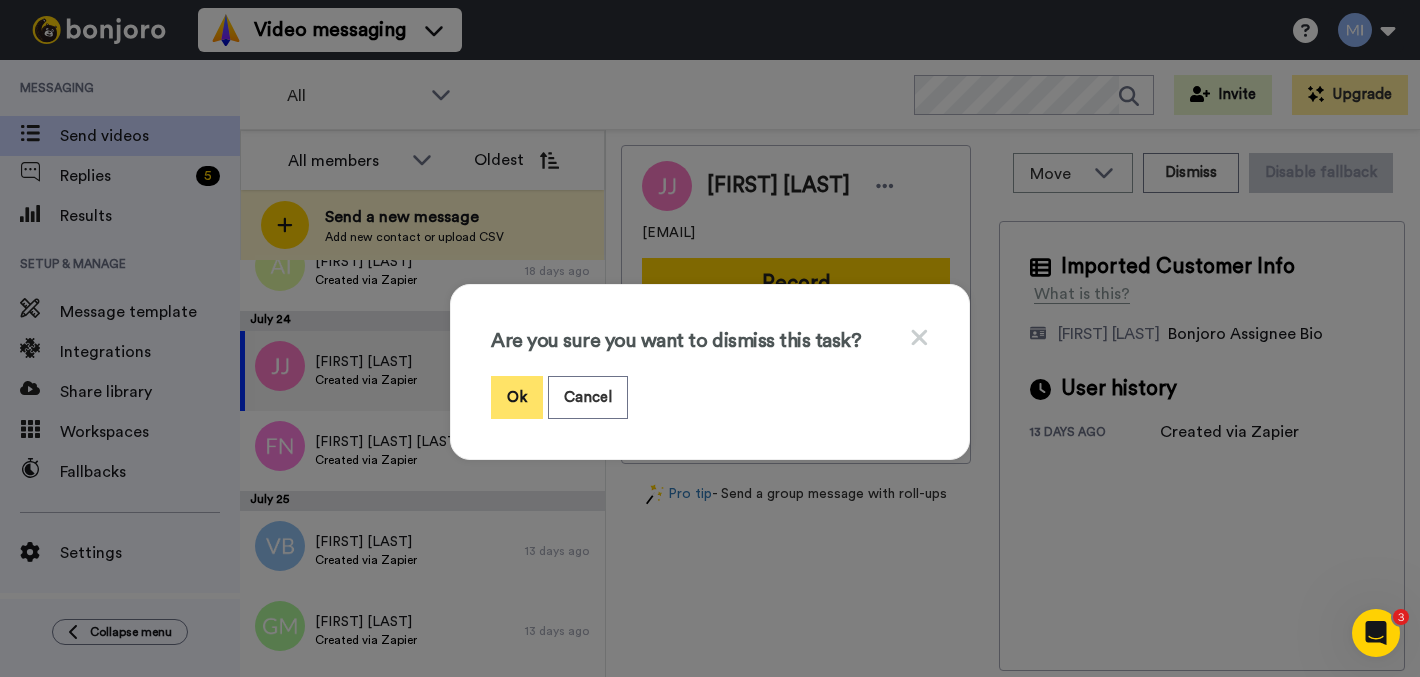 click on "Ok" at bounding box center [517, 397] 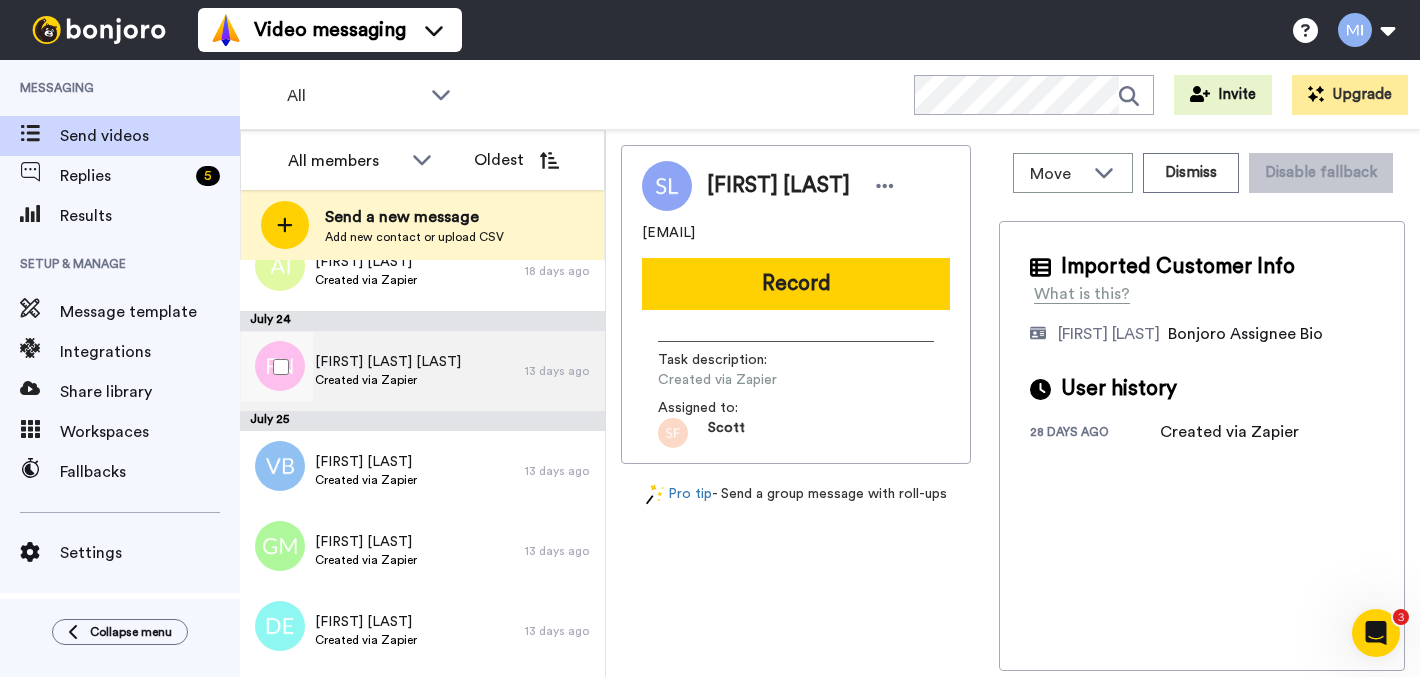 click on "Fiona rachel Ni Chaollai Created via Zapier" at bounding box center [382, 371] 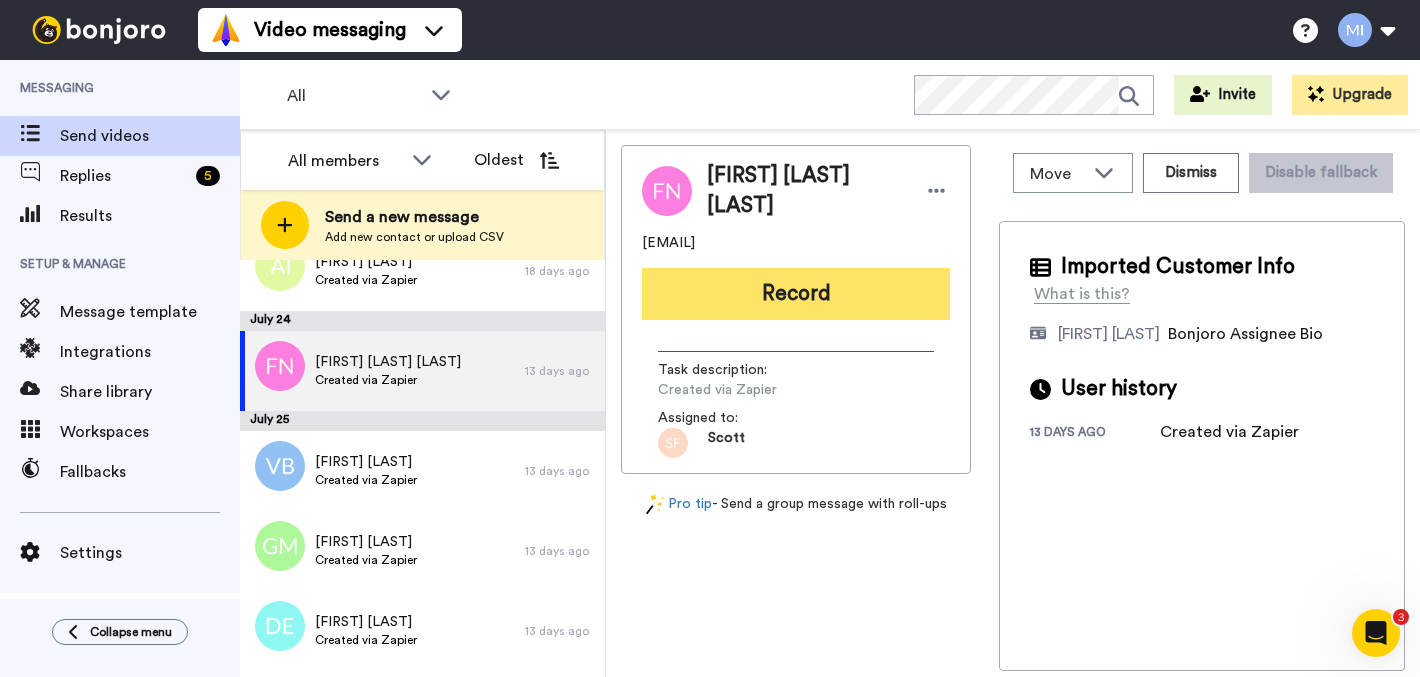 click on "Record" at bounding box center (796, 294) 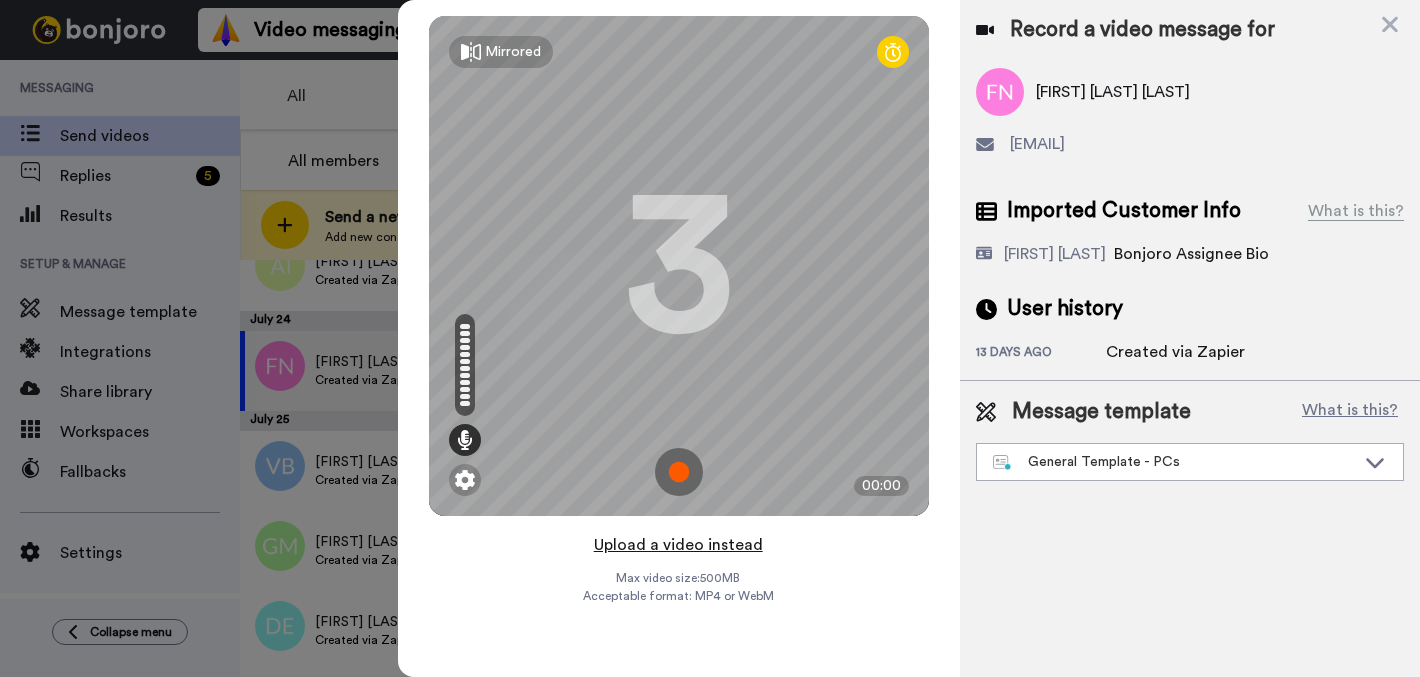 click on "Upload a video instead" at bounding box center [678, 545] 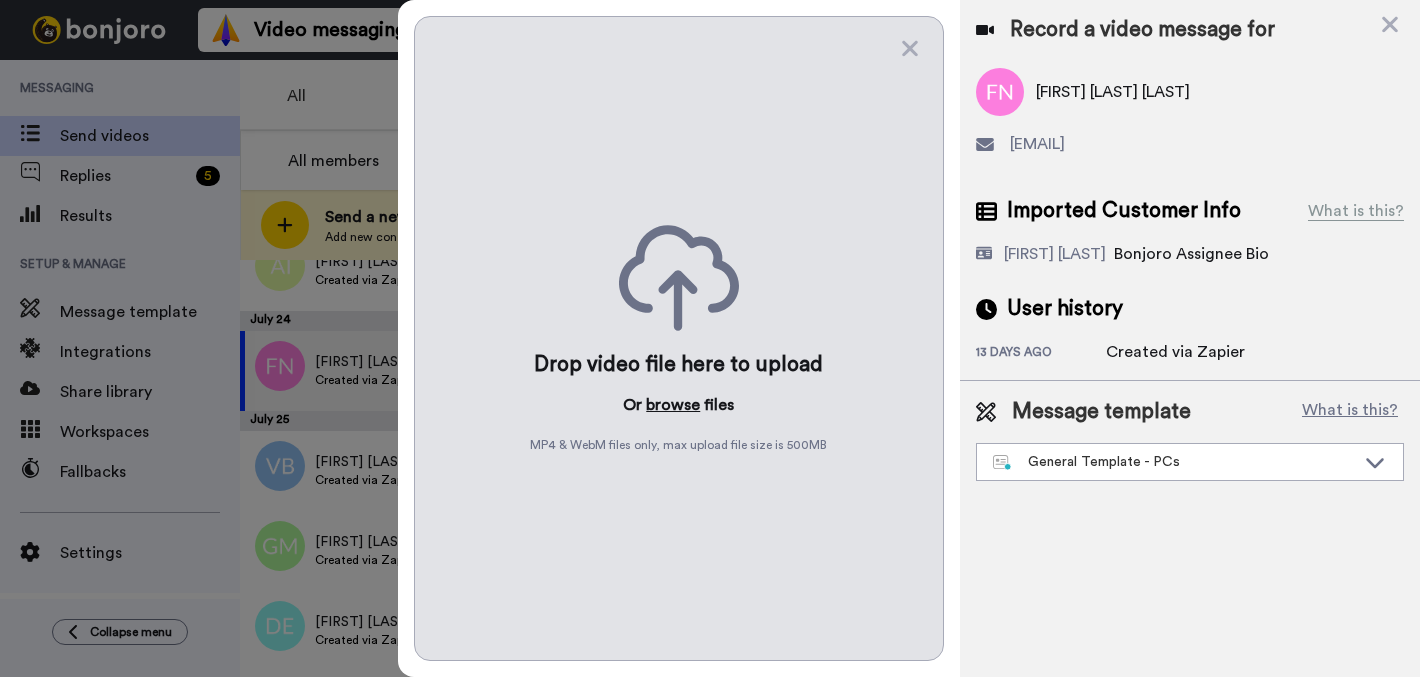 click on "browse" at bounding box center [673, 405] 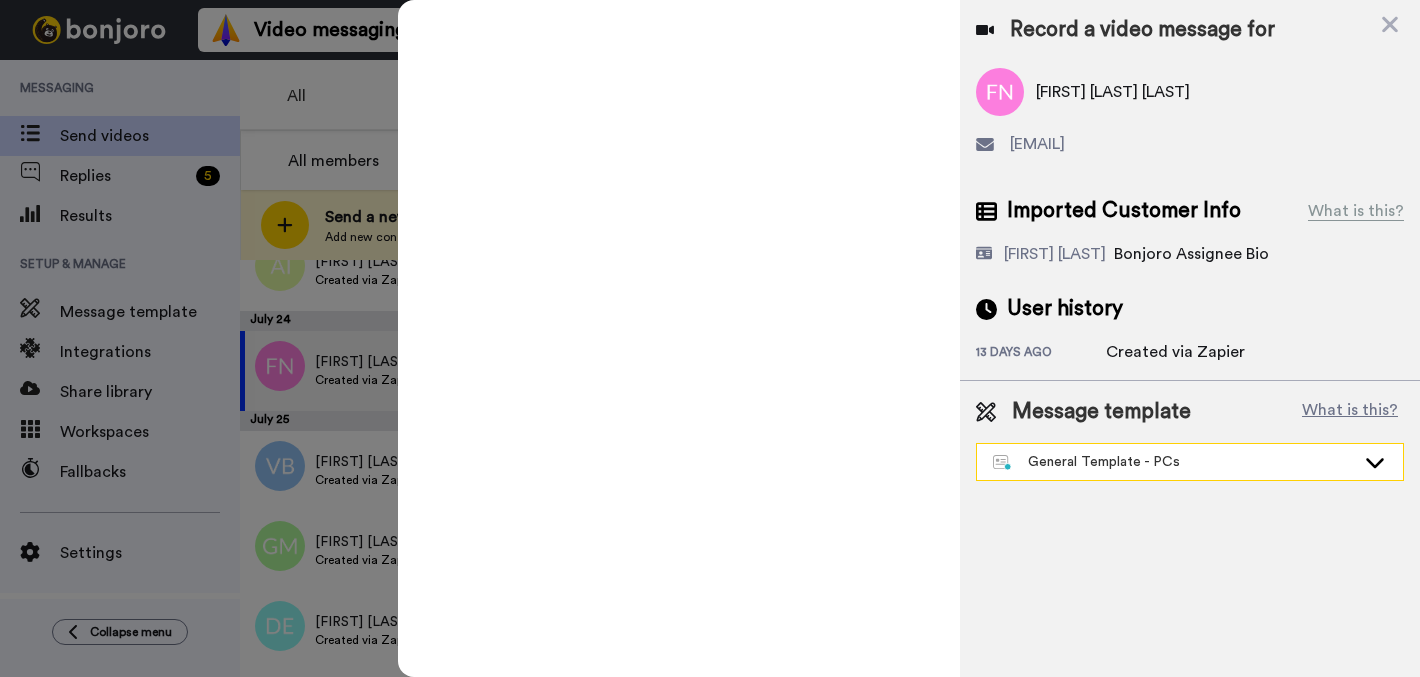 click on "General Template - PCs" at bounding box center (1174, 462) 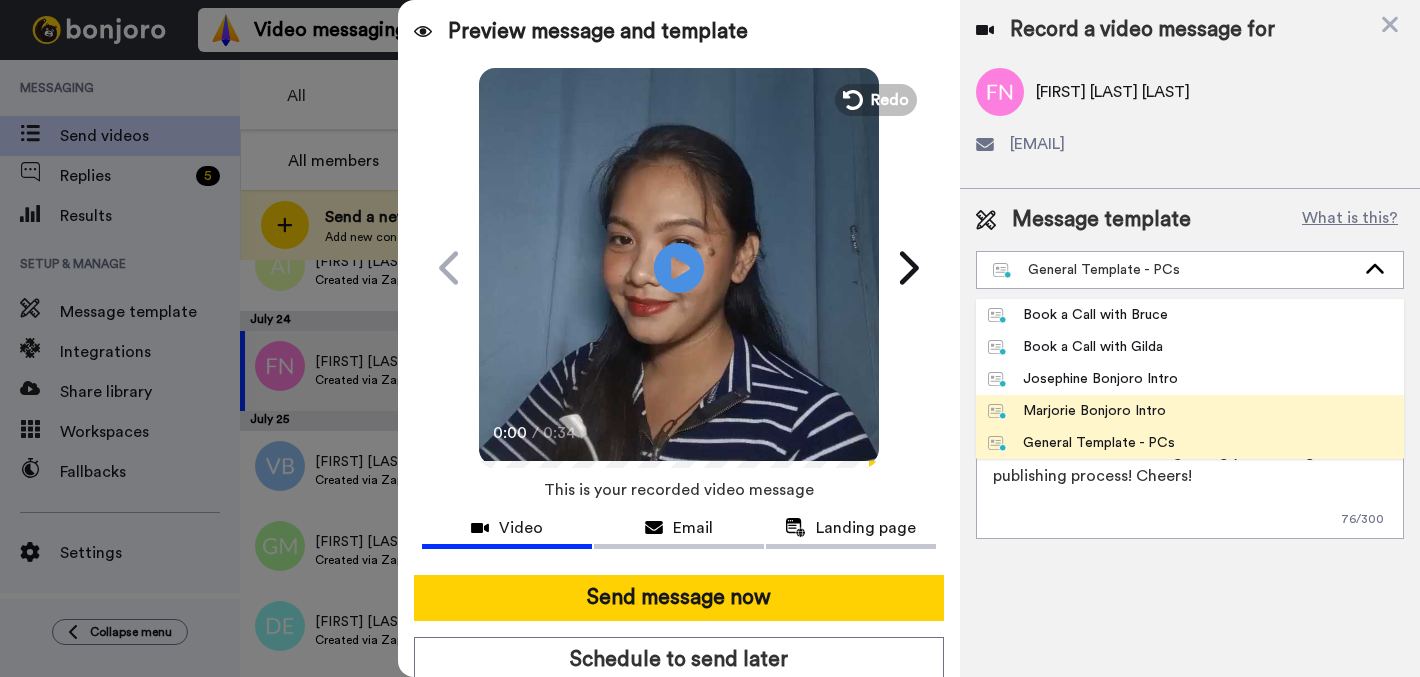 click on "Josephine Bonjoro Intro" at bounding box center (1083, 379) 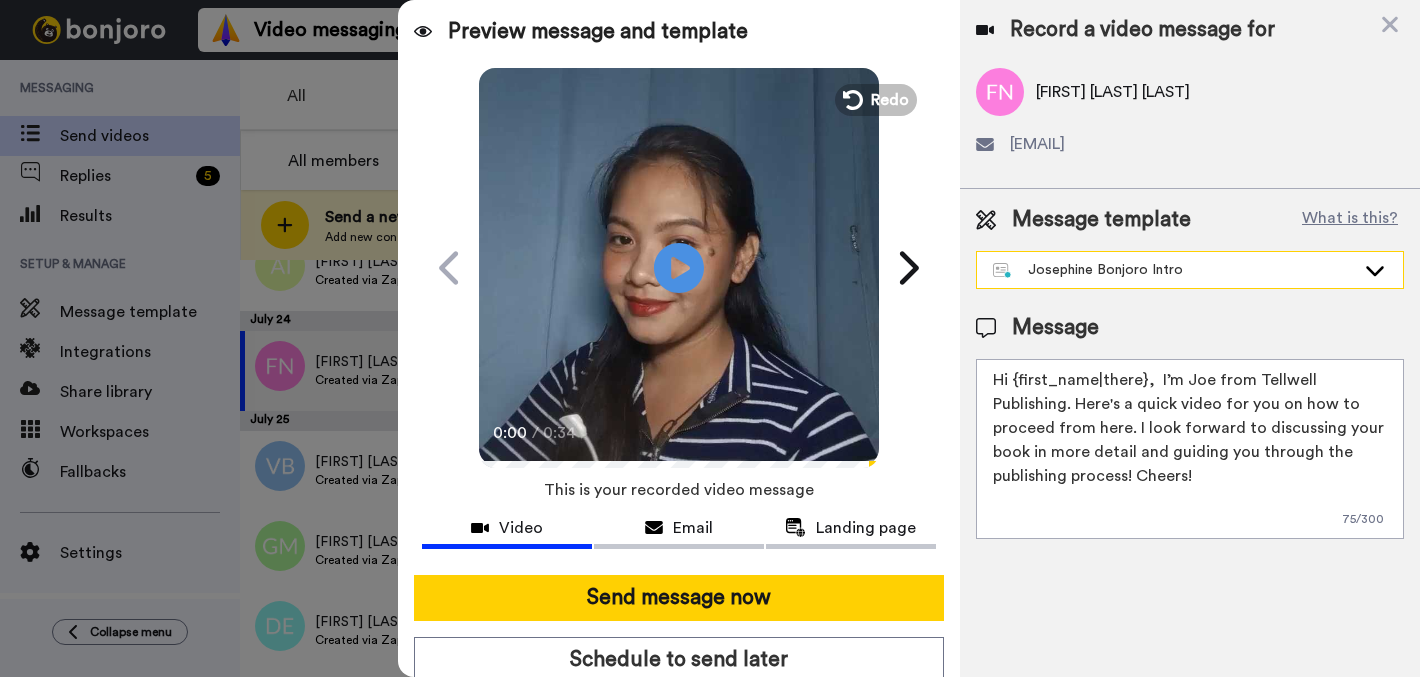 click on "Josephine Bonjoro Intro" at bounding box center [1190, 270] 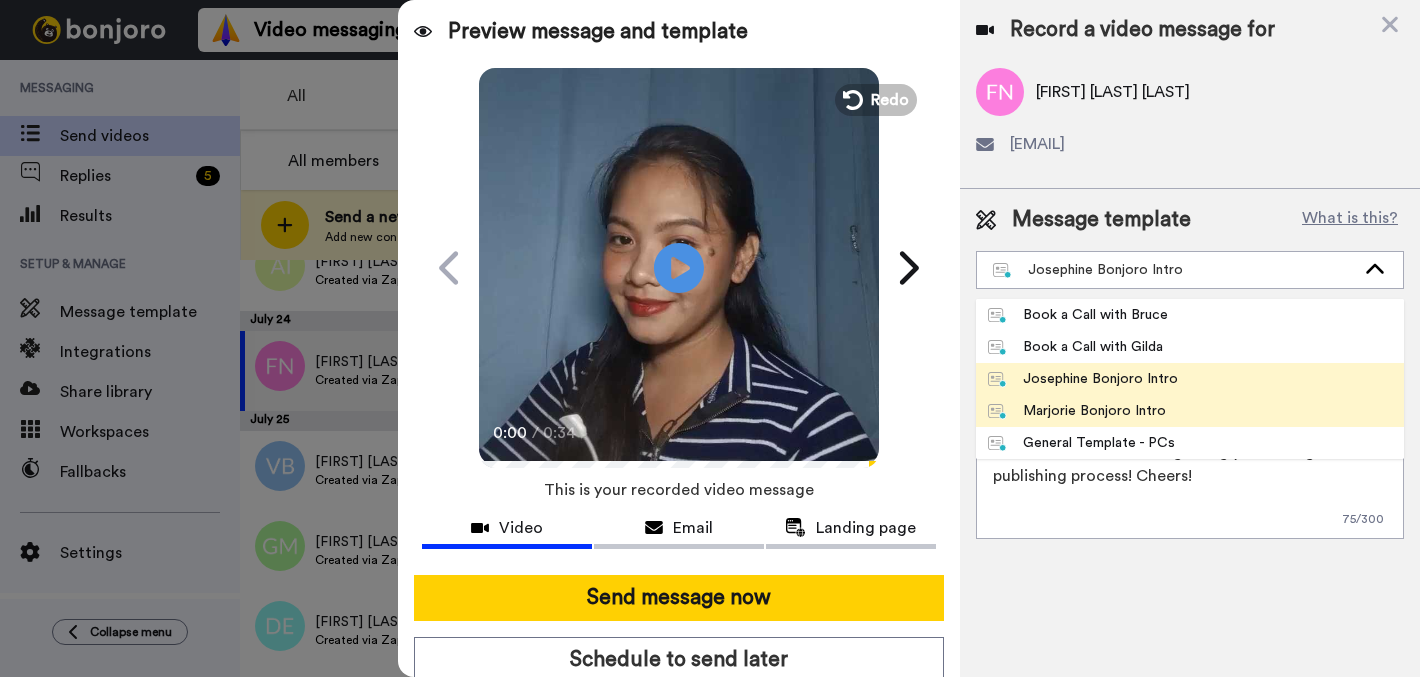 click on "Marjorie Bonjoro Intro" at bounding box center [1077, 411] 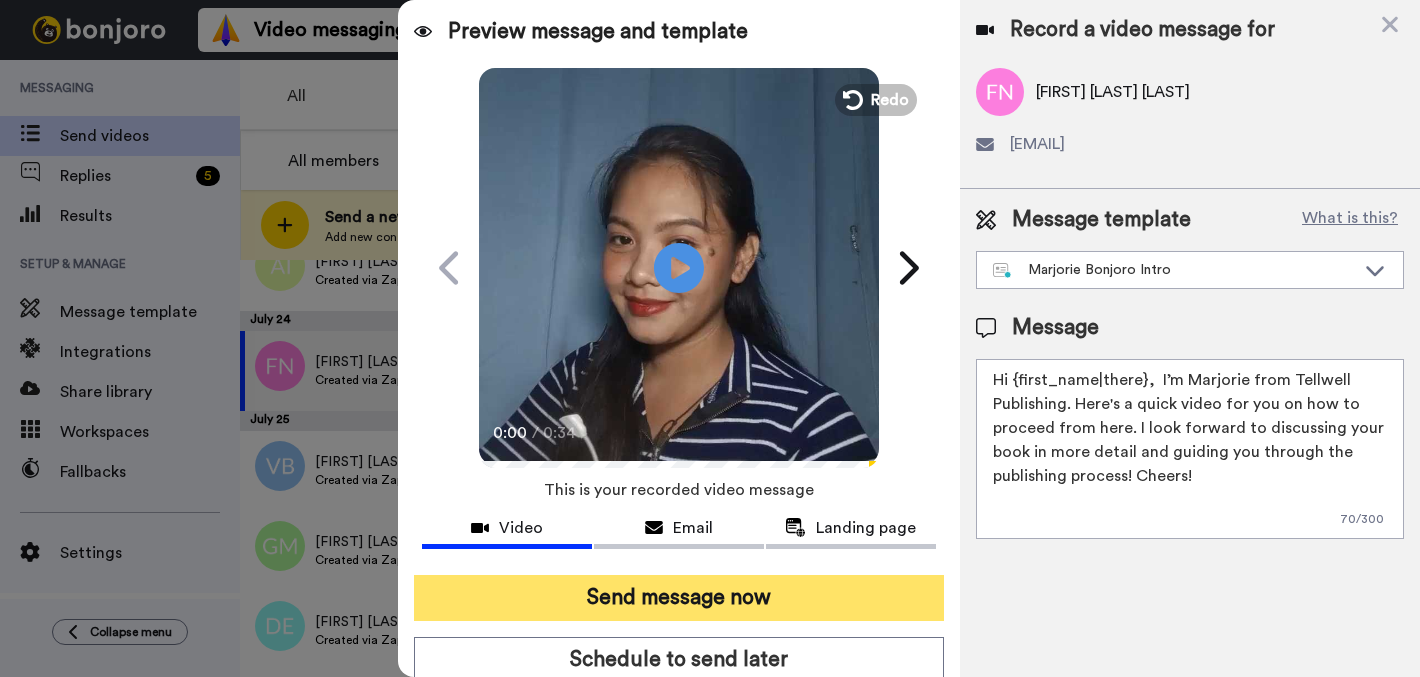 click on "Send message now" at bounding box center (679, 598) 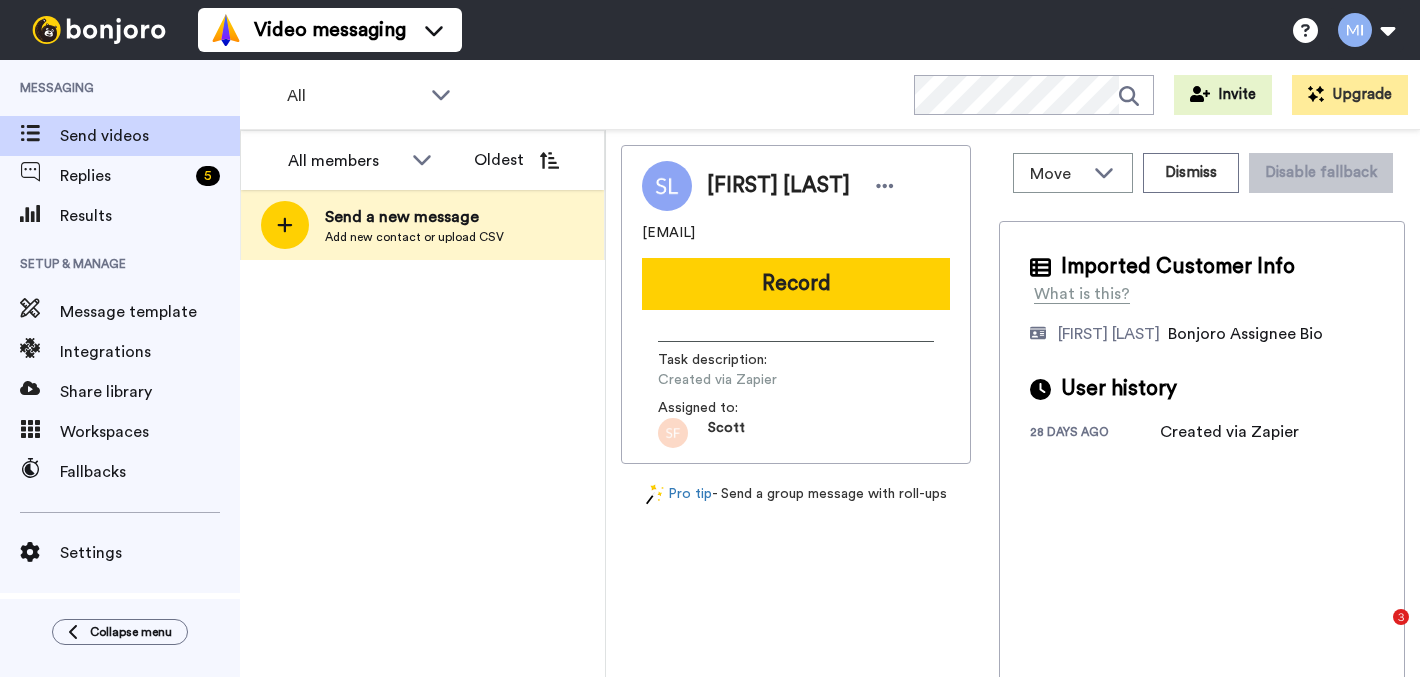 scroll, scrollTop: 0, scrollLeft: 0, axis: both 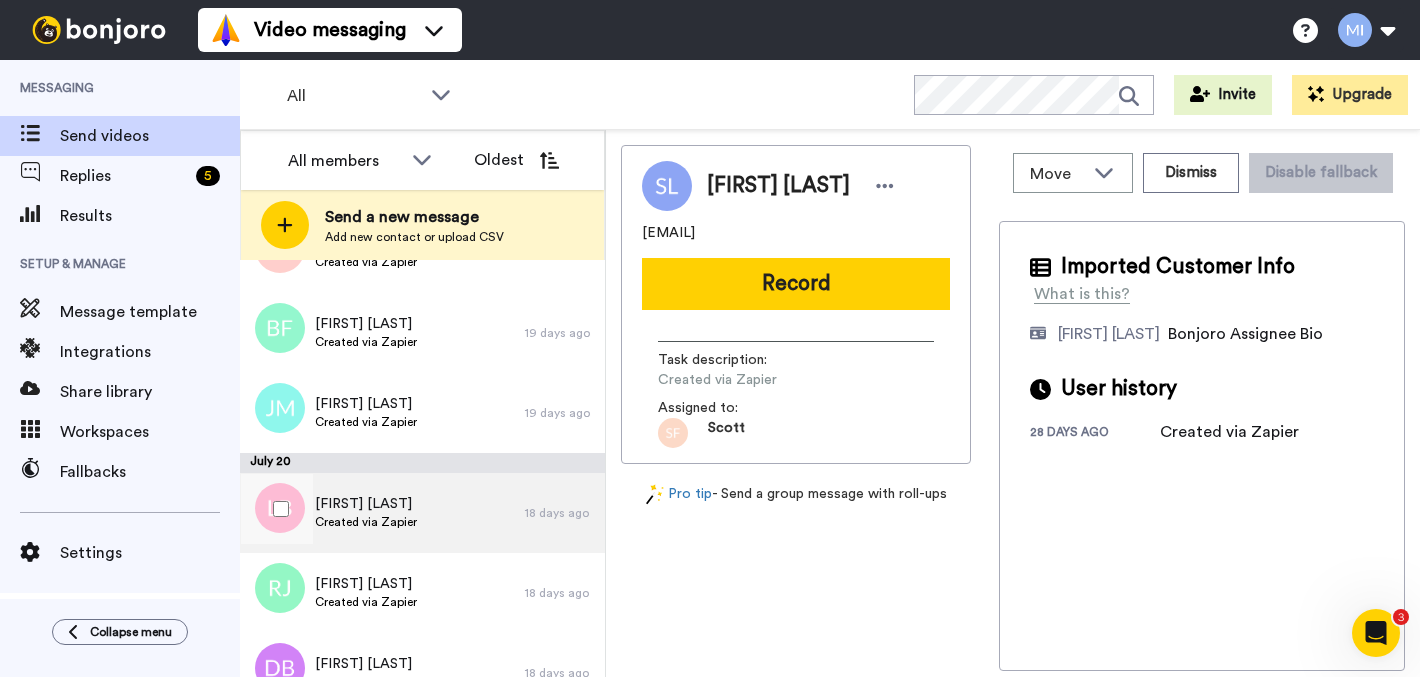 click on "[FIRST] [LAST] Created via Zapier 18 days ago" at bounding box center (422, 513) 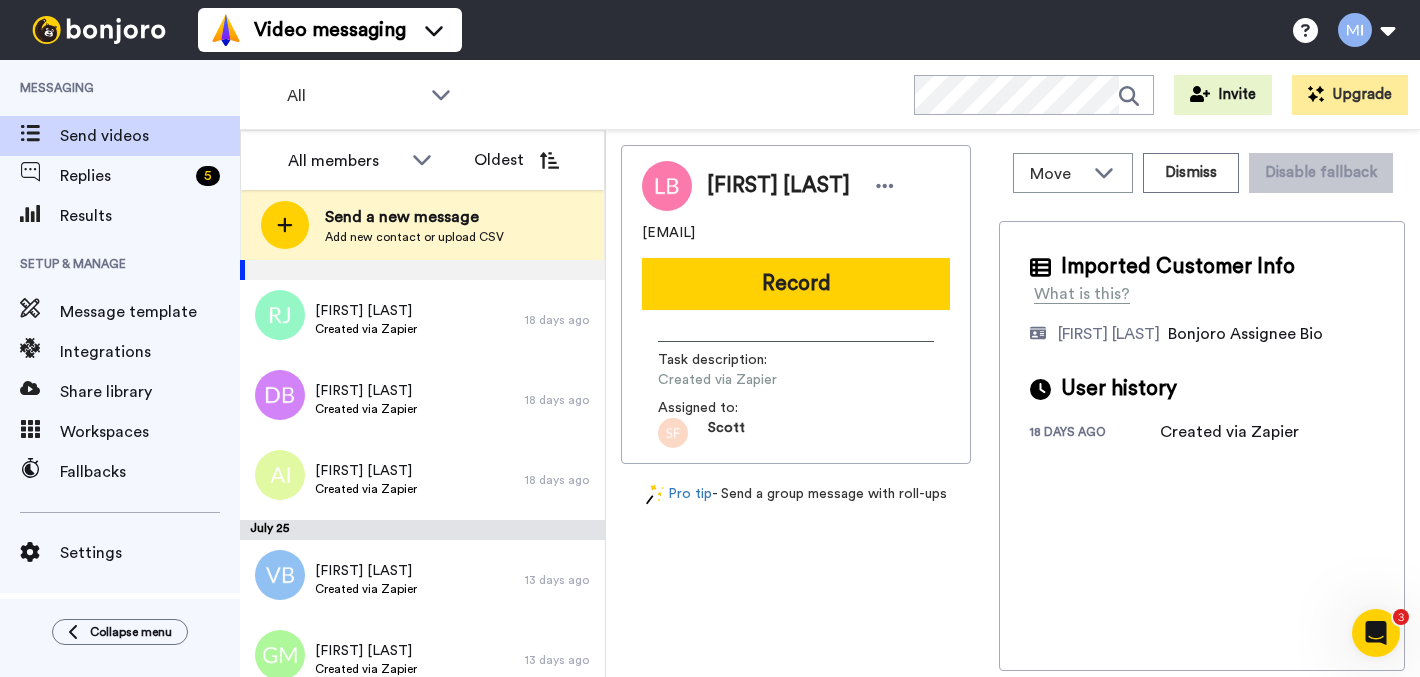 scroll, scrollTop: 1211, scrollLeft: 0, axis: vertical 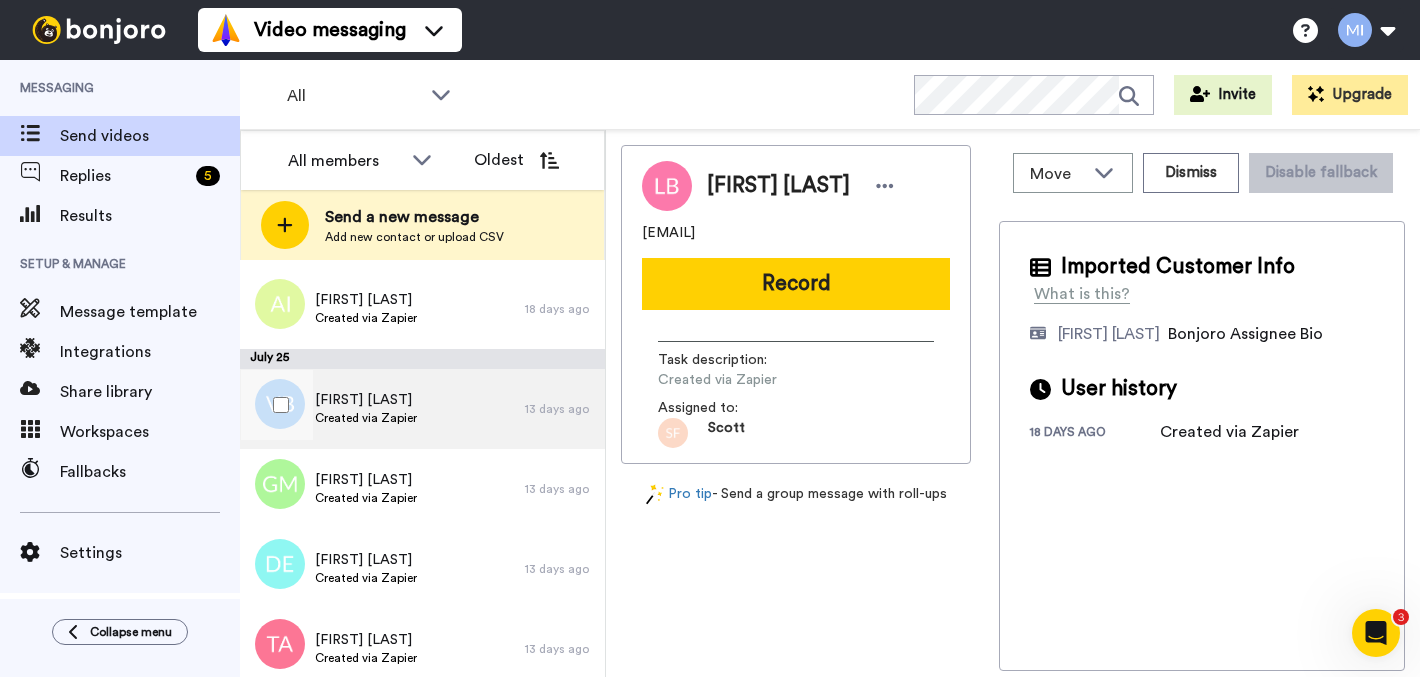 click on "[FIRST] [LAST] Created via Zapier" at bounding box center [382, 409] 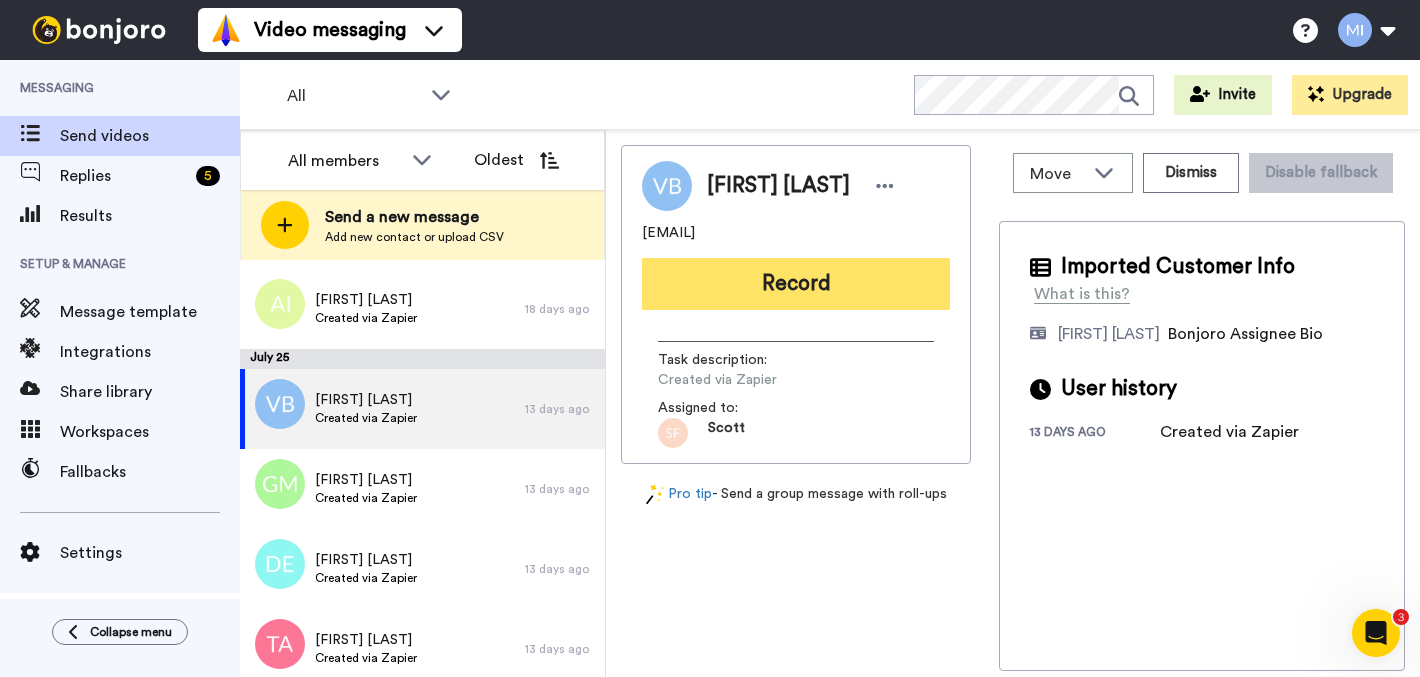 click on "Record" at bounding box center (796, 284) 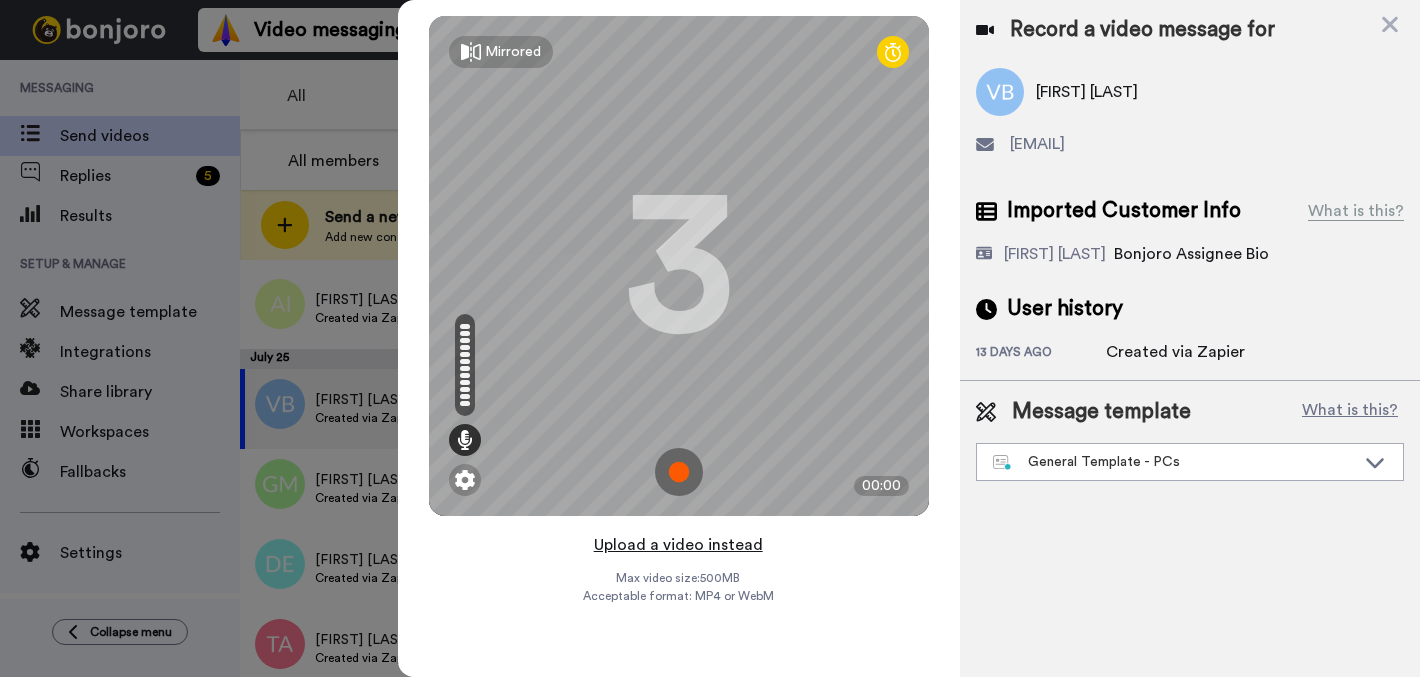 click on "Upload a video instead" at bounding box center (678, 545) 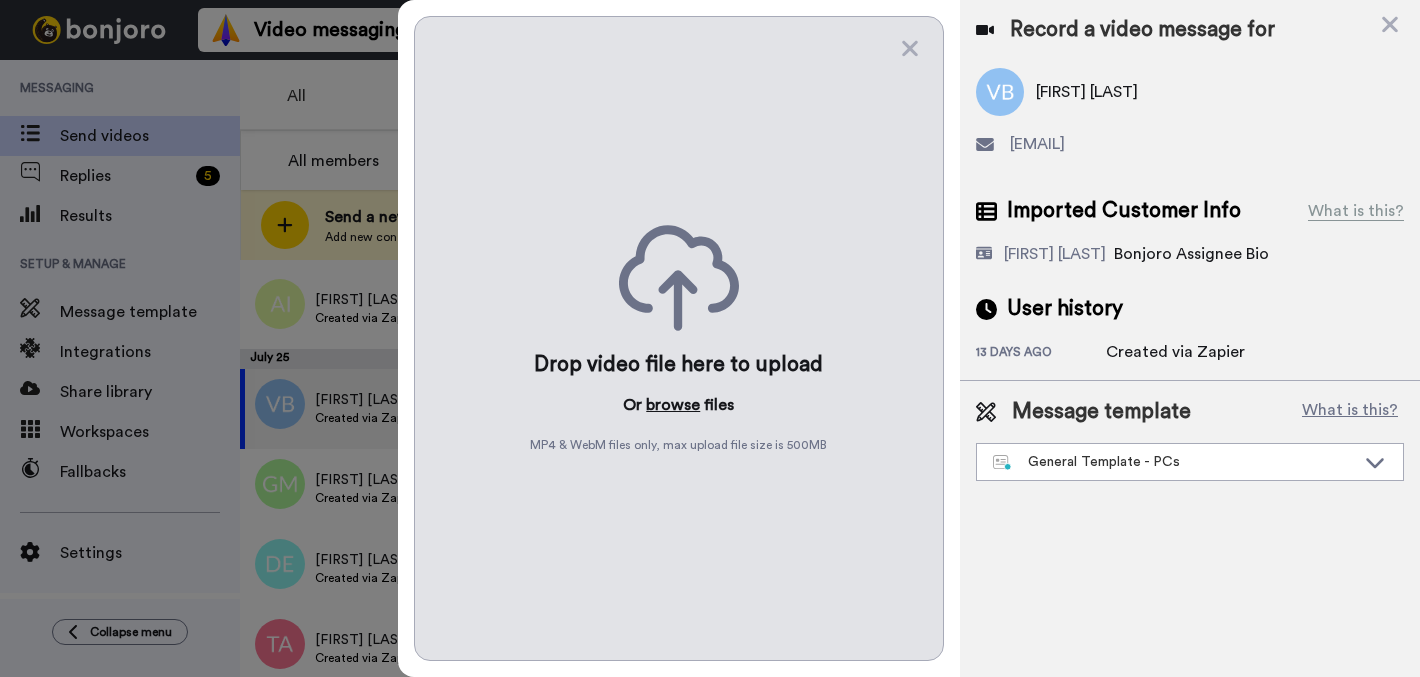 click on "browse" at bounding box center [673, 405] 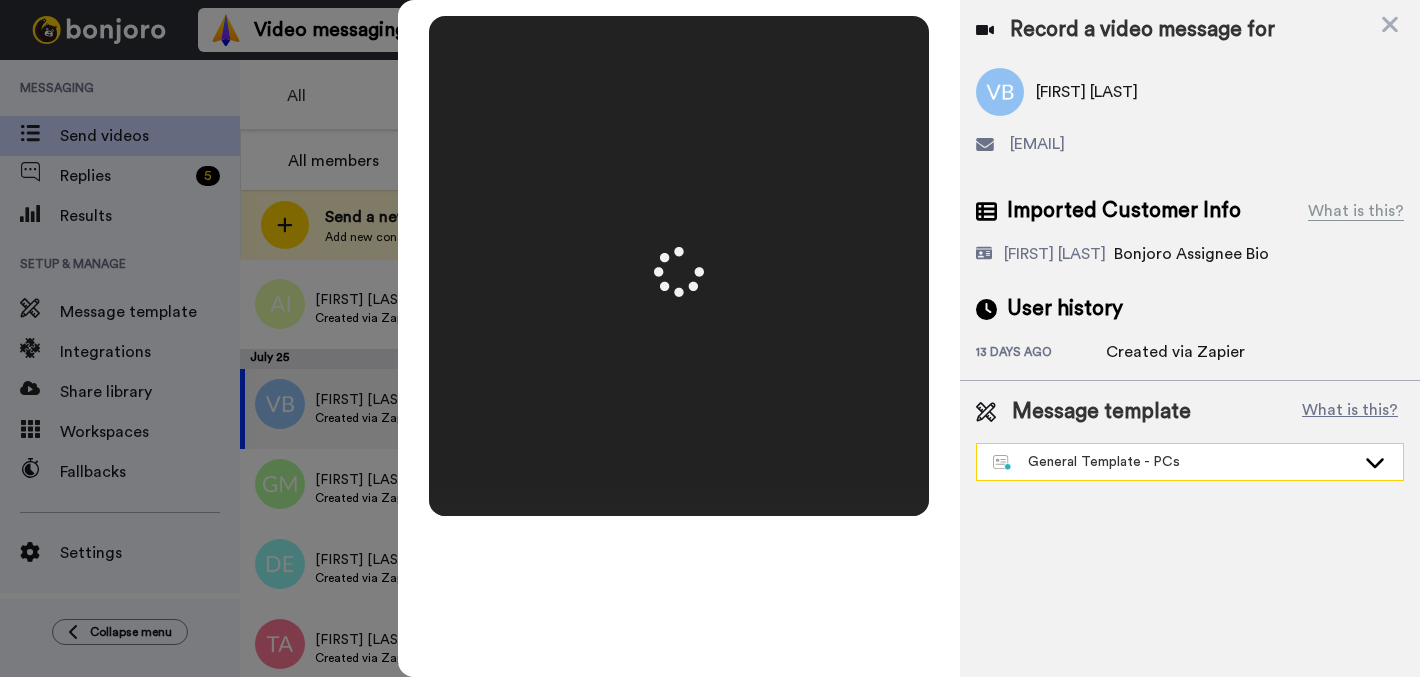 click on "General Template - PCs" at bounding box center (1174, 462) 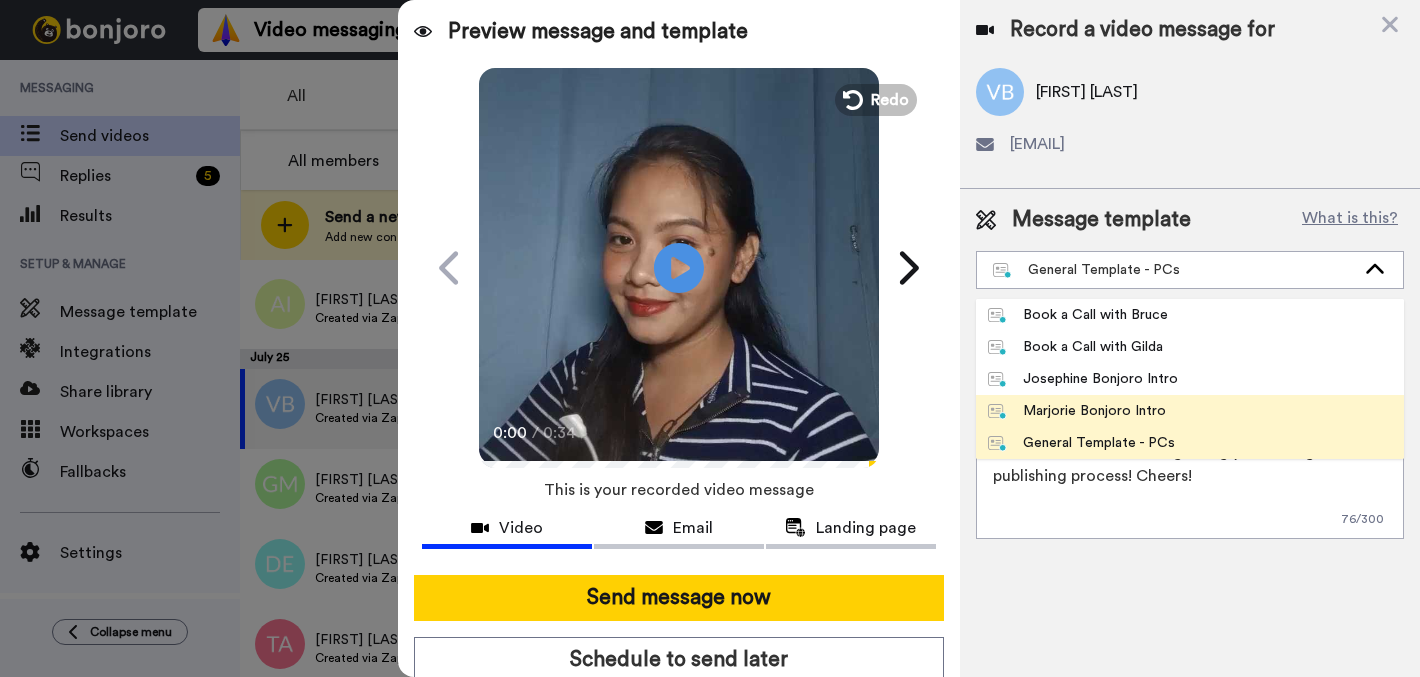 click on "Marjorie Bonjoro Intro" at bounding box center [1190, 411] 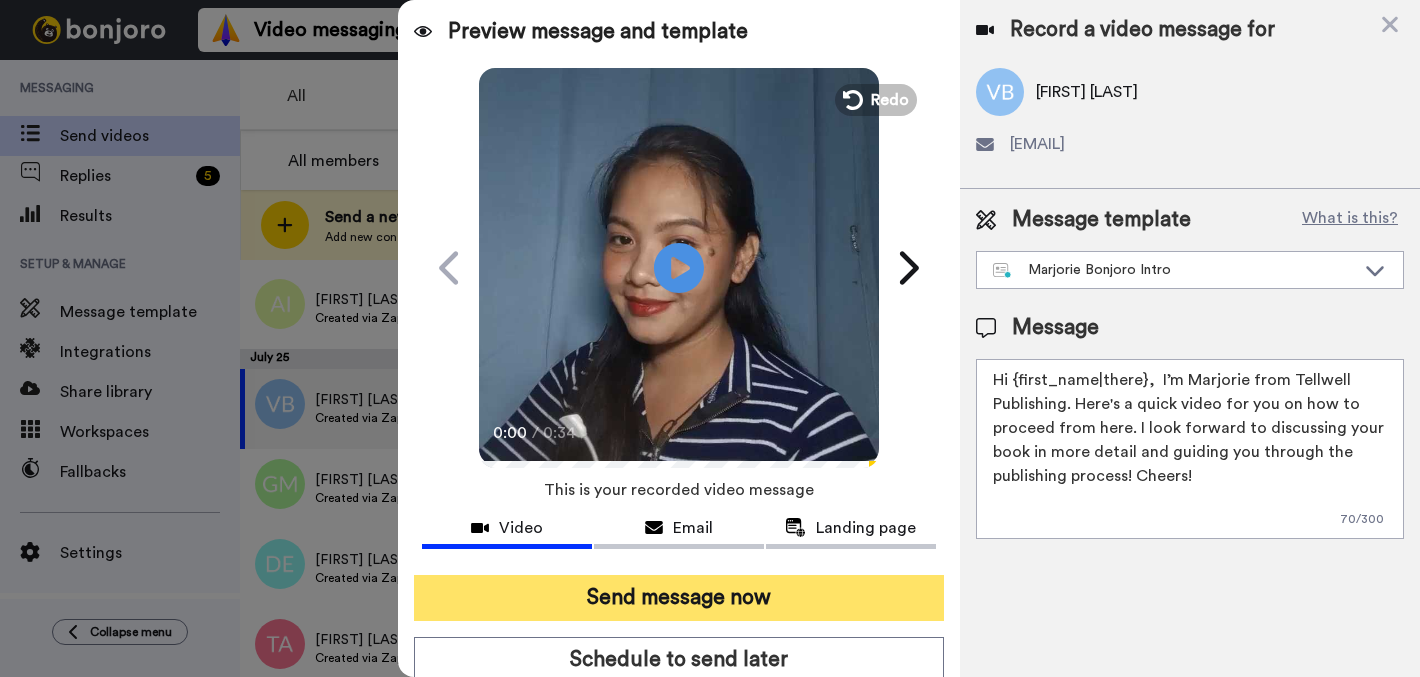 click on "Send message now" at bounding box center [679, 598] 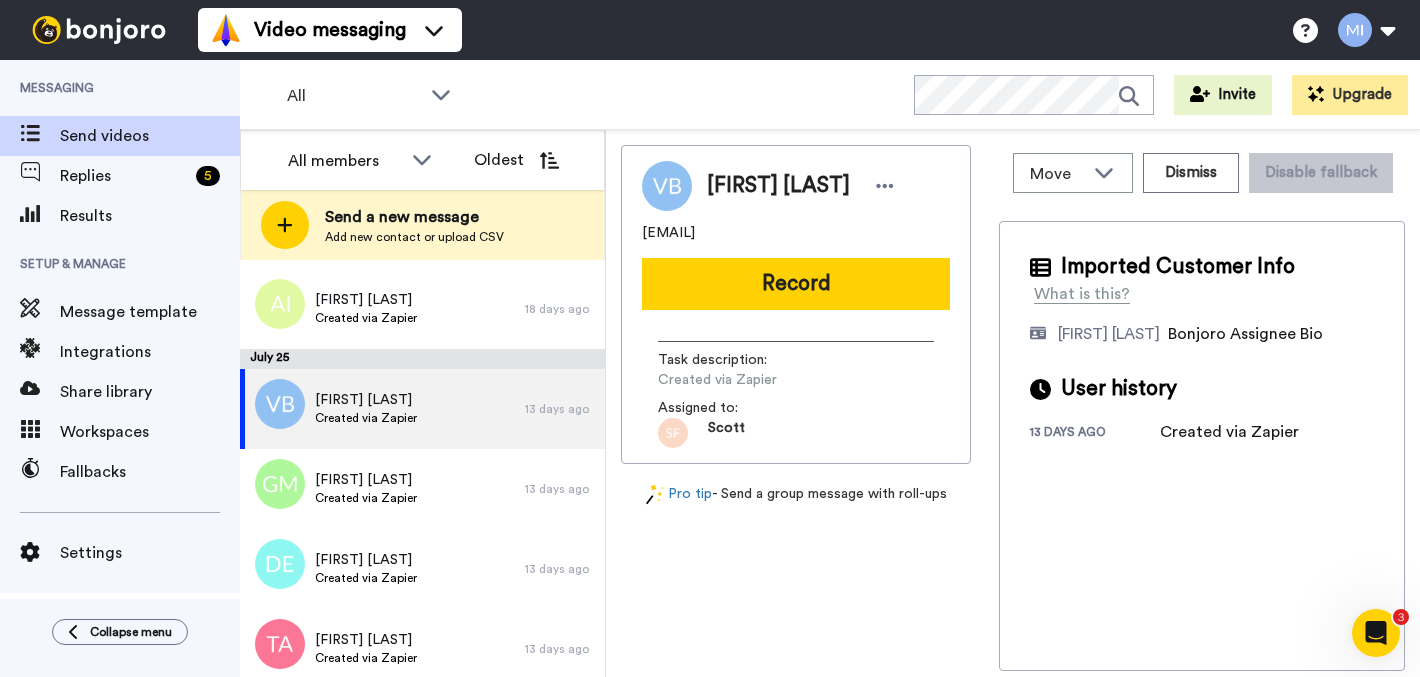 scroll, scrollTop: 0, scrollLeft: 0, axis: both 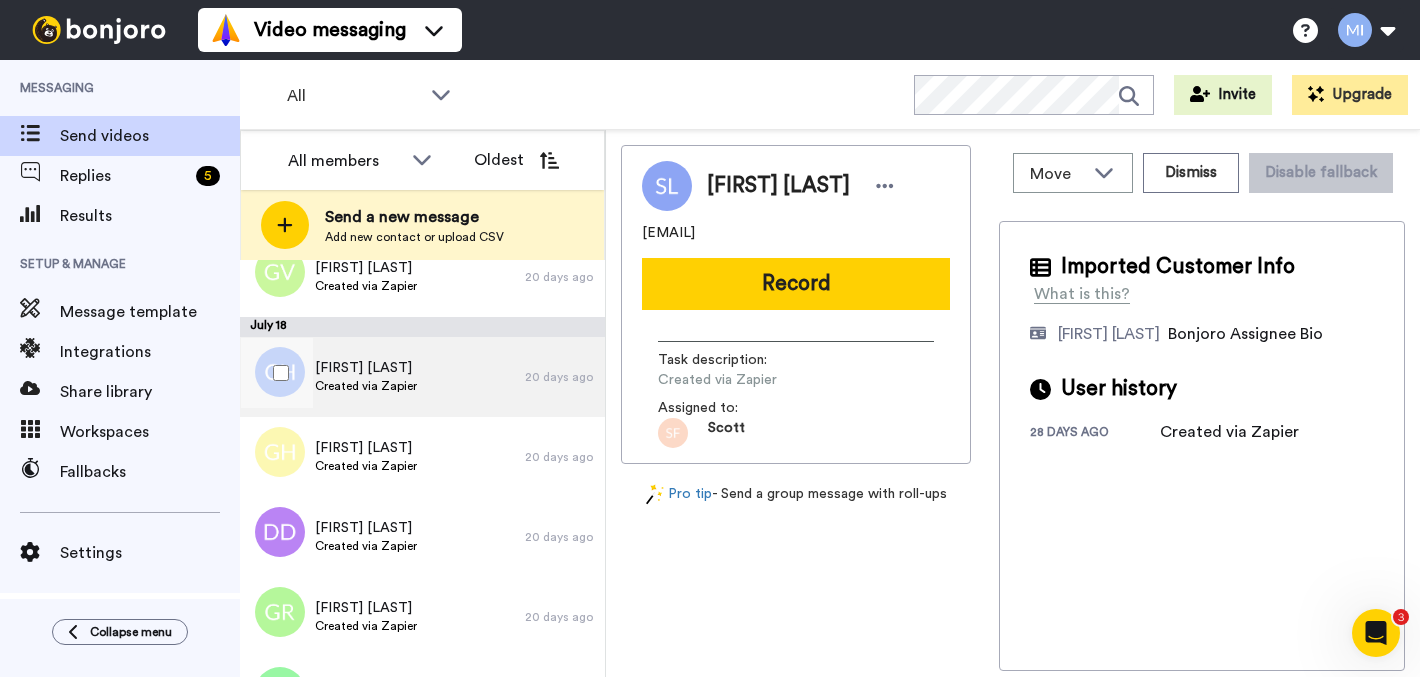 click on "[FIRST] [LAST] Created via Zapier" at bounding box center (382, 377) 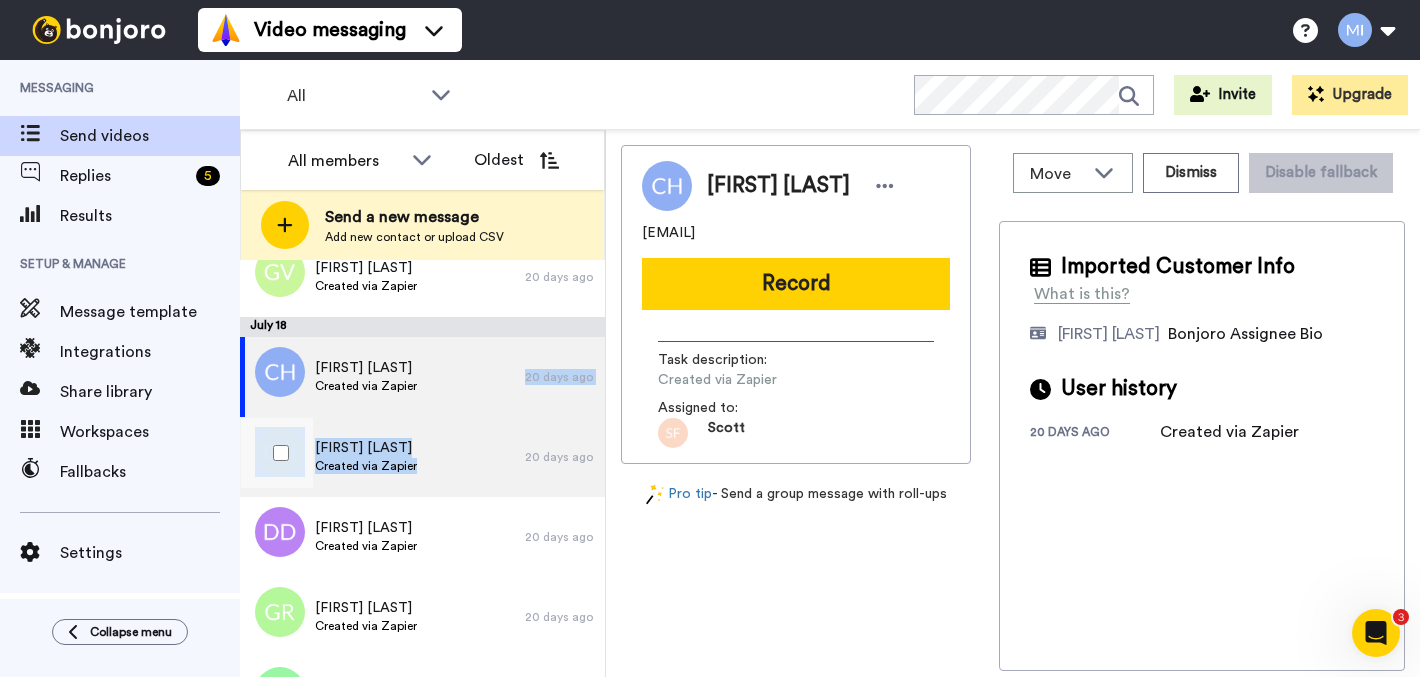 drag, startPoint x: 589, startPoint y: 351, endPoint x: 587, endPoint y: 426, distance: 75.026665 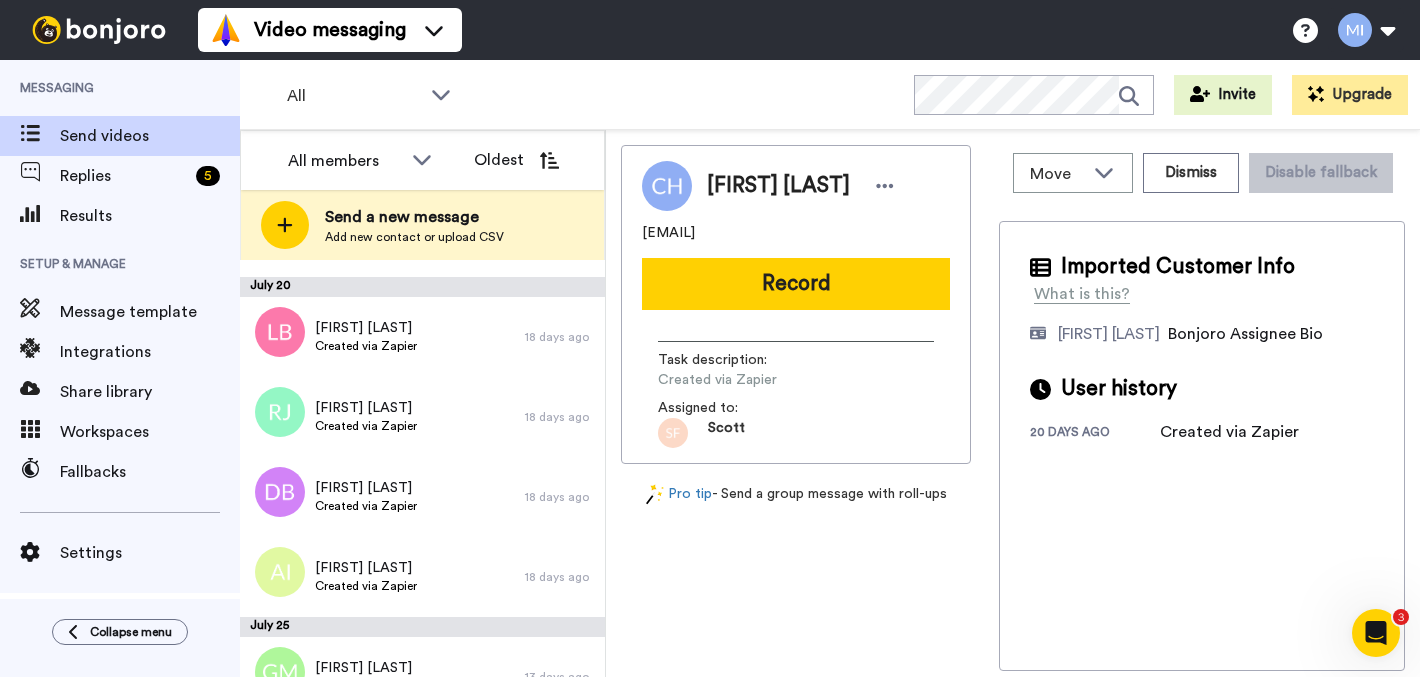 scroll, scrollTop: 930, scrollLeft: 0, axis: vertical 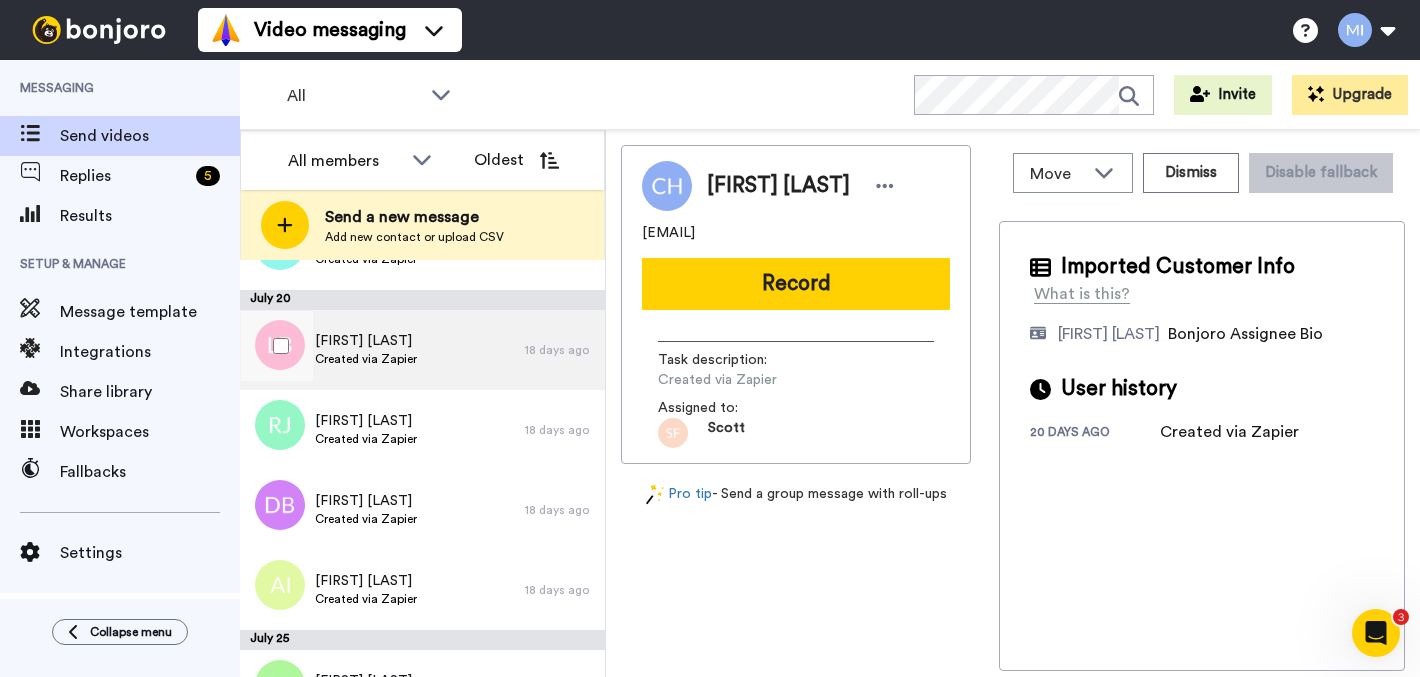 click on "[FIRST] [LAST] Created via Zapier" at bounding box center [382, 350] 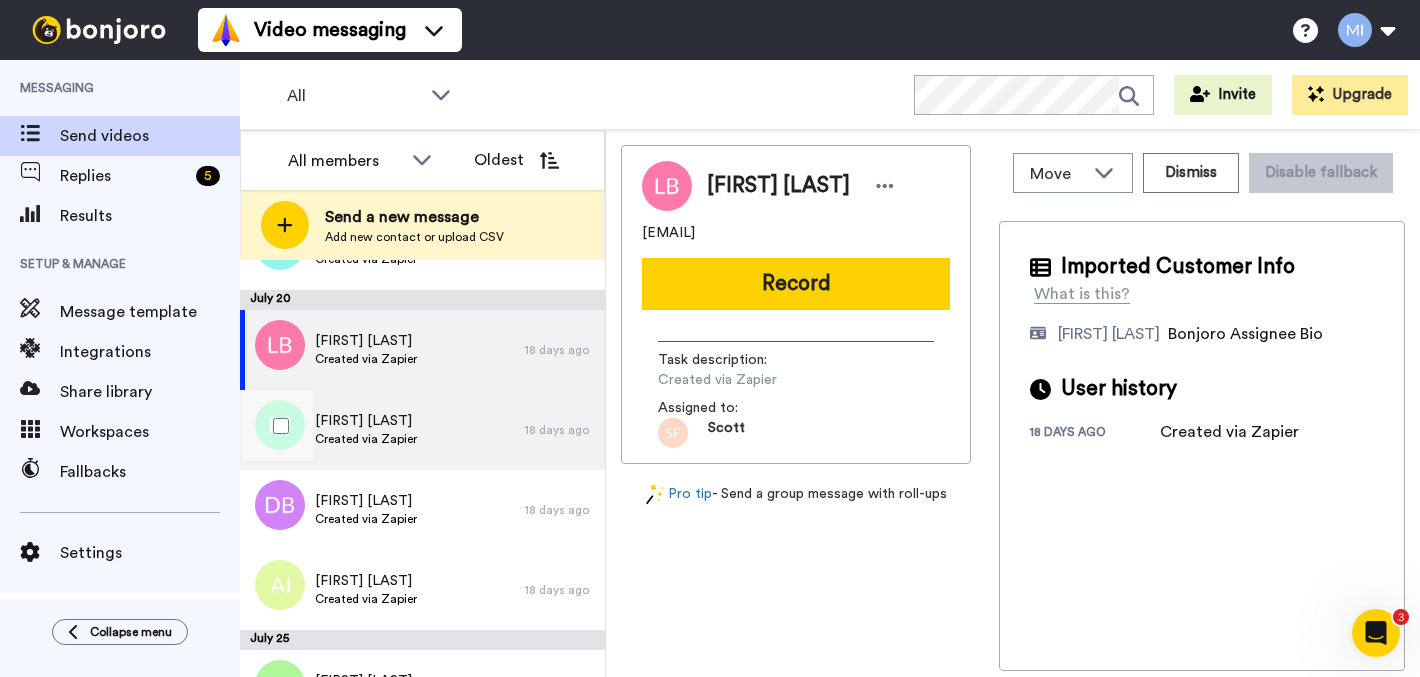 click on "[FIRST] [LAST] Created via Zapier" at bounding box center (382, 430) 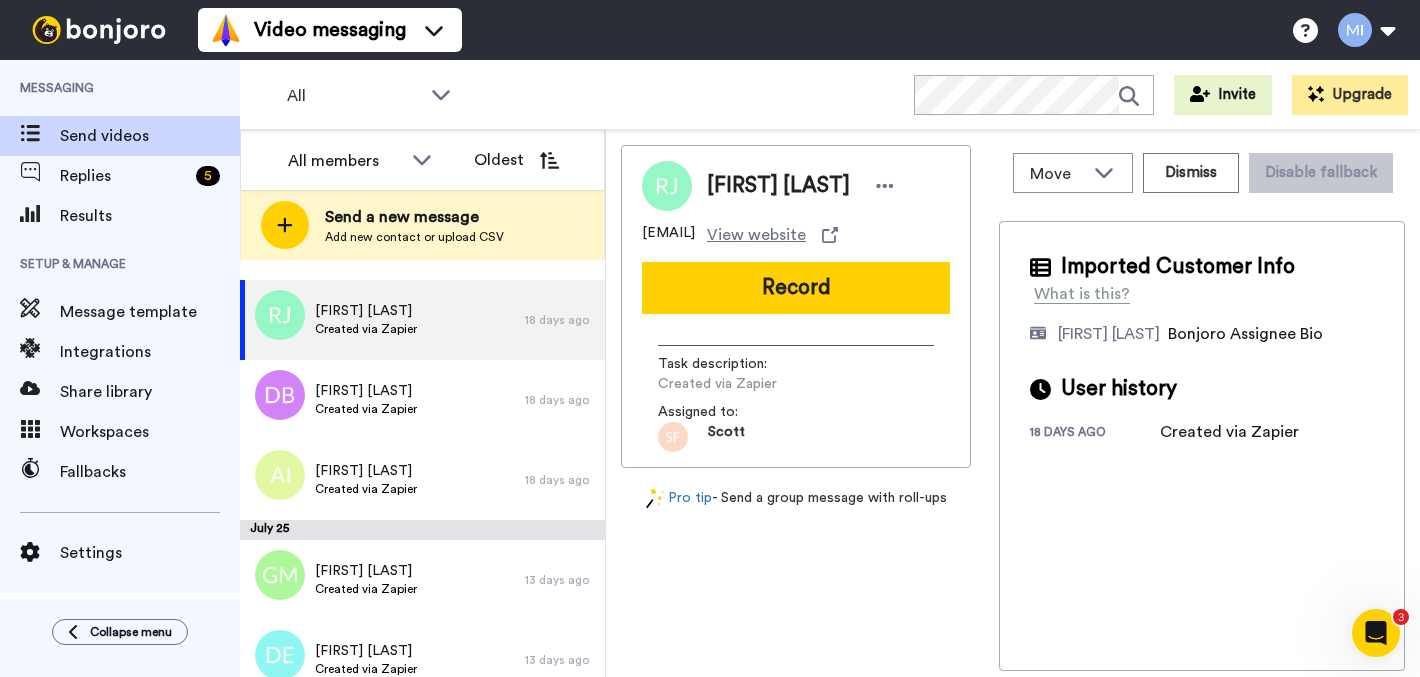 scroll, scrollTop: 1058, scrollLeft: 0, axis: vertical 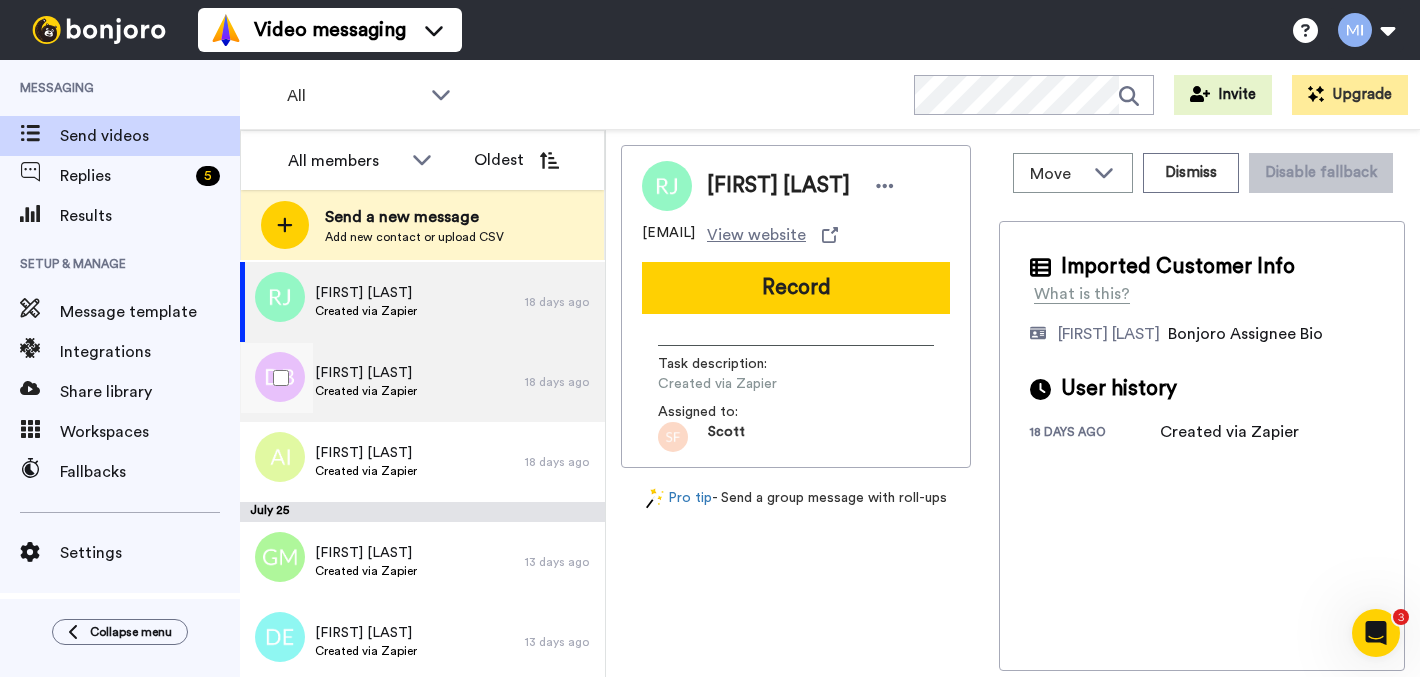 click on "[FIRST] [LAST] Created via Zapier" at bounding box center [382, 382] 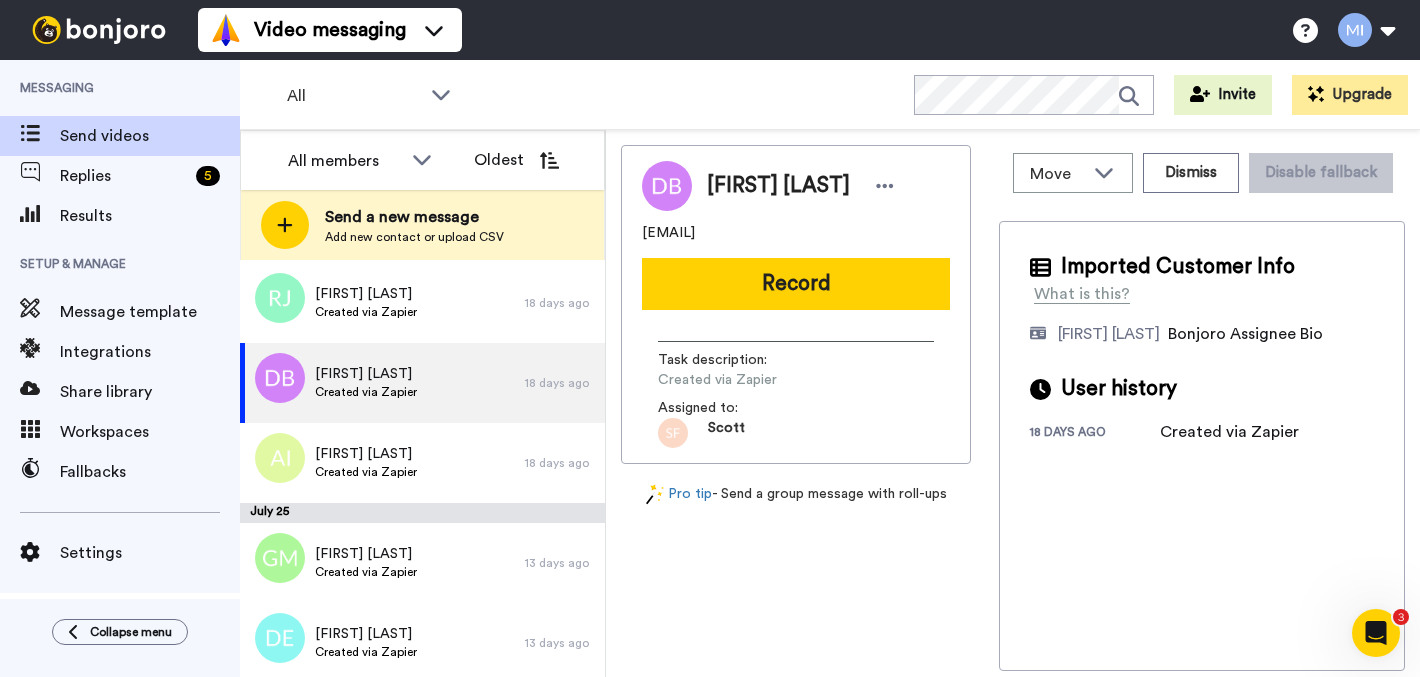 scroll, scrollTop: 1122, scrollLeft: 0, axis: vertical 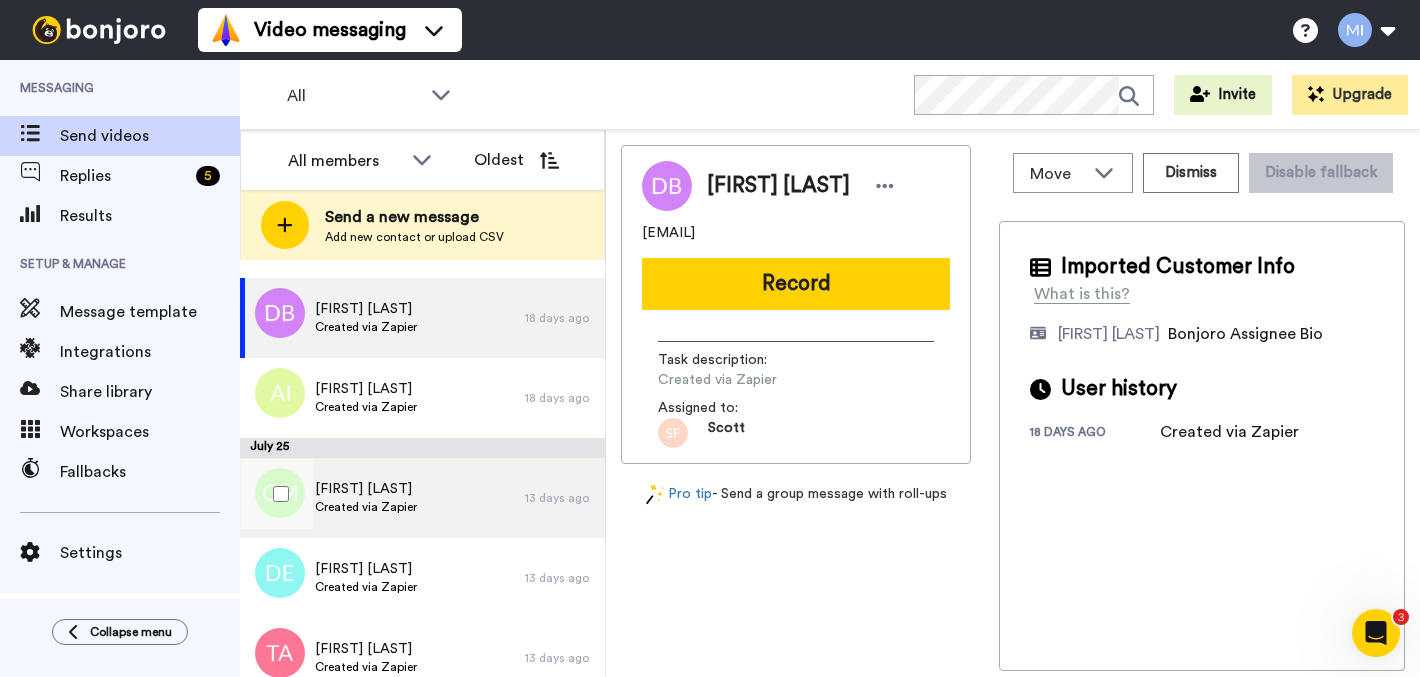 click on "[FIRST] [LAST] Created via Zapier" at bounding box center [382, 498] 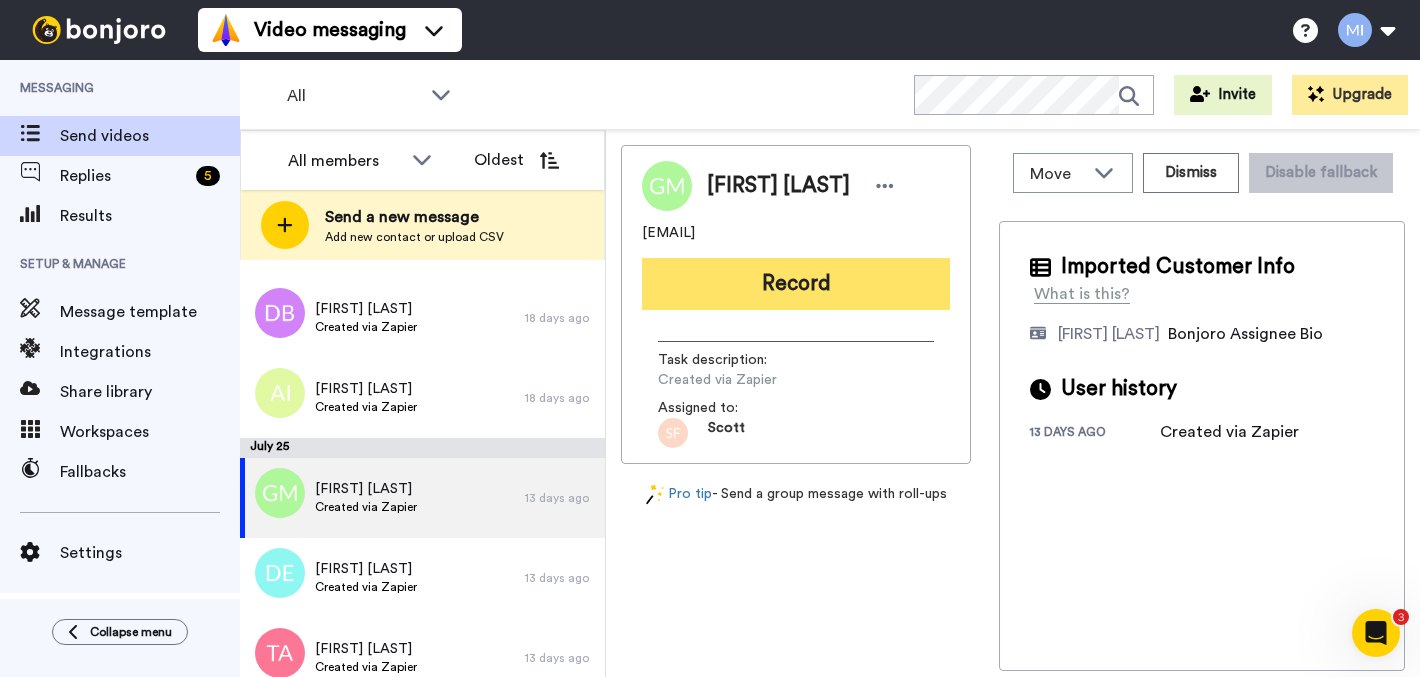 click on "Record" at bounding box center [796, 284] 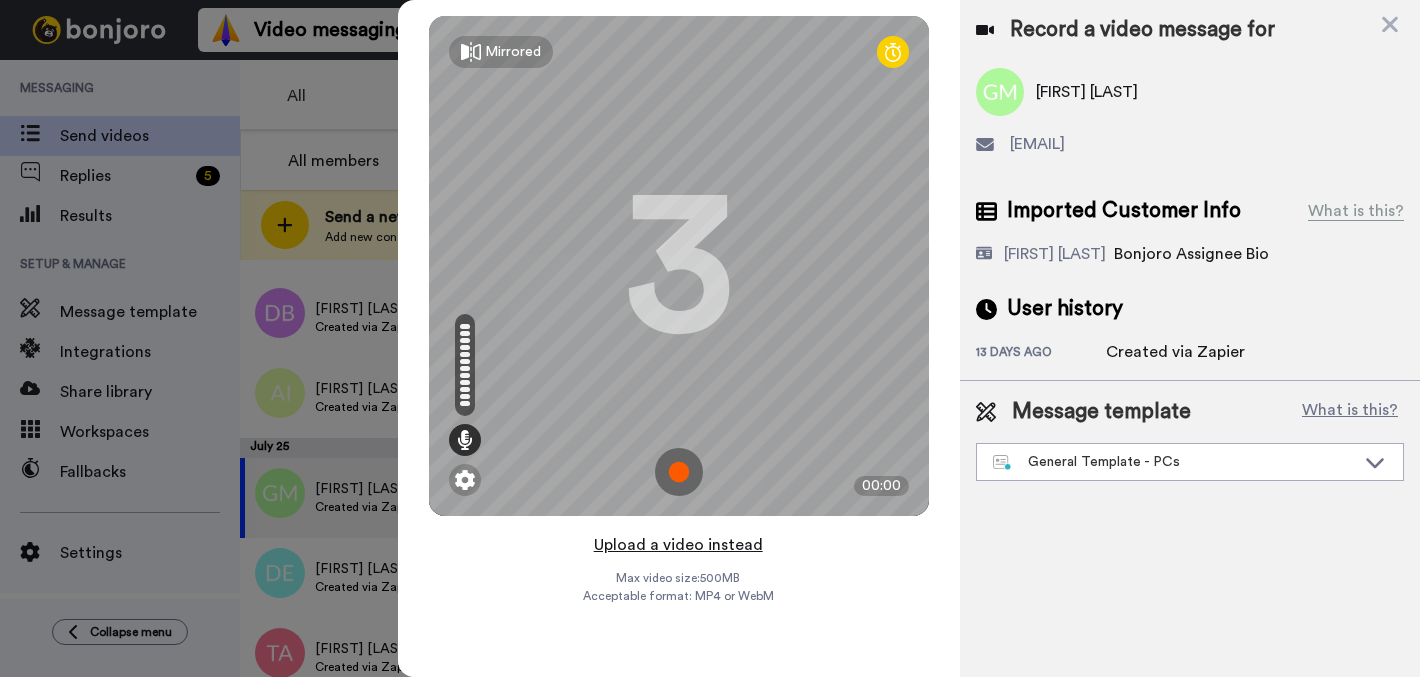 click on "Upload a video instead" at bounding box center (678, 545) 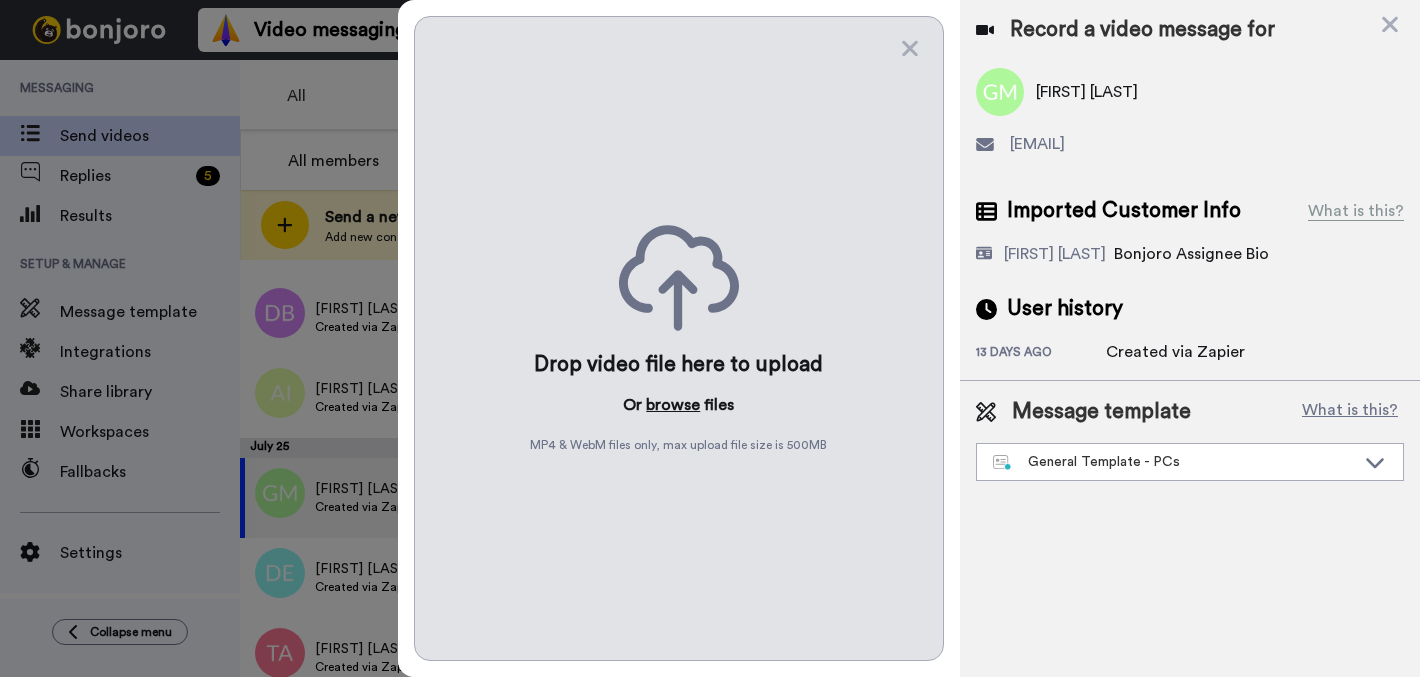 click on "browse" at bounding box center [673, 405] 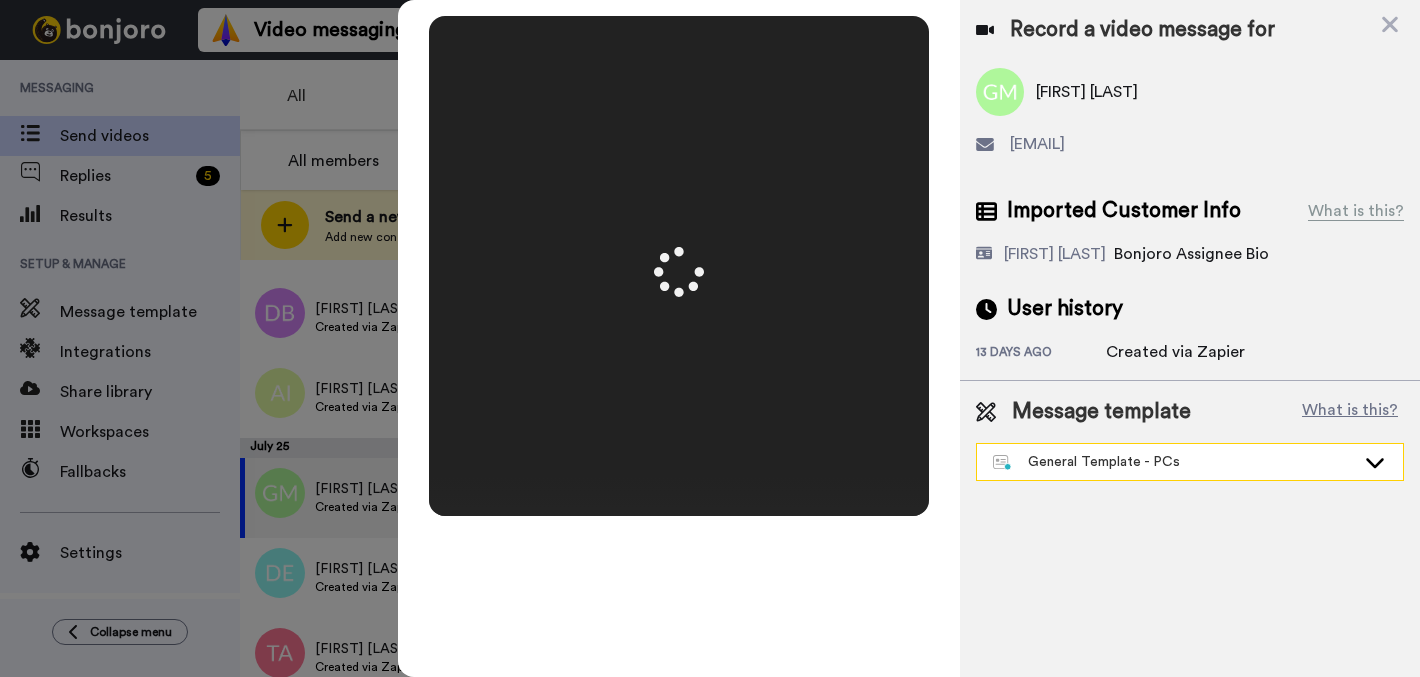 click on "General Template - PCs" at bounding box center (1190, 462) 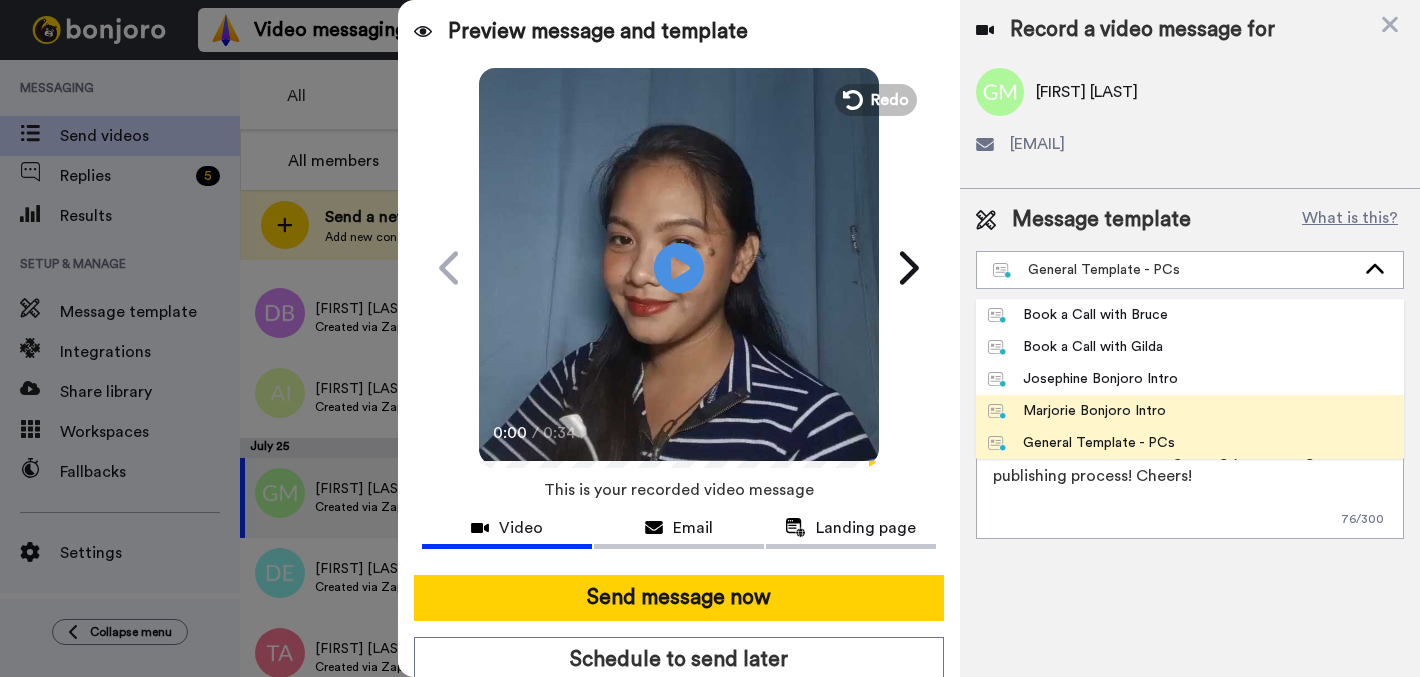 click on "Marjorie Bonjoro Intro" at bounding box center (1077, 411) 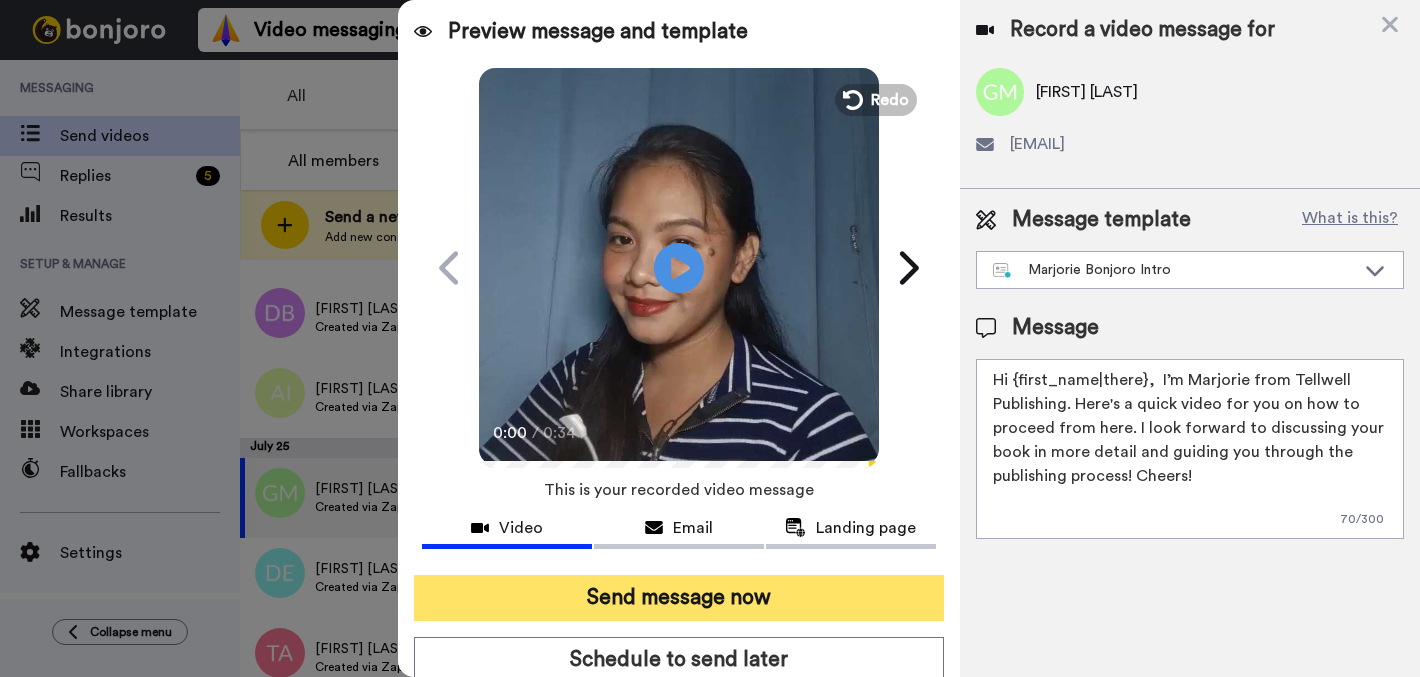 click on "Send message now" at bounding box center [679, 598] 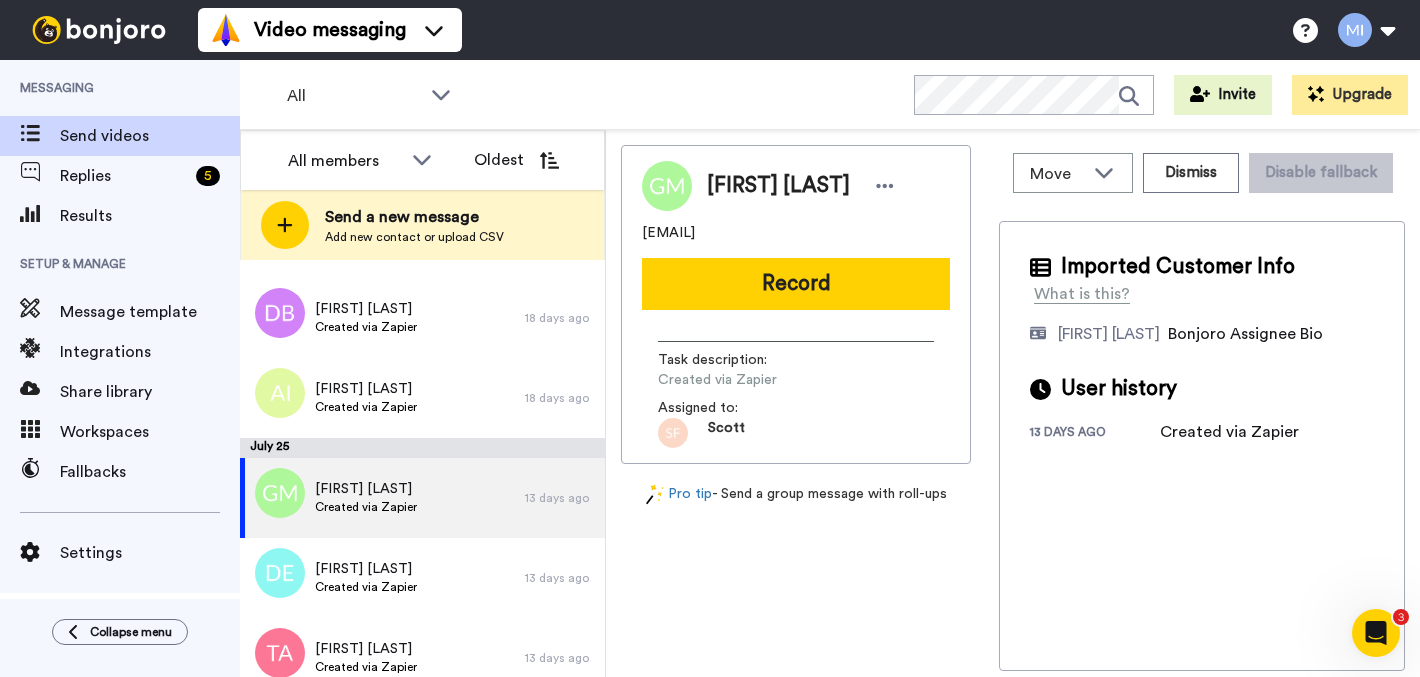 scroll, scrollTop: 0, scrollLeft: 0, axis: both 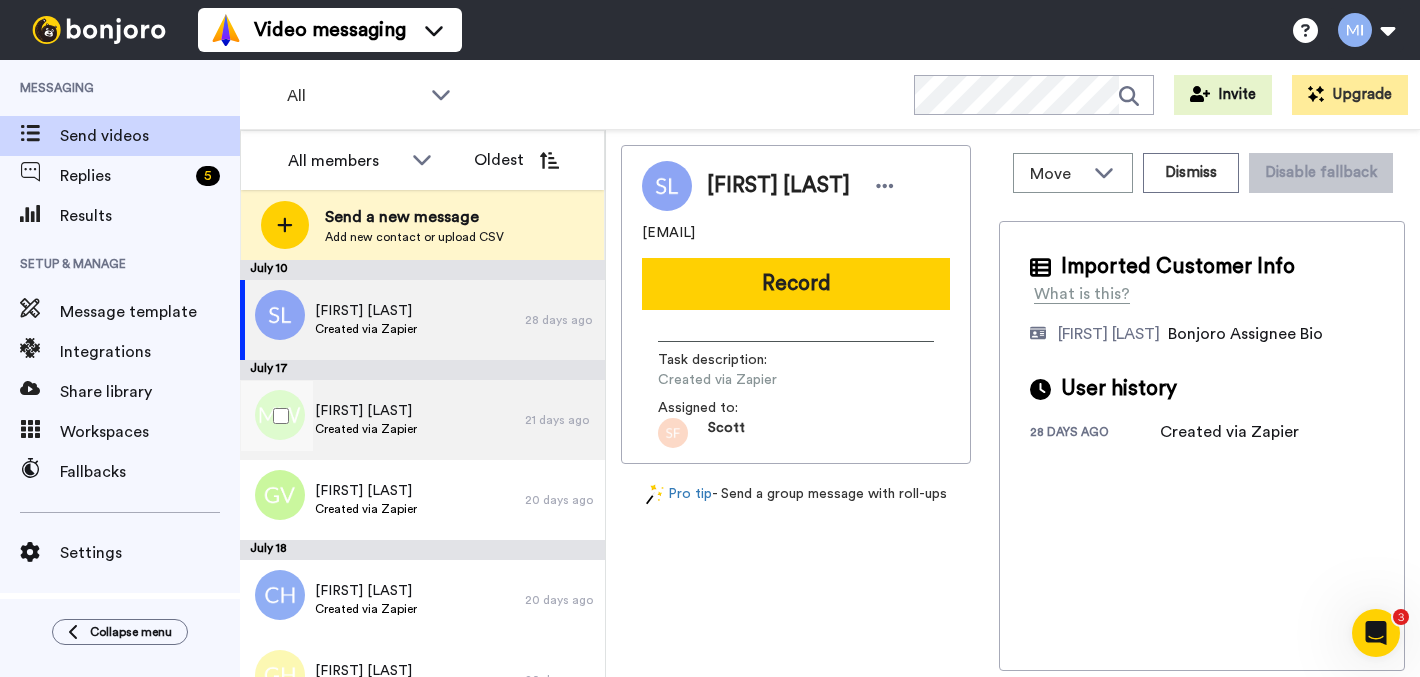 click on "[FIRST] [LAST] Created via Zapier" at bounding box center [382, 420] 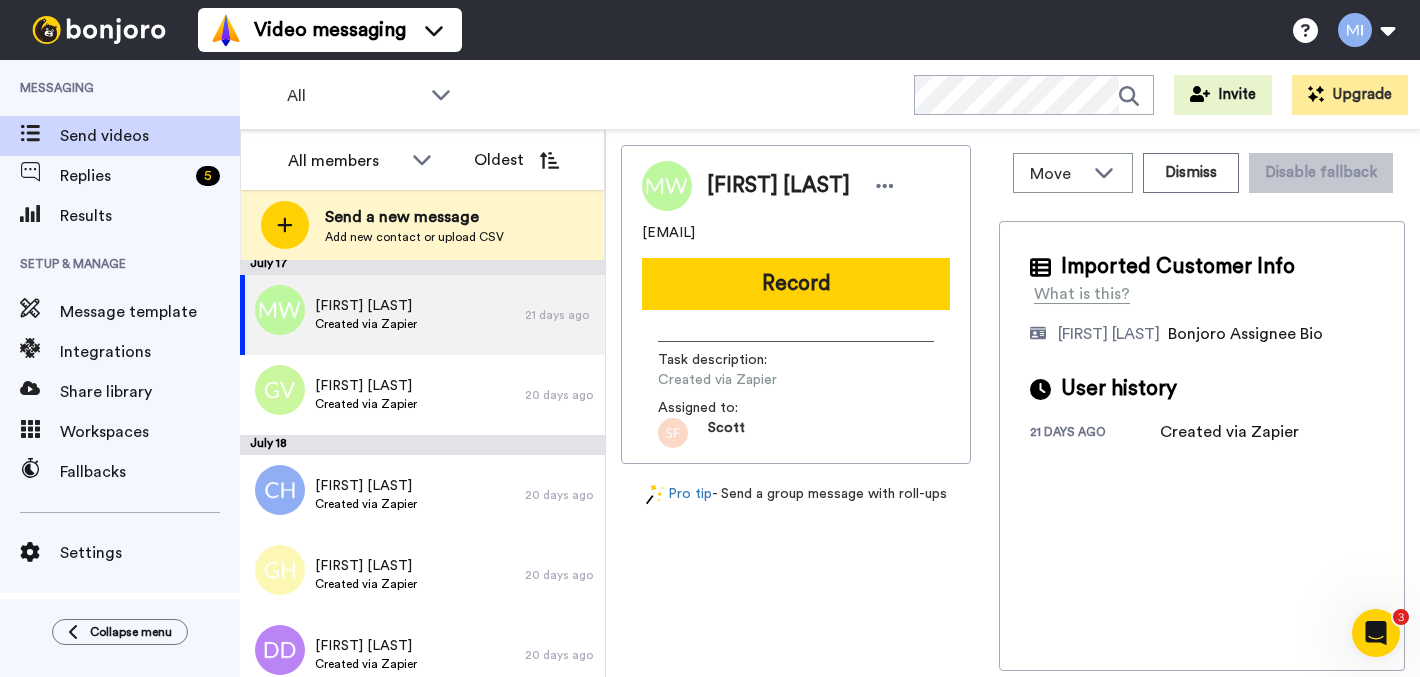 scroll, scrollTop: 97, scrollLeft: 0, axis: vertical 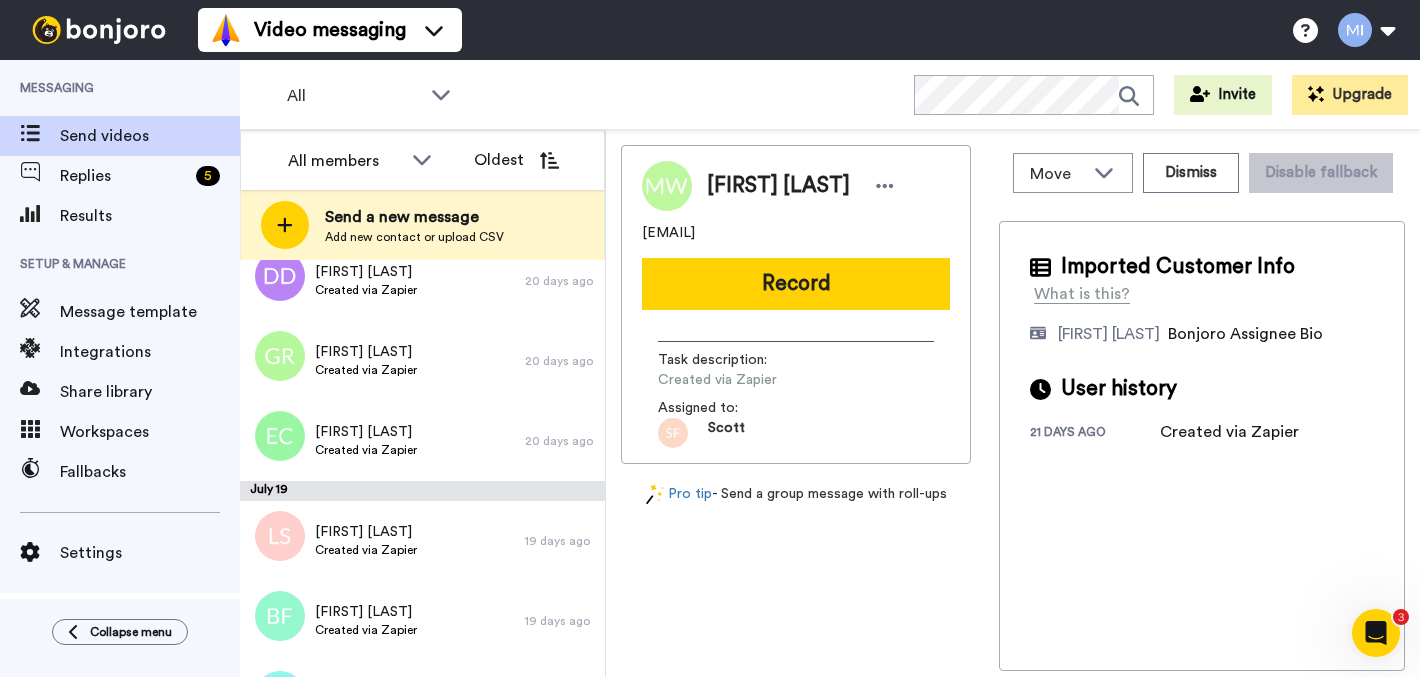 click on "Move WORKSPACES View all Default Task List [FIRST]'s Migrated Workspace Prospecting [FIRST]'s Bonjoro Leads + Add a new workspace Dismiss Disable fallback [FIRST] [LAST] [EMAIL] Record Task description : Created via Zapier Assigned to: Scott   Pro tip   - Send a group message with roll-ups Move WORKSPACES View all Default Task List [FIRST]'s Migrated Workspace Prospecting [FIRST]'s Bonjoro Leads + Add a new workspace Dismiss Disable fallback Imported Customer Info What is this? [FIRST] [LAST] Bonjoro Assignee Bio User history 21 days ago Created via Zapier" at bounding box center [1013, 403] 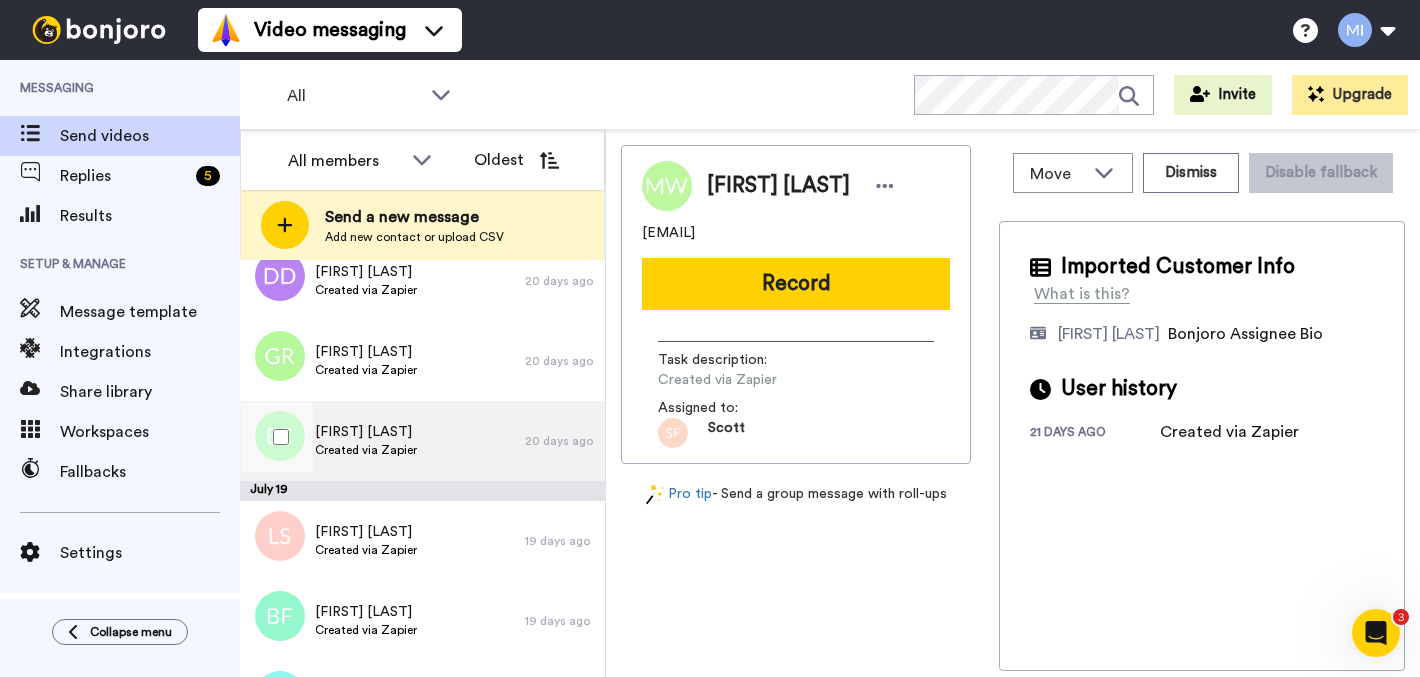 click on "[FIRST] [LAST] Created via Zapier" at bounding box center [382, 441] 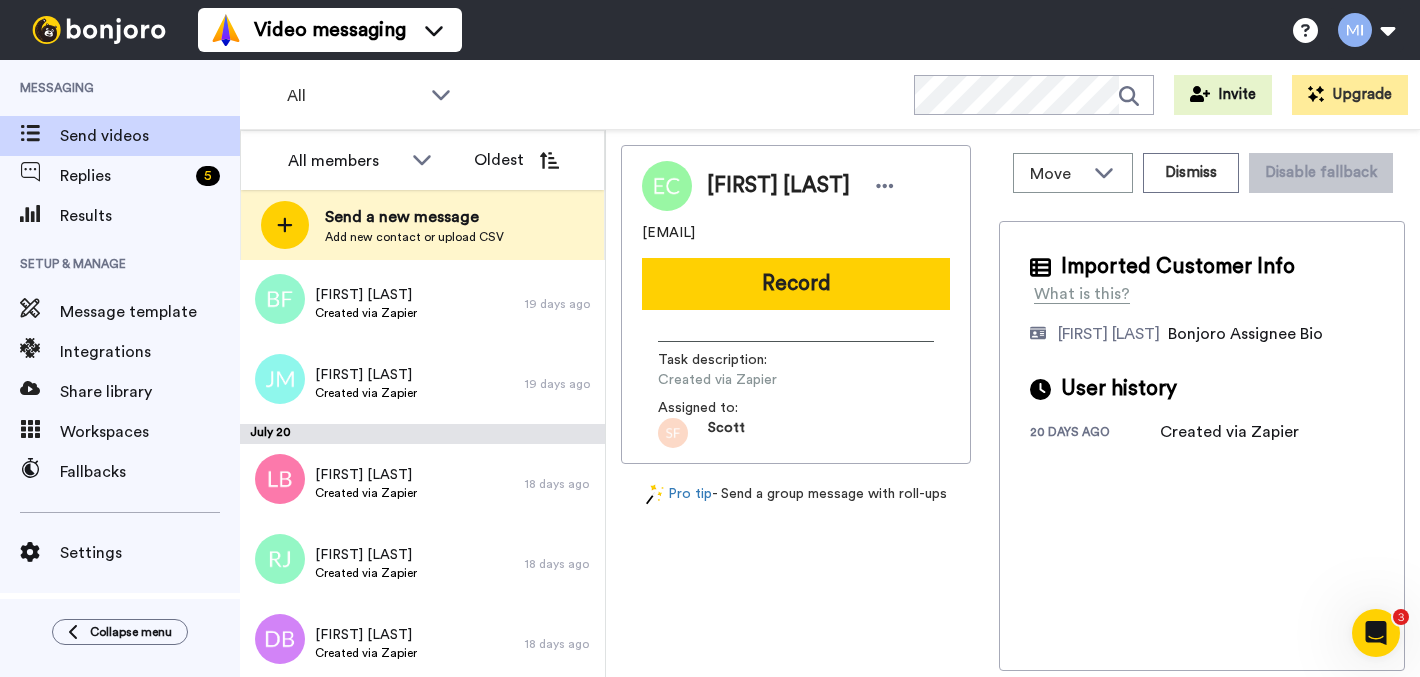 scroll, scrollTop: 799, scrollLeft: 0, axis: vertical 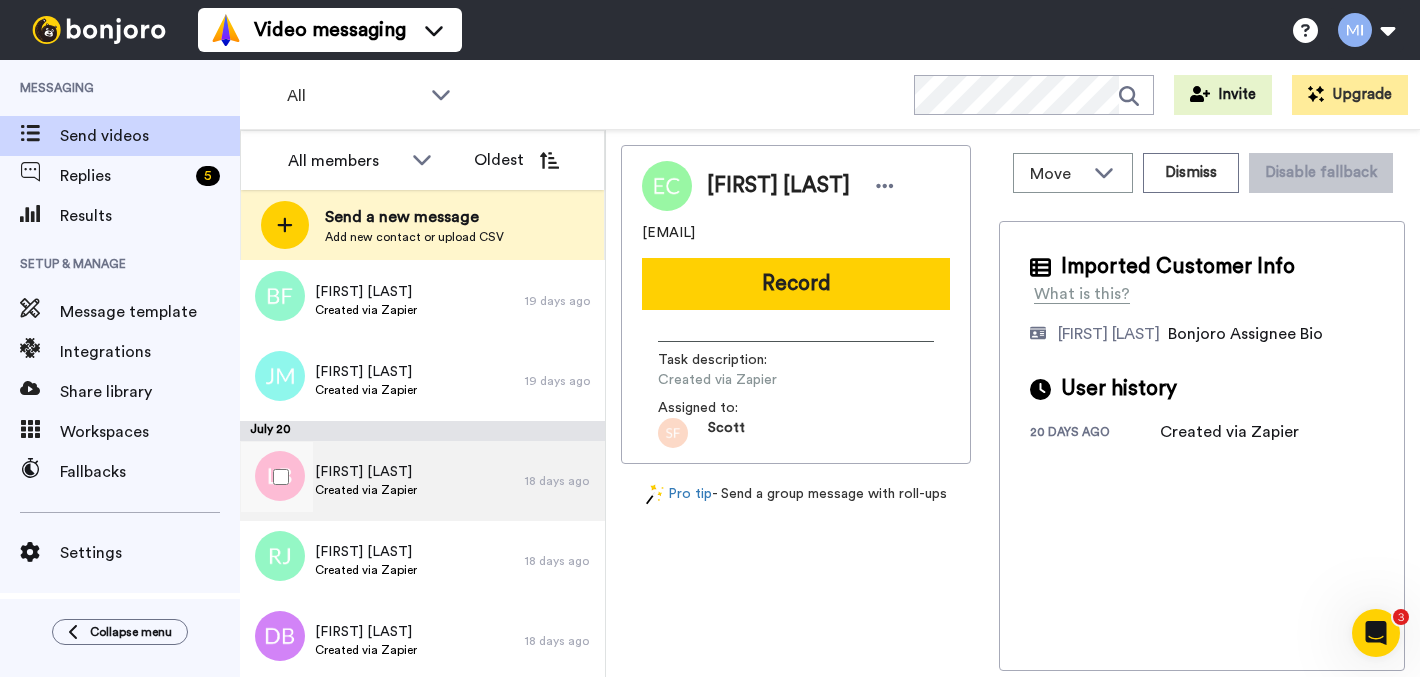 click on "[FIRST] [LAST] Created via Zapier" at bounding box center (382, 481) 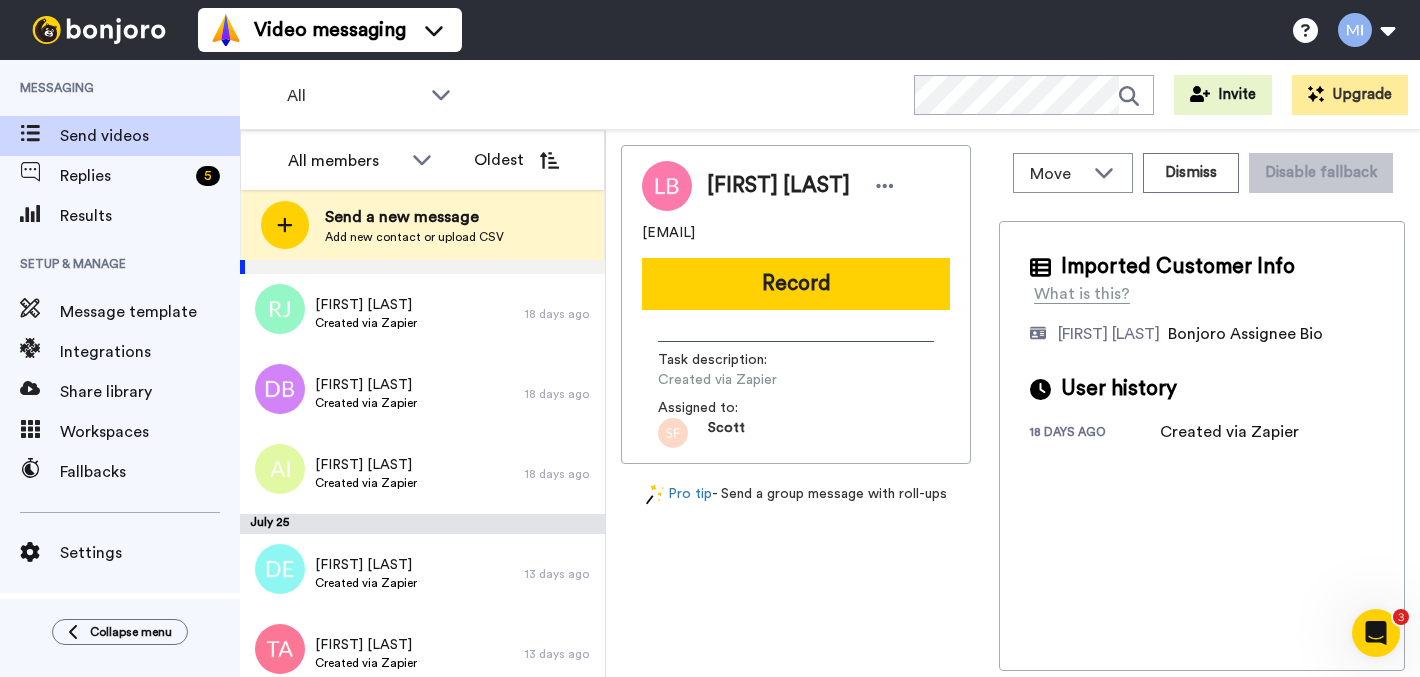 scroll, scrollTop: 1077, scrollLeft: 0, axis: vertical 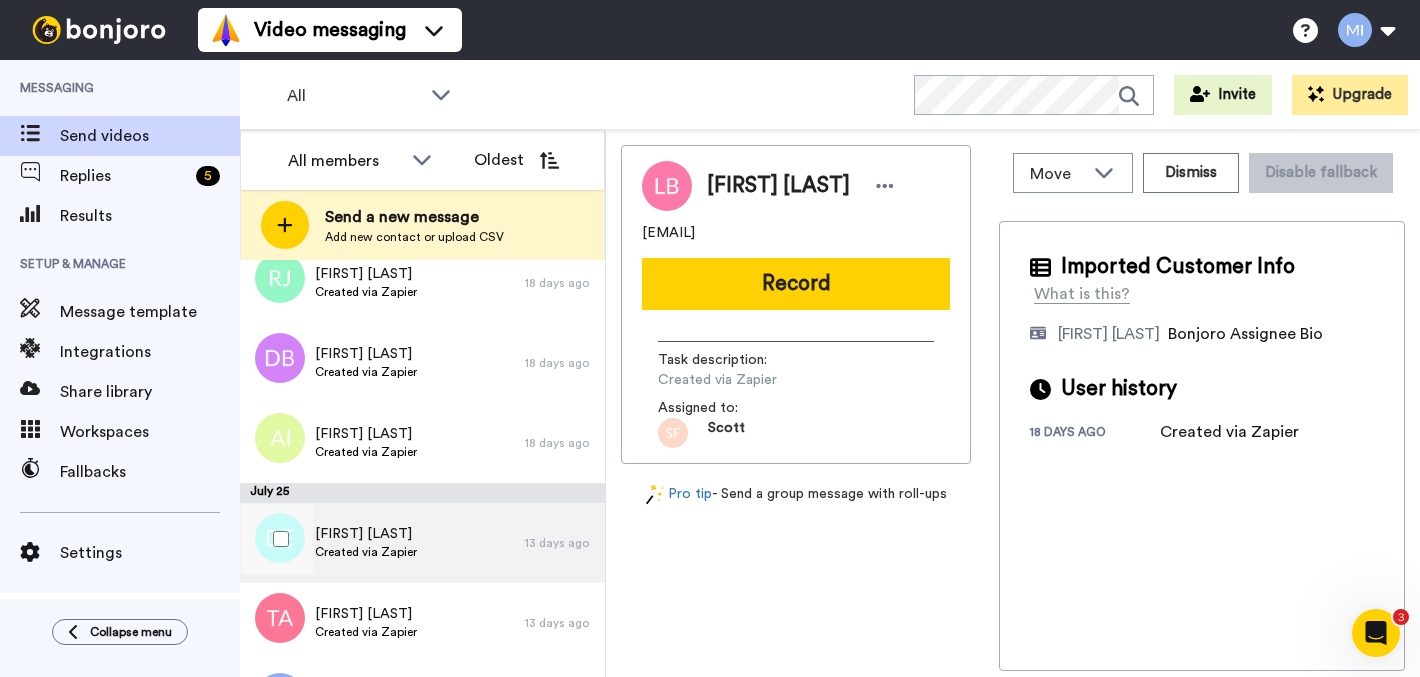 click on "[FIRST] [LAST] Created via Zapier" at bounding box center (382, 543) 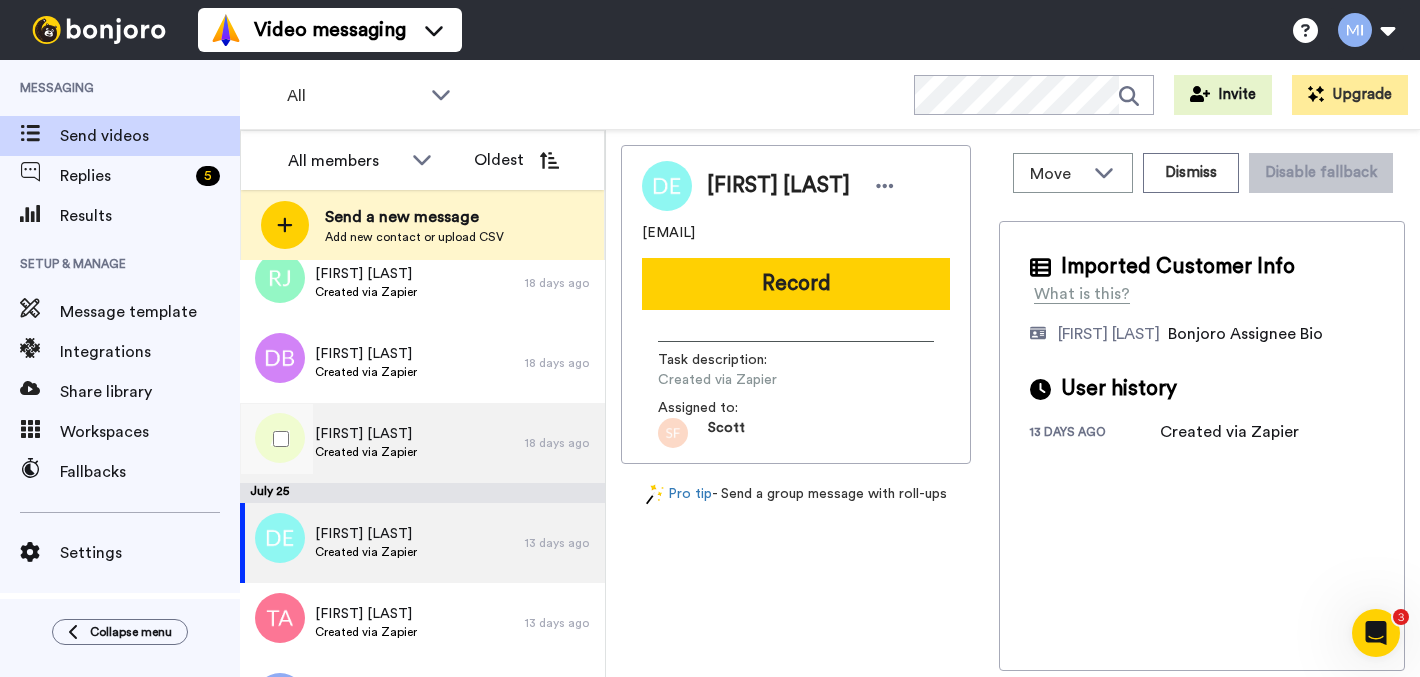 click on "[FIRST] [LAST] Created via Zapier" at bounding box center [382, 443] 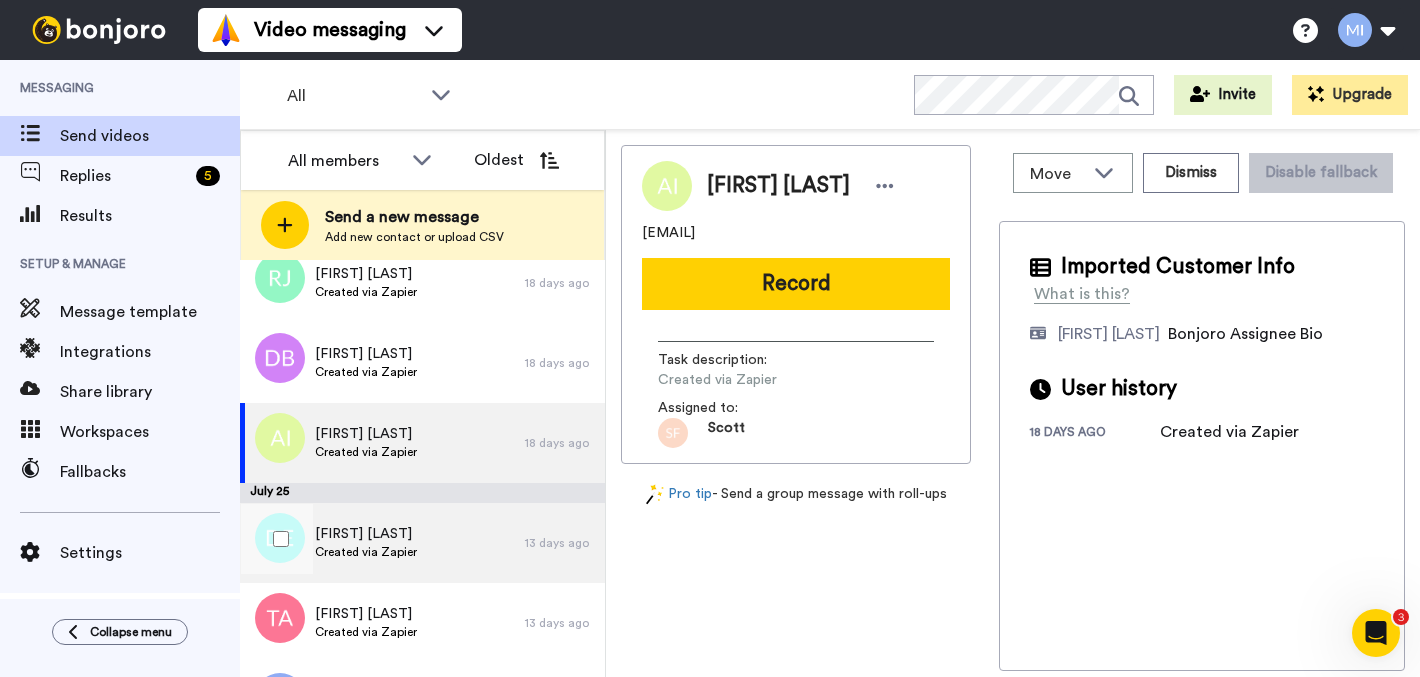 click on "[FIRST] [LAST] Created via Zapier" at bounding box center (382, 543) 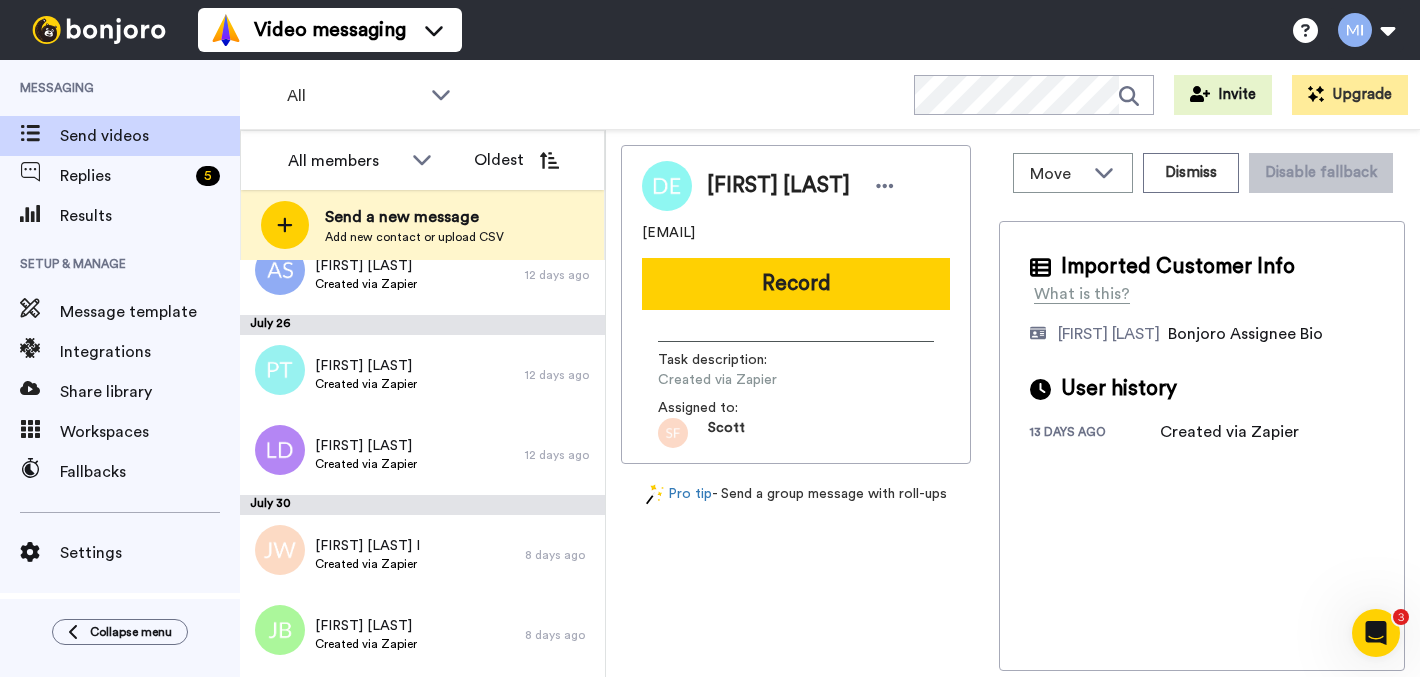 scroll, scrollTop: 1502, scrollLeft: 0, axis: vertical 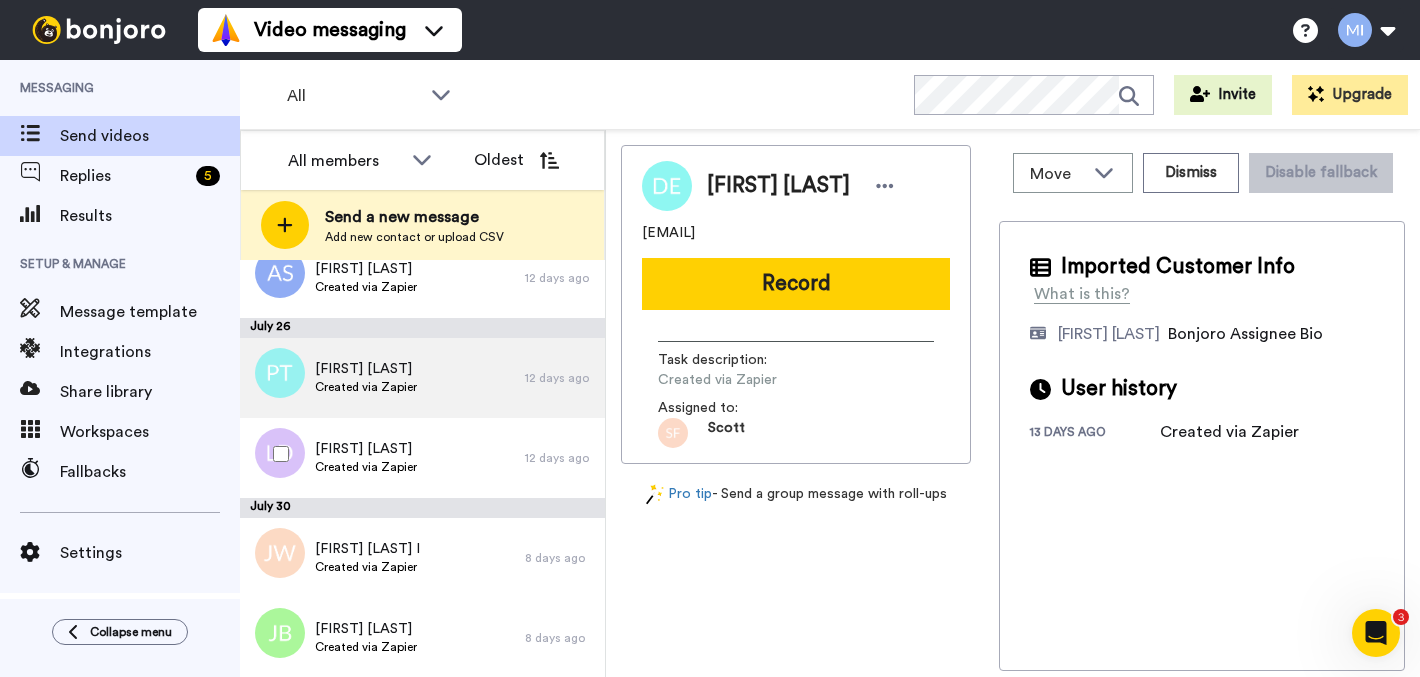 click on "PAUL THOMAS Created via Zapier" at bounding box center (382, 378) 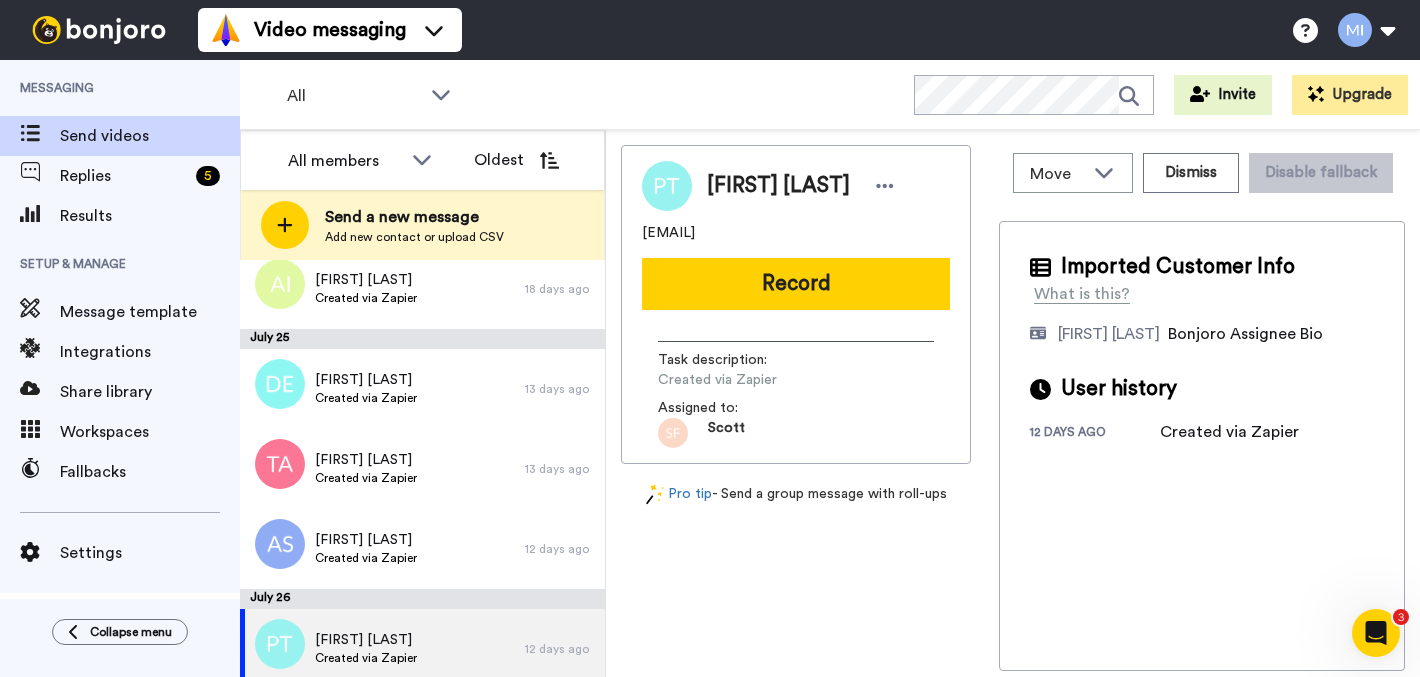 scroll, scrollTop: 1059, scrollLeft: 0, axis: vertical 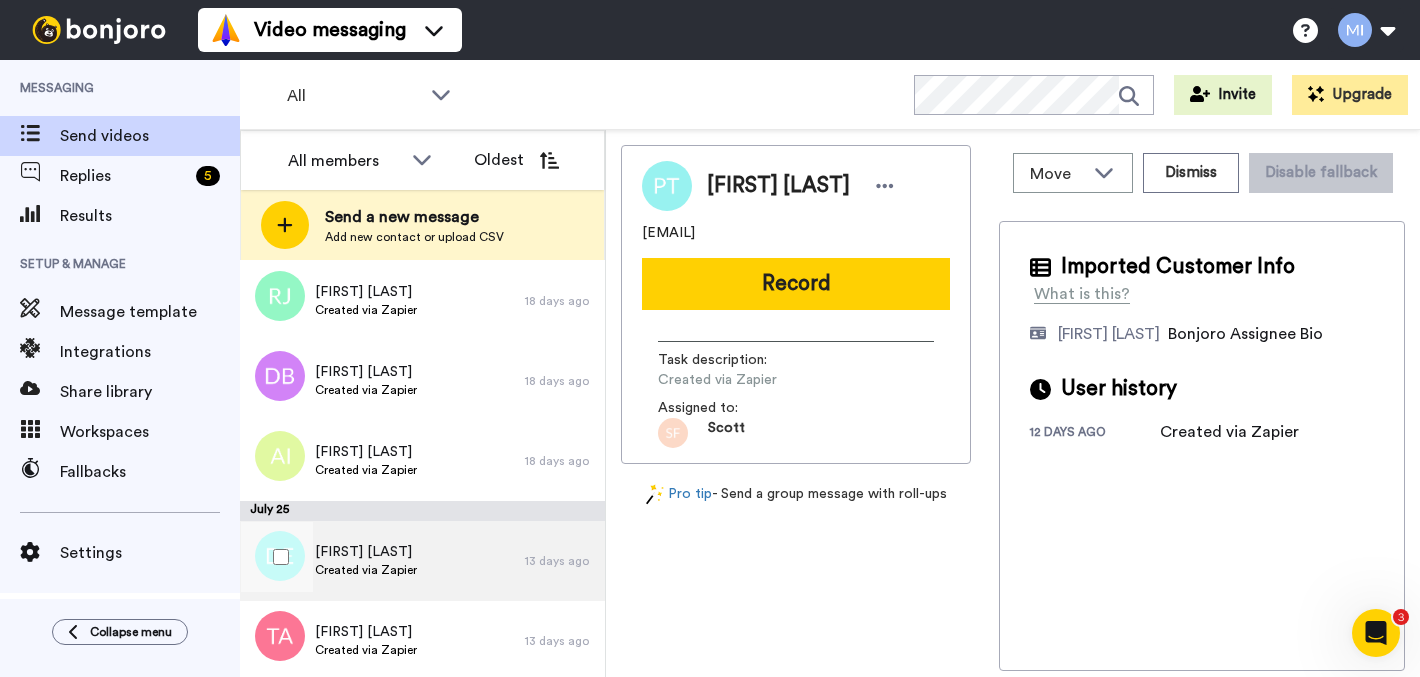 click on "David Evans Created via Zapier" at bounding box center [382, 561] 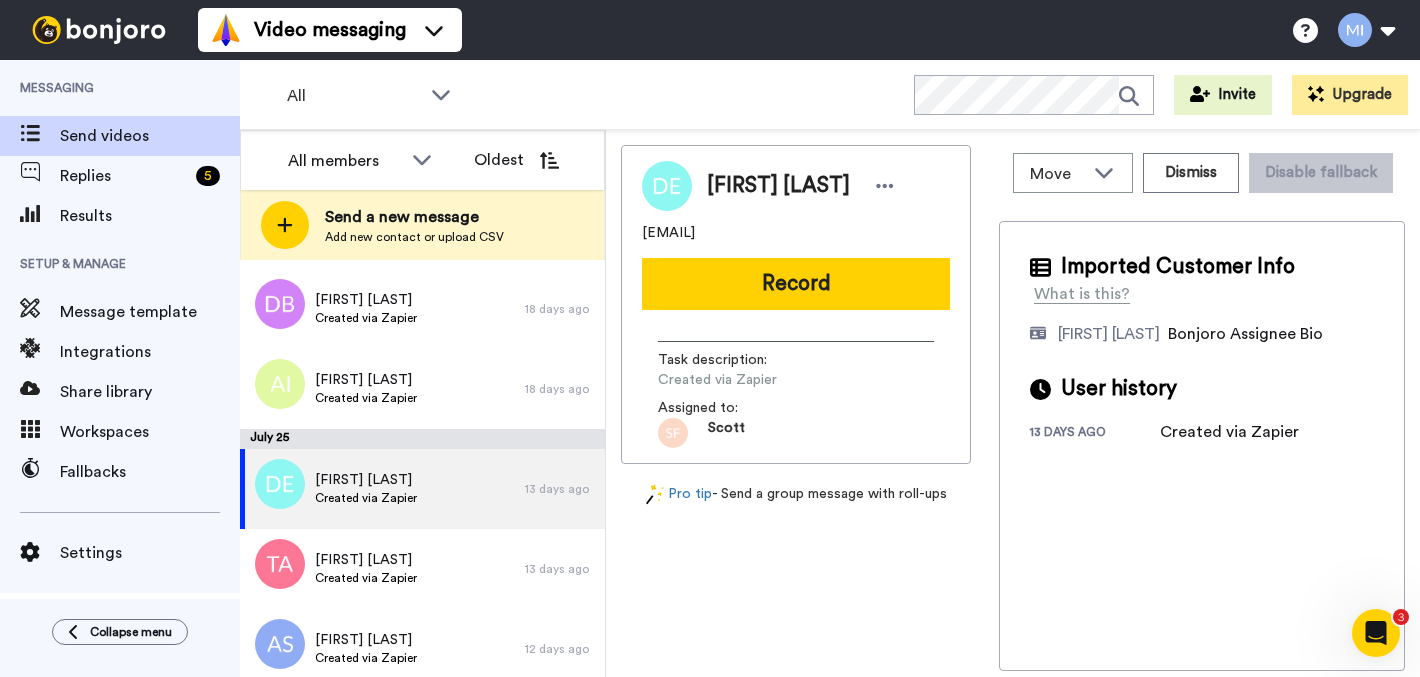 scroll, scrollTop: 1101, scrollLeft: 0, axis: vertical 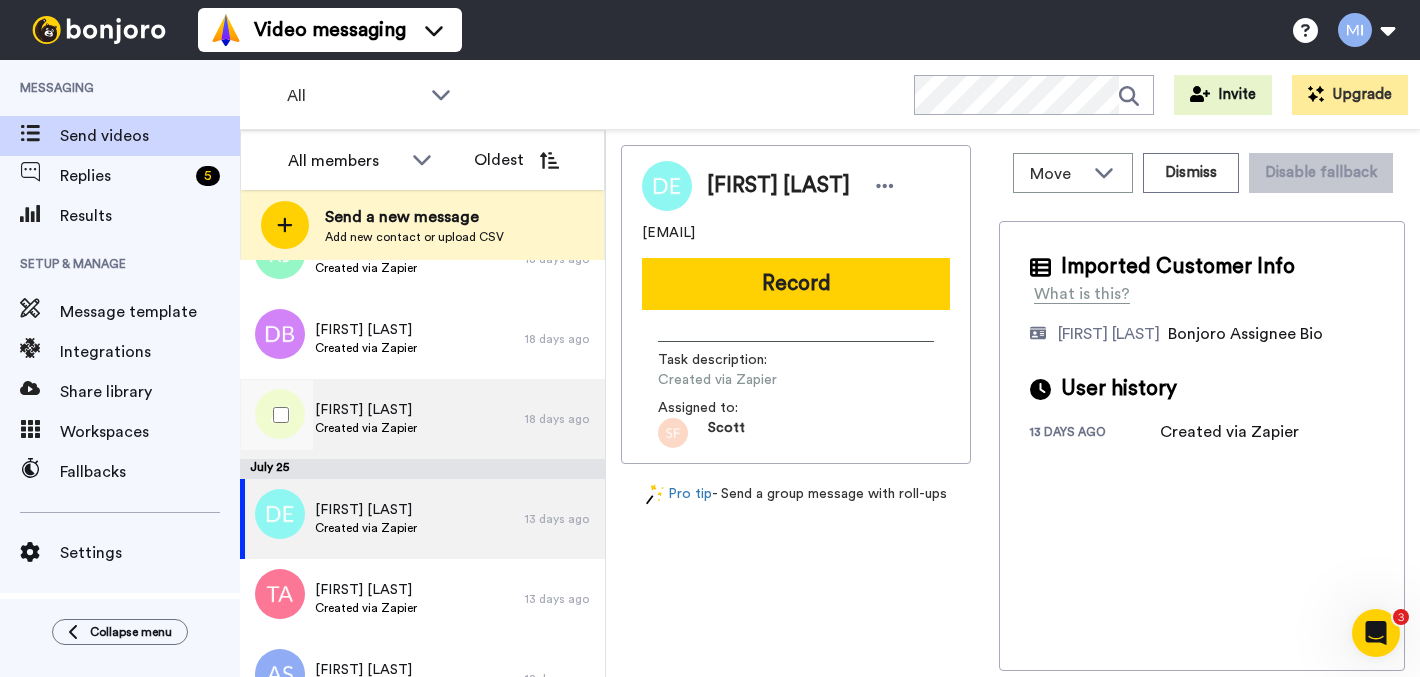 click on "Anem Iftikhar Created via Zapier 18 days ago" at bounding box center (422, 419) 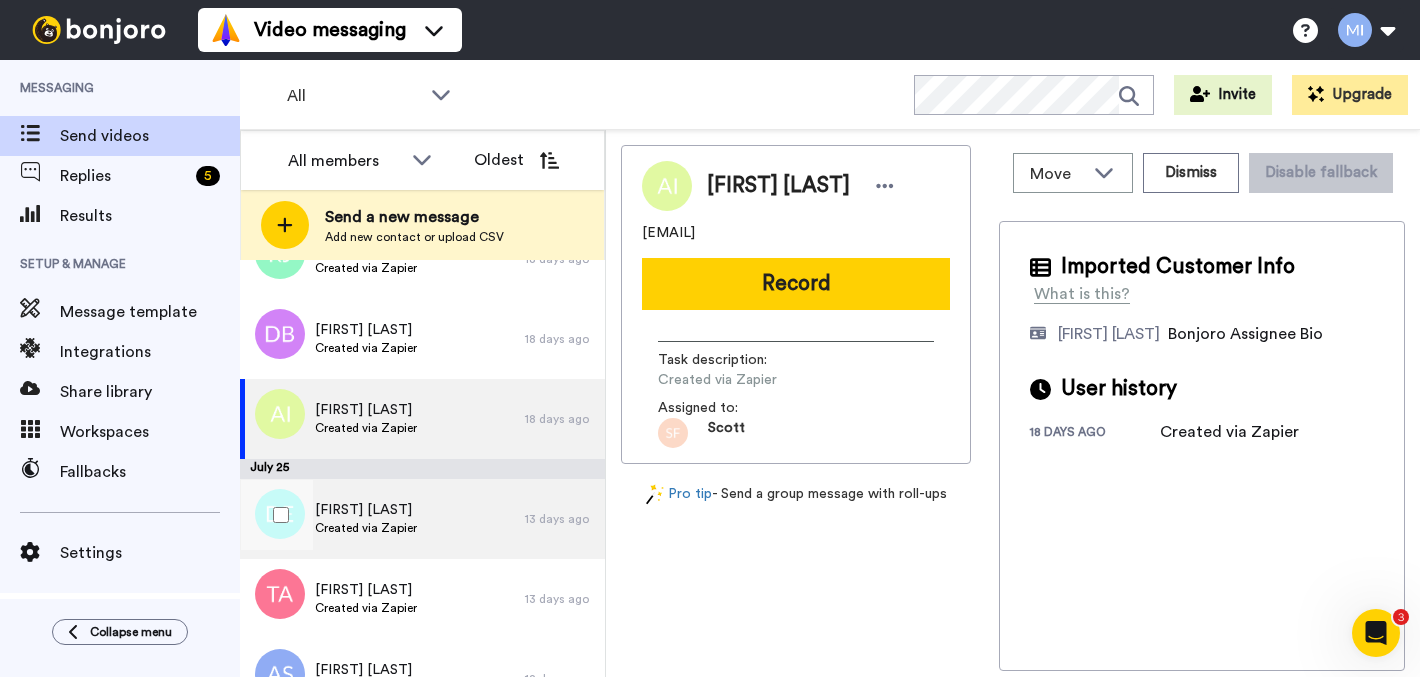 click on "David Evans Created via Zapier" at bounding box center (382, 519) 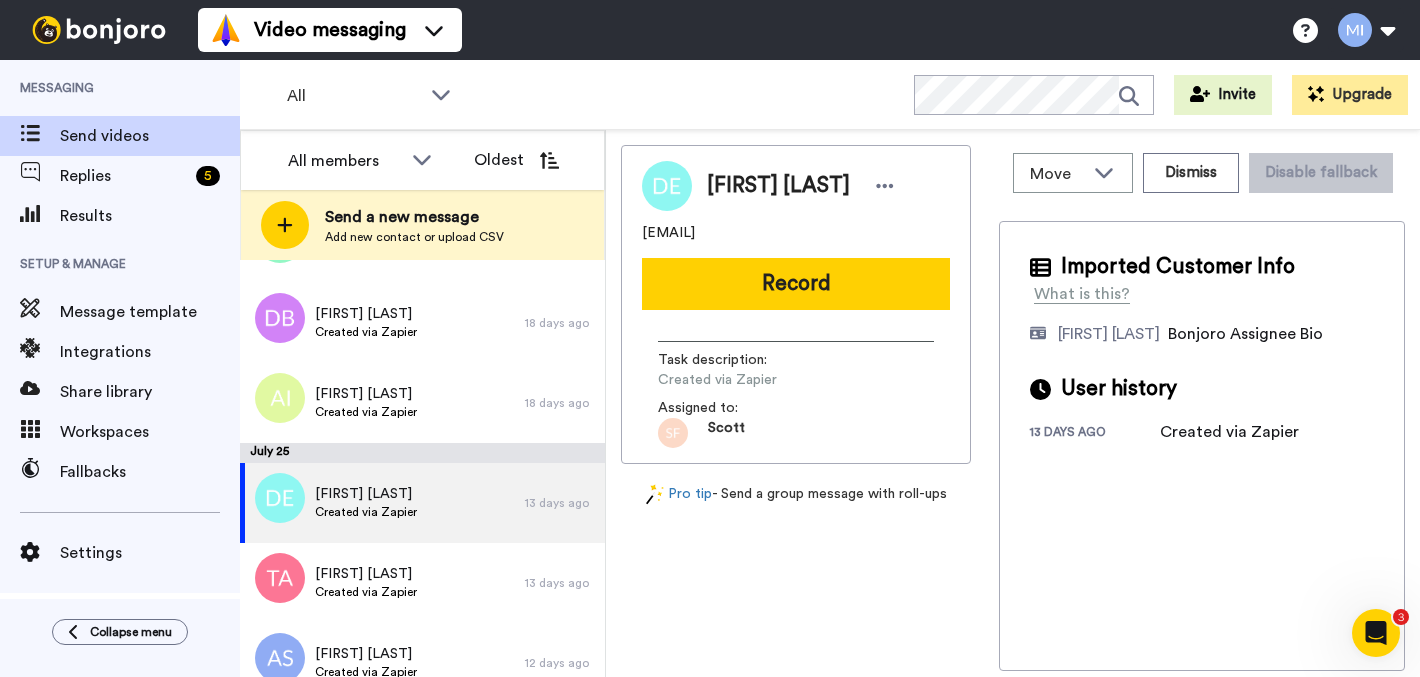scroll, scrollTop: 1122, scrollLeft: 0, axis: vertical 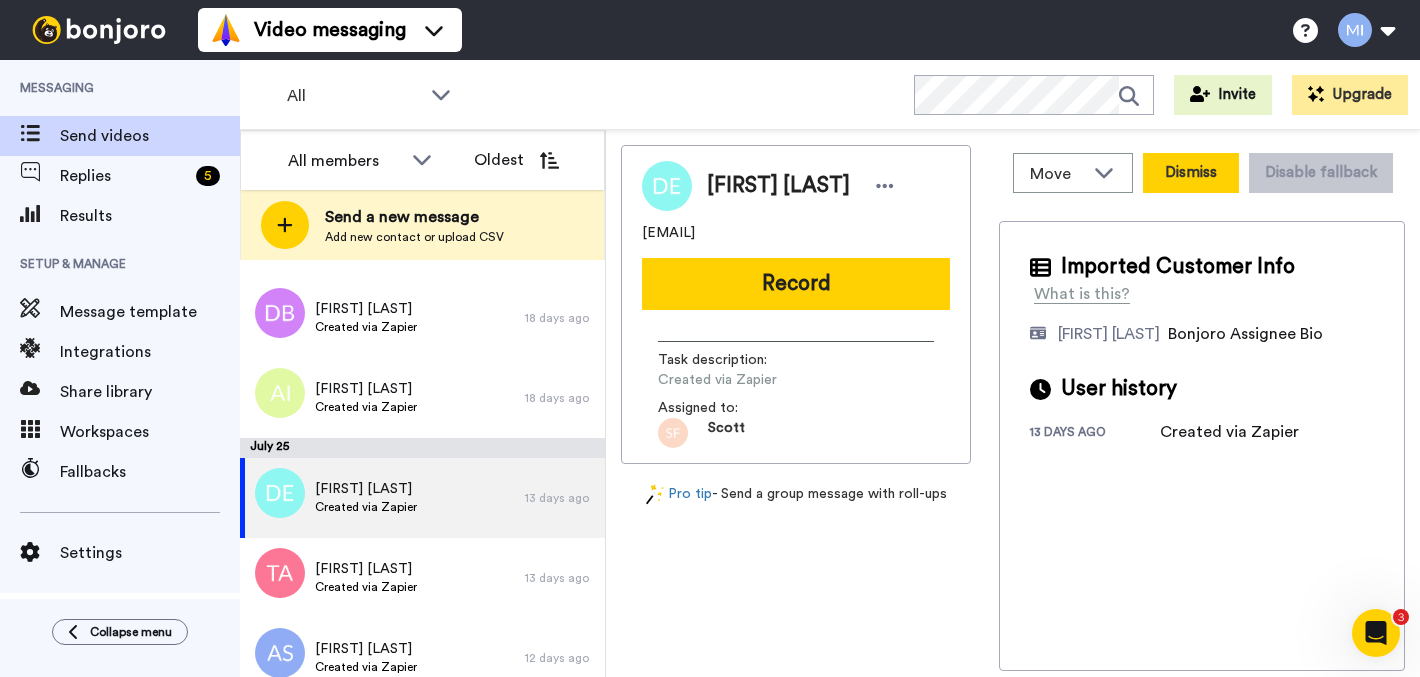 click on "Dismiss" at bounding box center [1191, 173] 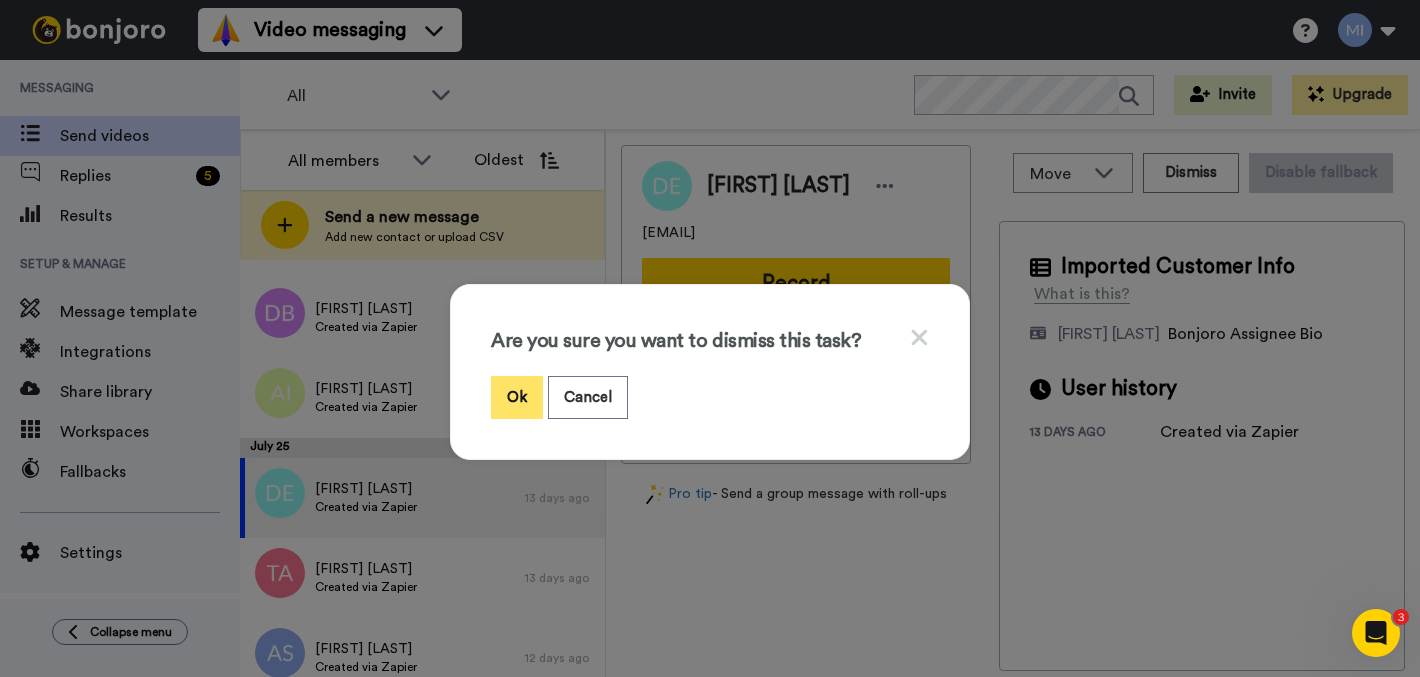 click on "Ok" at bounding box center [517, 397] 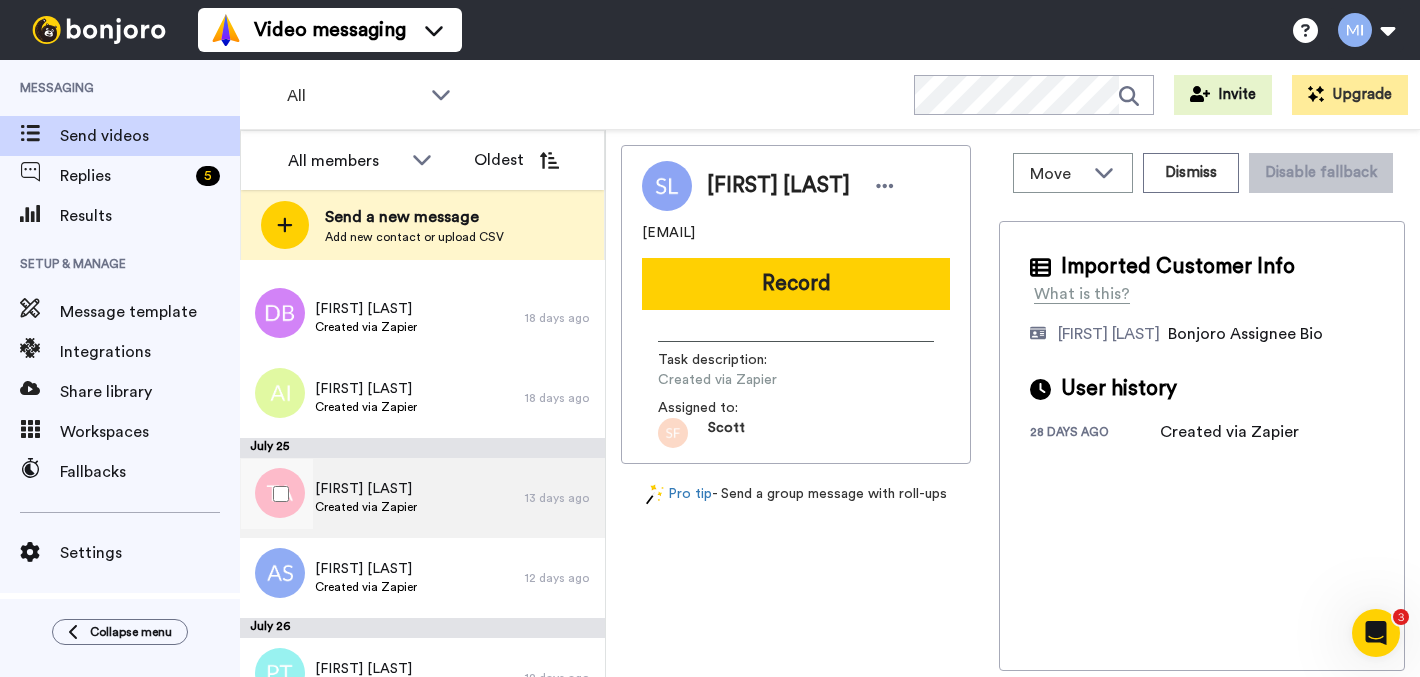 click on "Tanjima Akter Created via Zapier" at bounding box center [382, 498] 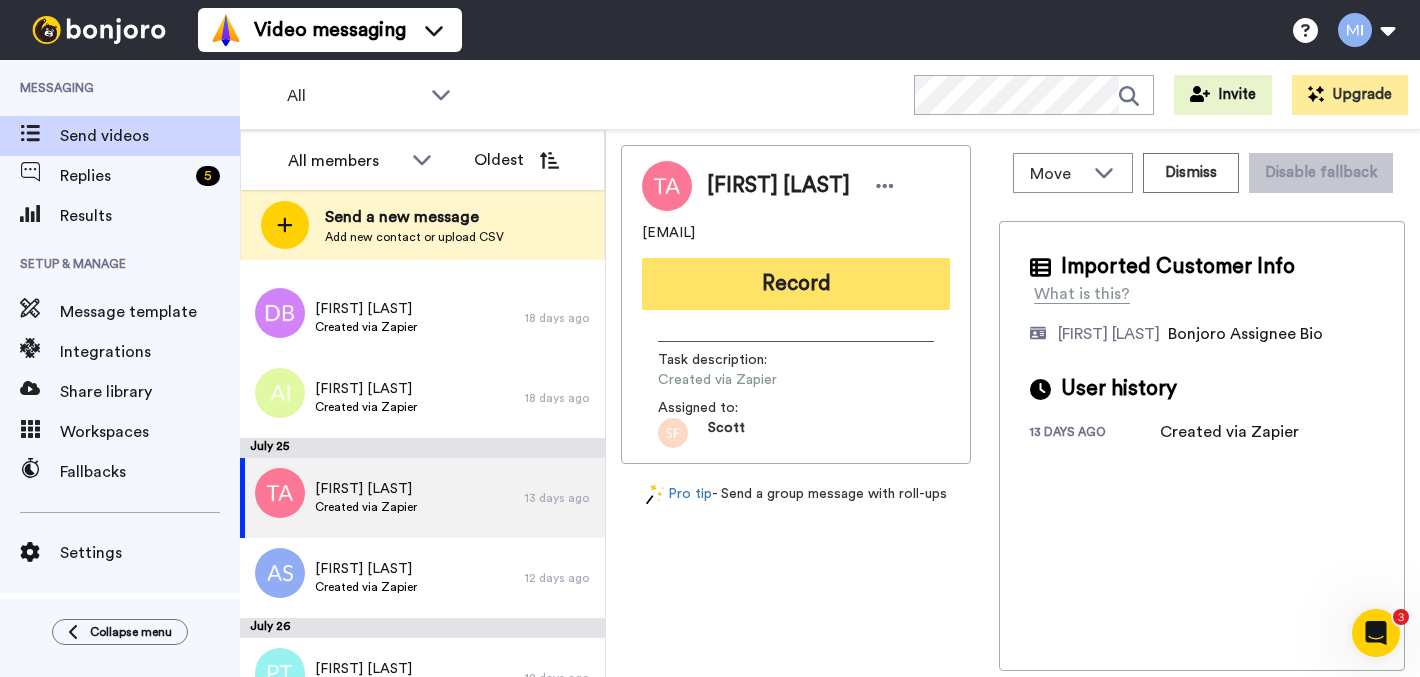 click on "Record" at bounding box center [796, 284] 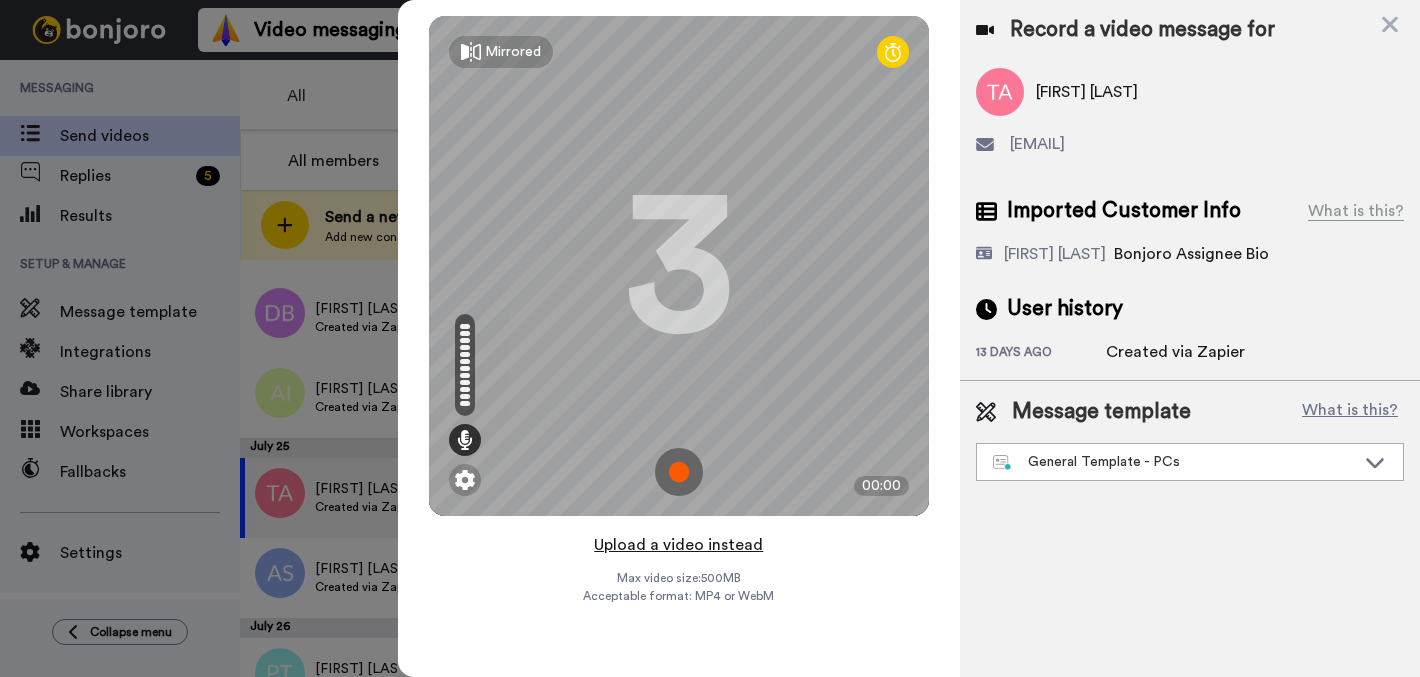 click on "Upload a video instead" at bounding box center (678, 545) 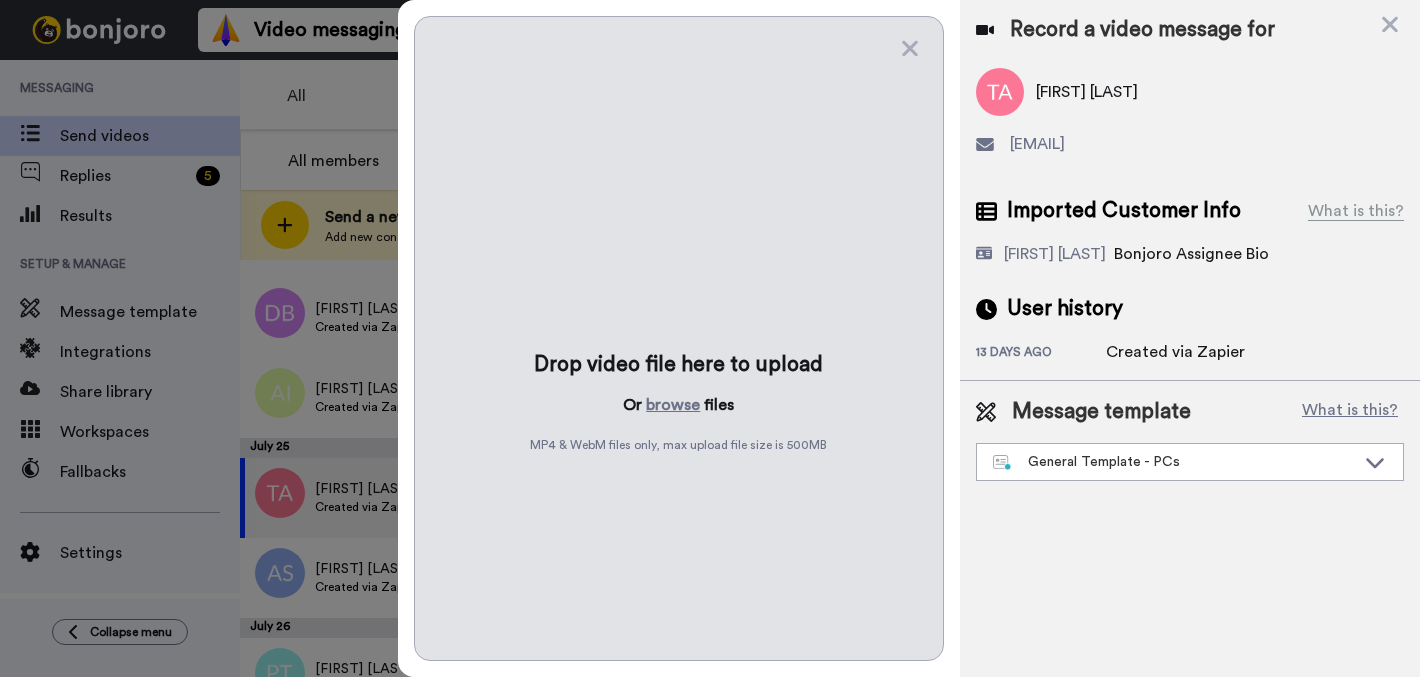 click on "Drop video file here to upload Or   browse   files MP4 & WebM files only, max upload file size is   500 MB" at bounding box center [679, 338] 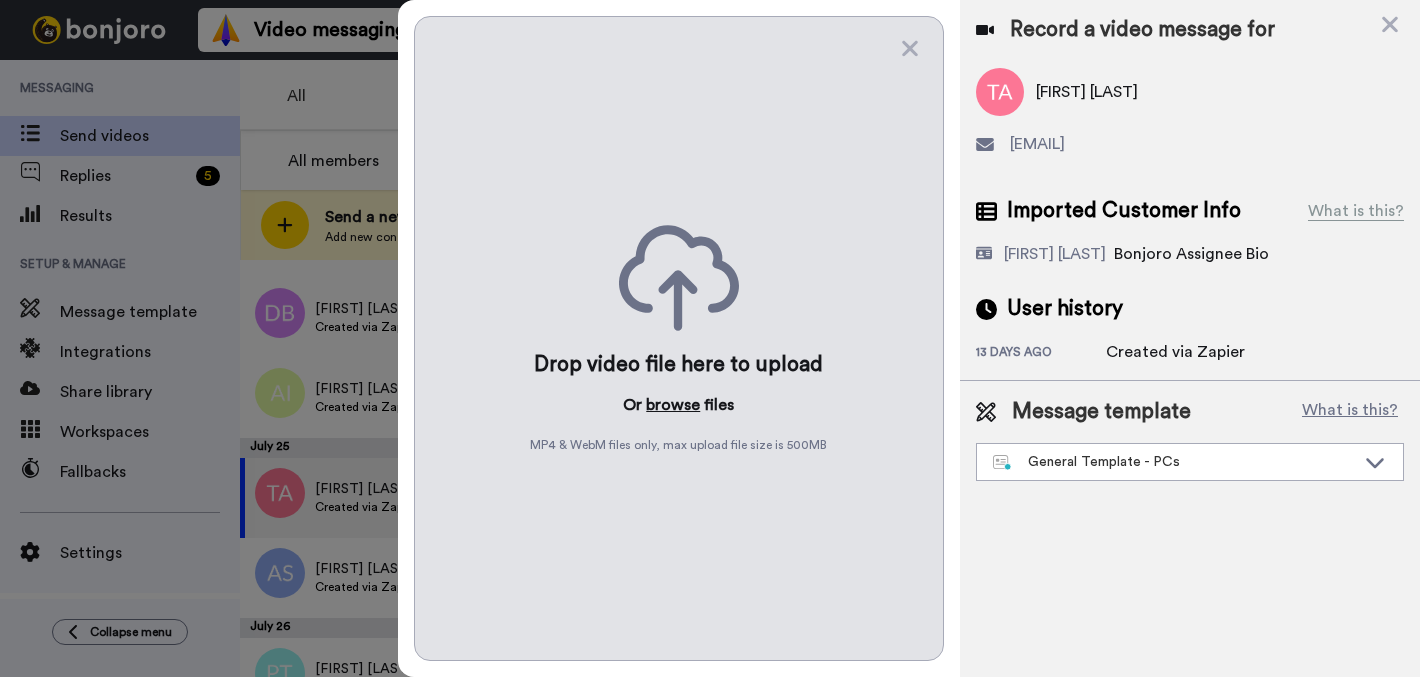 click on "browse" at bounding box center (673, 405) 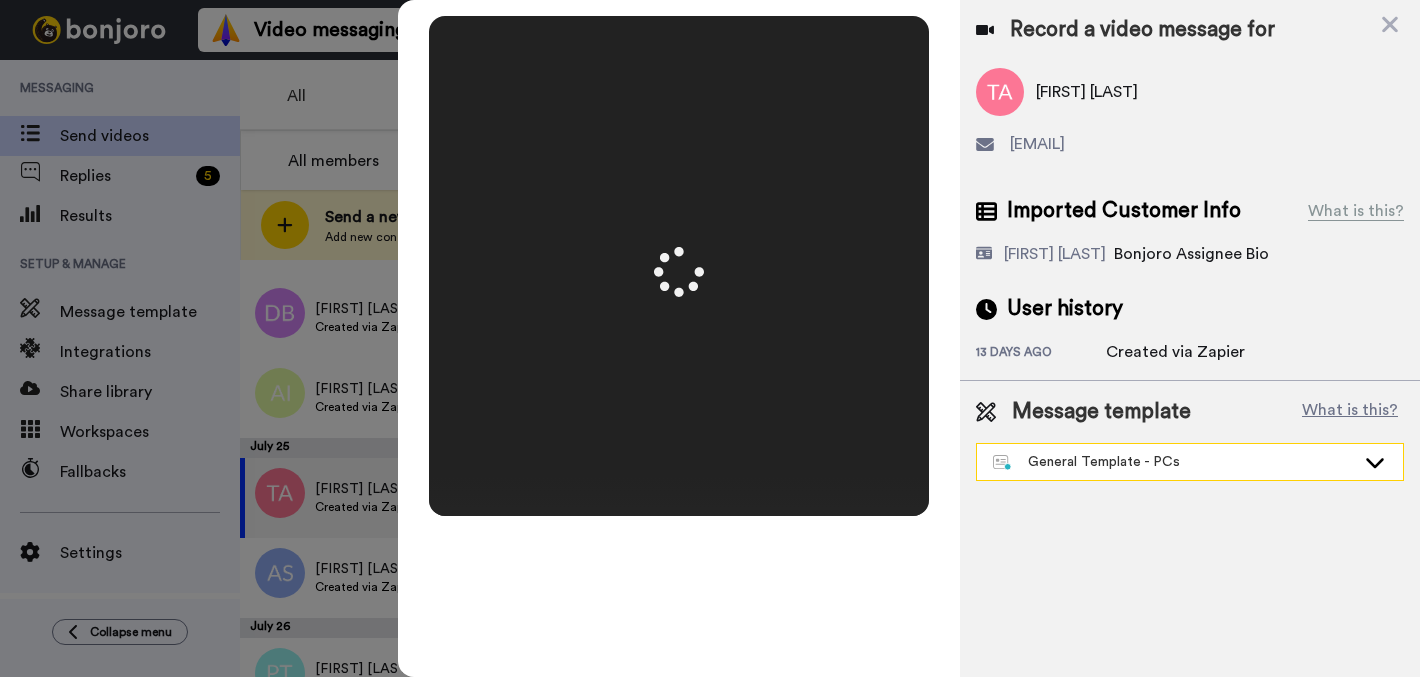 click on "General Template - PCs" at bounding box center [1174, 462] 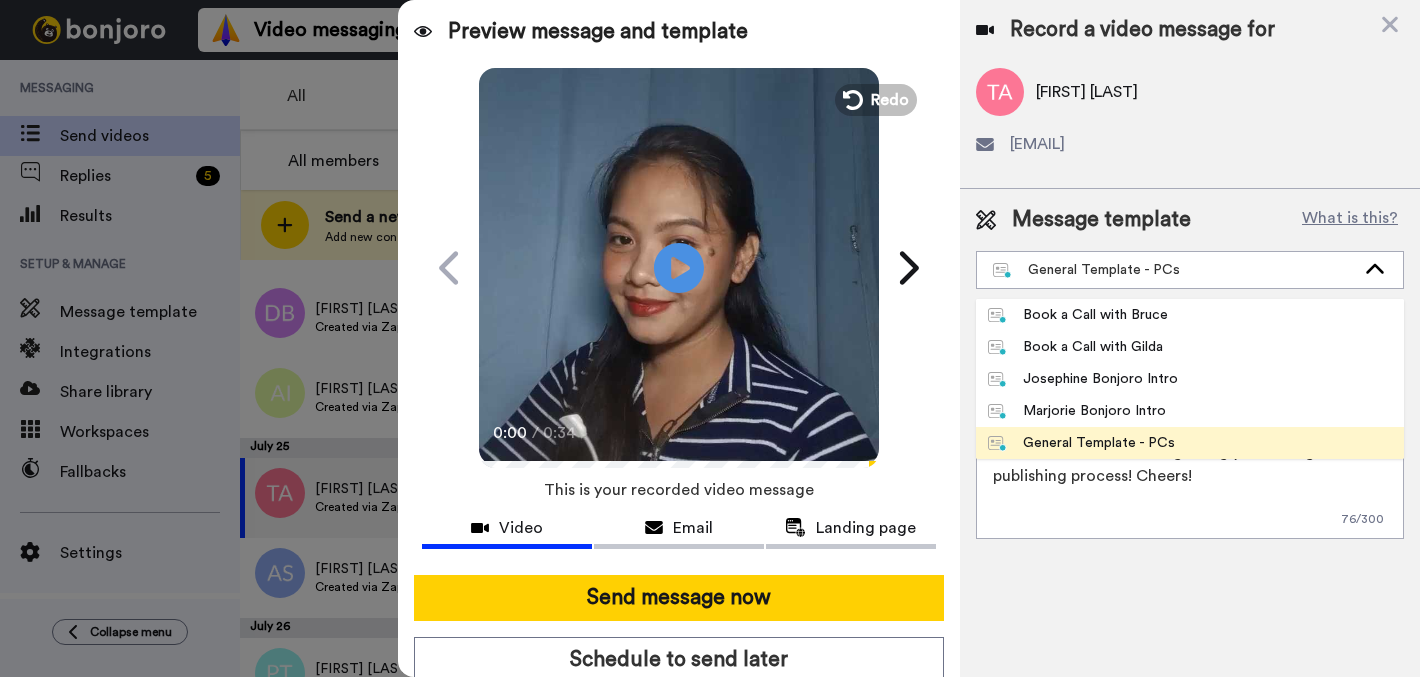 click on "General Template - PCs" at bounding box center [1190, 443] 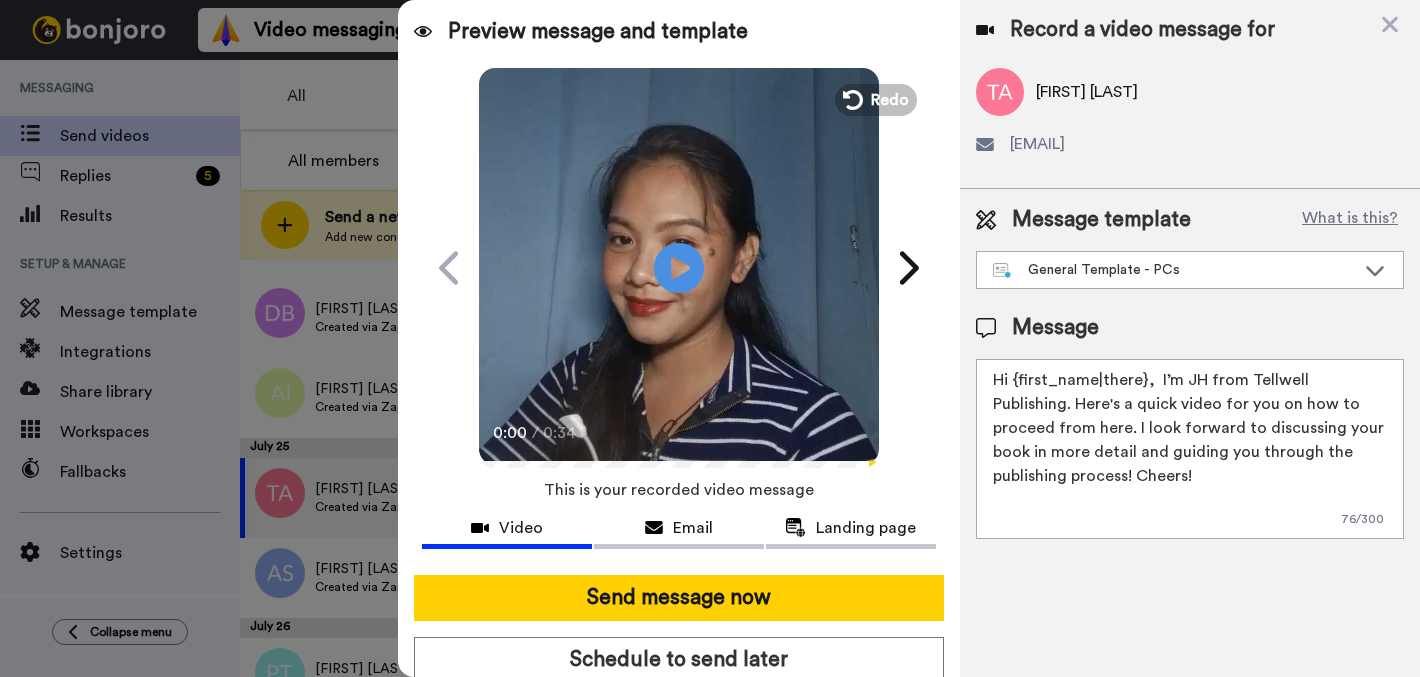 click on "Message template What is this? General Template - PCs Book a Call with Bruce Book a Call with Gilda Josephine Bonjoro Intro Marjorie Bonjoro Intro General Template - PCs Message Hi {first_name|there},  I’m JH from Tellwell Publishing. Here's a quick video for you on how to proceed from here. I look forward to discussing your book in more detail and guiding you through the publishing process! Cheers! 76 / 300" at bounding box center [1190, 372] 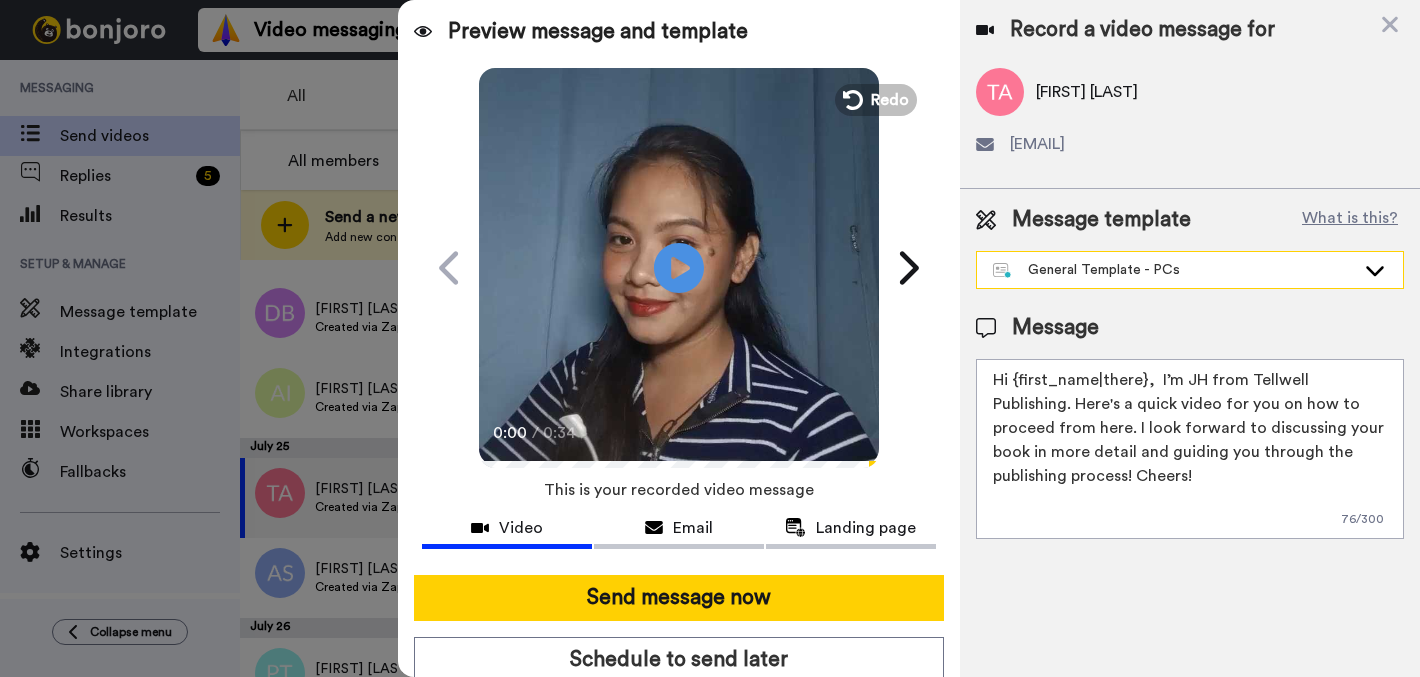 click on "General Template - PCs" at bounding box center (1174, 270) 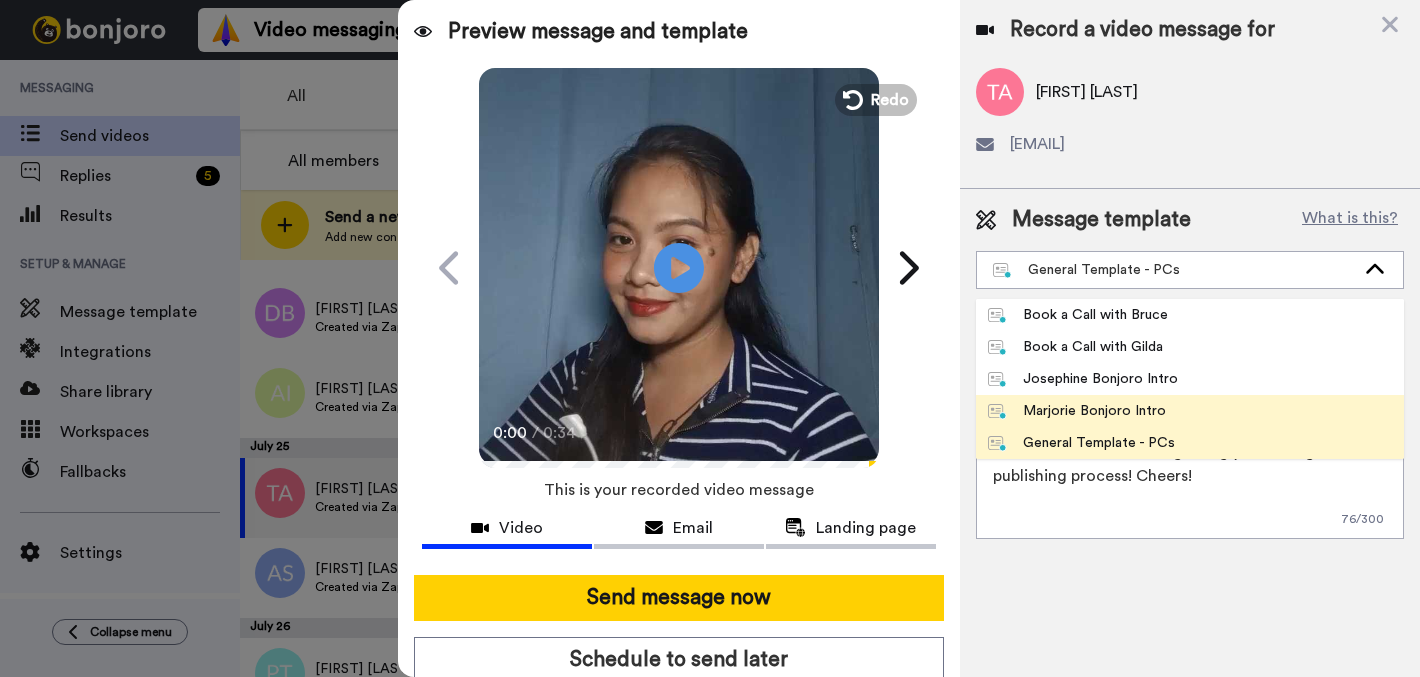 click on "Marjorie Bonjoro Intro" at bounding box center (1077, 411) 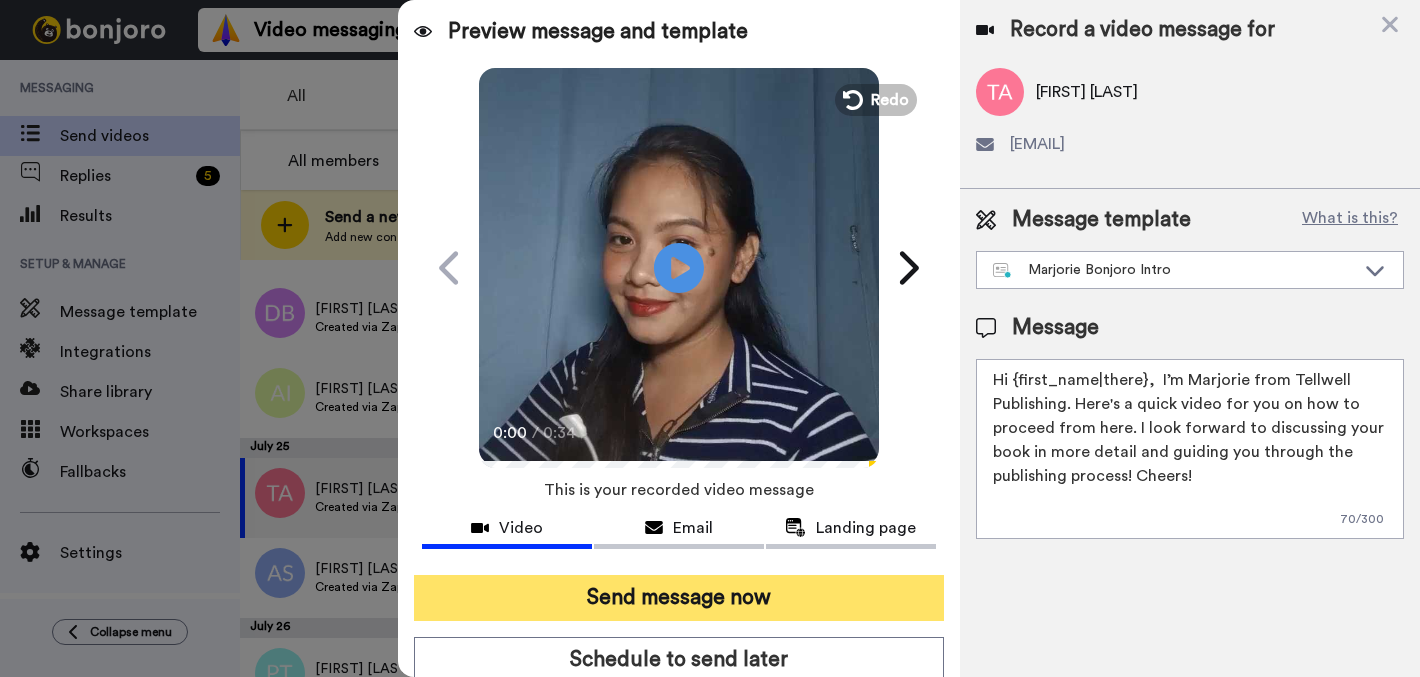 click on "Send message now" at bounding box center [679, 598] 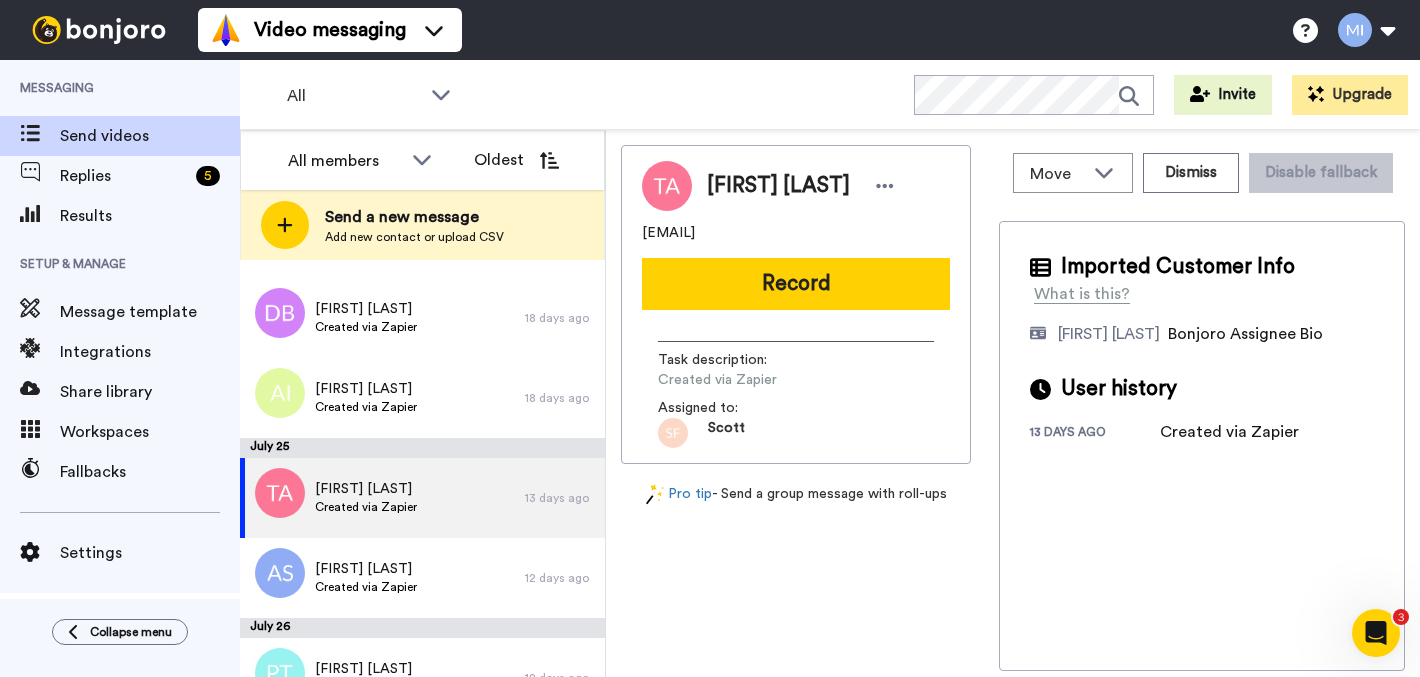 scroll, scrollTop: 0, scrollLeft: 0, axis: both 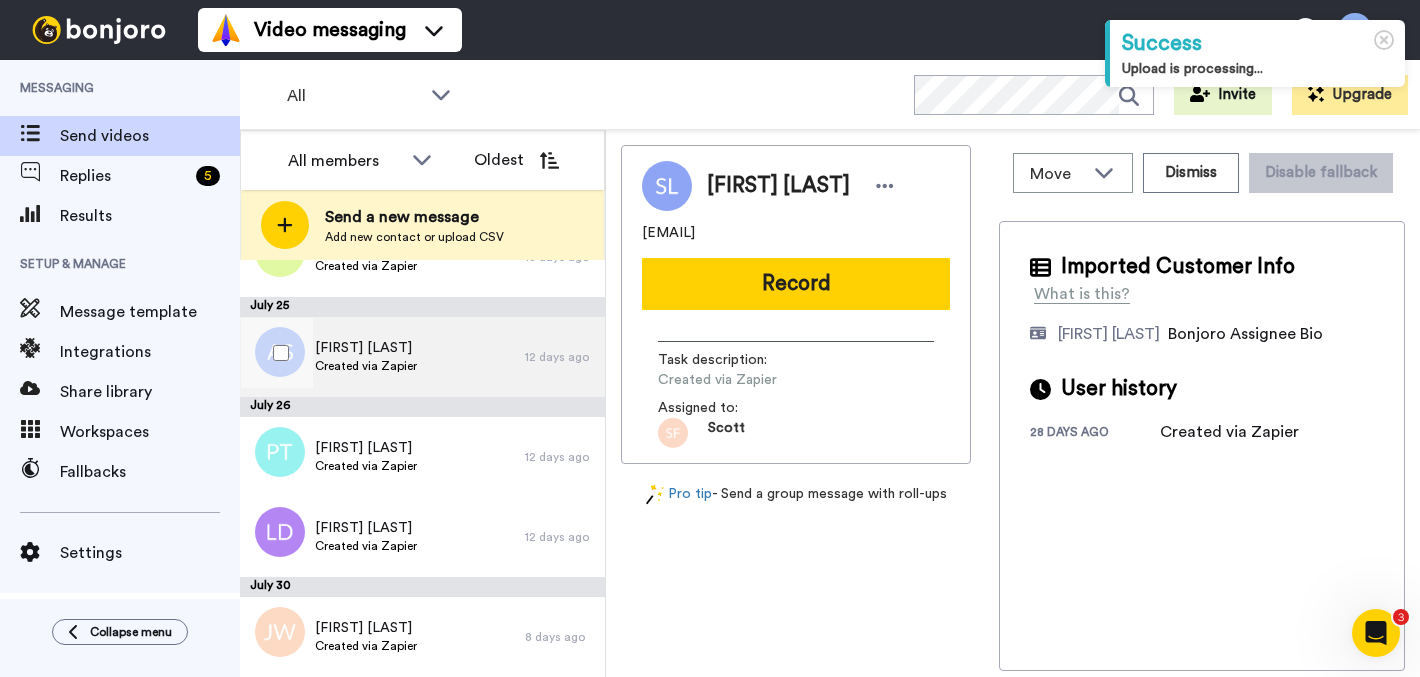 click on "Andrew Spoors Created via Zapier" at bounding box center (382, 357) 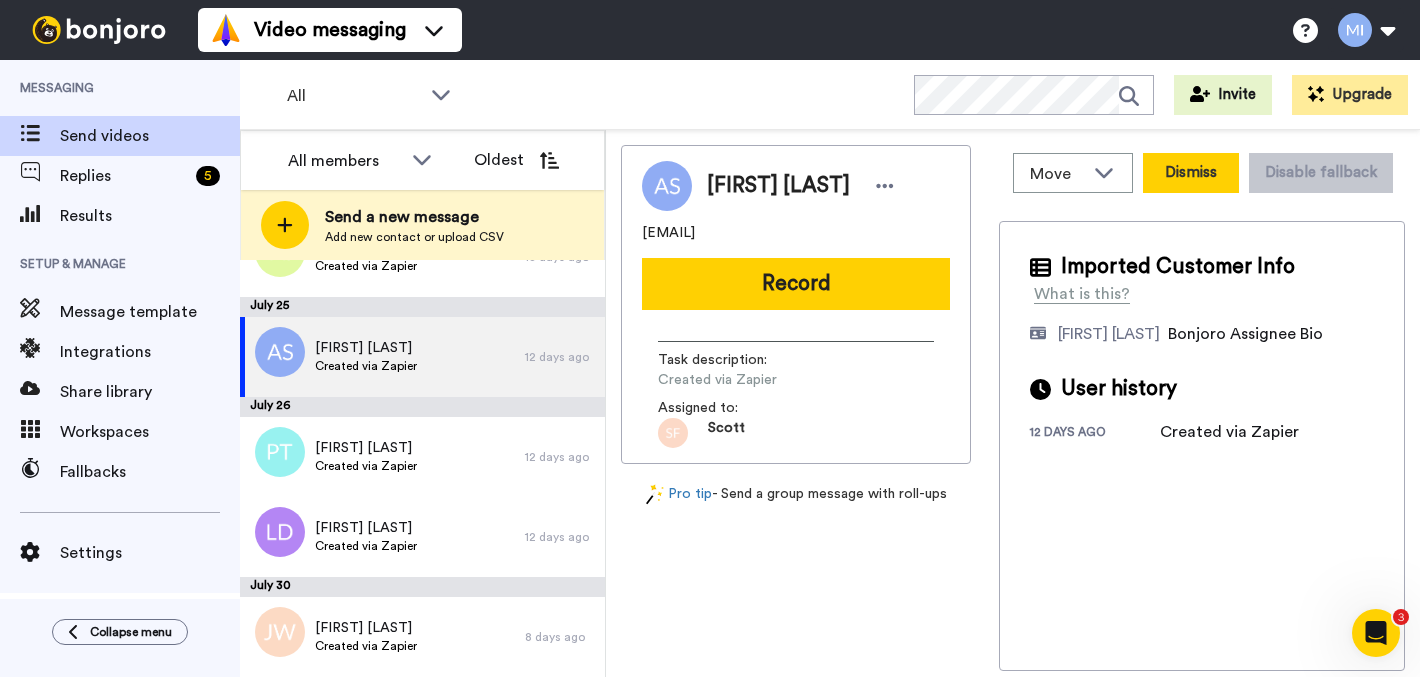 click on "Dismiss" at bounding box center [1191, 173] 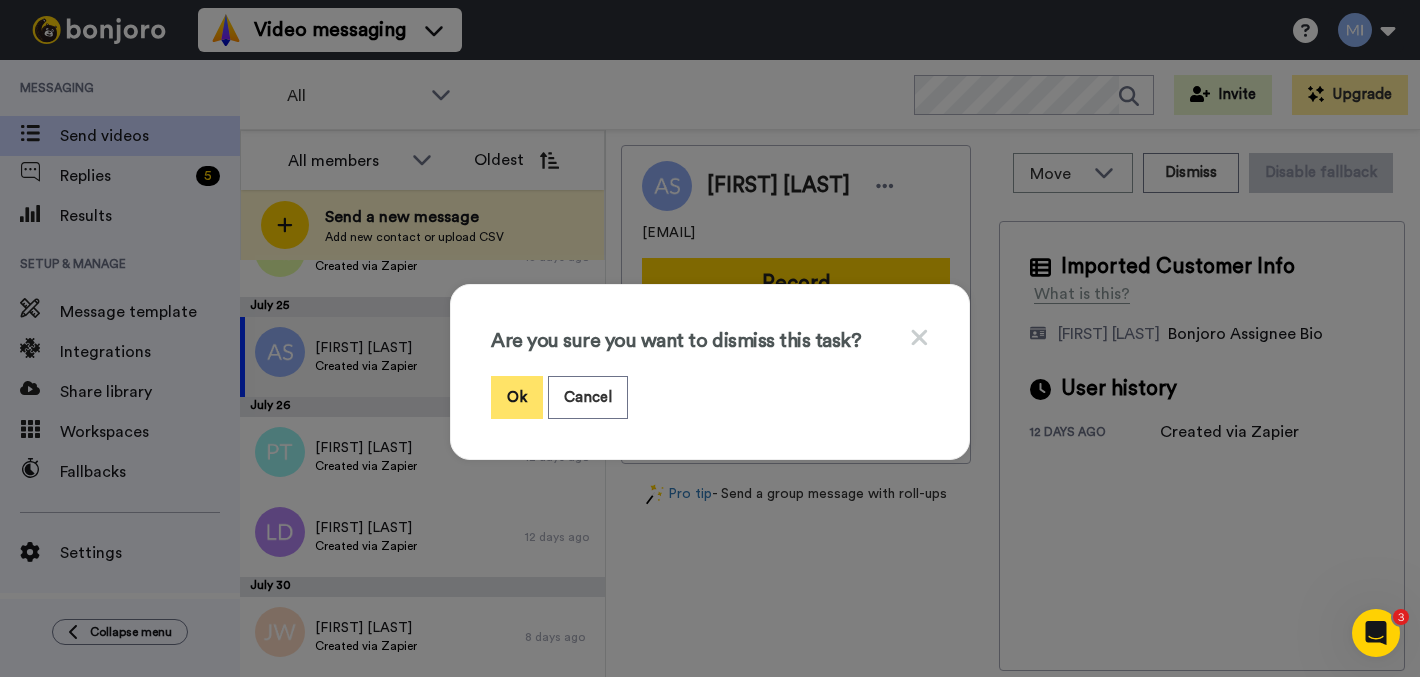 click on "Ok" at bounding box center [517, 397] 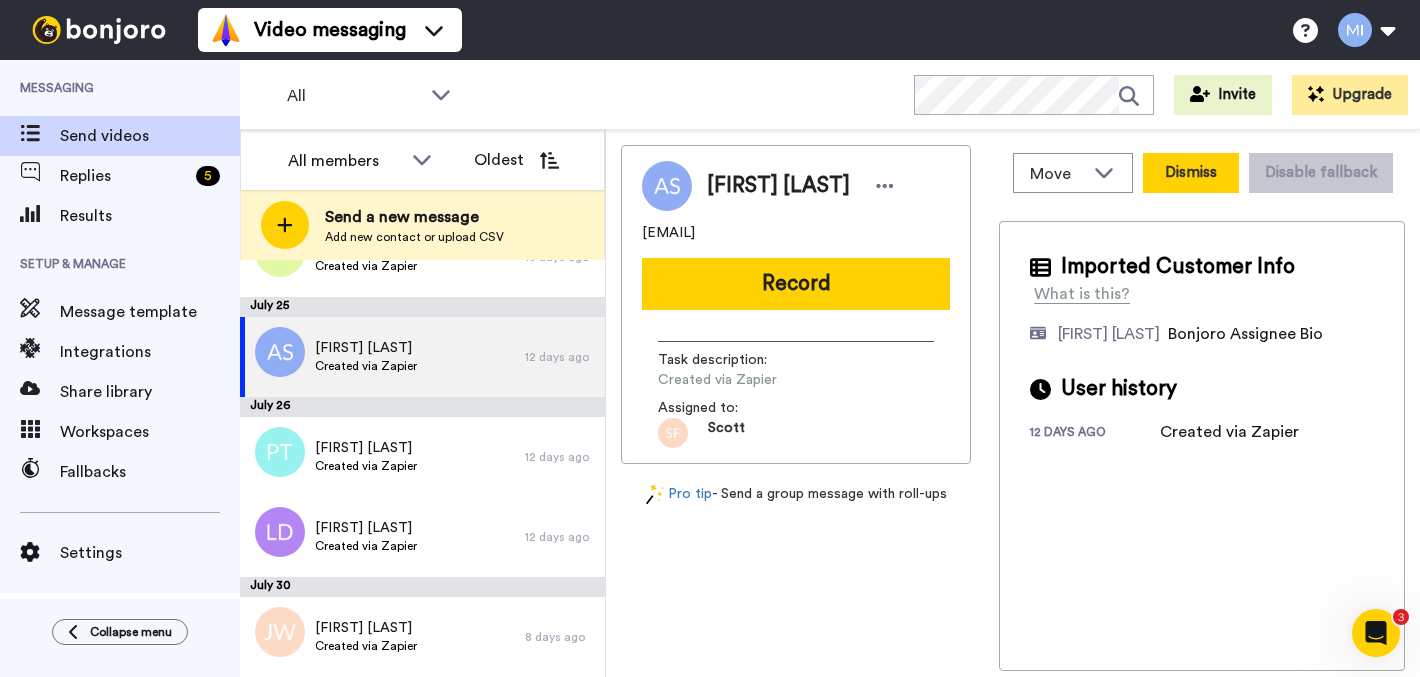 click on "Dismiss" at bounding box center (1191, 173) 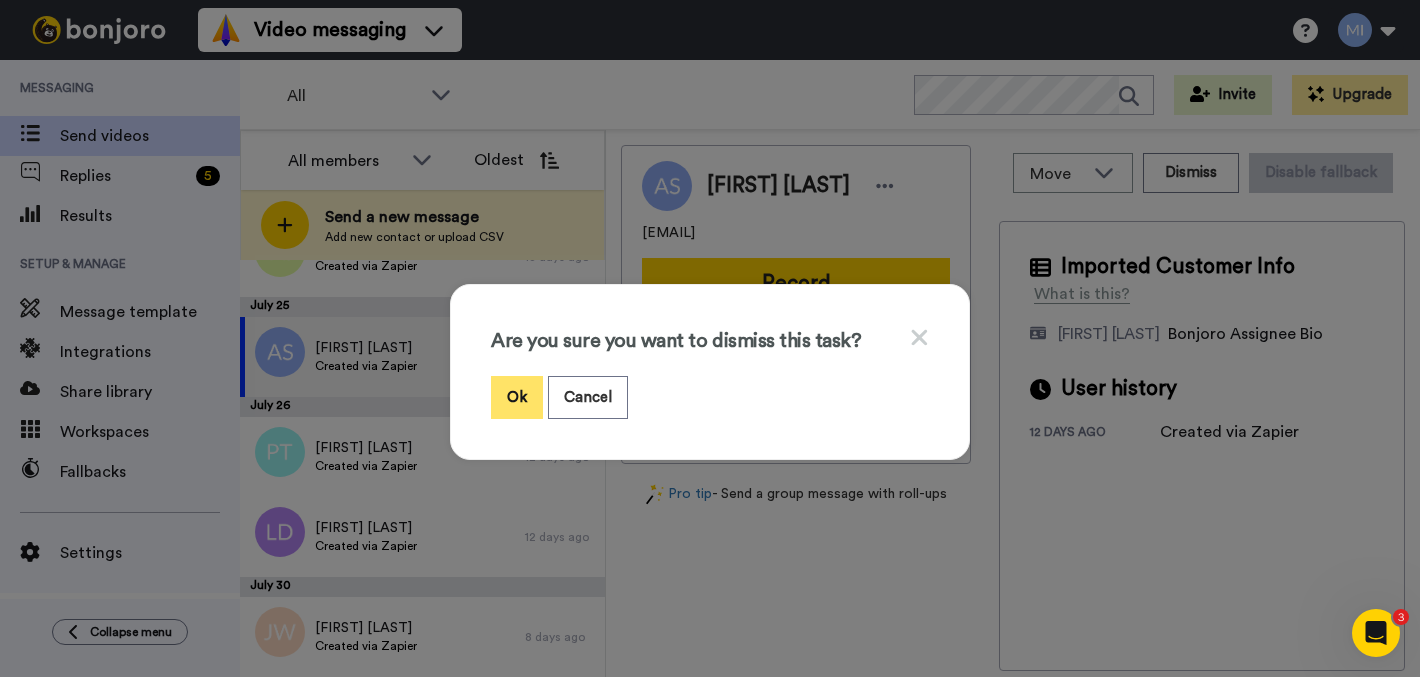 click on "Ok" at bounding box center [517, 397] 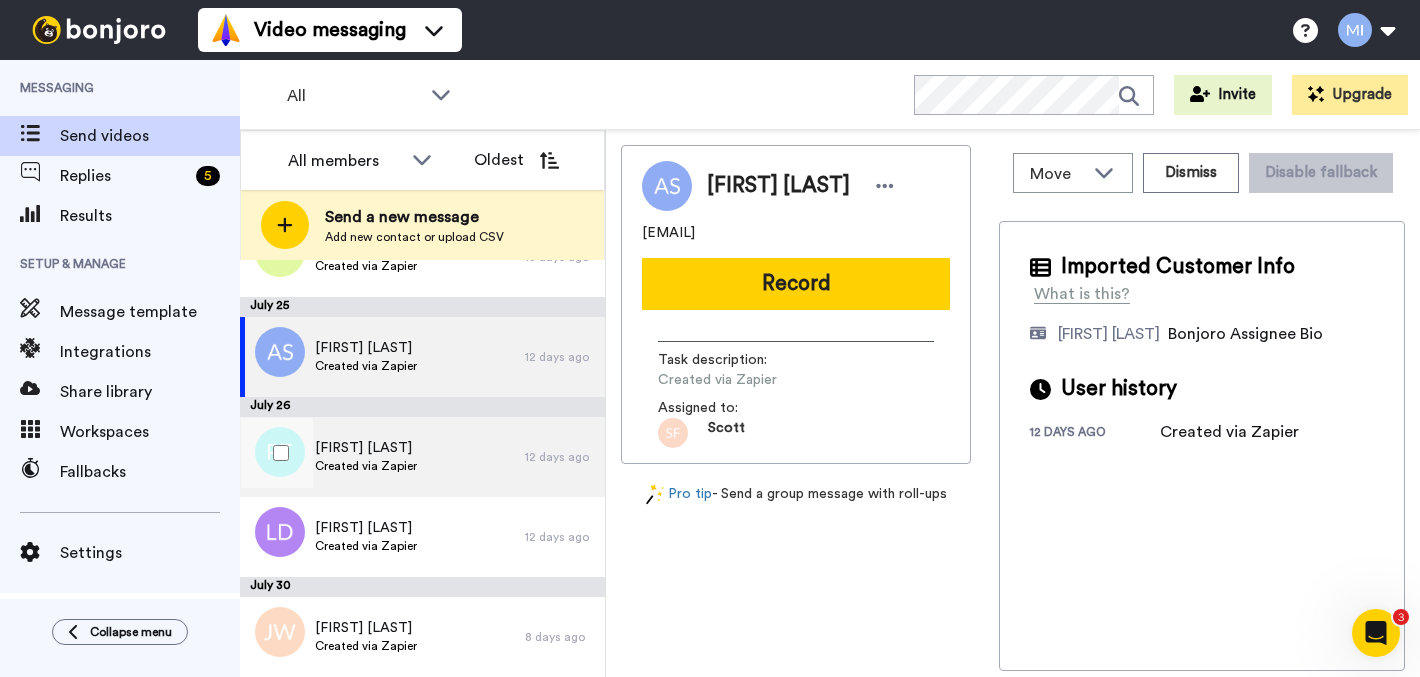 click on "PAUL THOMAS Created via Zapier" at bounding box center (382, 457) 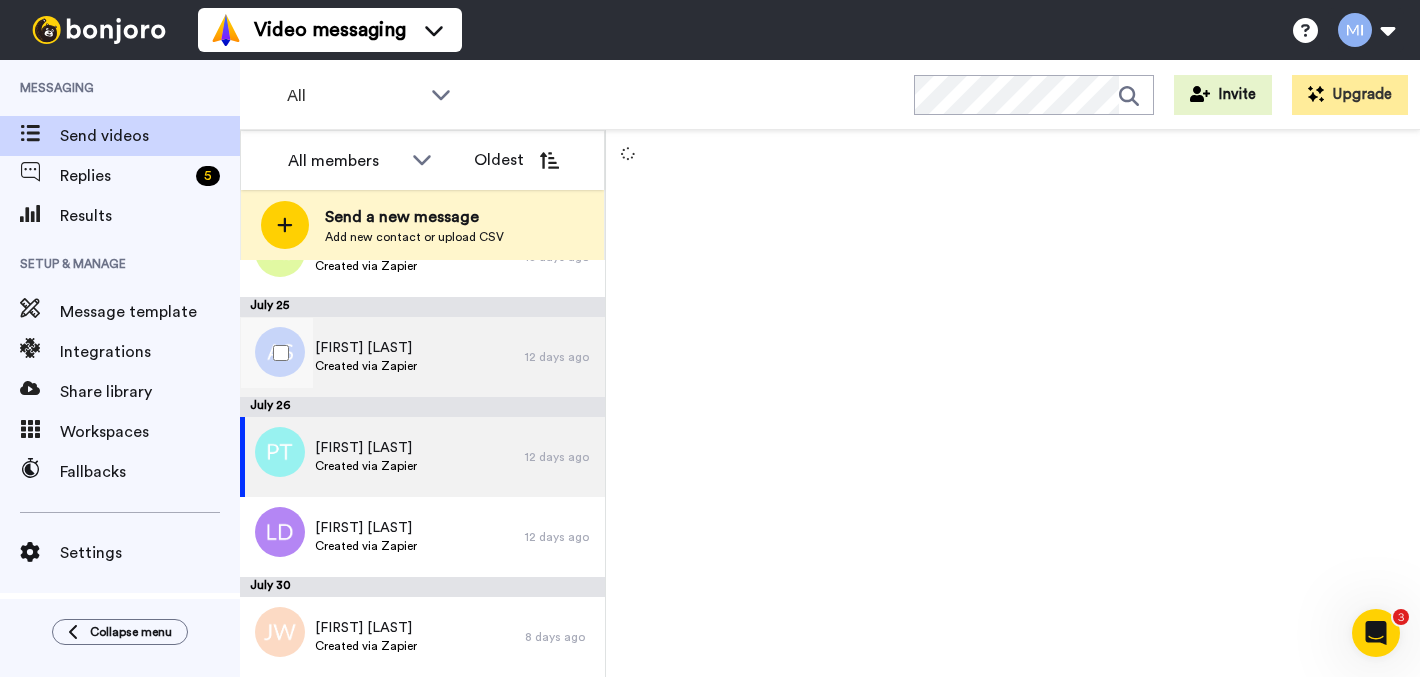 click on "Andrew Spoors Created via Zapier" at bounding box center (382, 357) 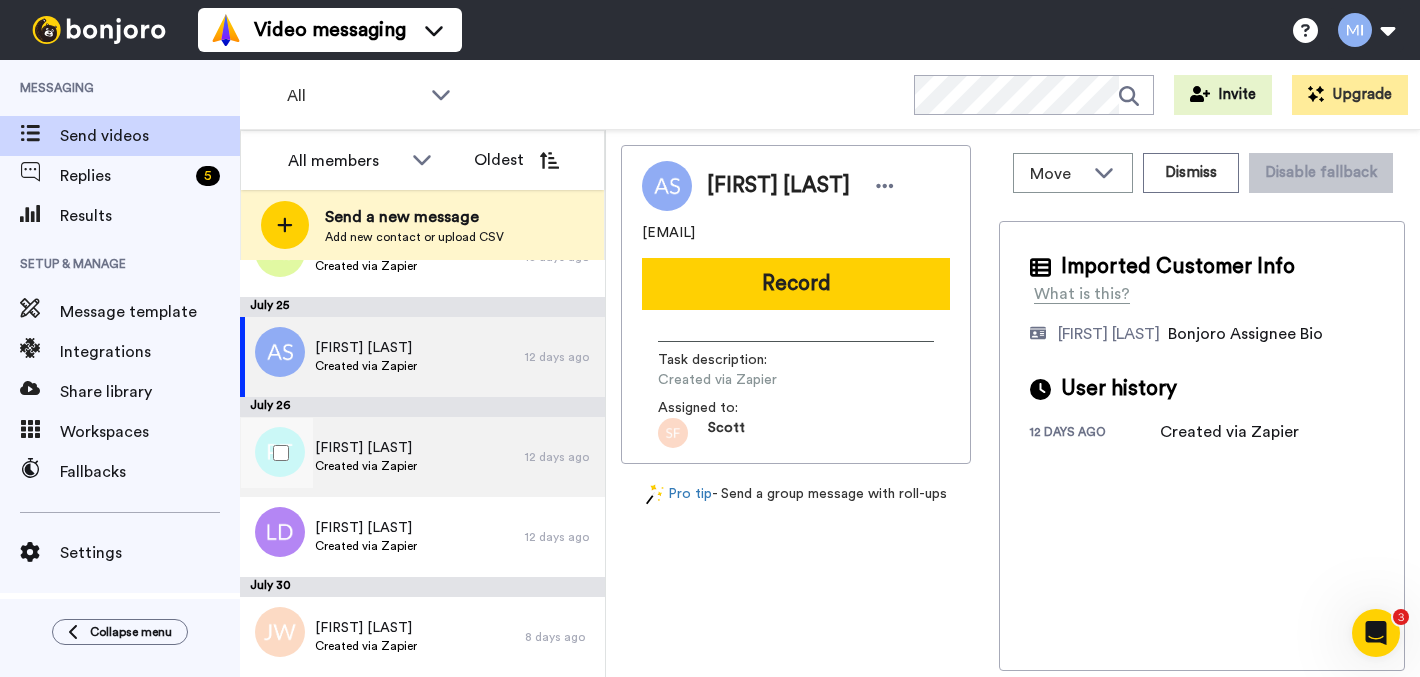 click on "PAUL THOMAS Created via Zapier" at bounding box center [382, 457] 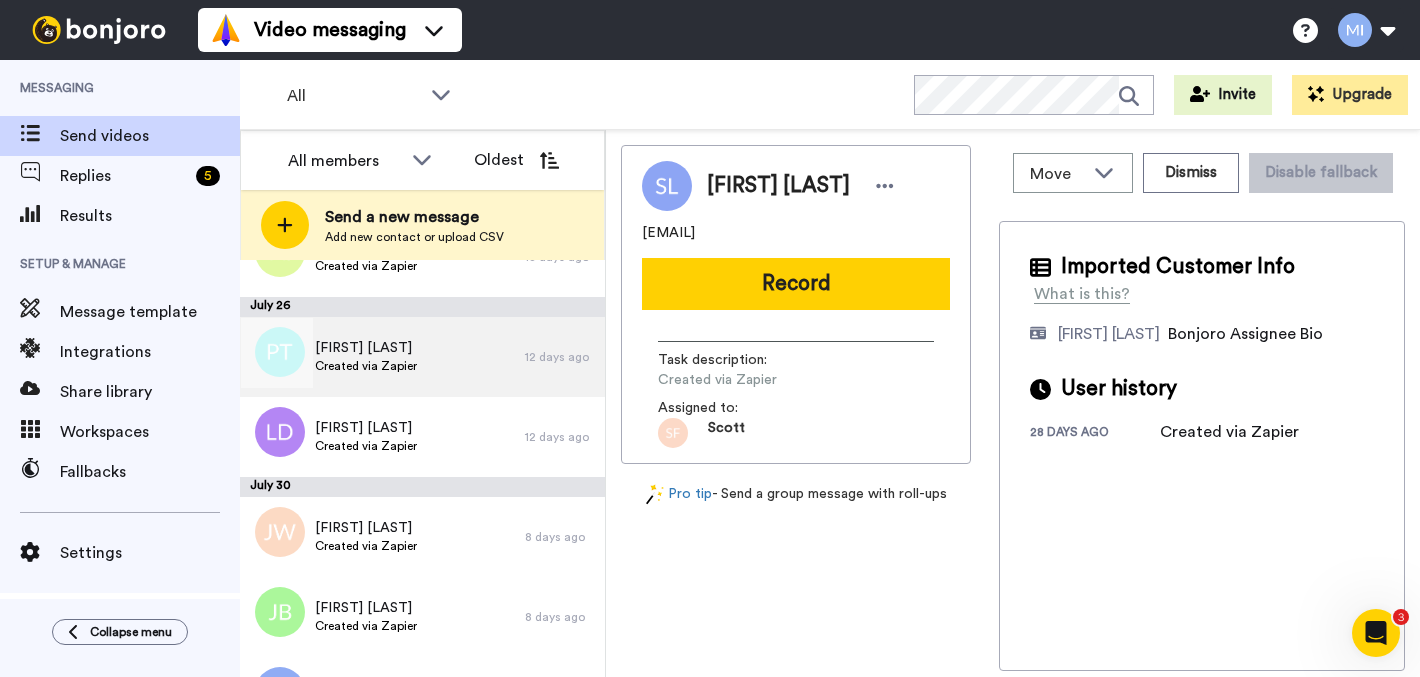 click on "PAUL THOMAS Created via Zapier" at bounding box center [382, 357] 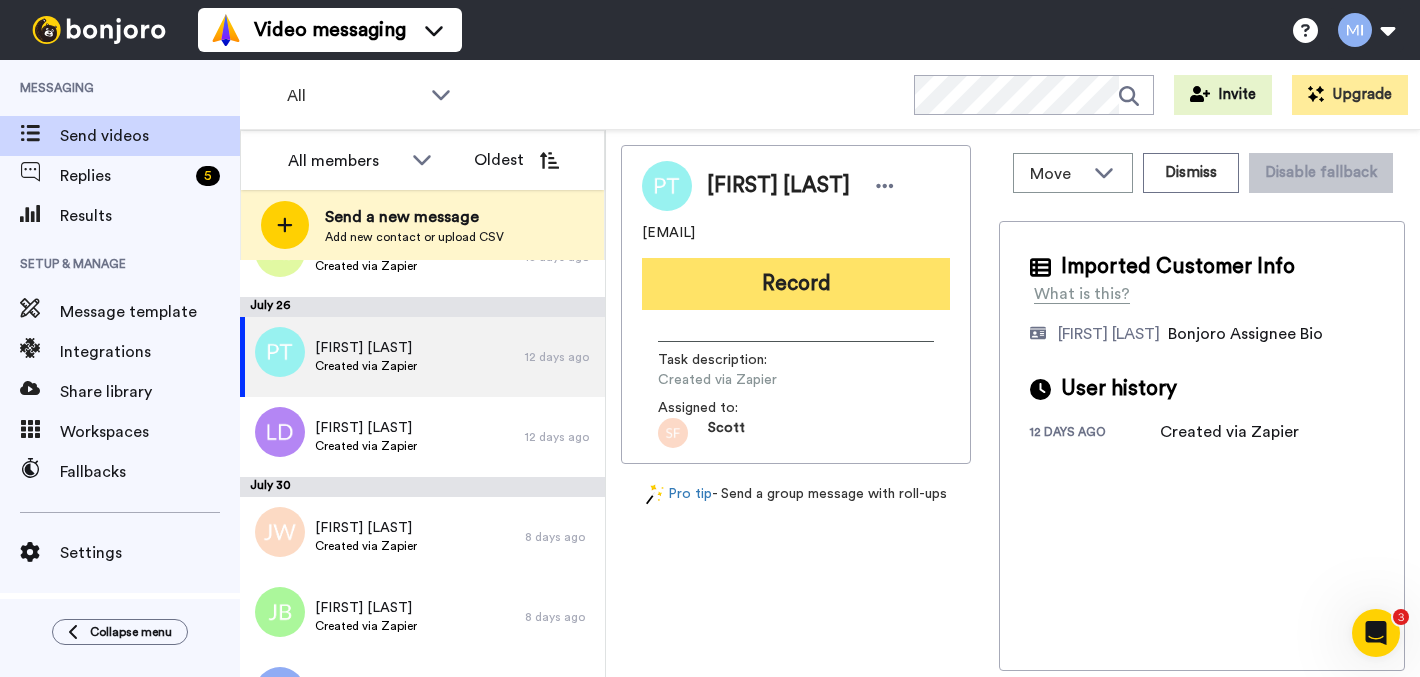 click on "Record" at bounding box center (796, 284) 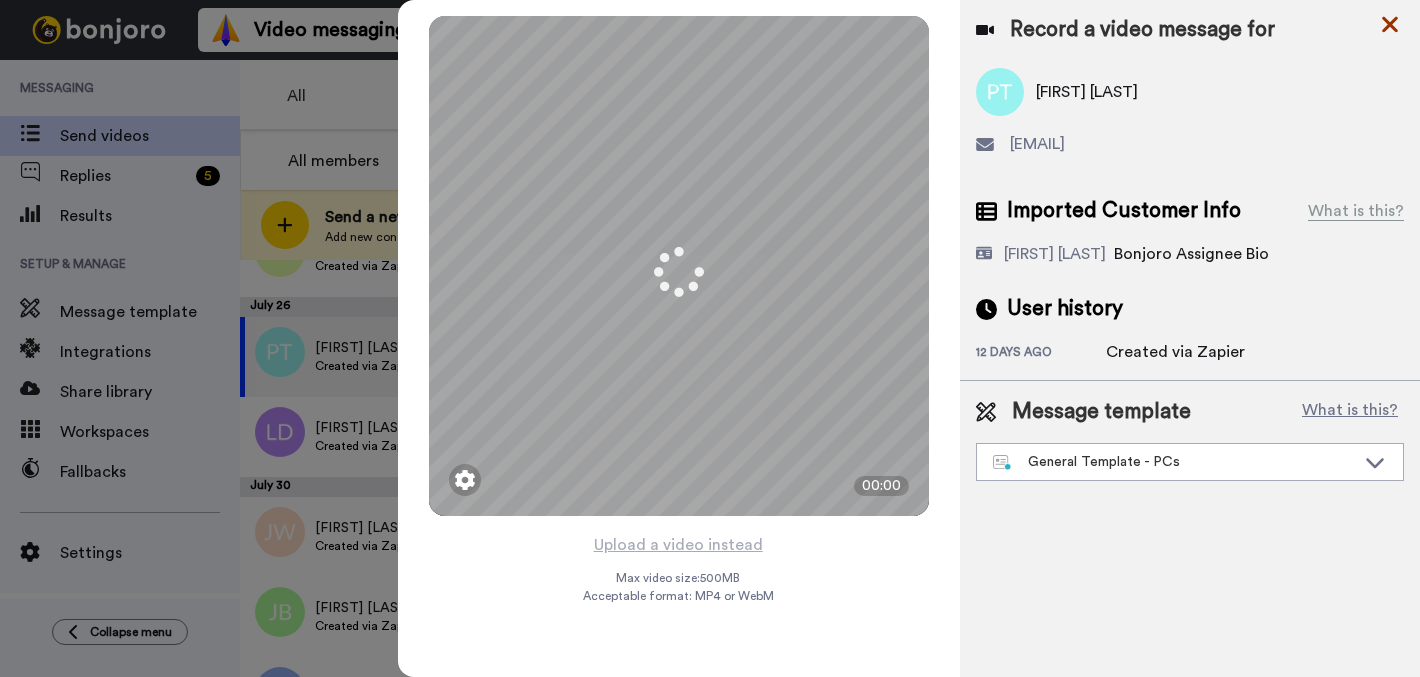 click 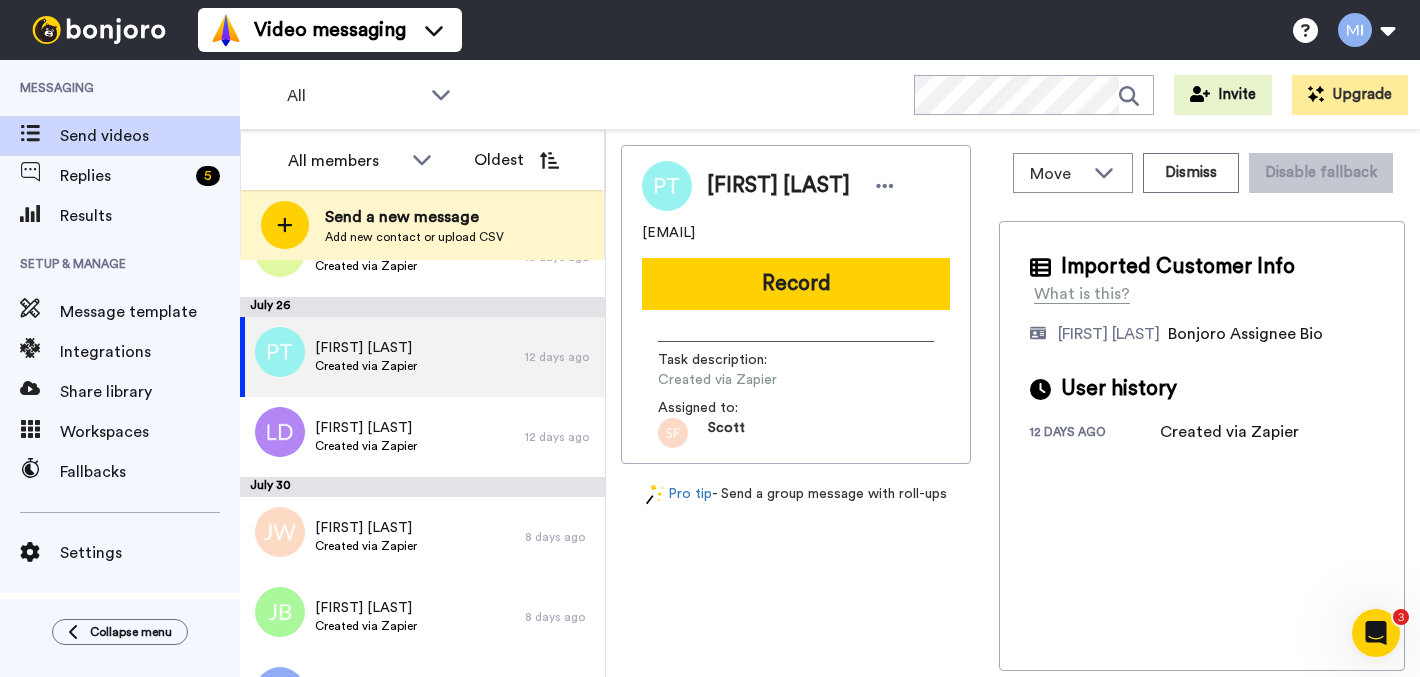 scroll, scrollTop: 0, scrollLeft: 0, axis: both 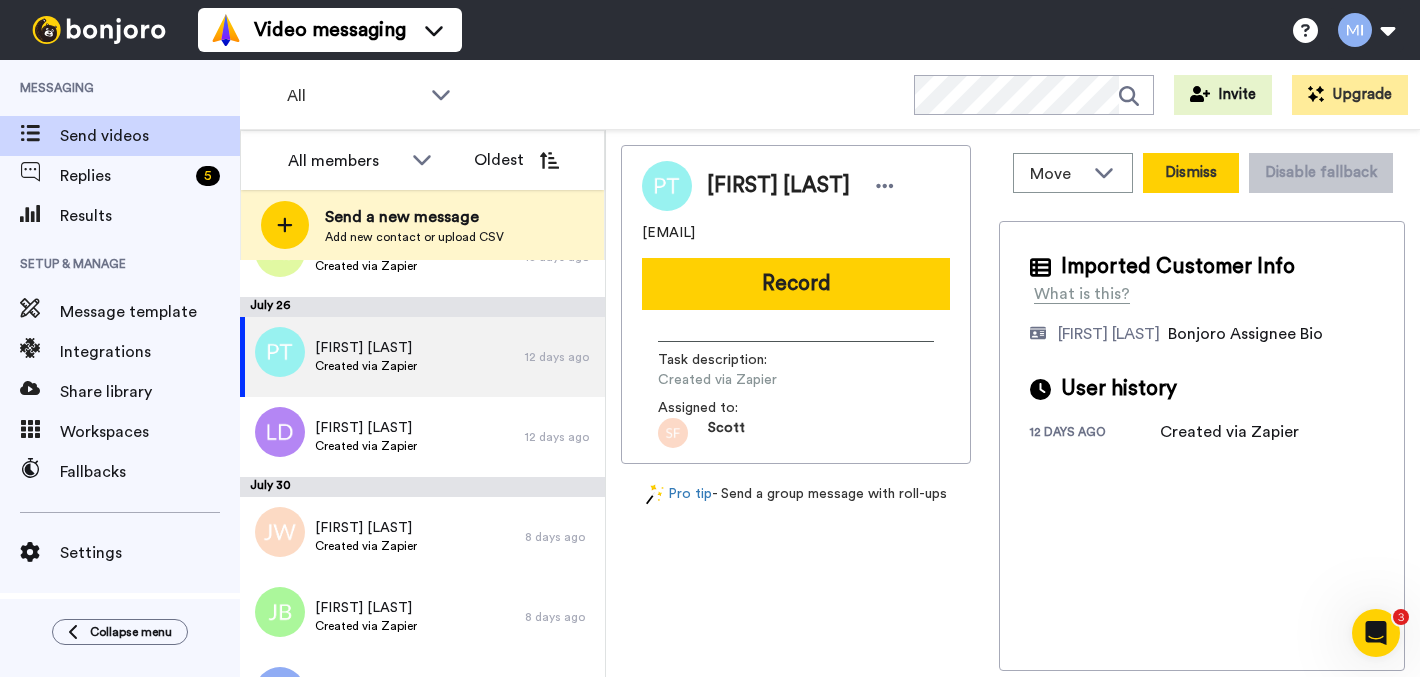 click on "Dismiss" at bounding box center (1191, 173) 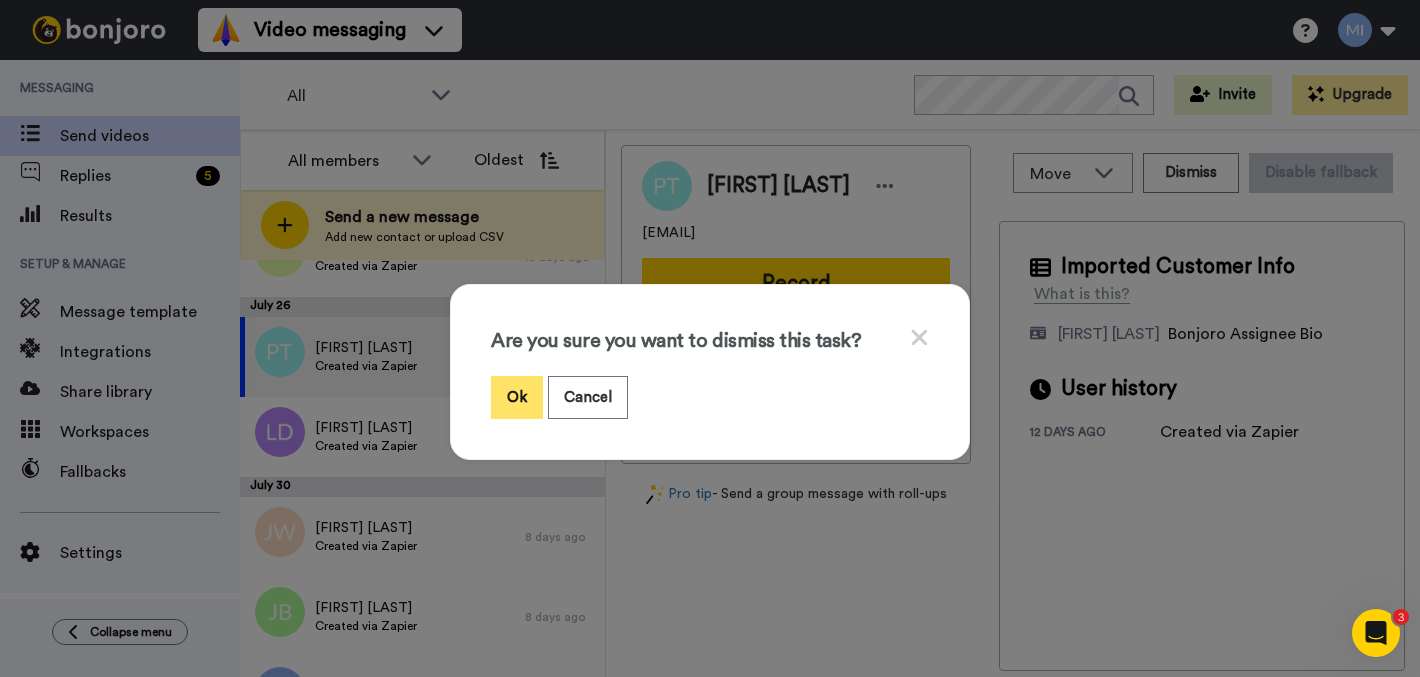 click on "Ok" at bounding box center (517, 397) 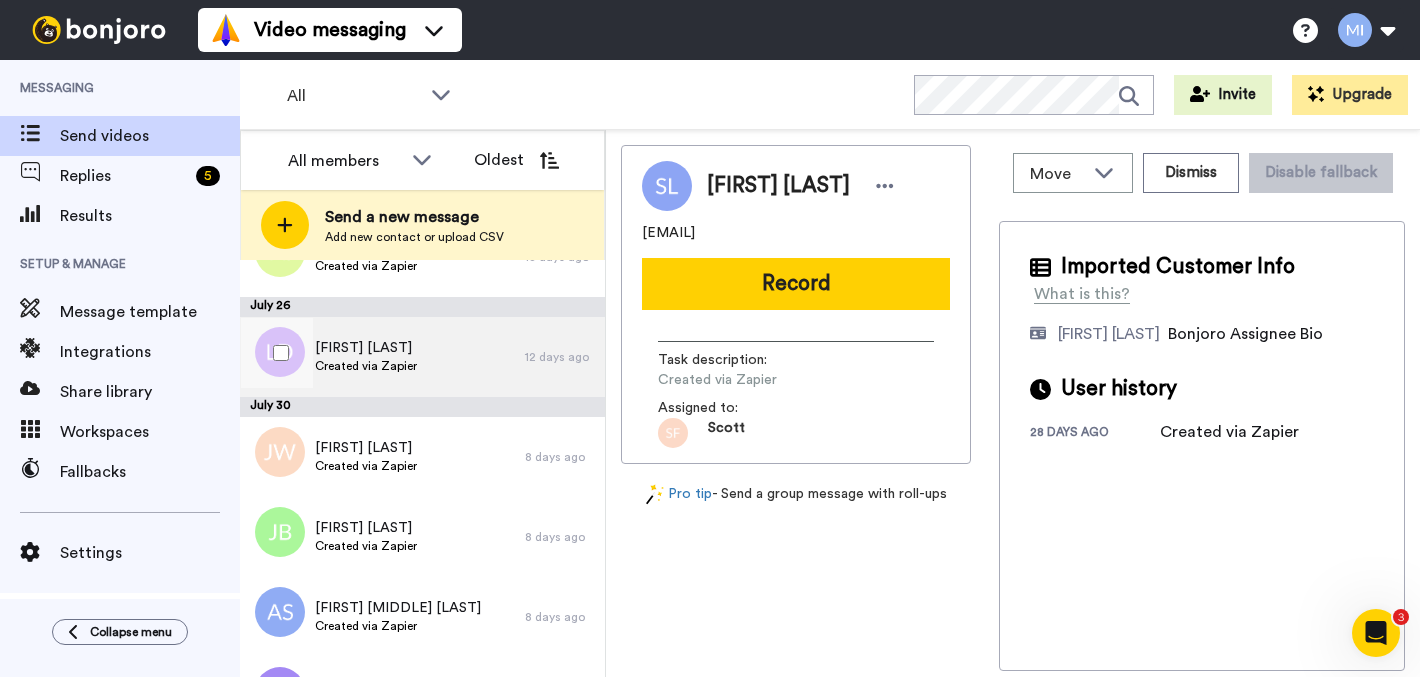 click on "Leanne Docherty Created via Zapier 12 days ago" at bounding box center [422, 357] 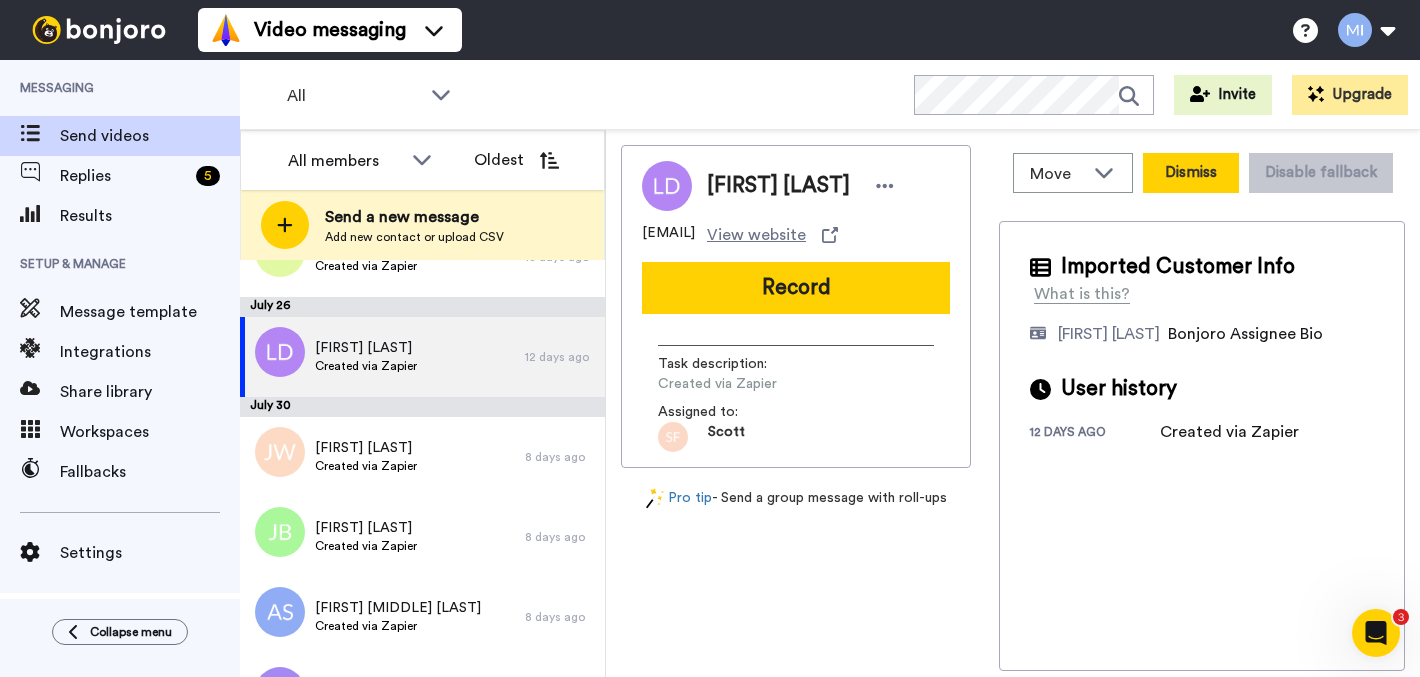 click on "Dismiss" at bounding box center (1191, 173) 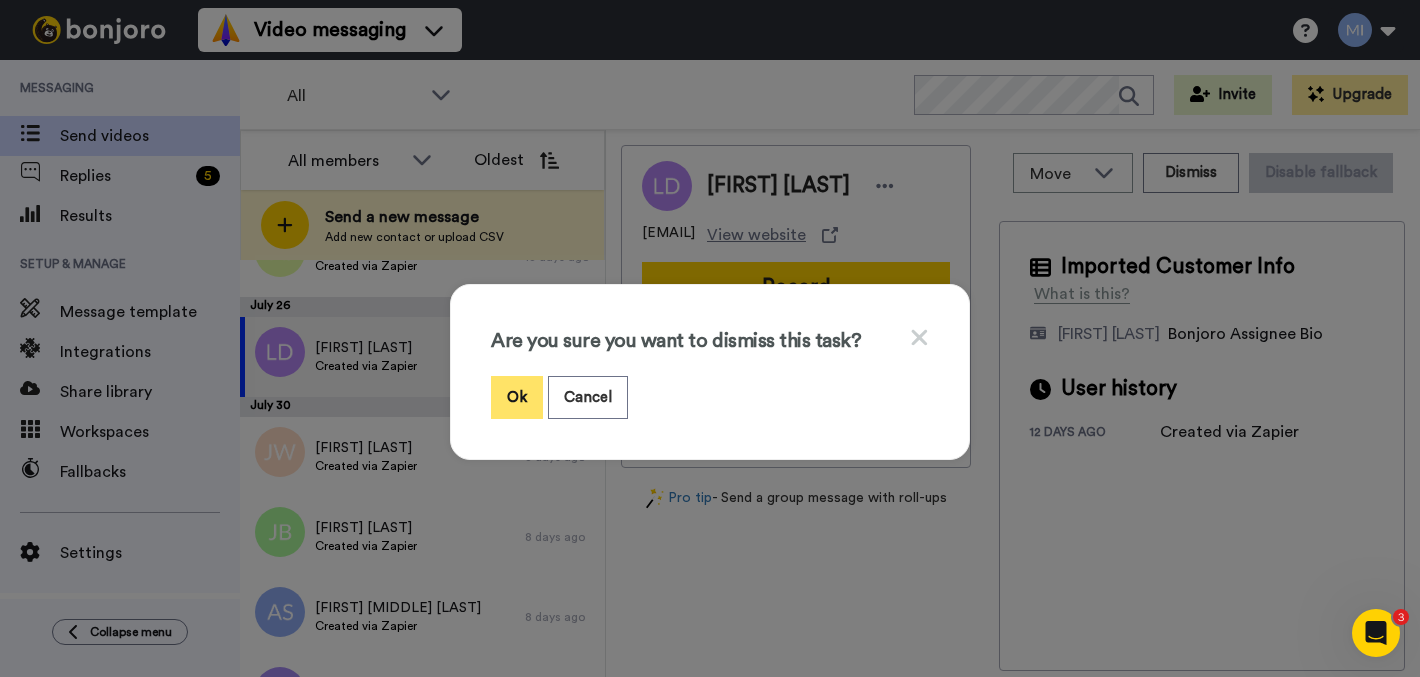 click on "Ok" at bounding box center [517, 397] 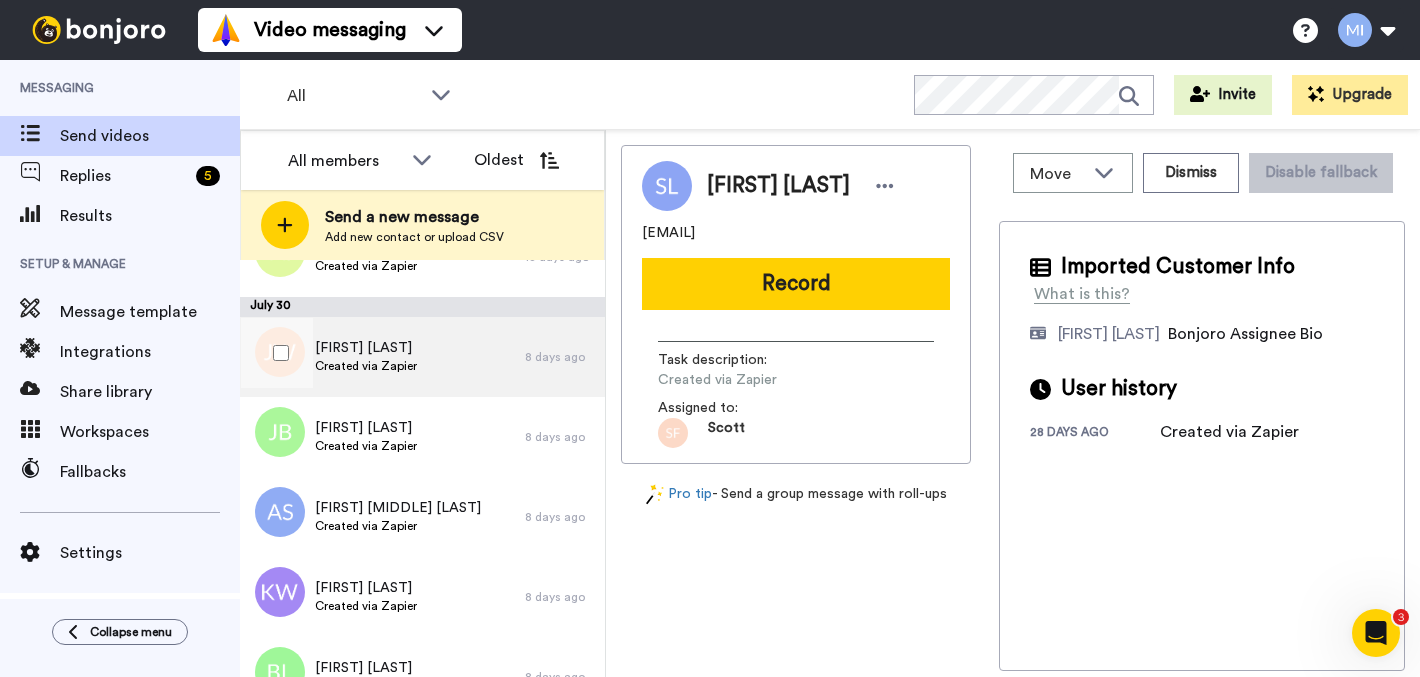 click on "8 days ago" at bounding box center [560, 357] 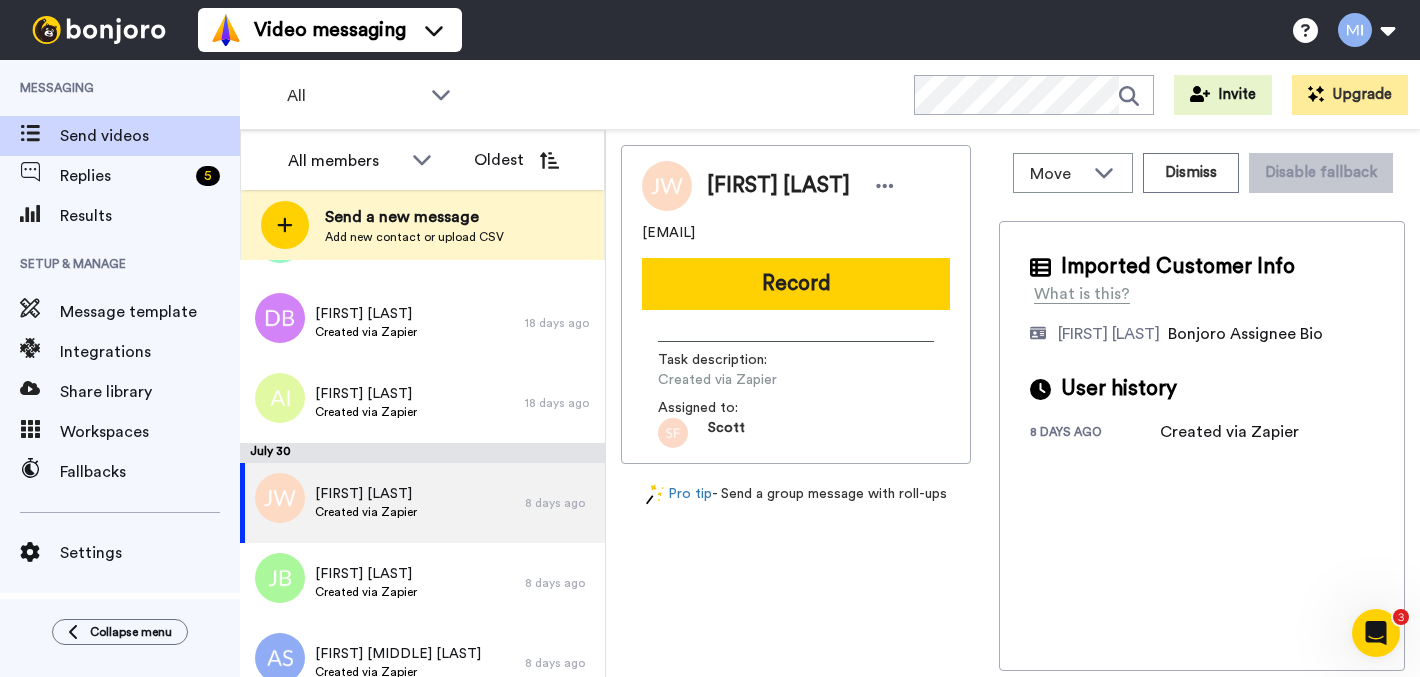 scroll, scrollTop: 1241, scrollLeft: 0, axis: vertical 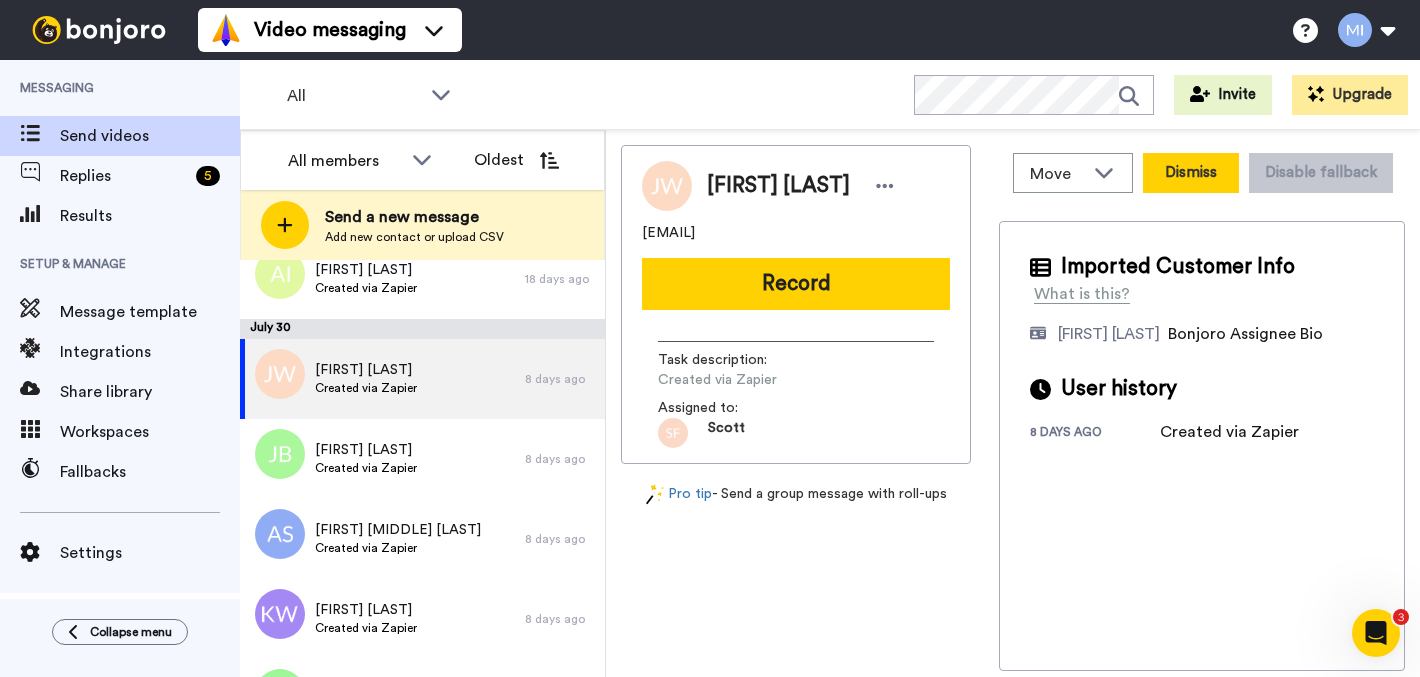 click on "Dismiss" at bounding box center (1191, 173) 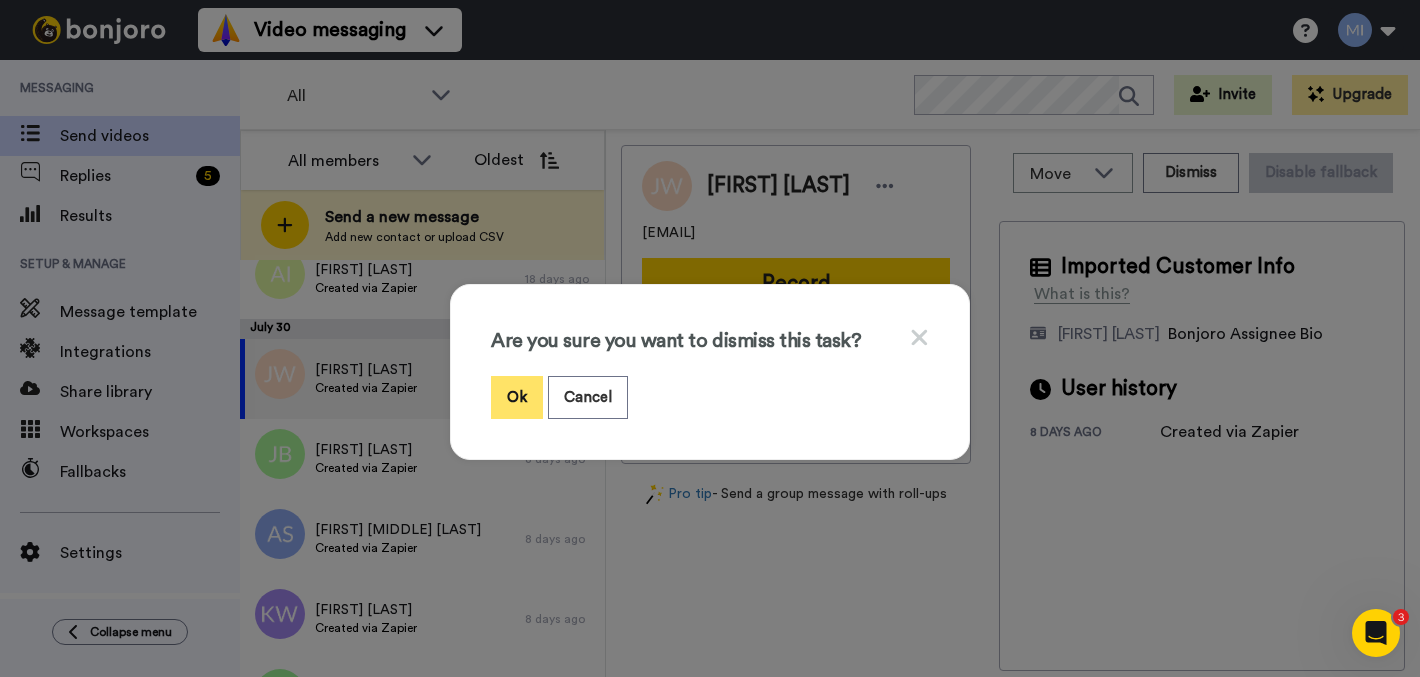 click on "Ok" at bounding box center (517, 397) 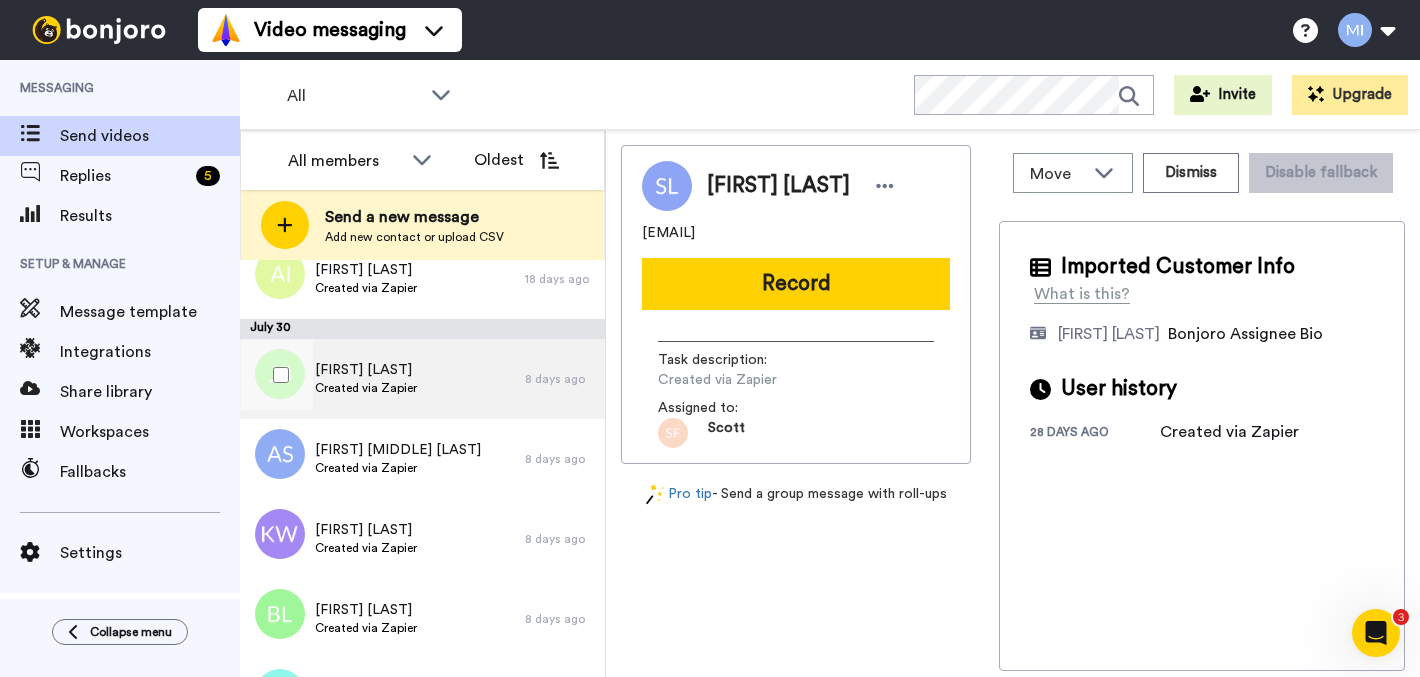 click on "John Burns Created via Zapier" at bounding box center (382, 379) 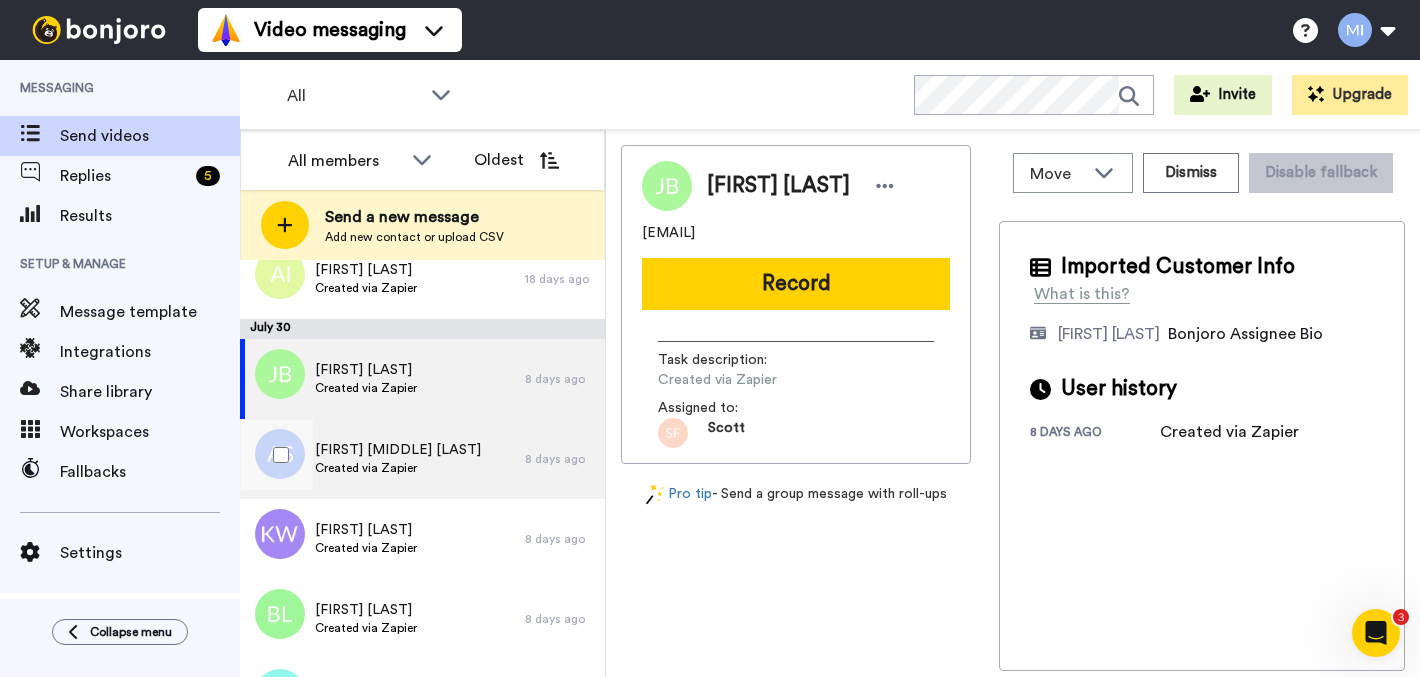click on "Annette Yvonne Simpson" at bounding box center [398, 450] 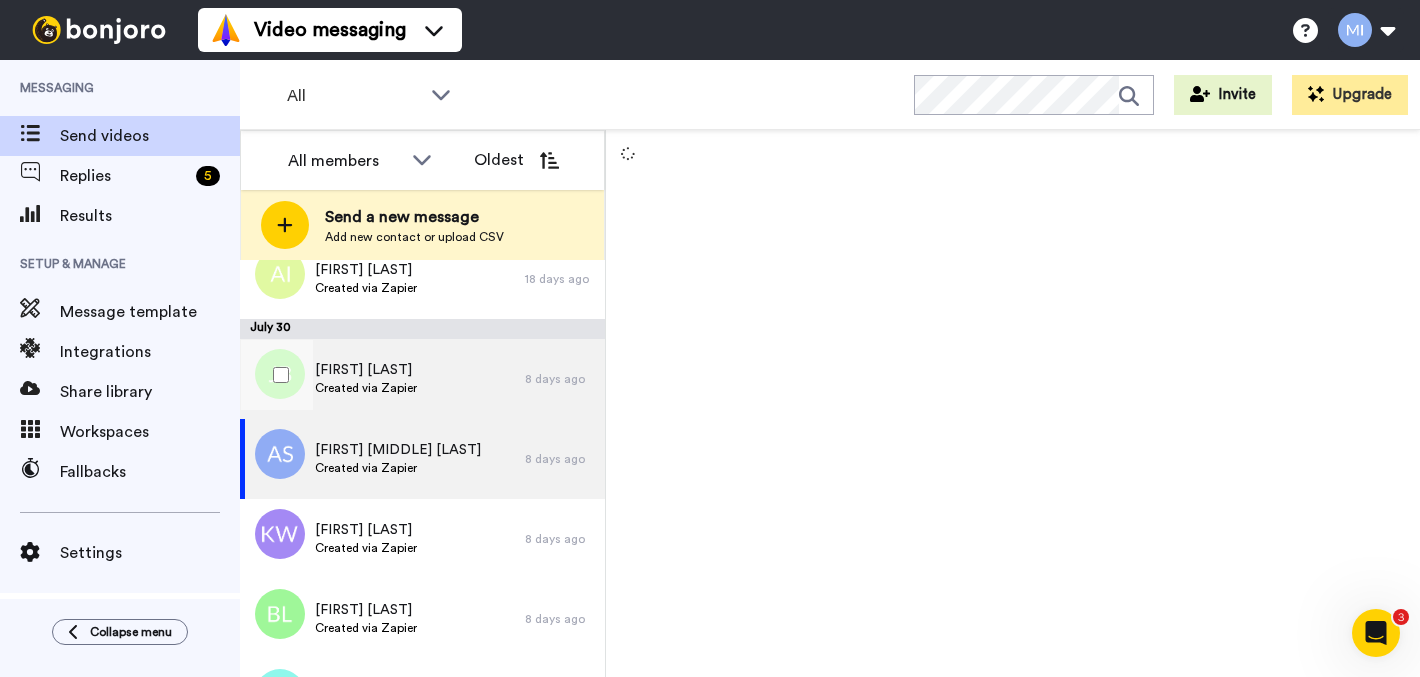click on "John Burns Created via Zapier" at bounding box center [382, 379] 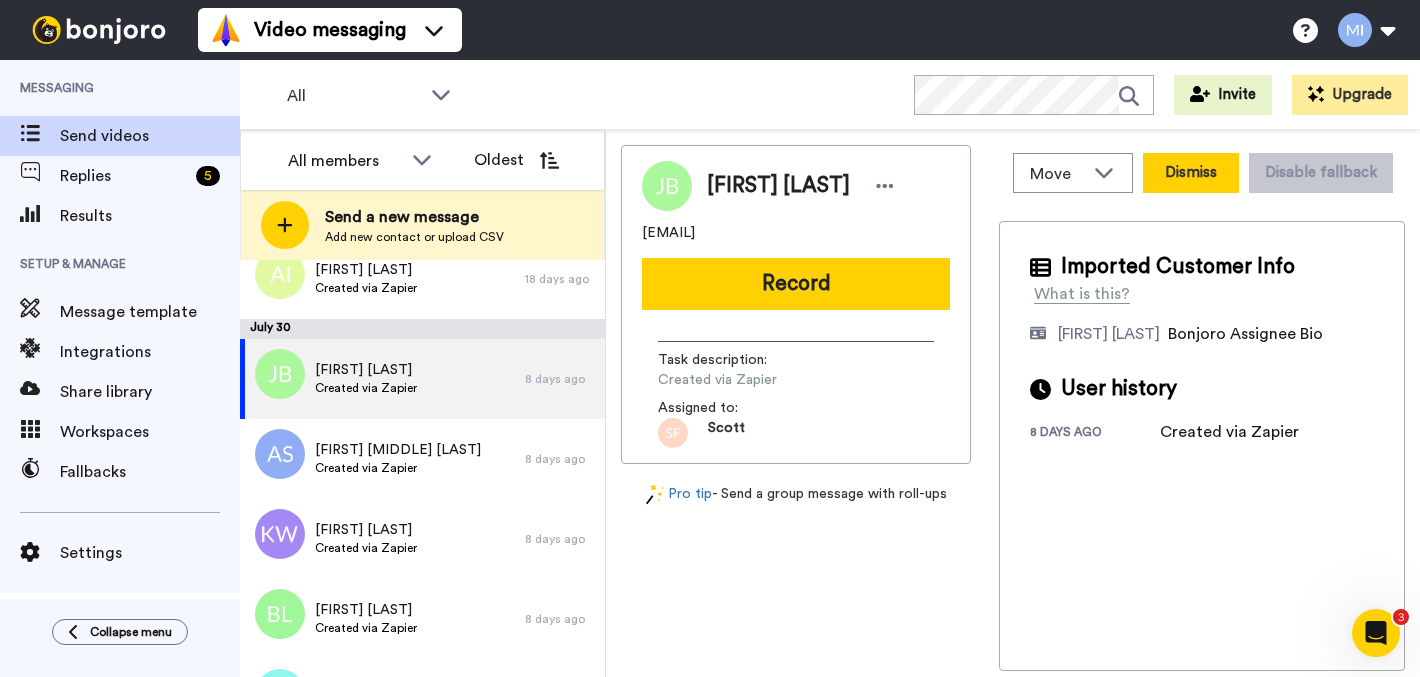 click on "Dismiss" at bounding box center [1191, 173] 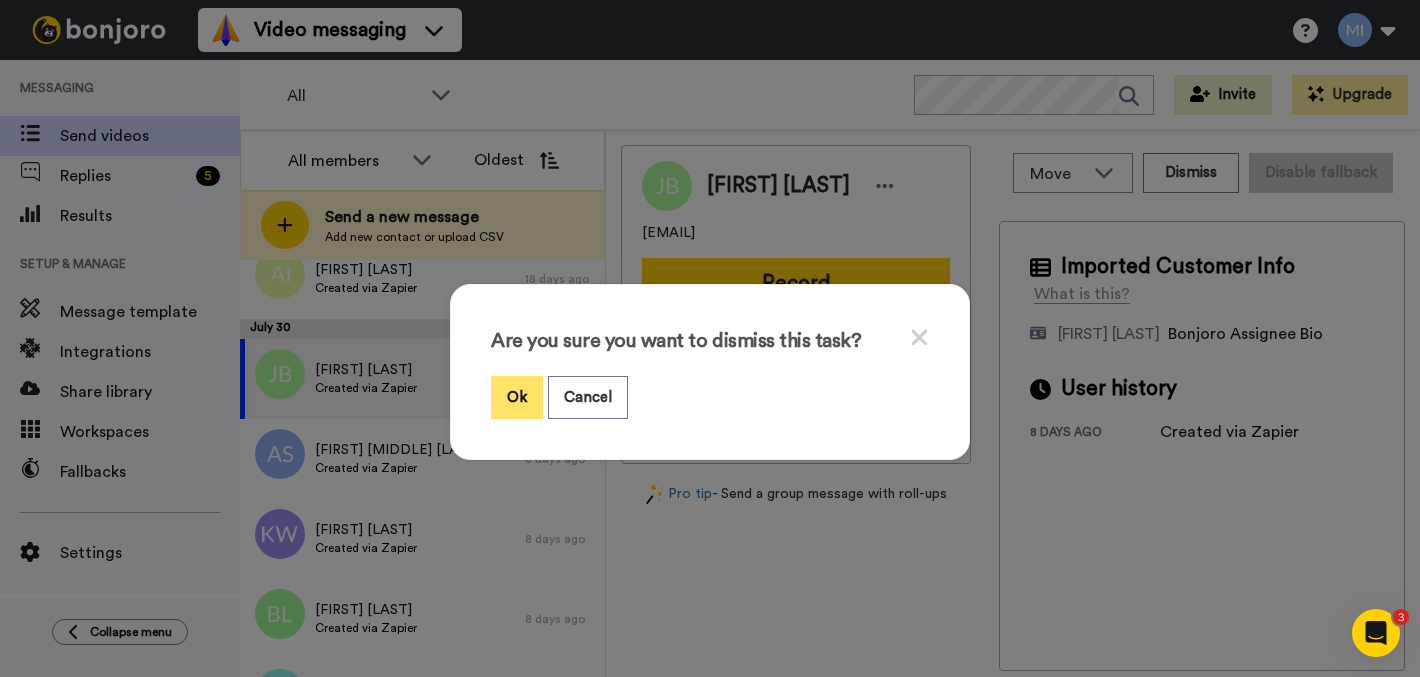 click on "Ok" at bounding box center (517, 397) 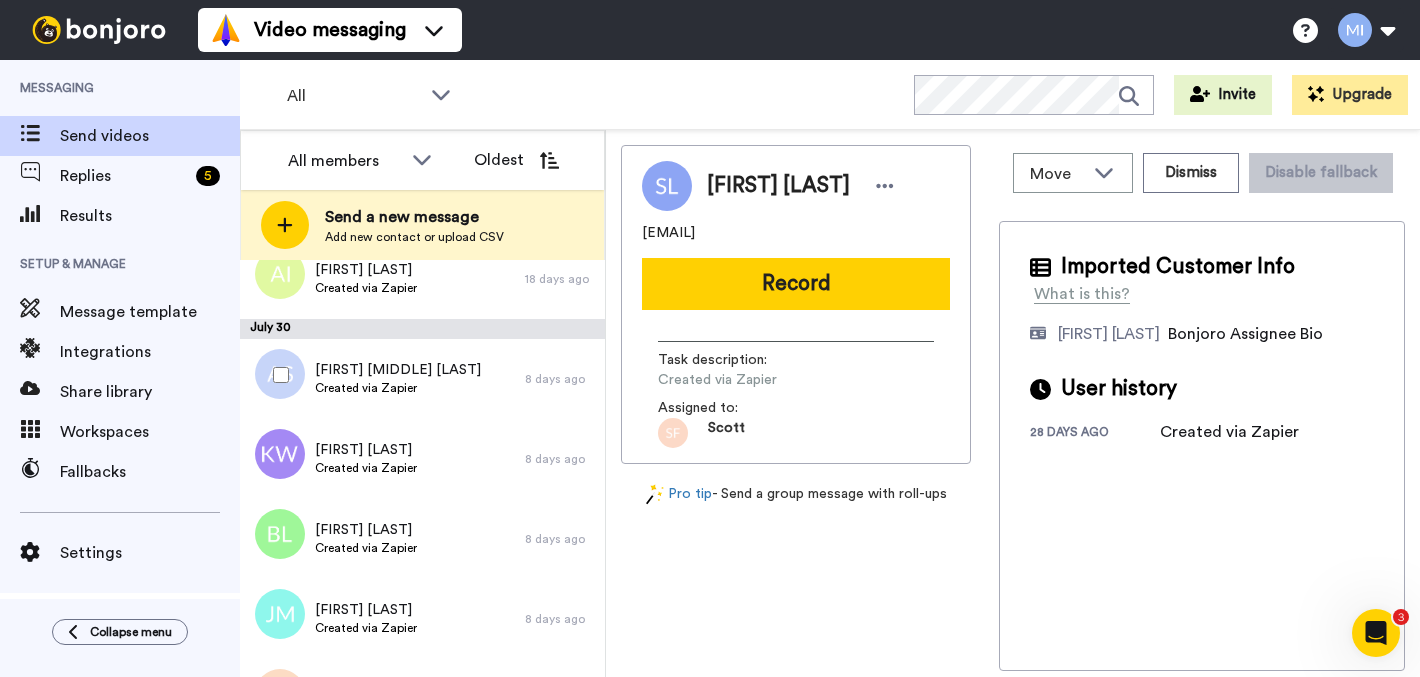click on "Annette Yvonne Simpson Created via Zapier 8 days ago" at bounding box center [422, 379] 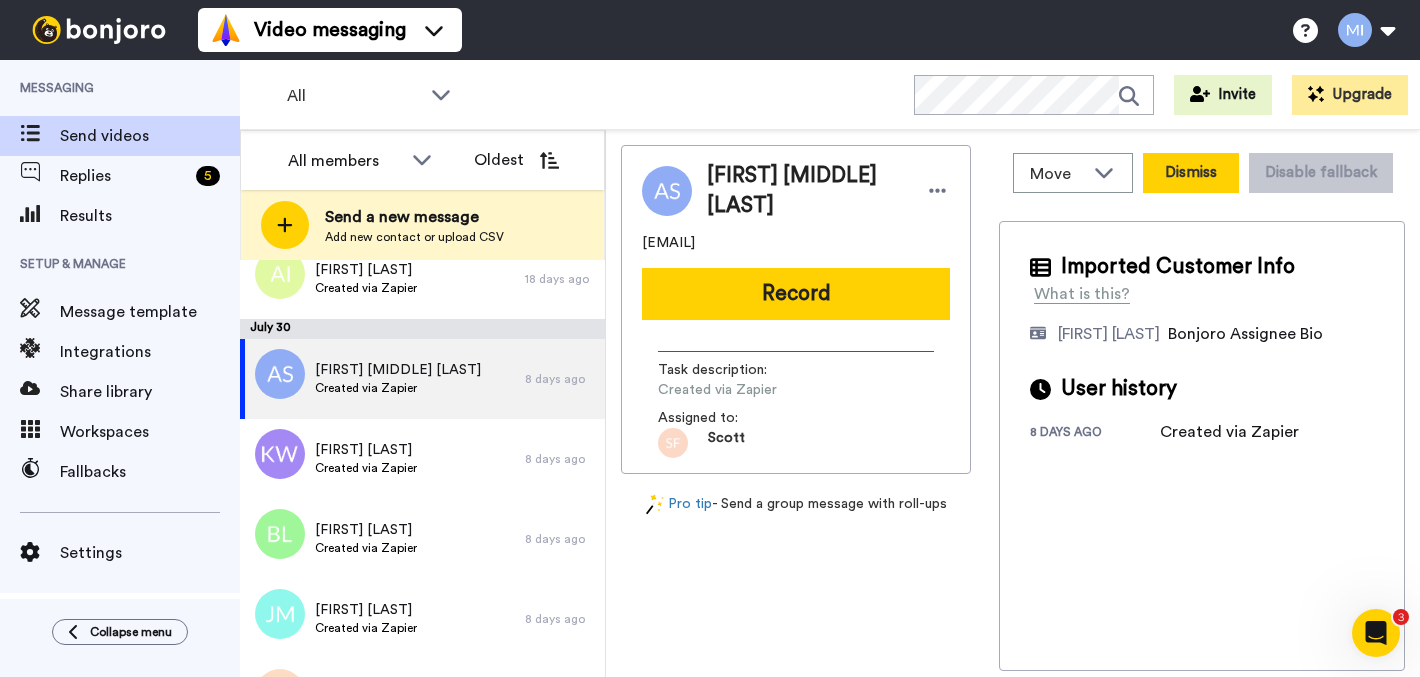 click on "Dismiss" at bounding box center [1191, 173] 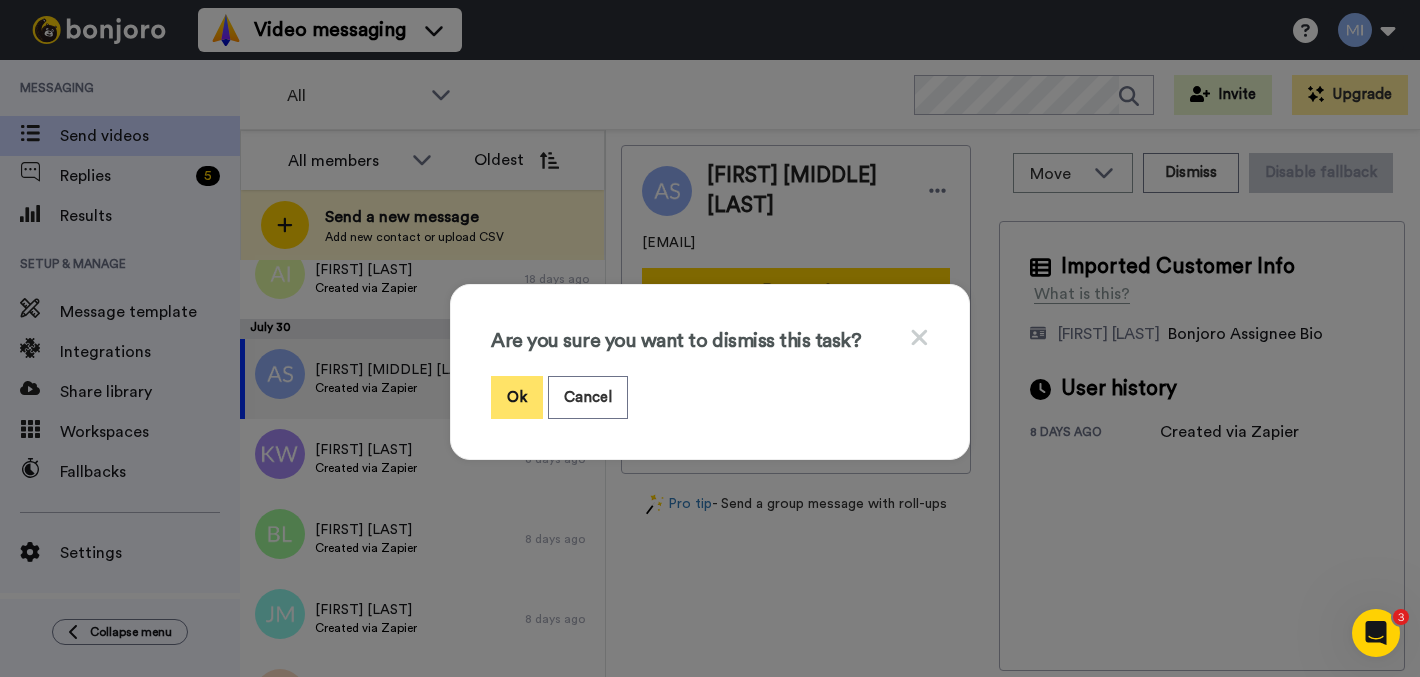 click on "Ok" at bounding box center (517, 397) 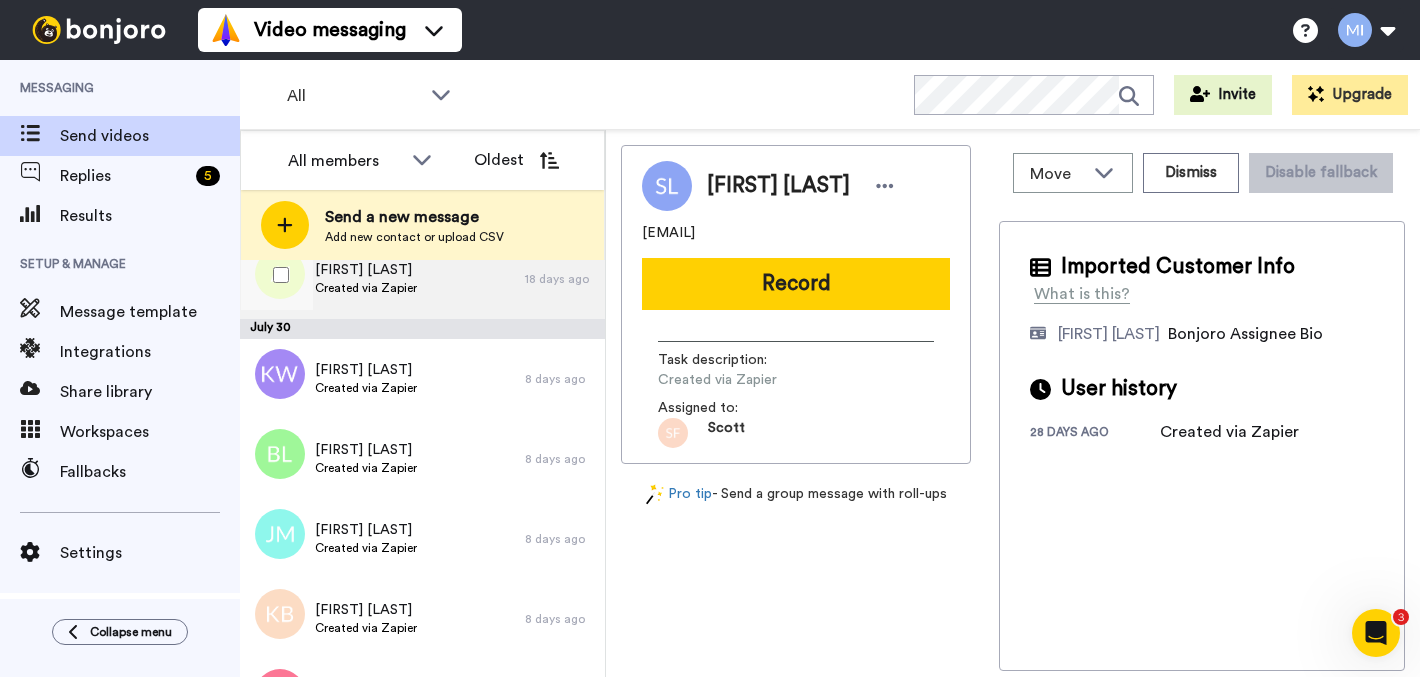 click on "Anem Iftikhar Created via Zapier" at bounding box center [382, 279] 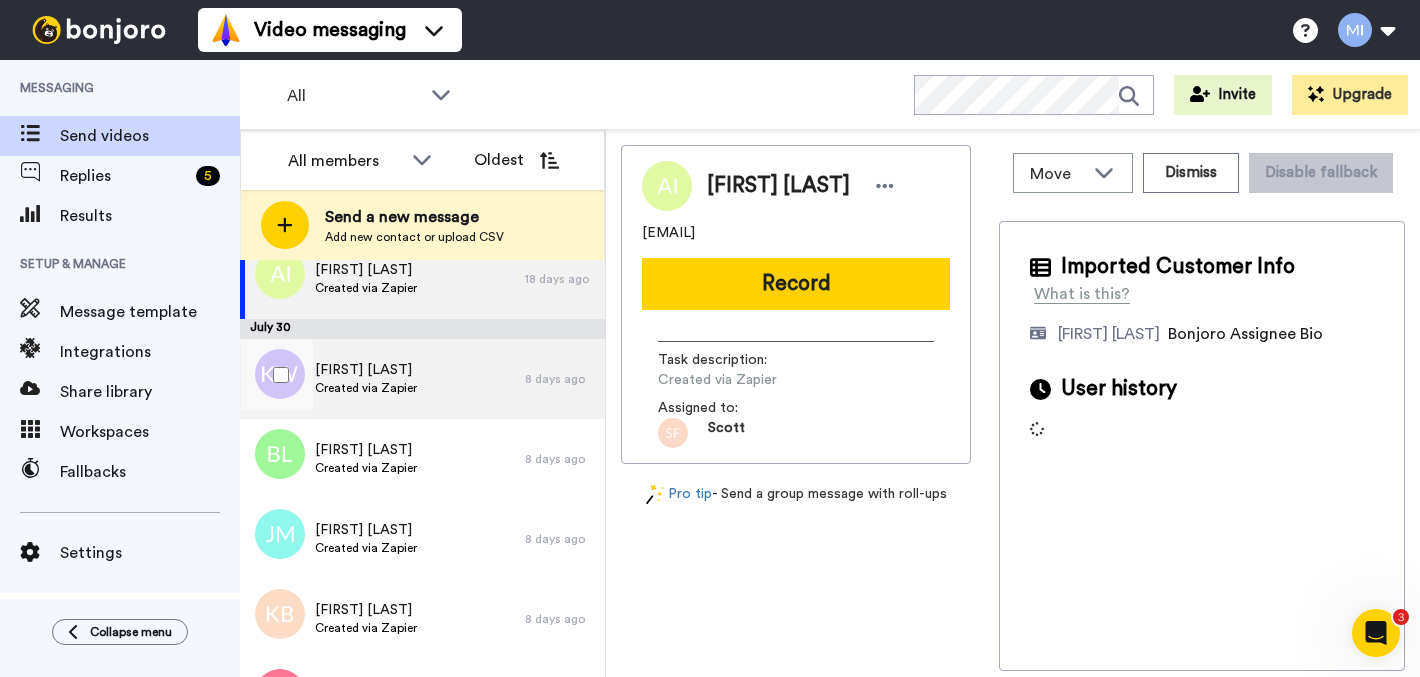 click on "Kyiah WILLIAMS-BROWN Created via Zapier" at bounding box center (382, 379) 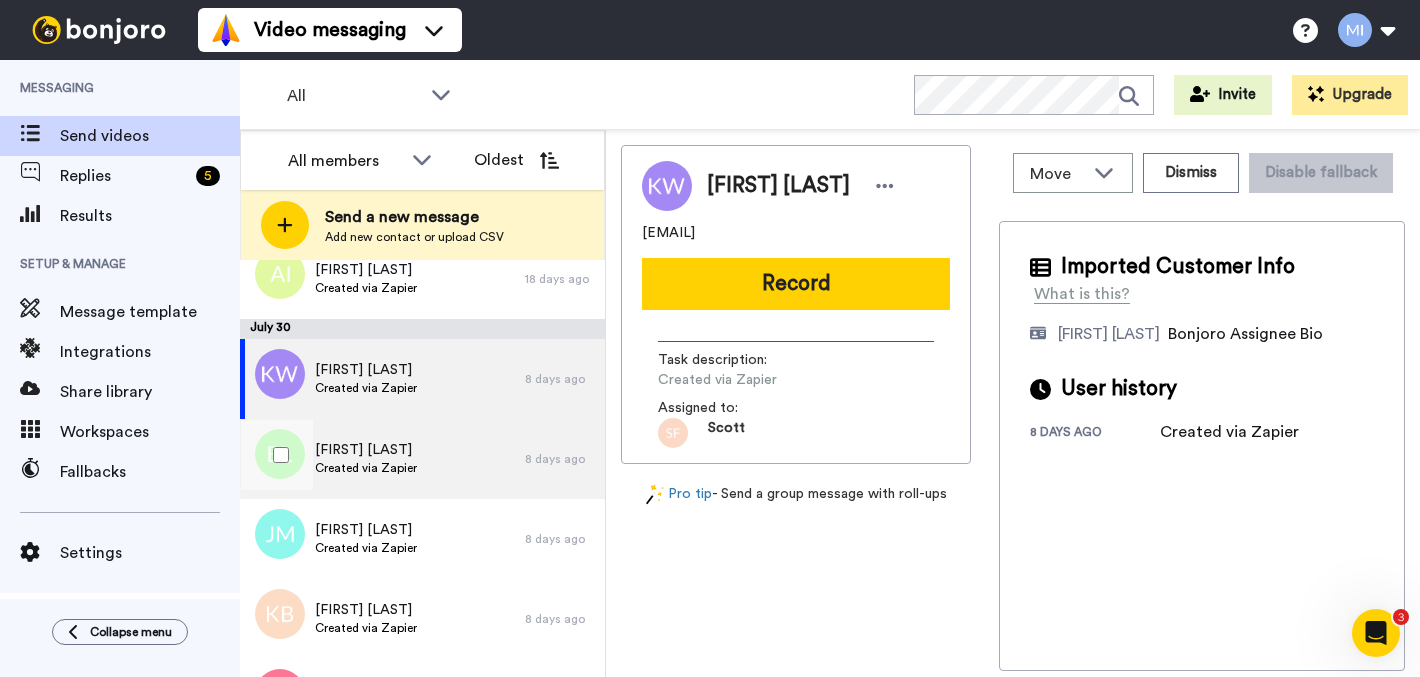 click on "Bridget LeSure Created via Zapier" at bounding box center [382, 459] 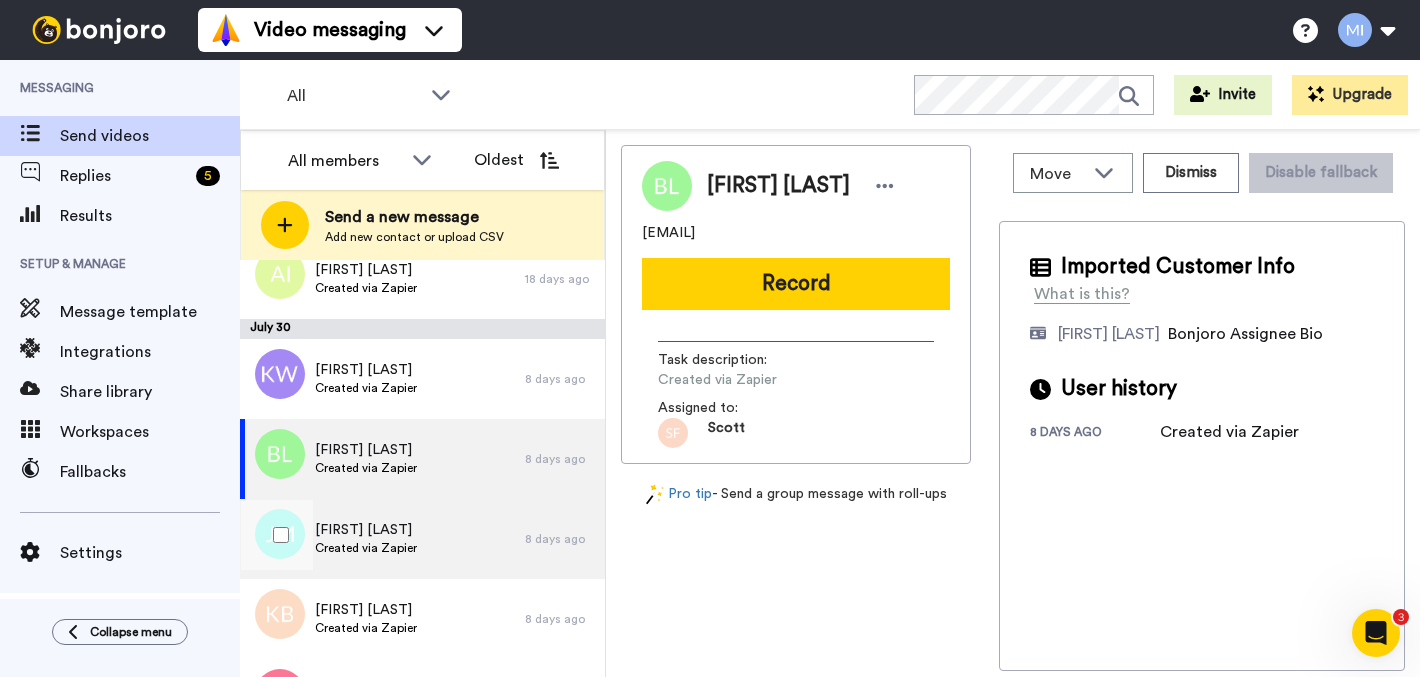 click on "JAKE MUTIBOKO Created via Zapier" at bounding box center (382, 539) 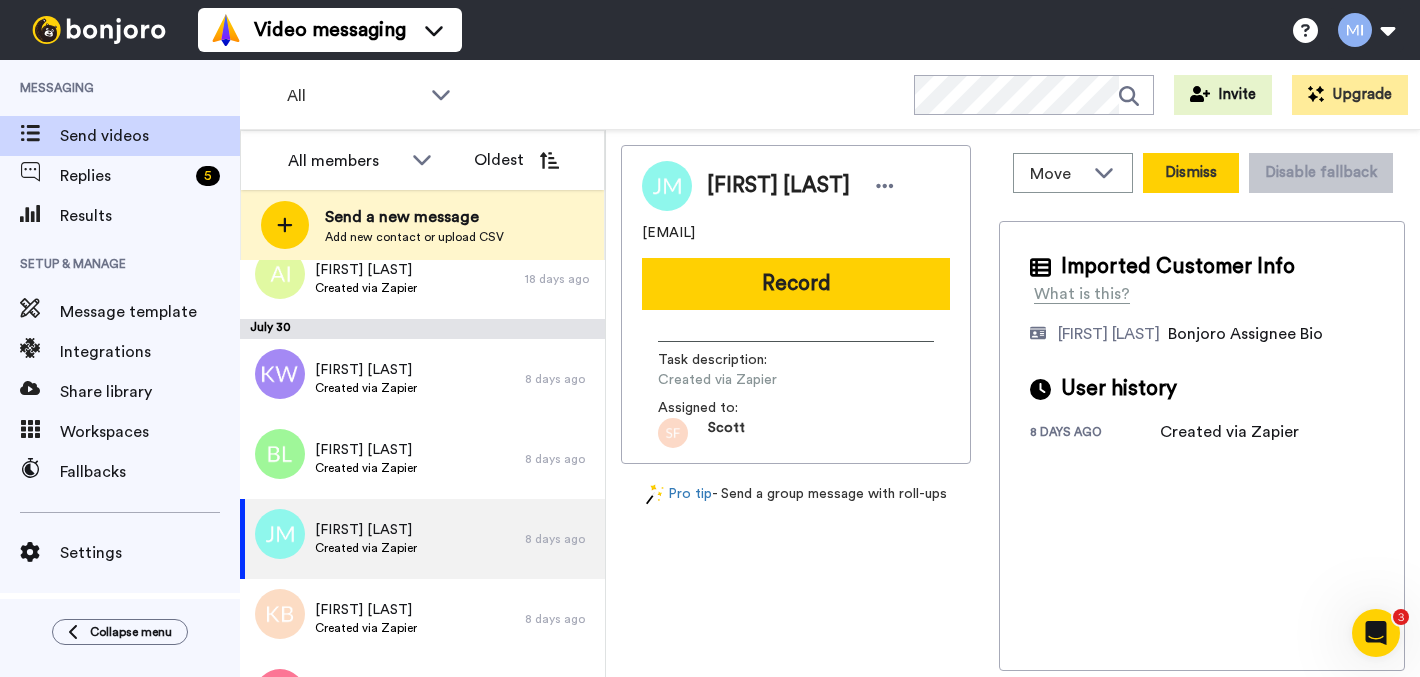 click on "Dismiss" at bounding box center [1191, 173] 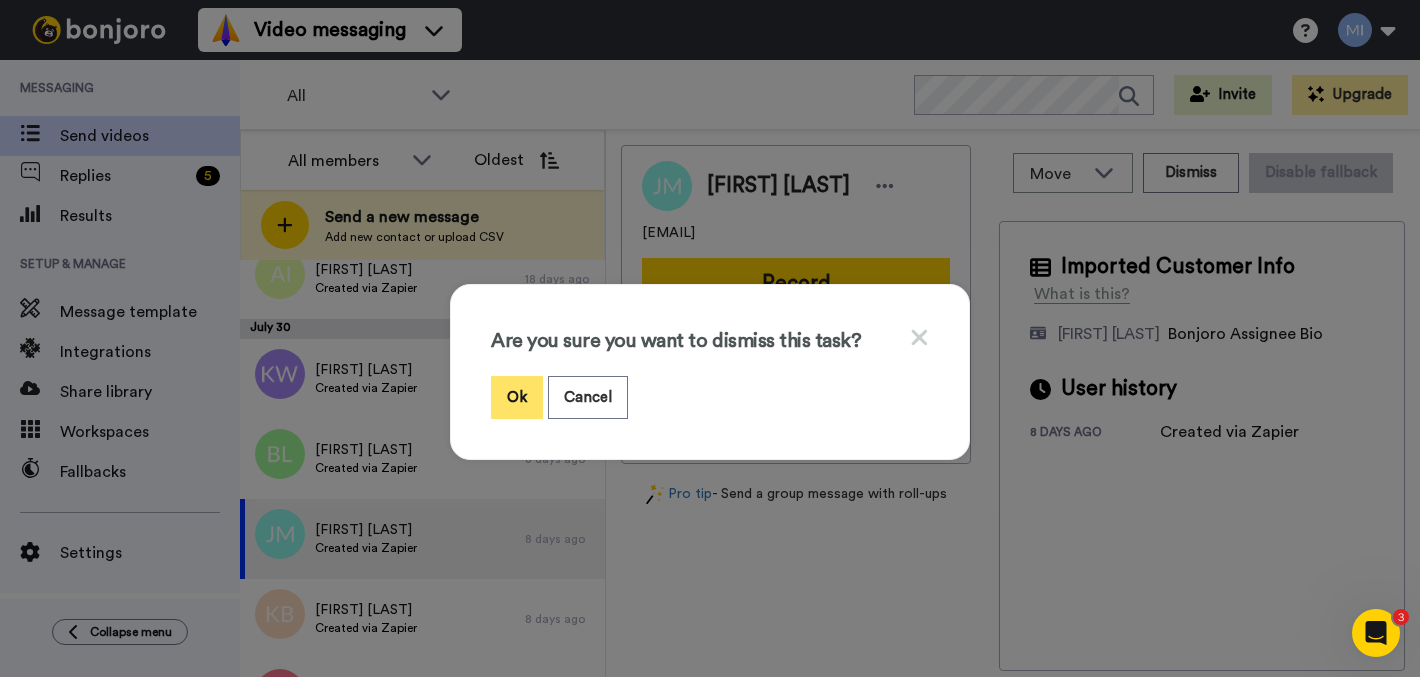 click on "Ok" at bounding box center [517, 397] 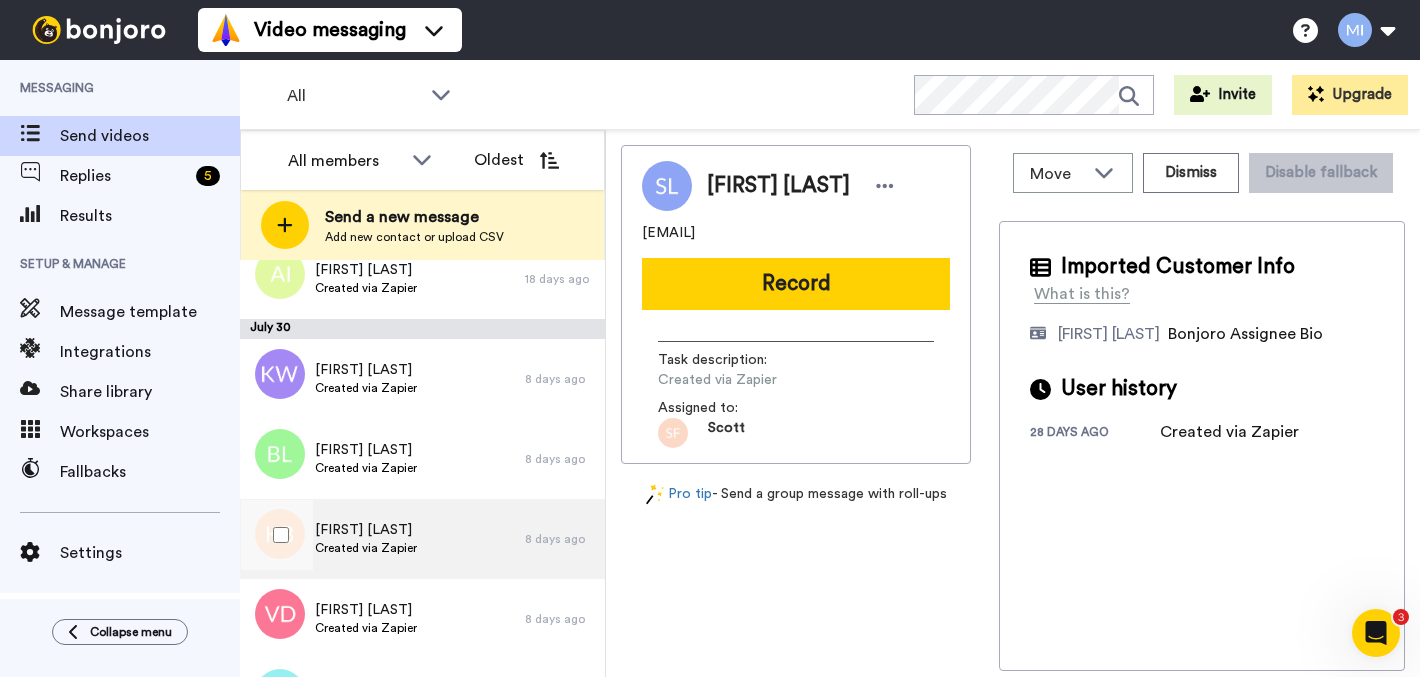 click on "Kate Barber Created via Zapier" at bounding box center [382, 539] 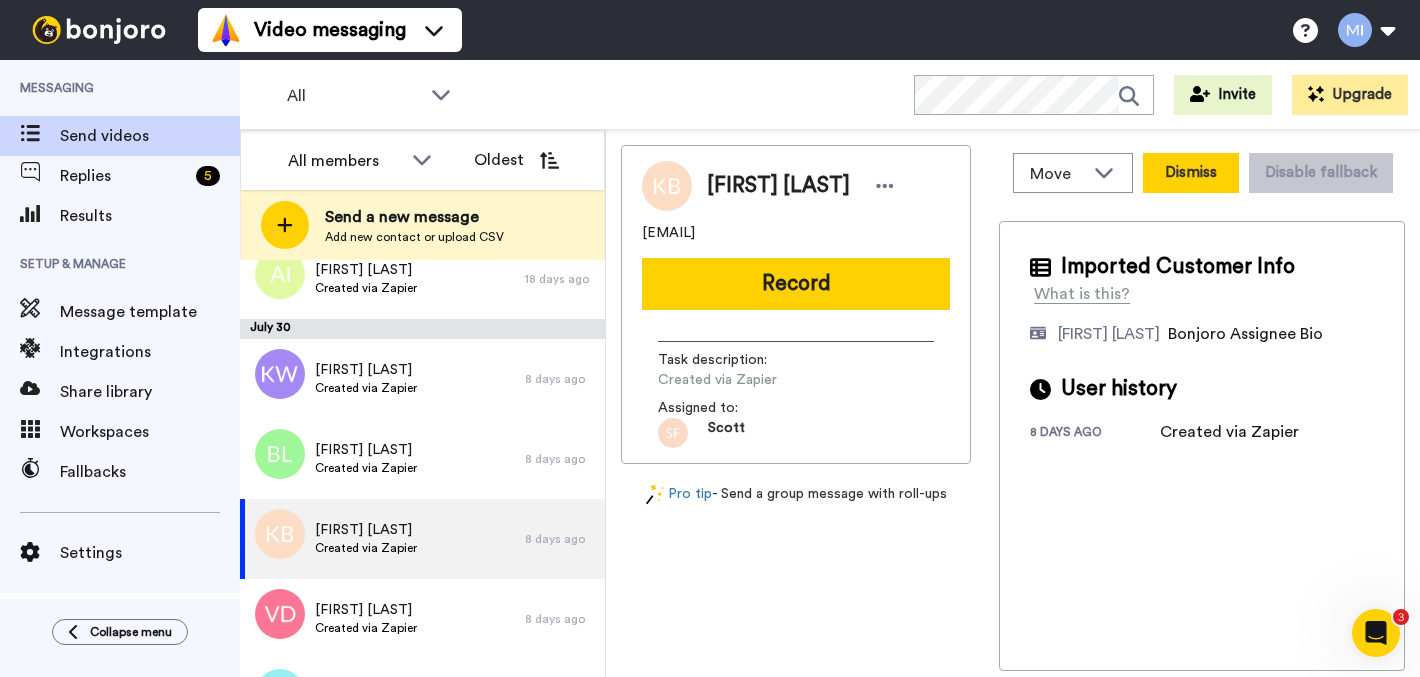 click on "Dismiss" at bounding box center (1191, 173) 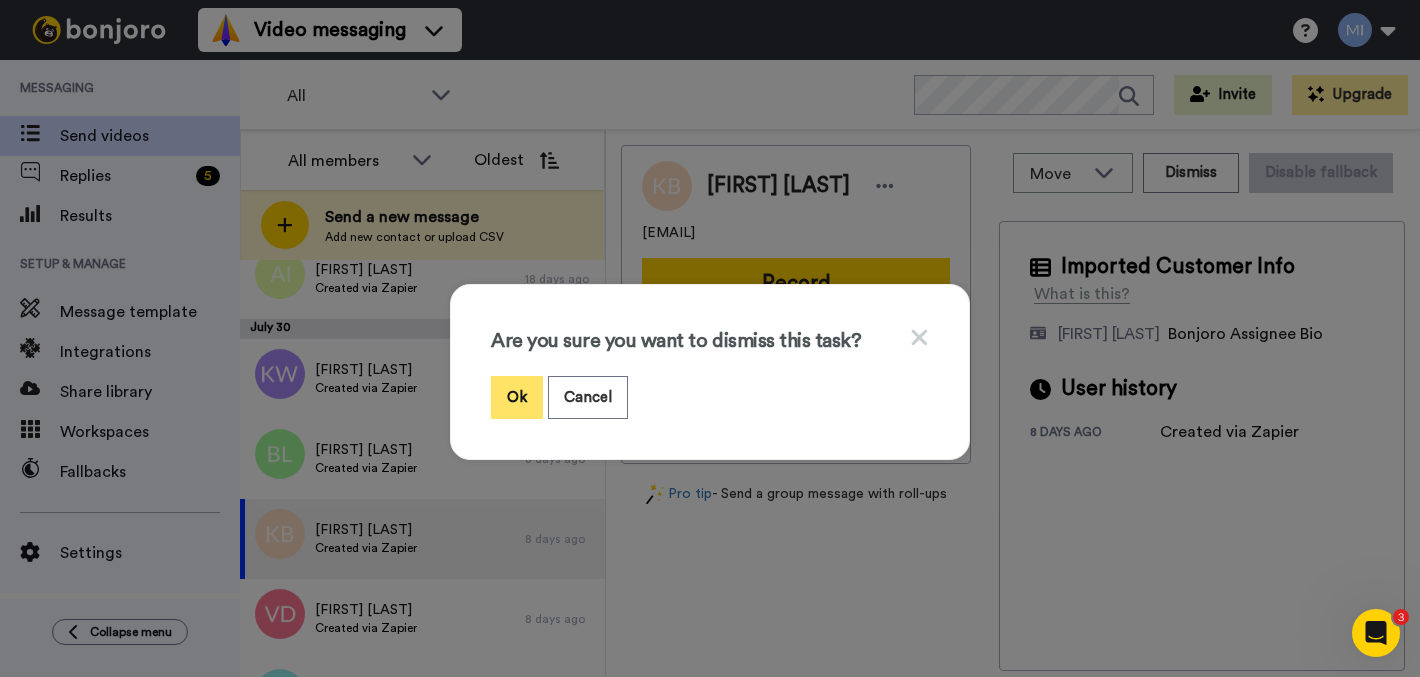 click on "Ok" at bounding box center [517, 397] 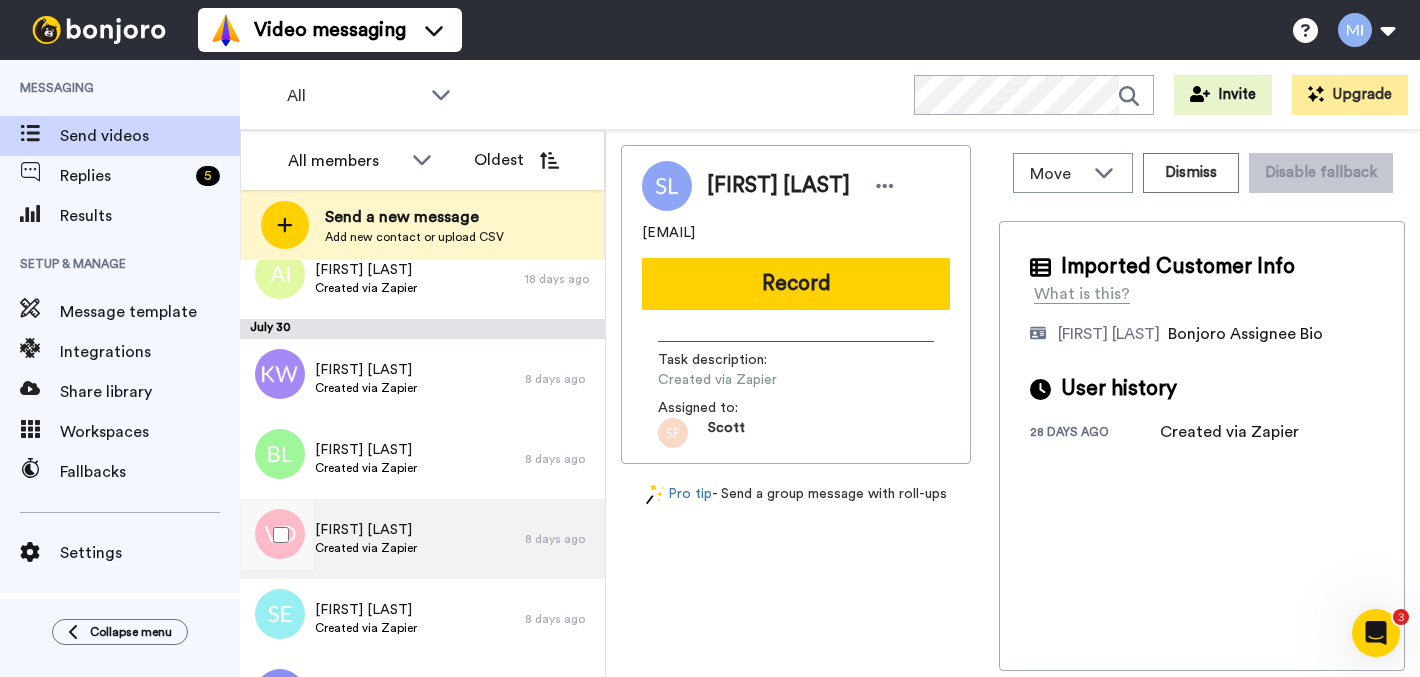 click on "Vanady Daniels Created via Zapier" at bounding box center [382, 539] 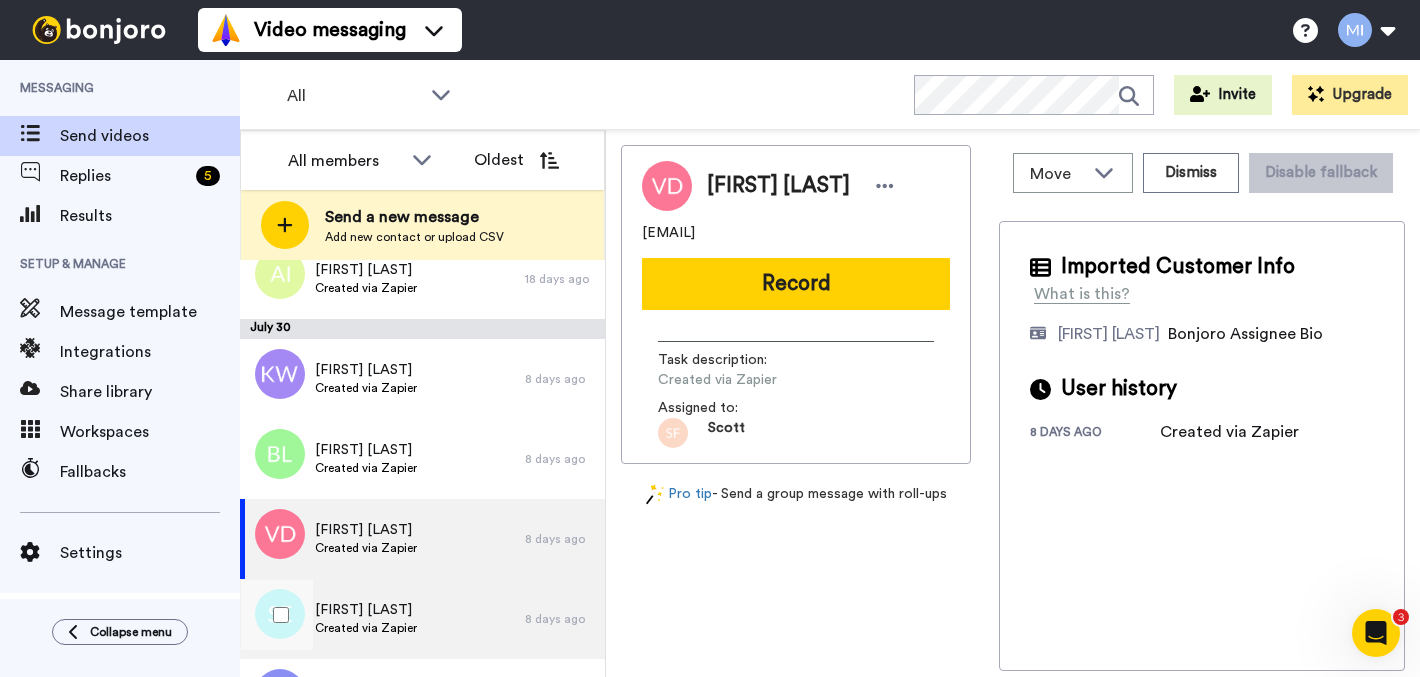 click on "Stephanie ESDALE Created via Zapier" at bounding box center (382, 619) 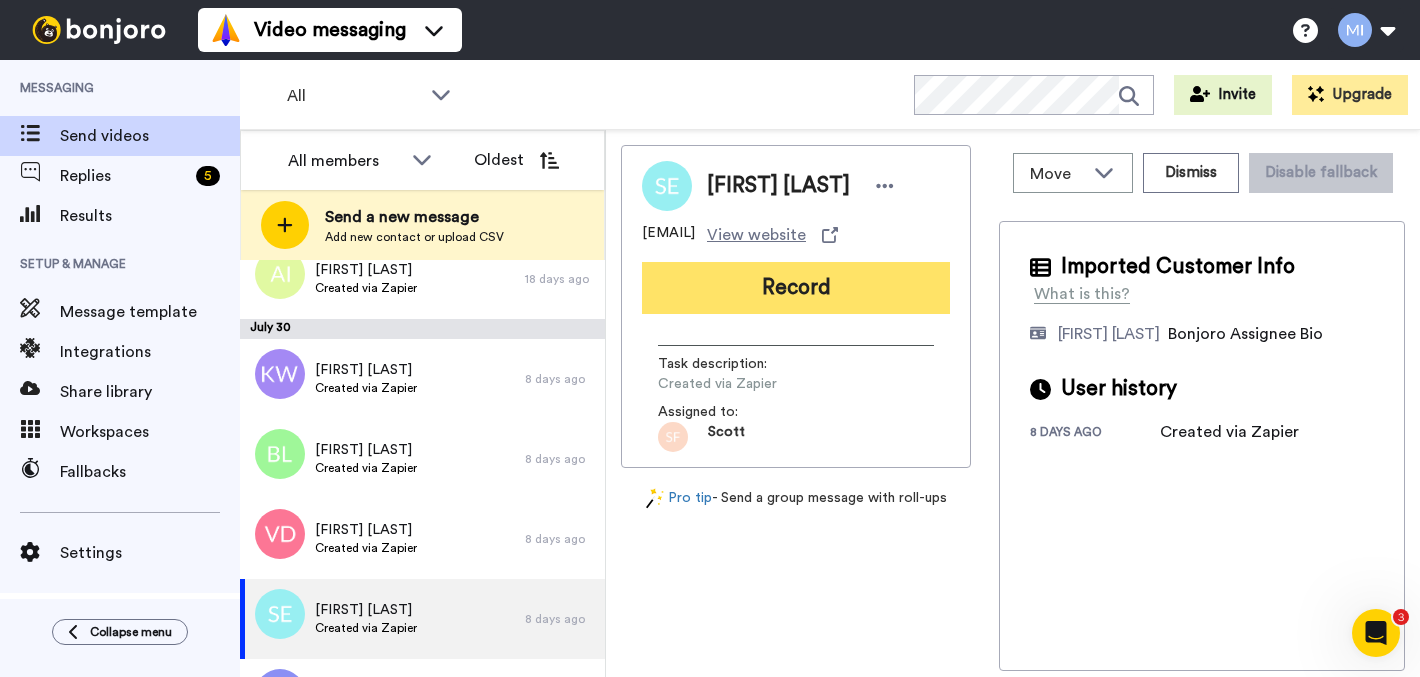 click on "Record" at bounding box center (796, 288) 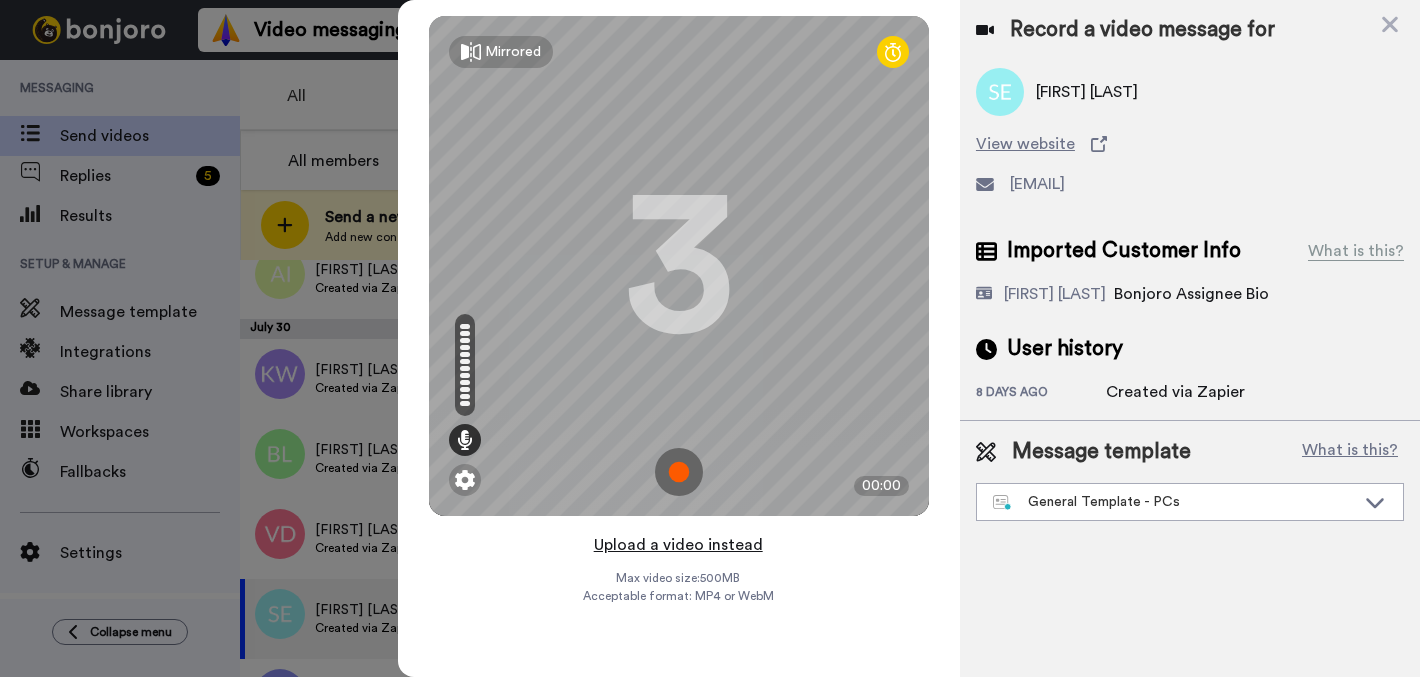 click on "Upload a video instead" at bounding box center (678, 545) 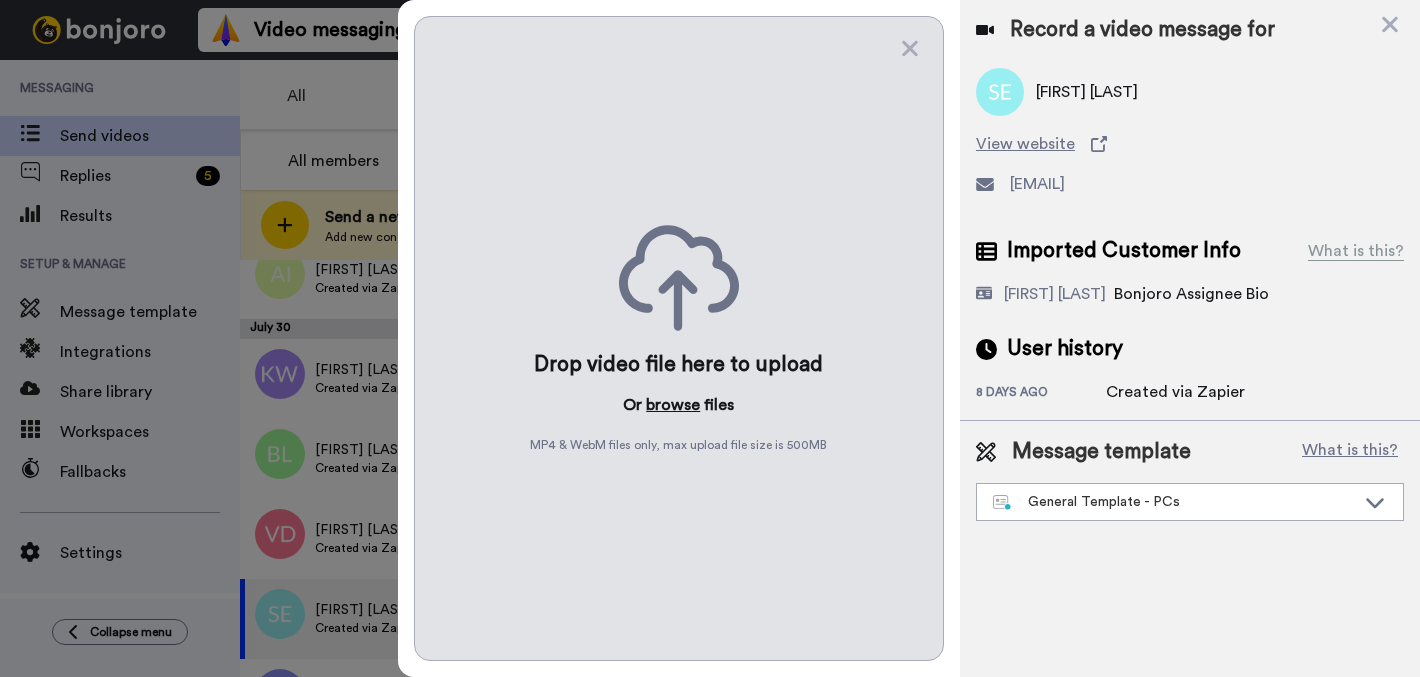 click on "browse" at bounding box center (673, 405) 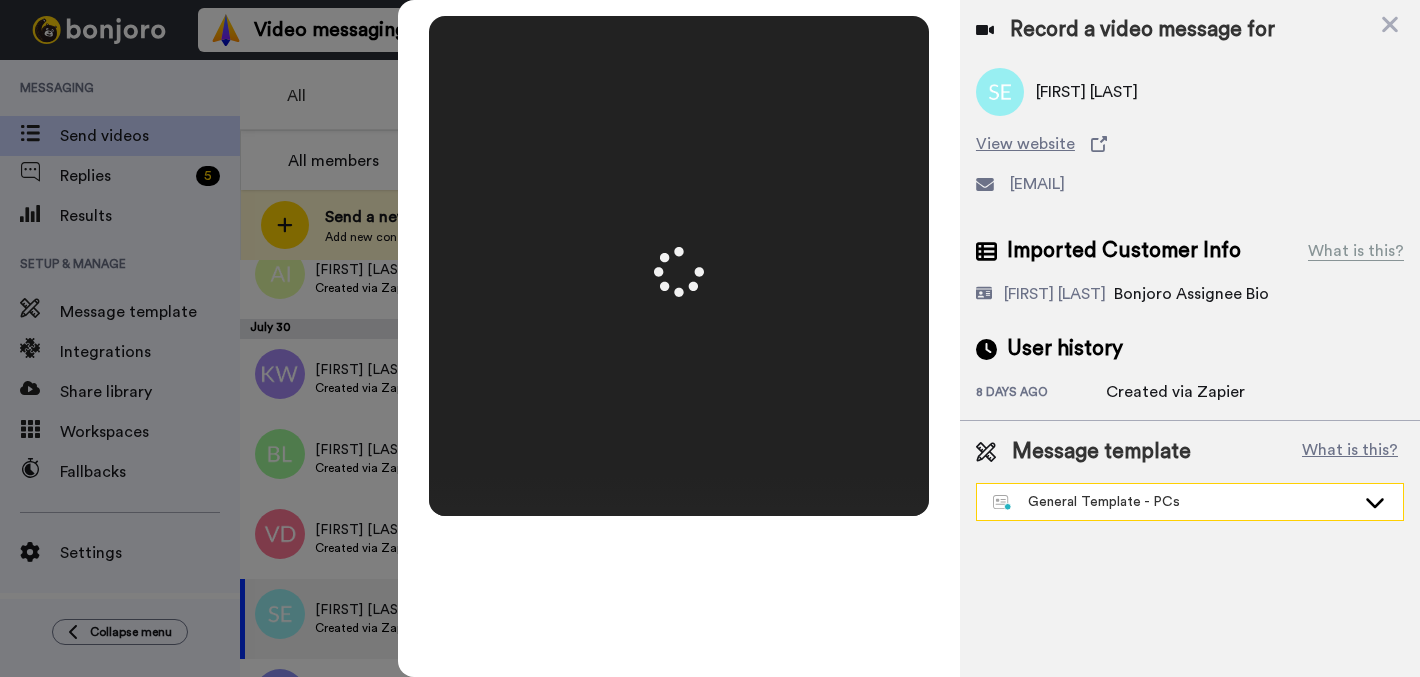 click on "General Template - PCs" at bounding box center [1174, 502] 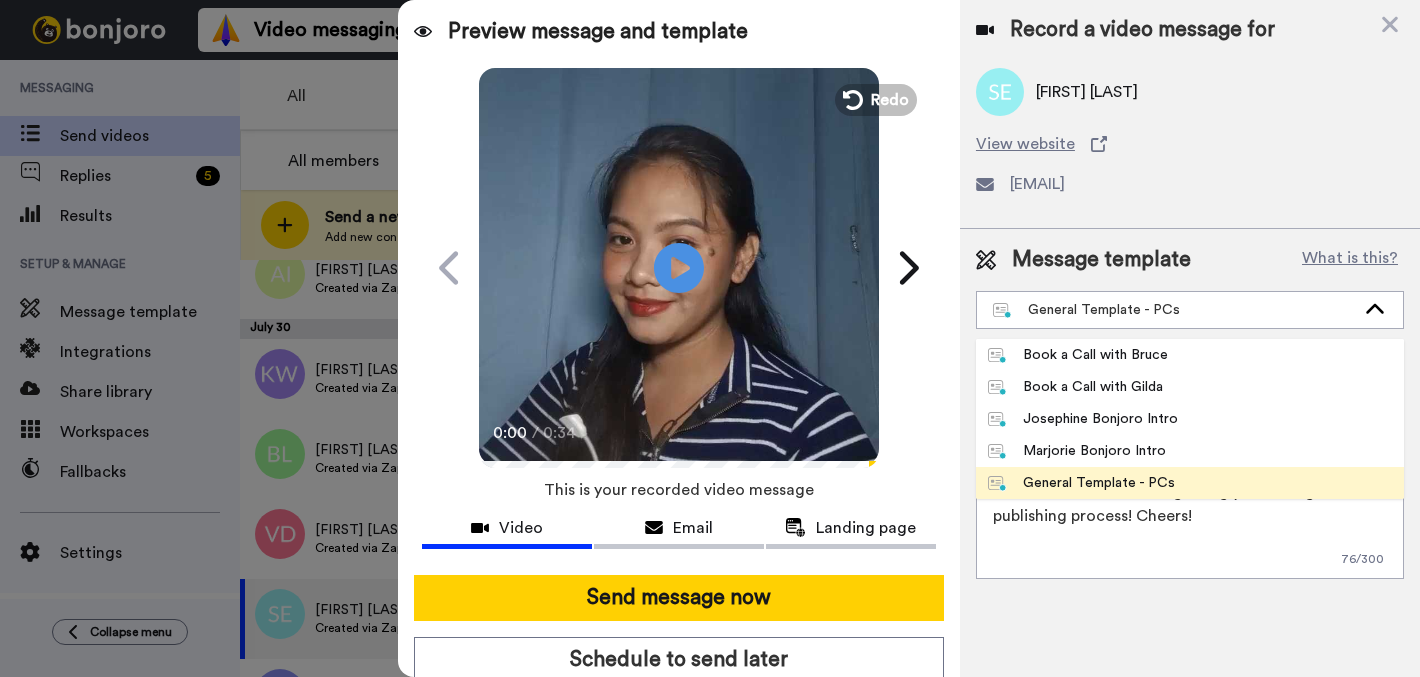 click on "Marjorie Bonjoro Intro" at bounding box center [1077, 451] 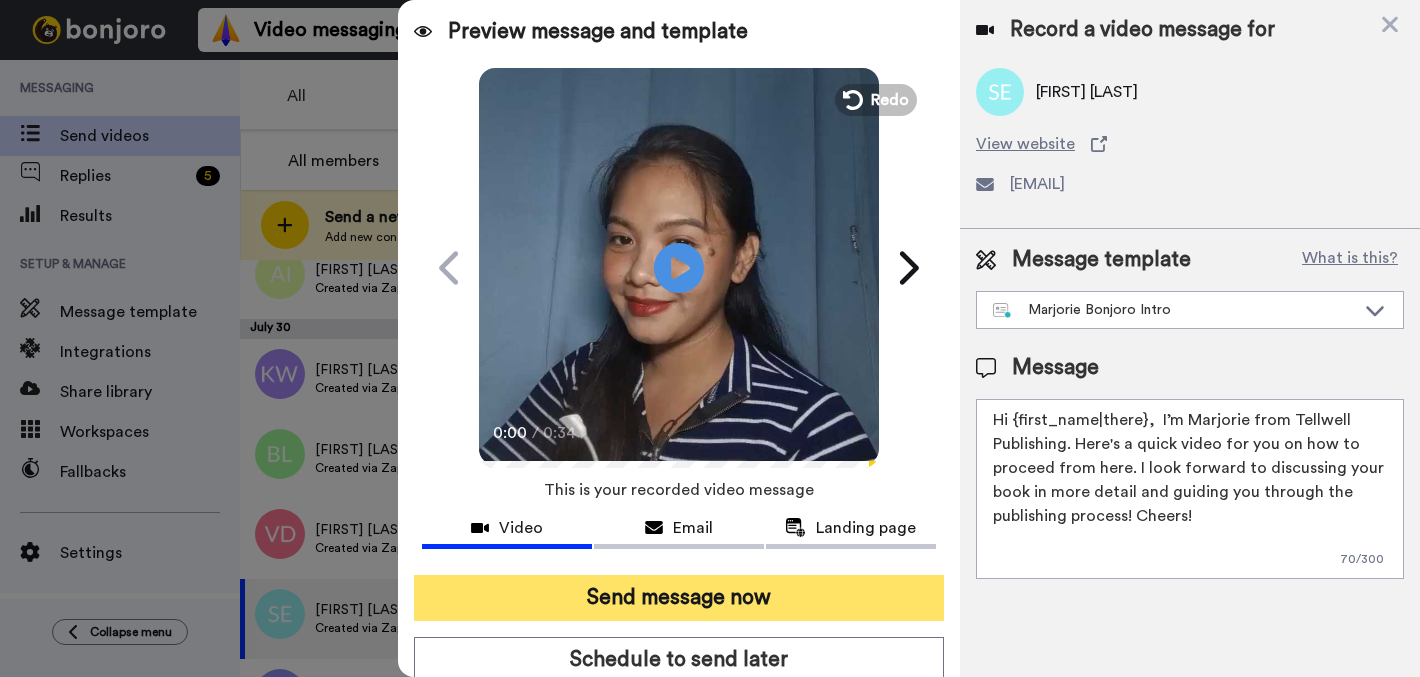 click on "Send message now" at bounding box center (679, 598) 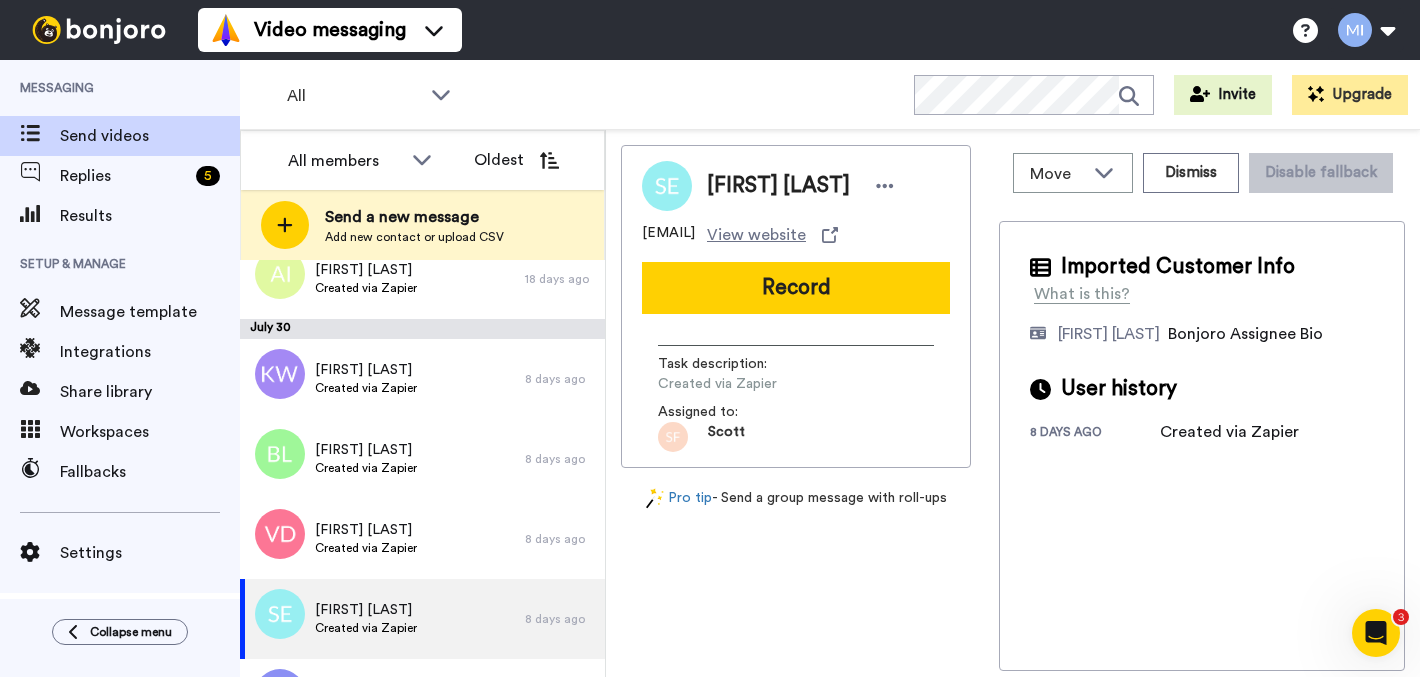 scroll, scrollTop: 0, scrollLeft: 0, axis: both 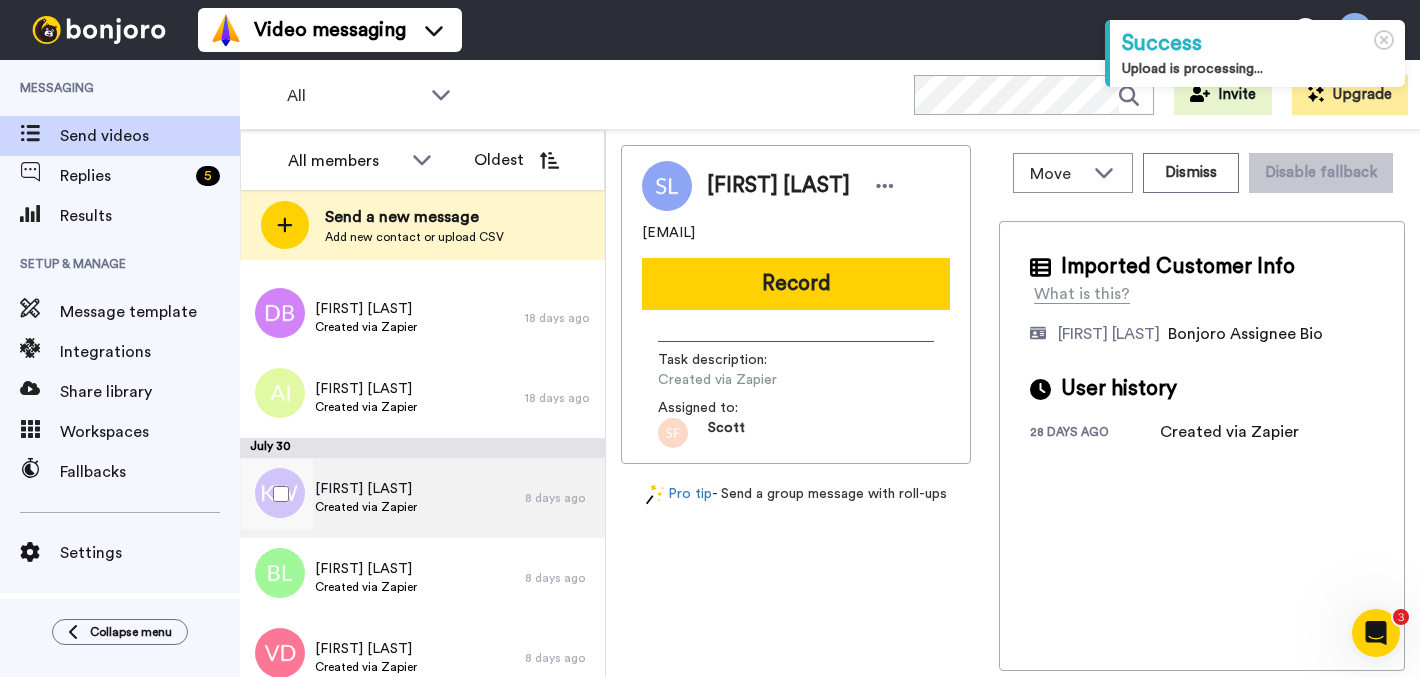 click on "[FIRST] [LAST] Created via Zapier" at bounding box center (382, 498) 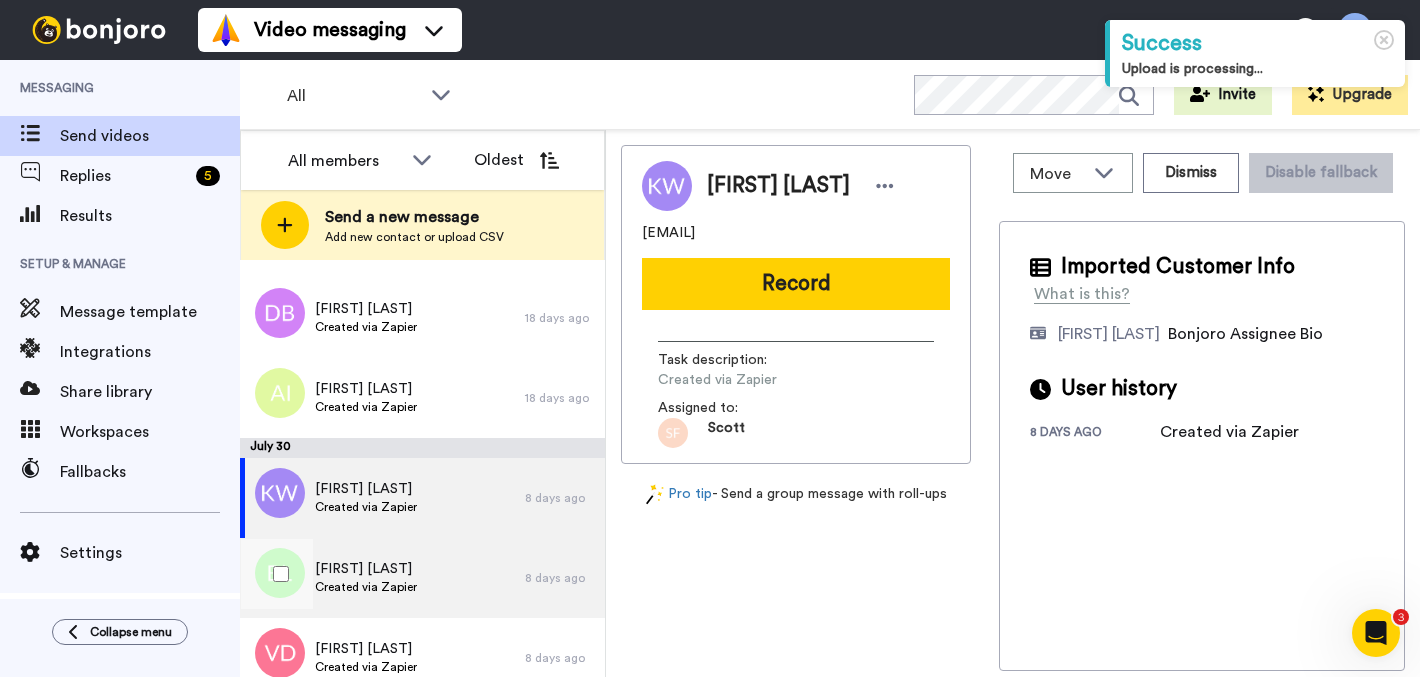 click on "Created via Zapier" at bounding box center [366, 587] 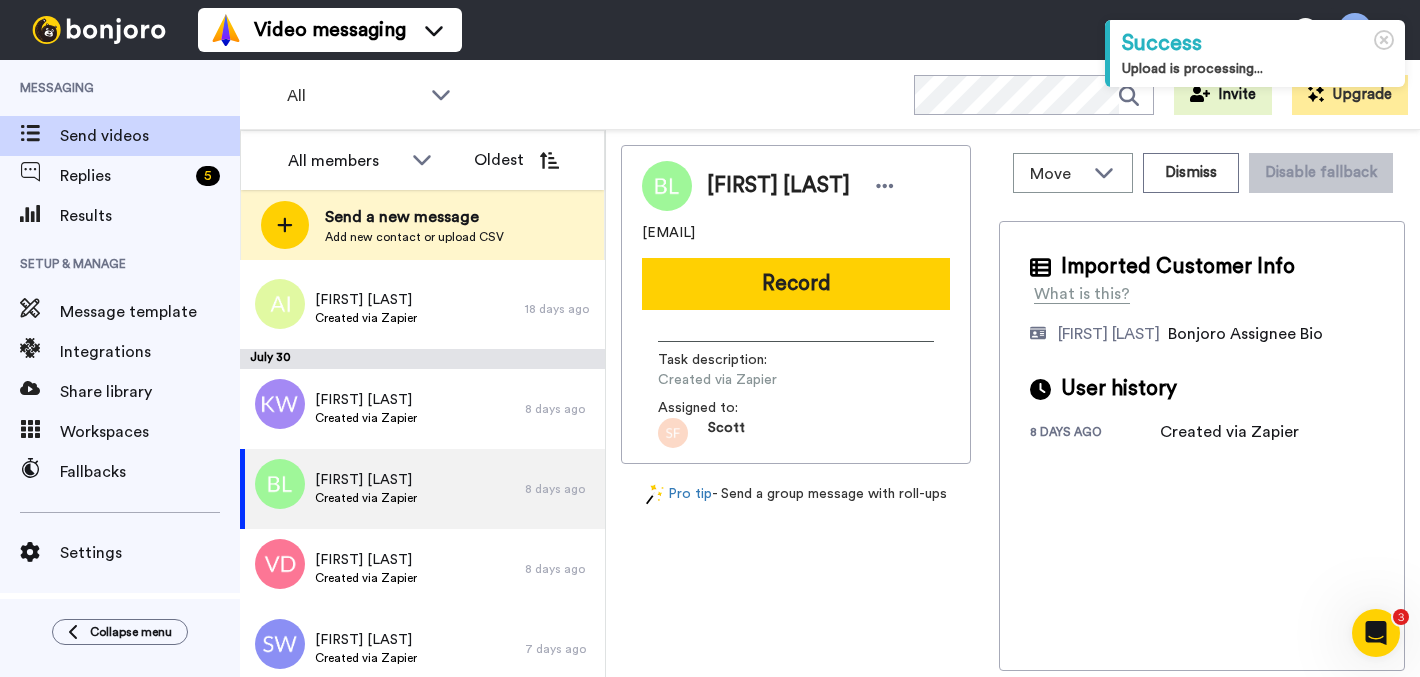 scroll, scrollTop: 1237, scrollLeft: 0, axis: vertical 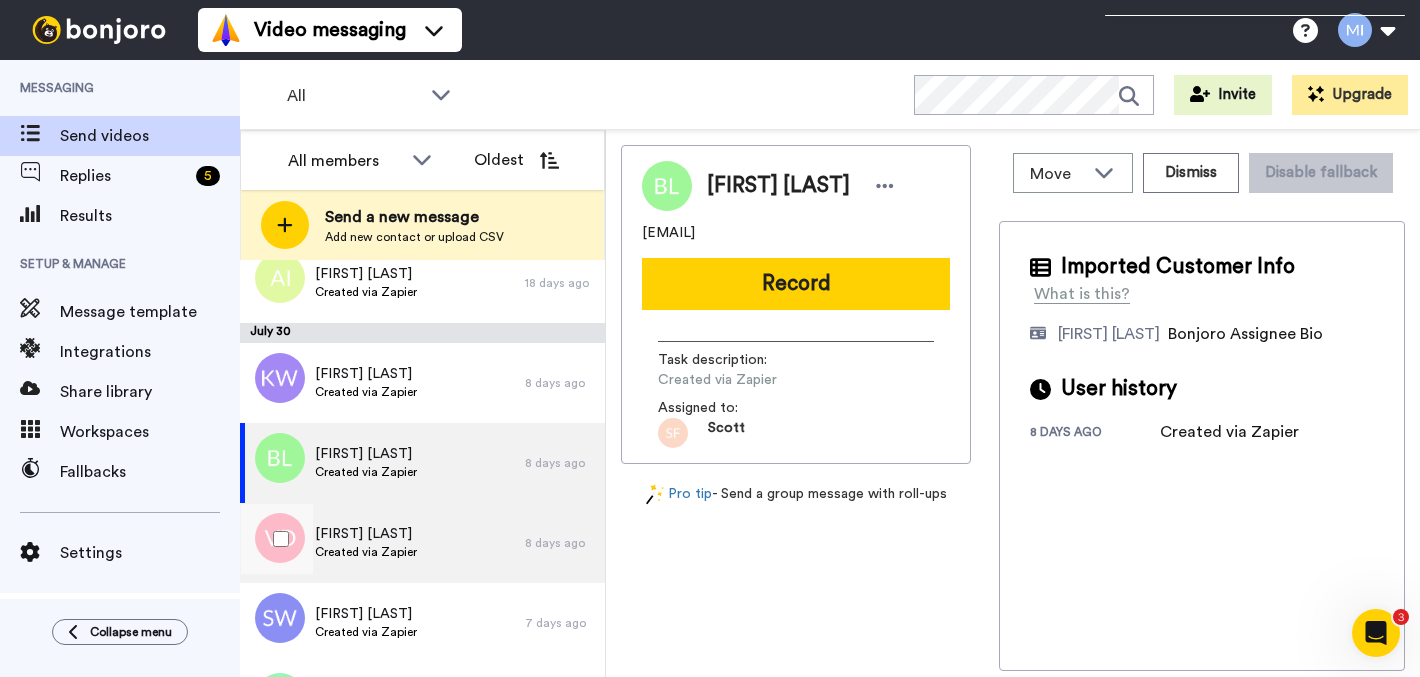 click on "[FIRST] [LAST] Created via Zapier" at bounding box center (382, 543) 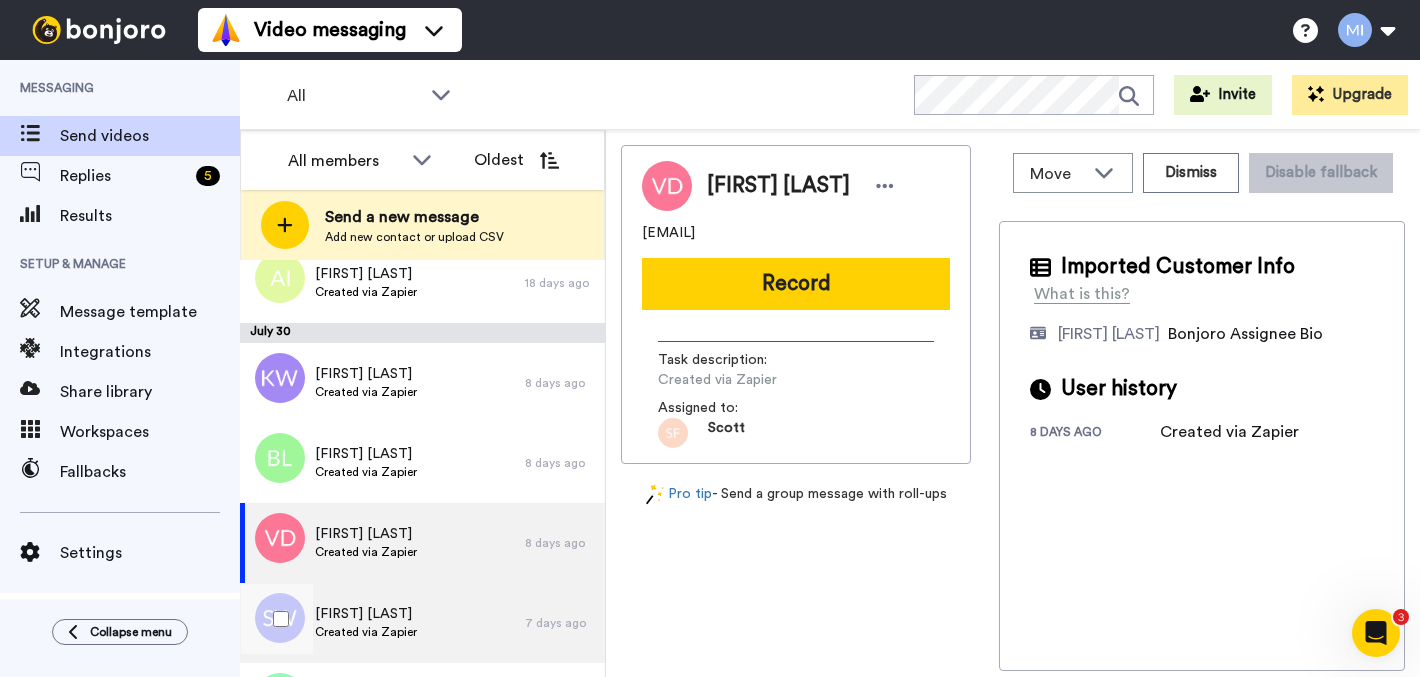 click on "Created via Zapier" at bounding box center (366, 632) 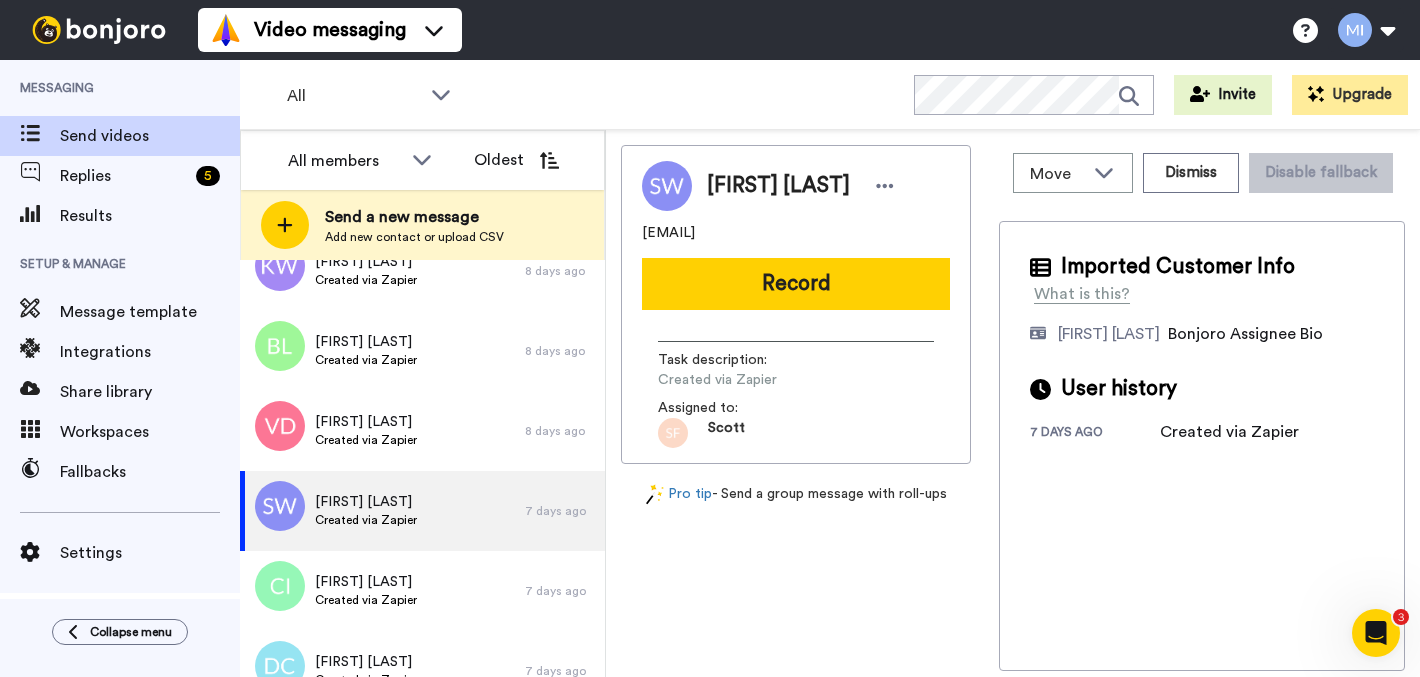 scroll, scrollTop: 1414, scrollLeft: 0, axis: vertical 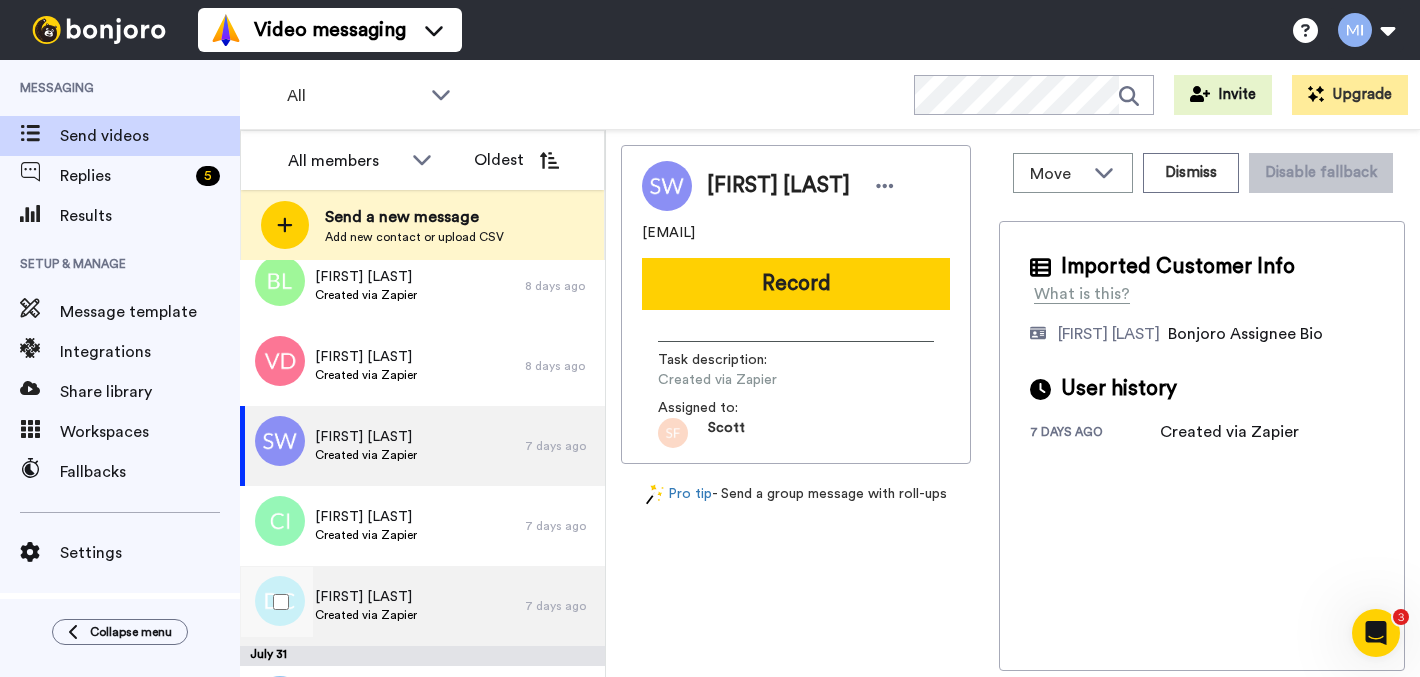 click on "[FIRST] [LAST] Created via Zapier" at bounding box center [382, 606] 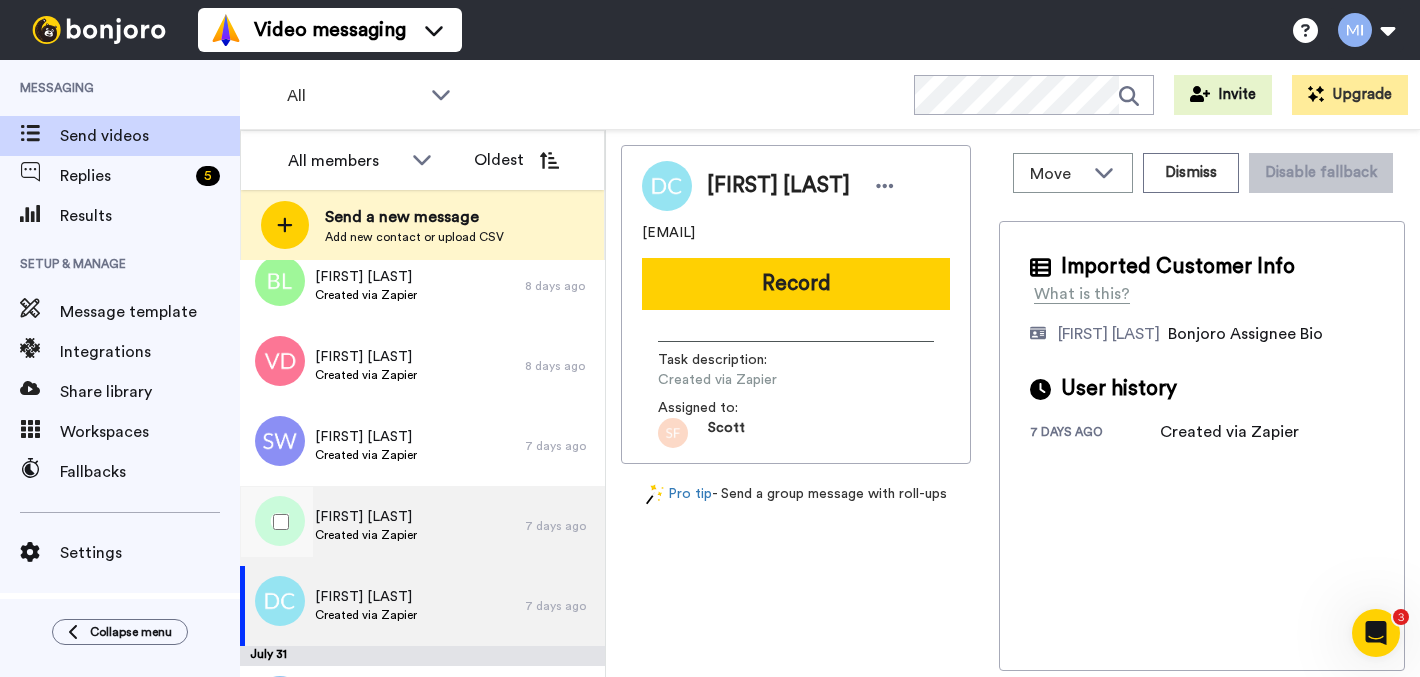 click on "Carys Iball Created via Zapier" at bounding box center [382, 526] 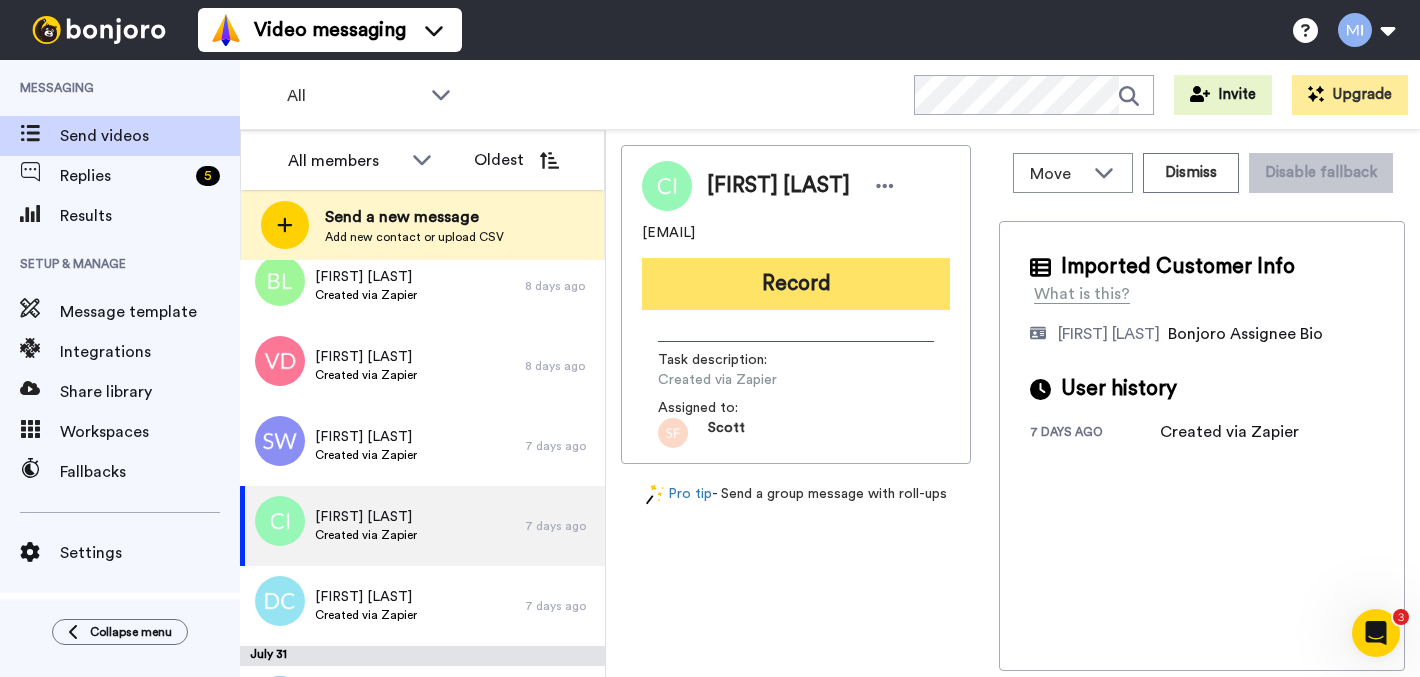 click on "Record" at bounding box center [796, 284] 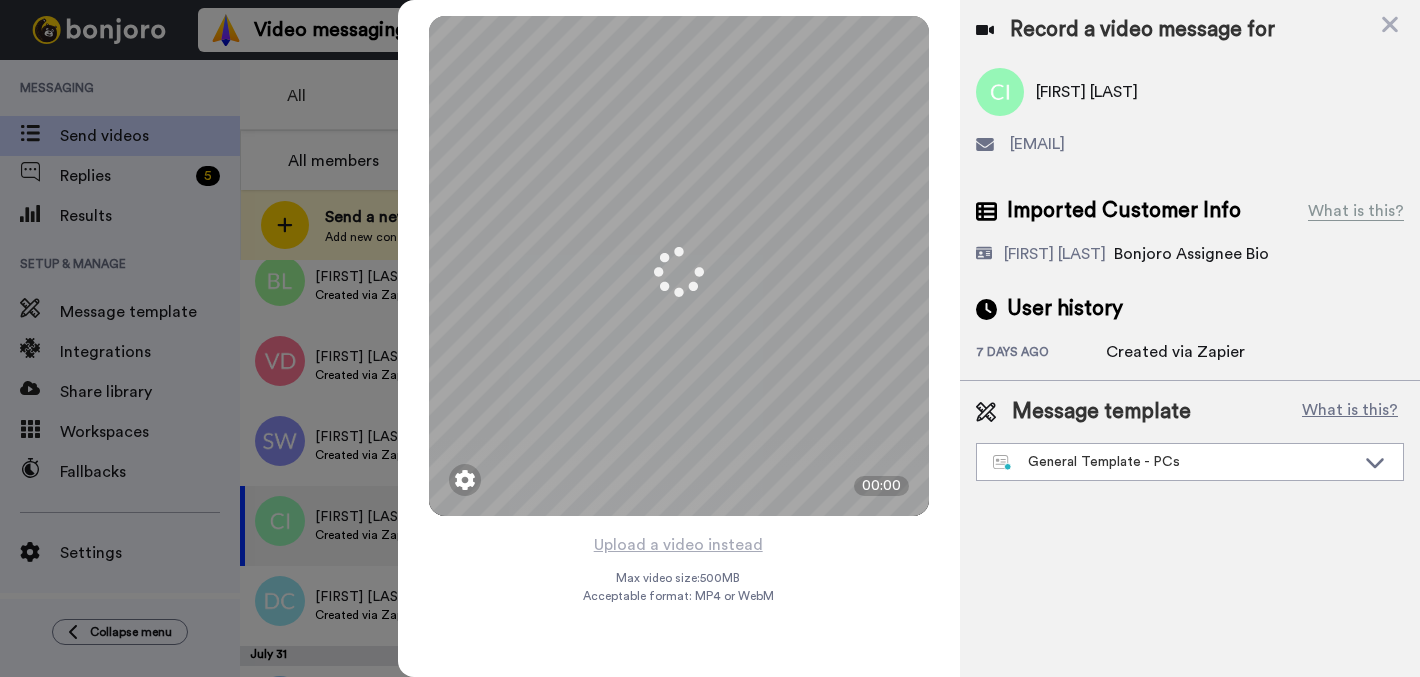 click on "Upload a video instead" at bounding box center (678, 545) 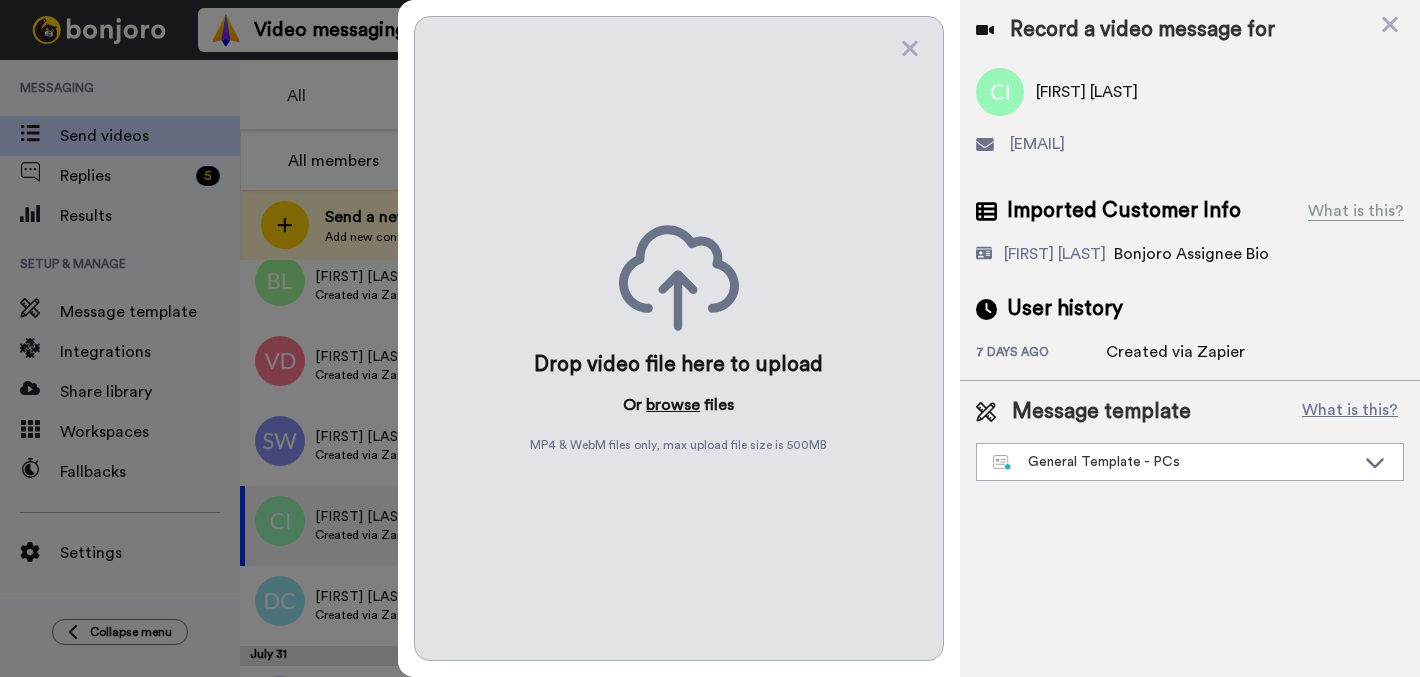 click on "browse" at bounding box center [673, 405] 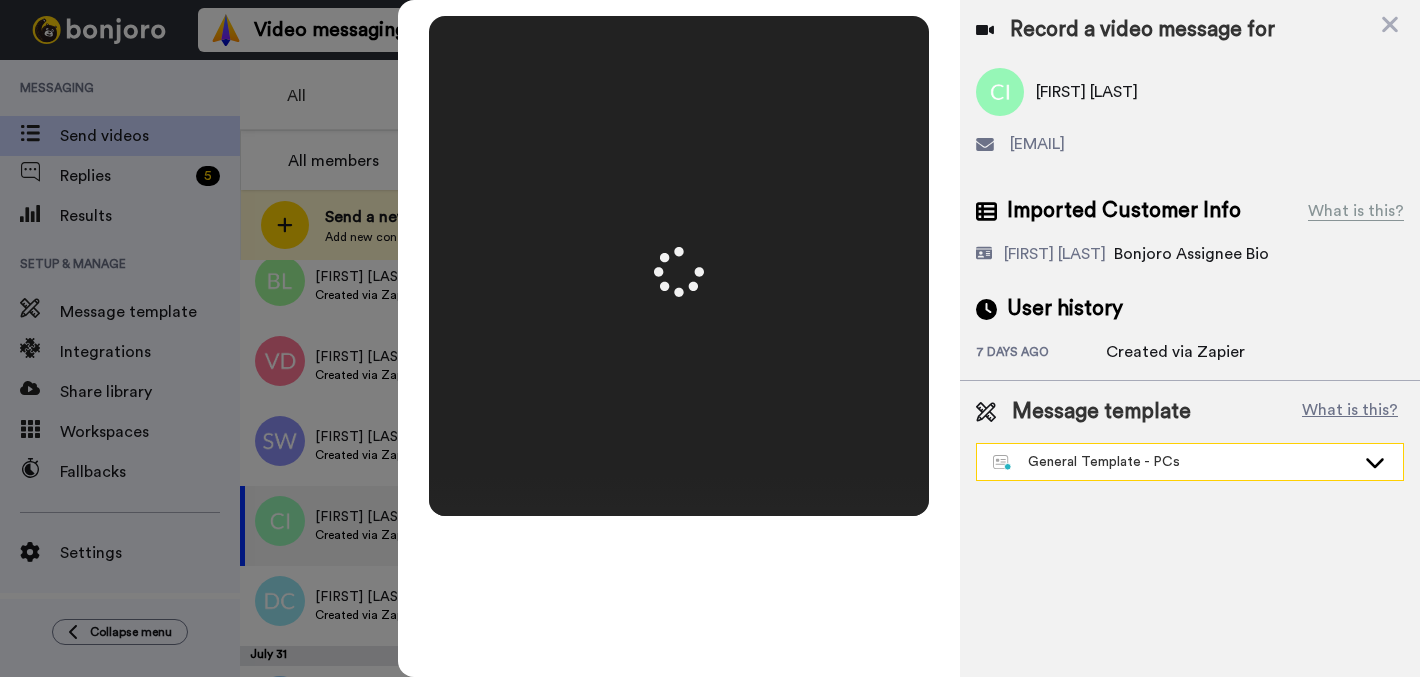 click on "General Template - PCs" at bounding box center (1174, 462) 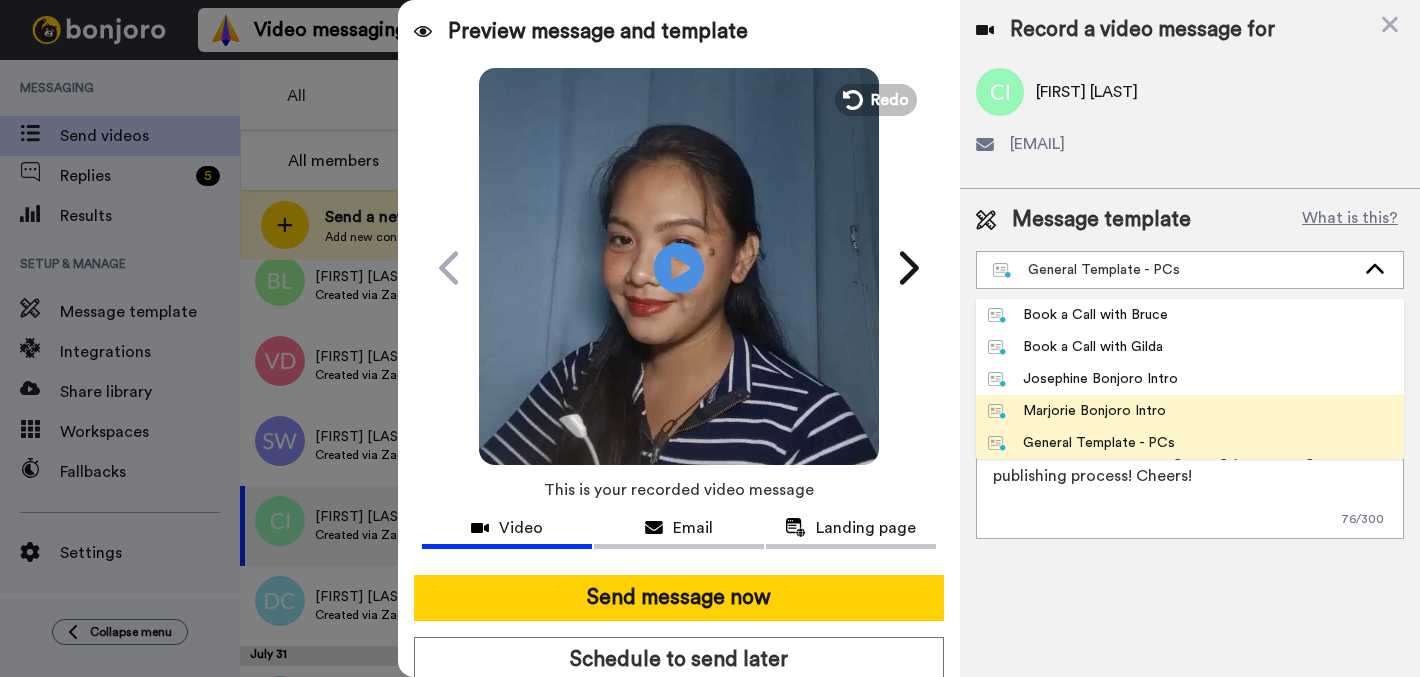 click on "Marjorie Bonjoro Intro" at bounding box center (1190, 411) 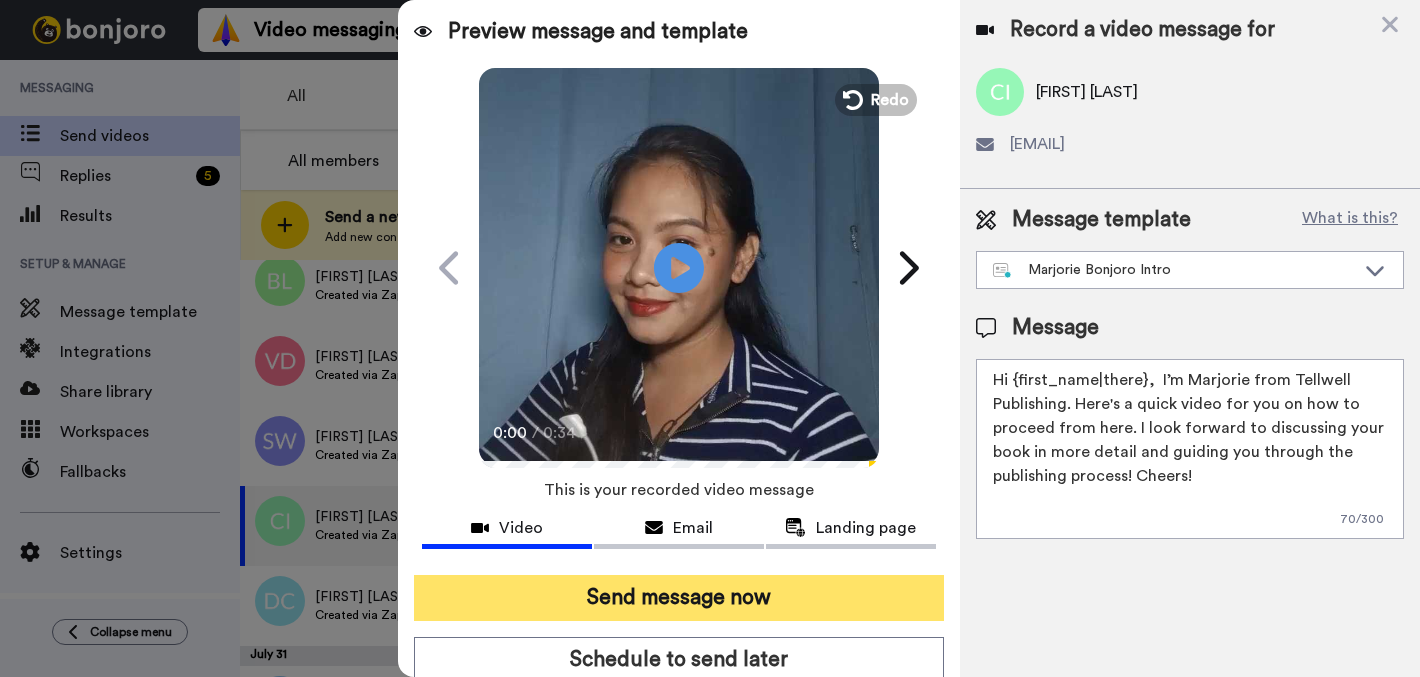 click on "Send message now" at bounding box center (679, 598) 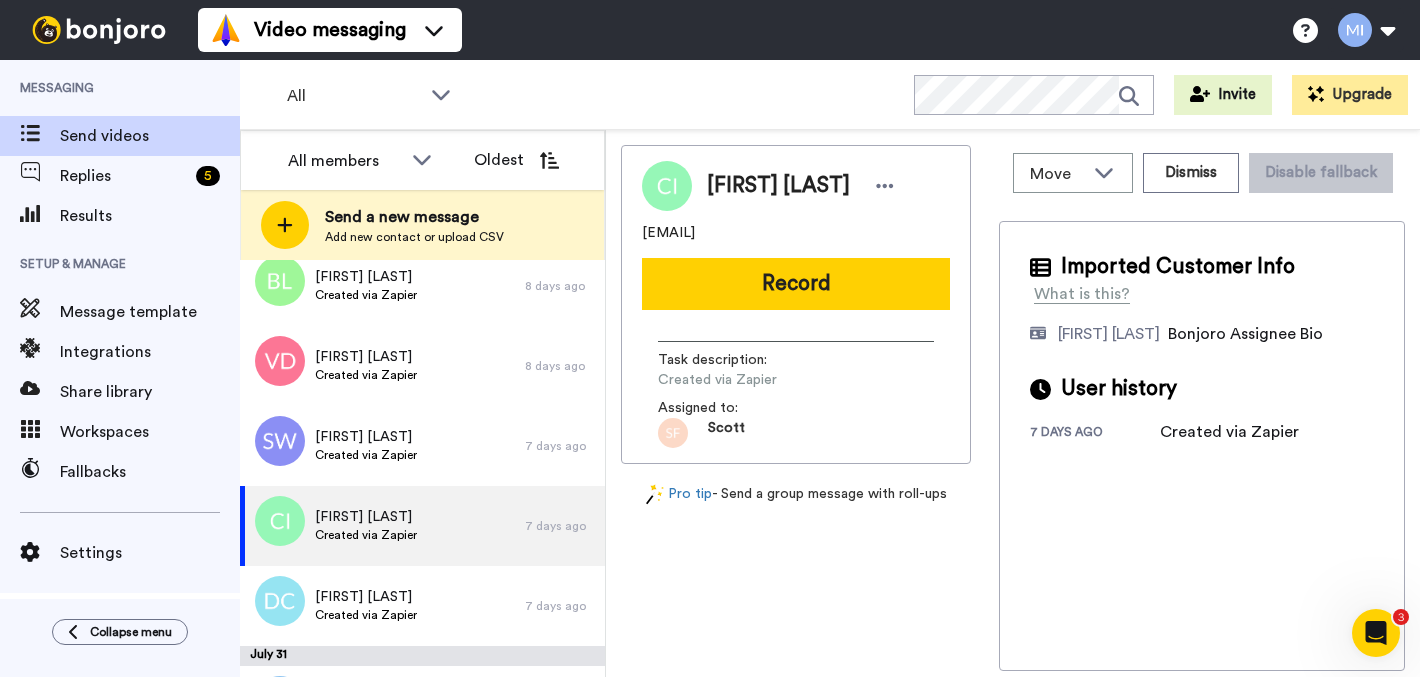 scroll, scrollTop: 0, scrollLeft: 0, axis: both 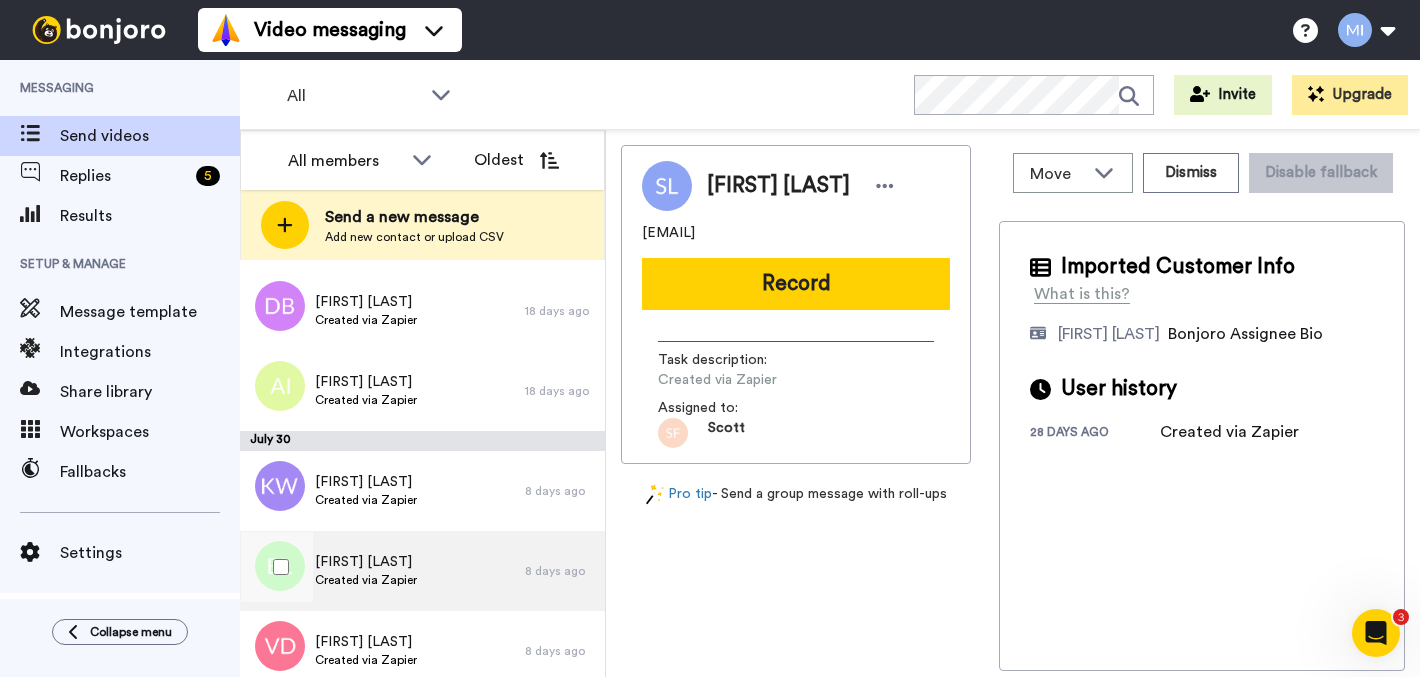 click on "Bridget LeSure Created via Zapier" at bounding box center (382, 571) 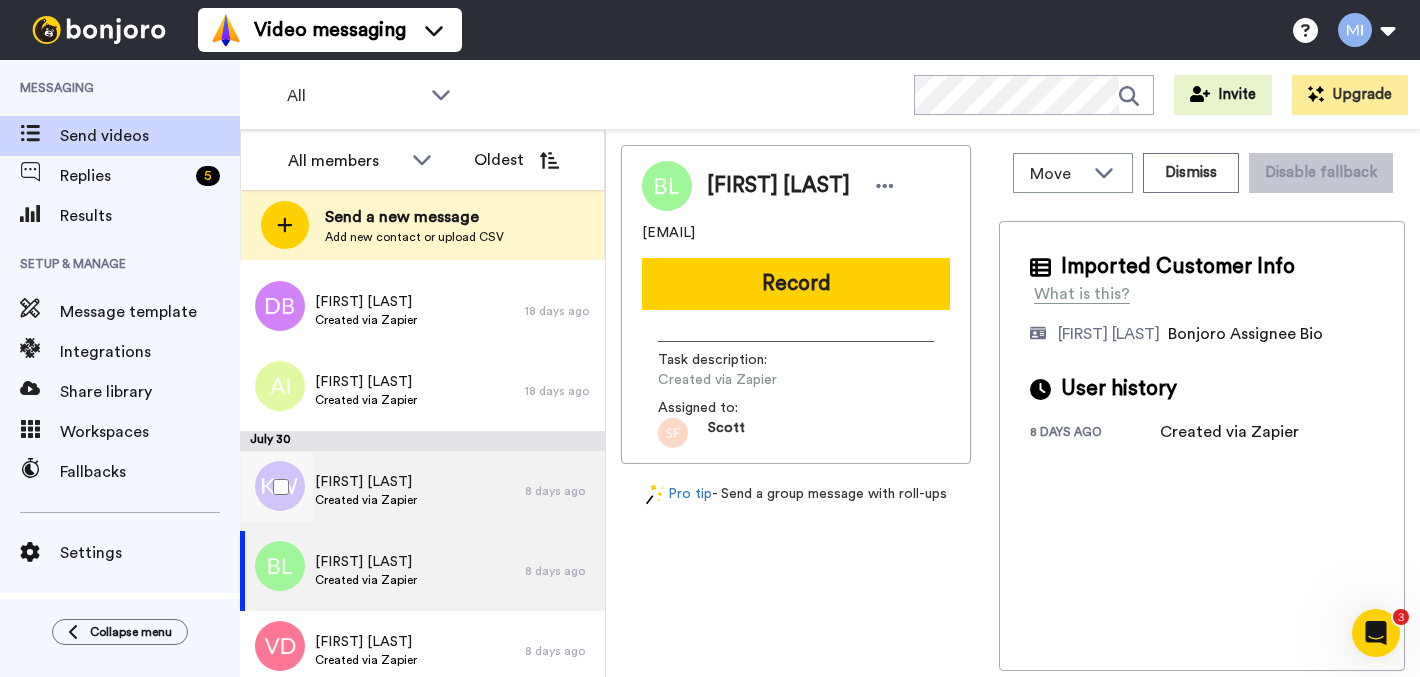 click on "Created via Zapier" at bounding box center (366, 500) 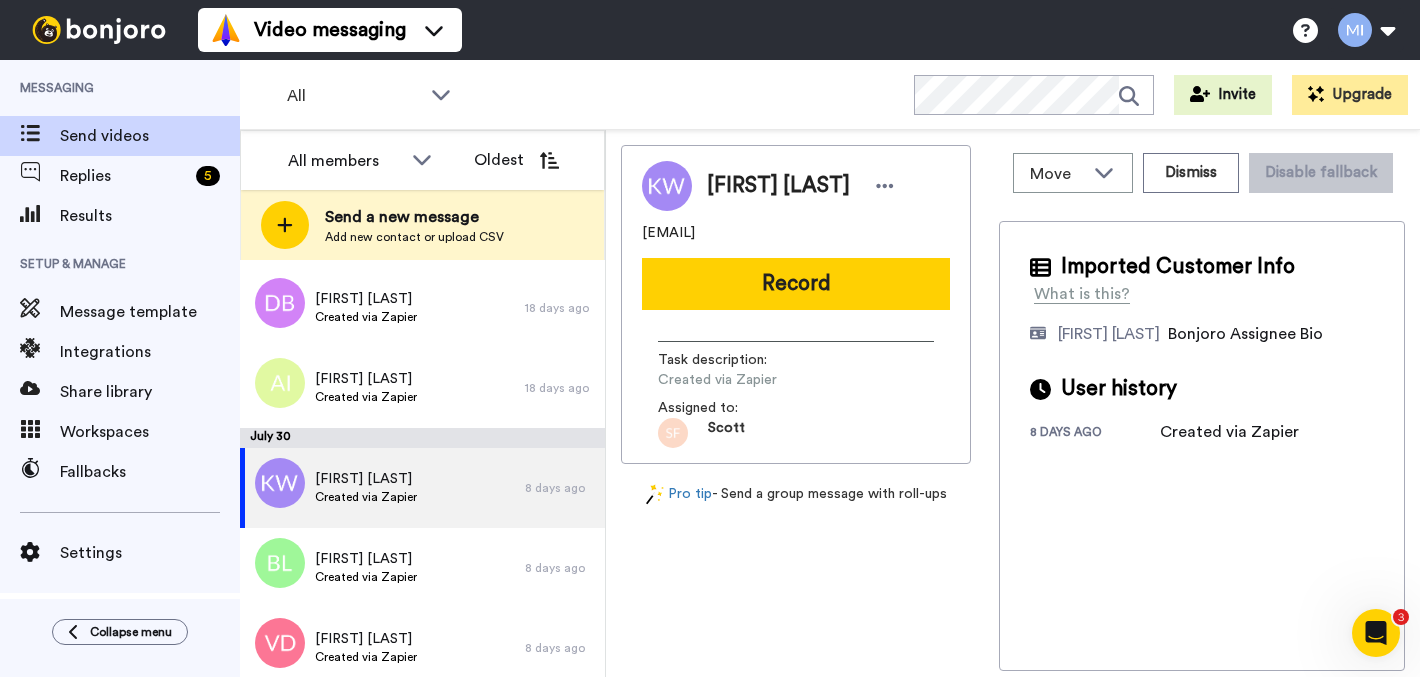 scroll, scrollTop: 1309, scrollLeft: 0, axis: vertical 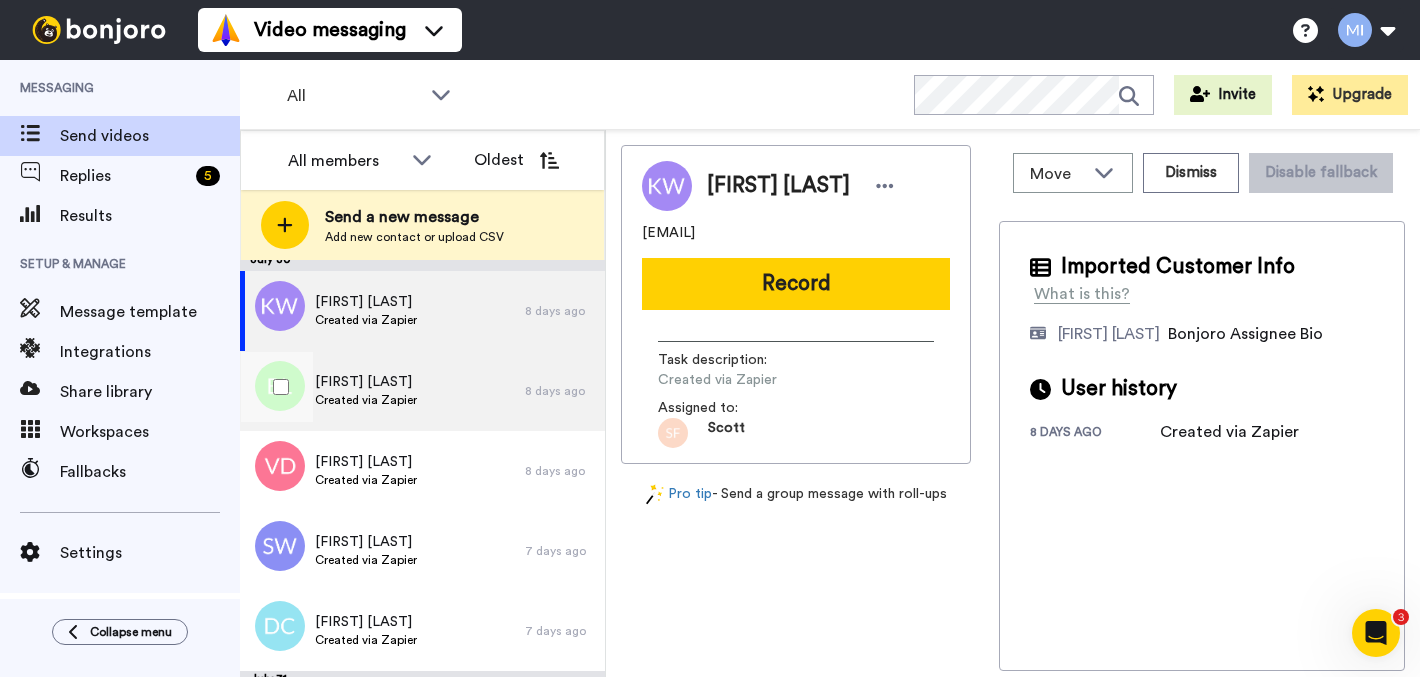 click on "Bridget LeSure Created via Zapier" at bounding box center [382, 391] 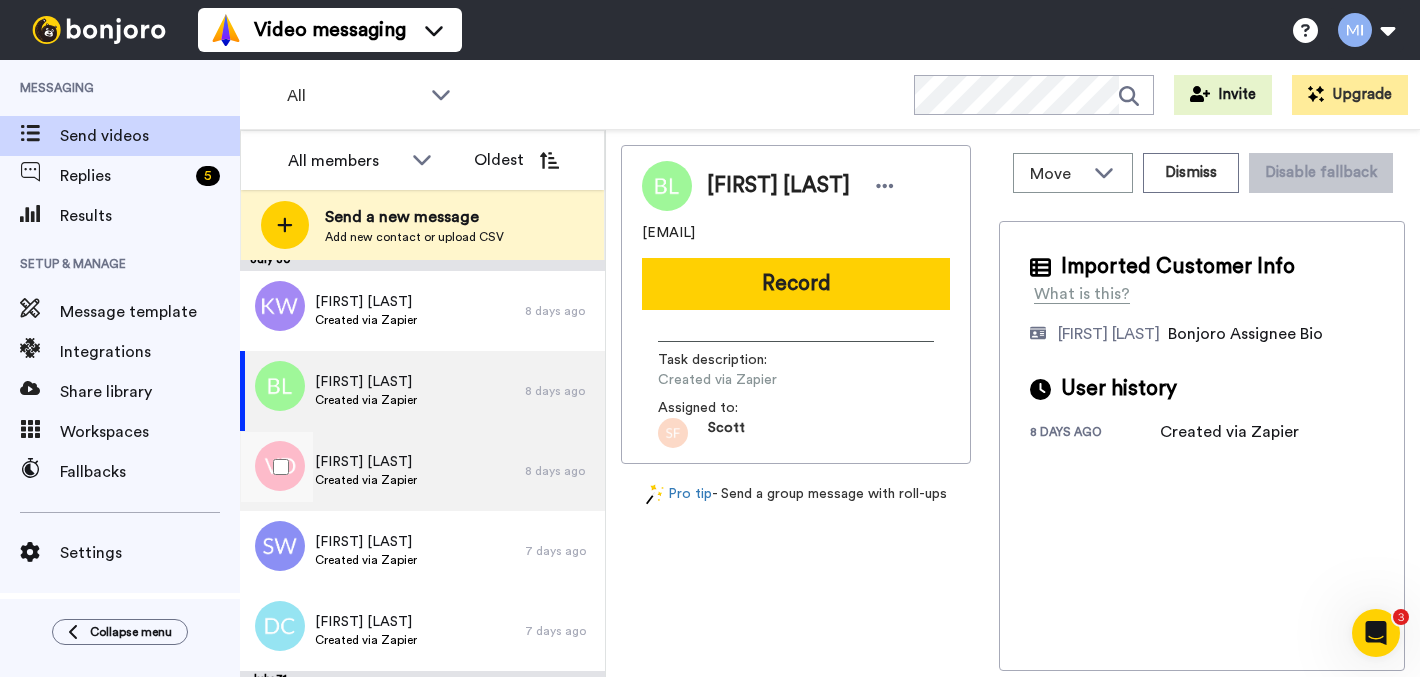 click on "Vanady Daniels Created via Zapier" at bounding box center (382, 471) 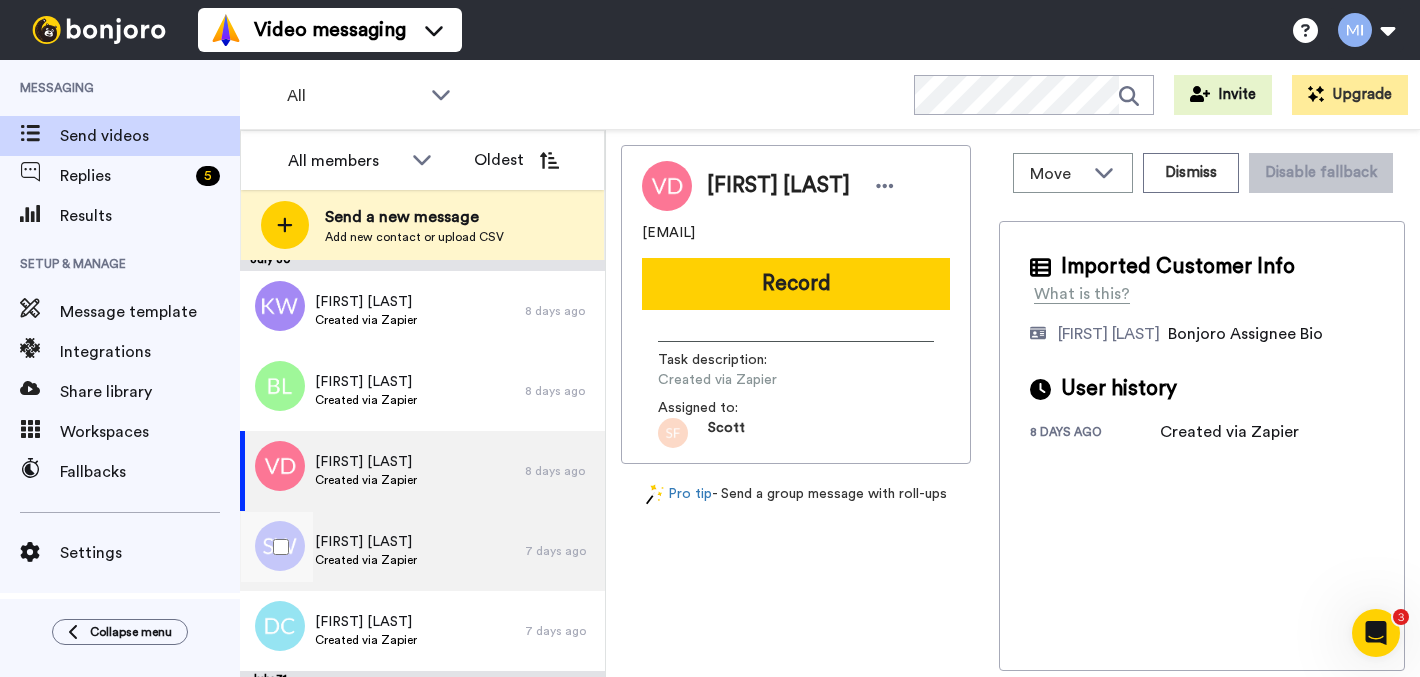 click on "Sherwood Williford Created via Zapier" at bounding box center [382, 551] 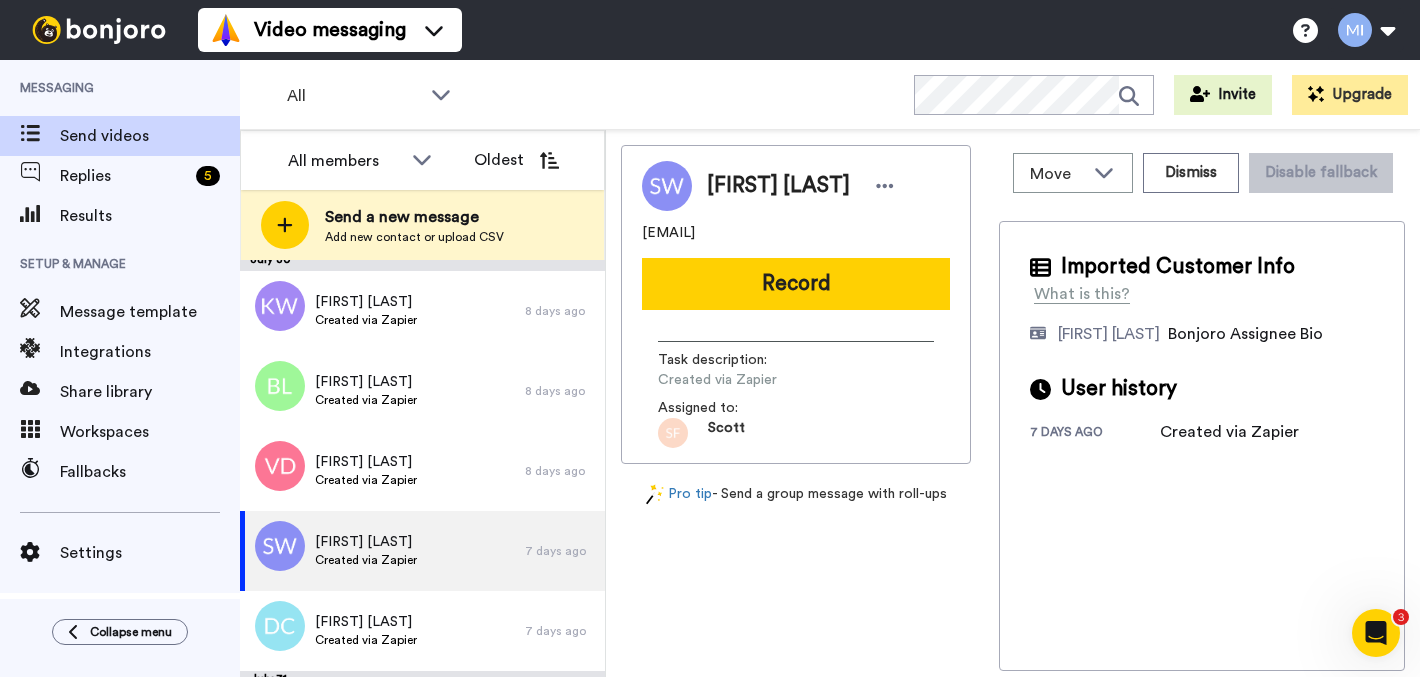 scroll, scrollTop: 1570, scrollLeft: 0, axis: vertical 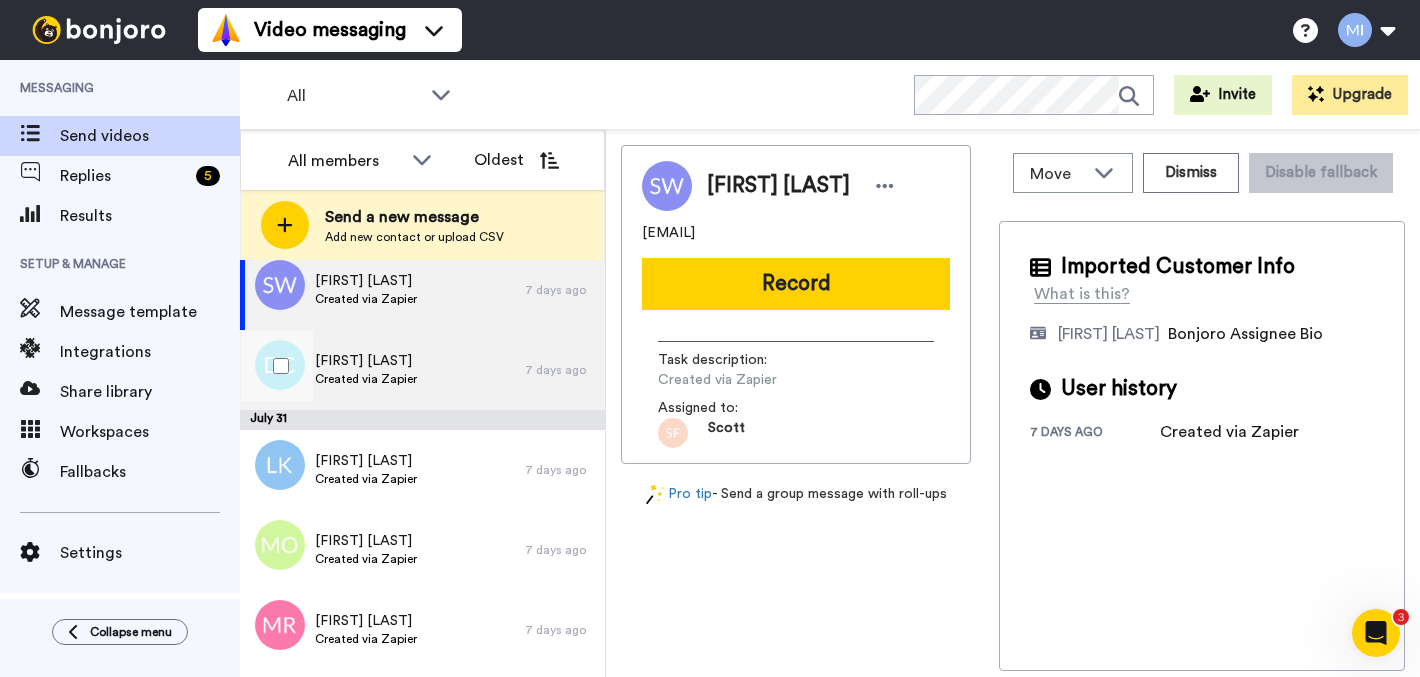 click on "David Church Created via Zapier" at bounding box center [382, 370] 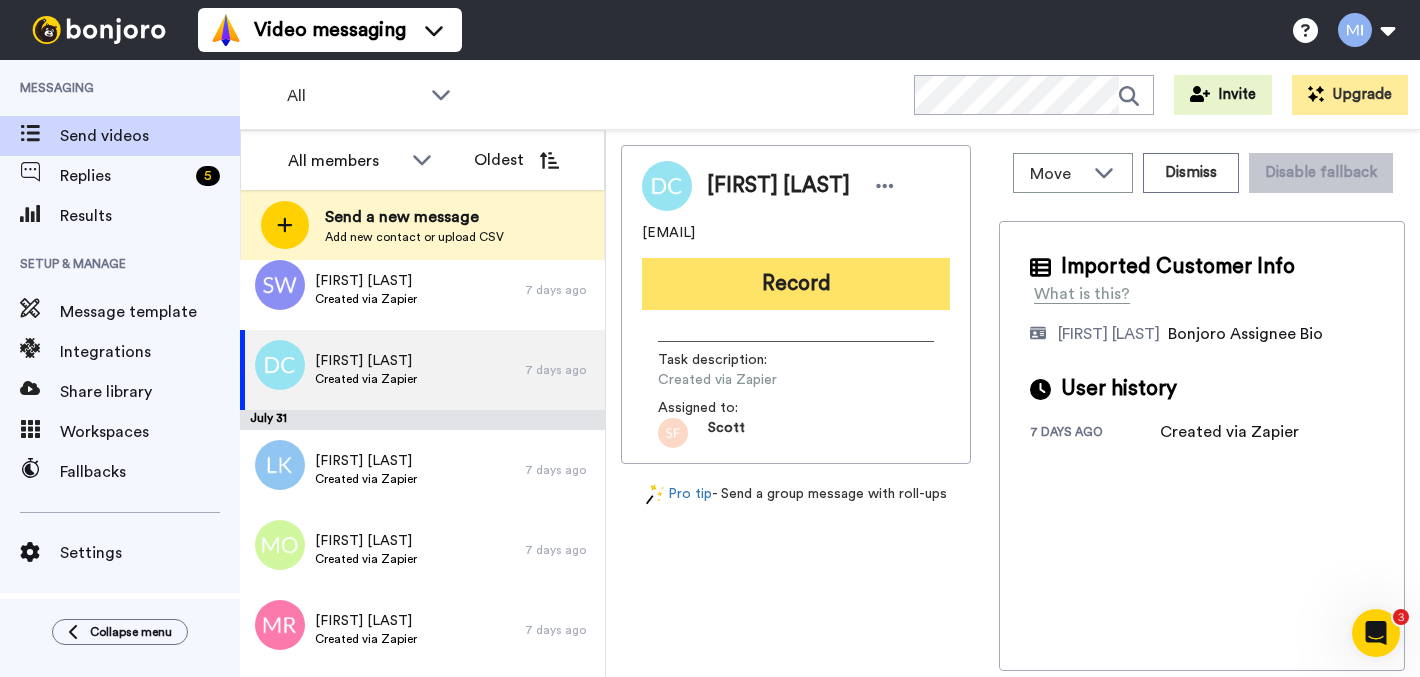 click on "Record" at bounding box center [796, 284] 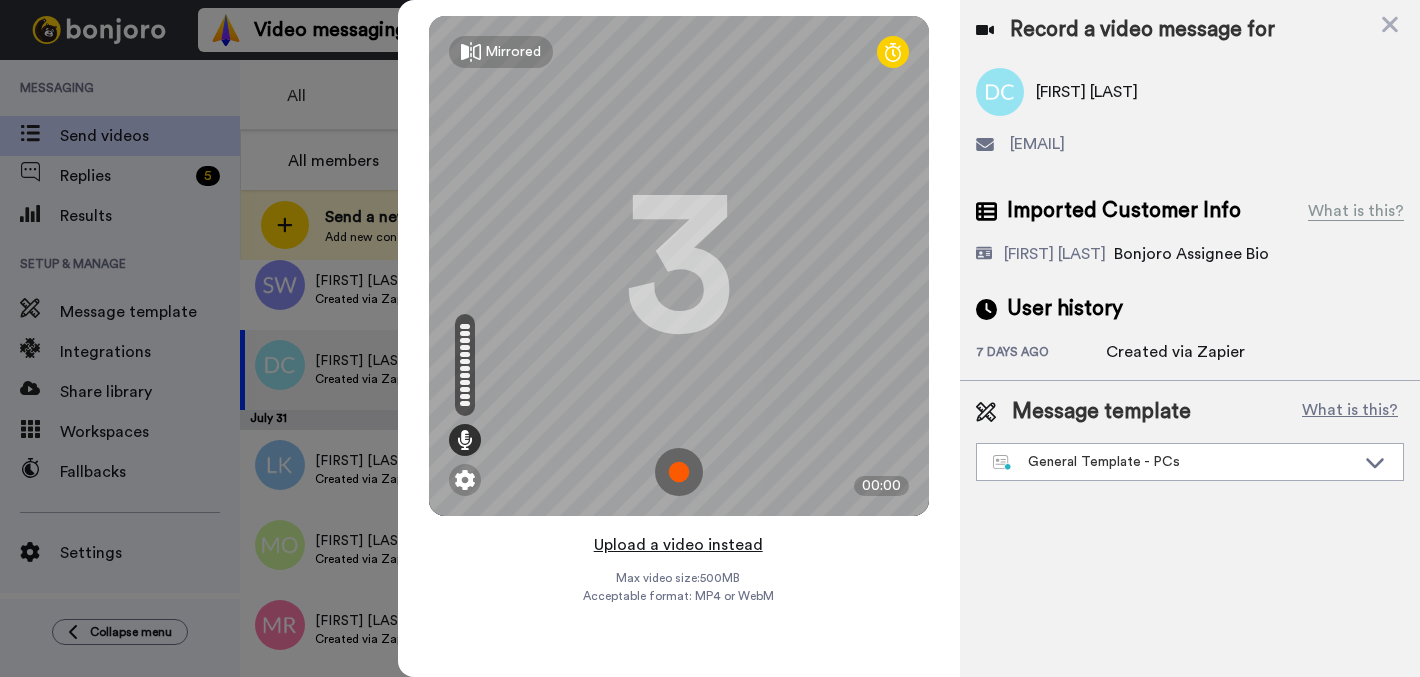 click on "Upload a video instead" at bounding box center (678, 545) 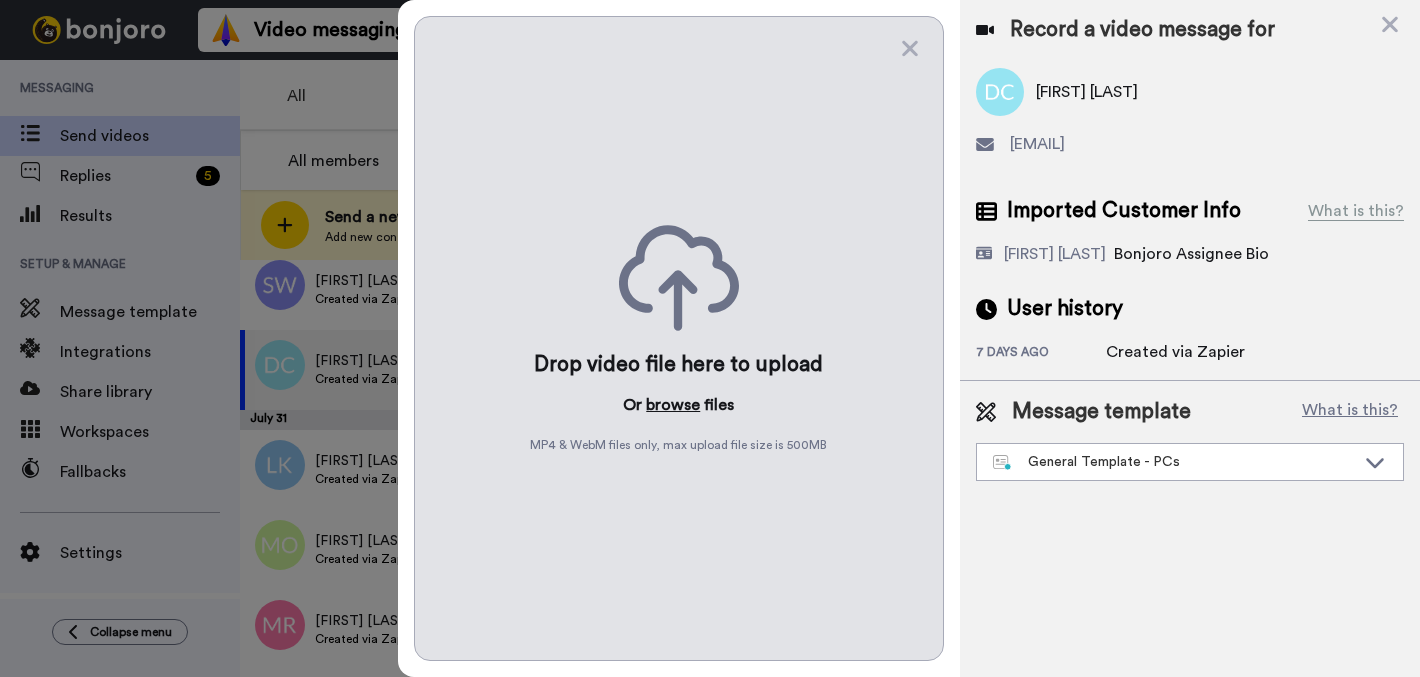 click on "browse" at bounding box center [673, 405] 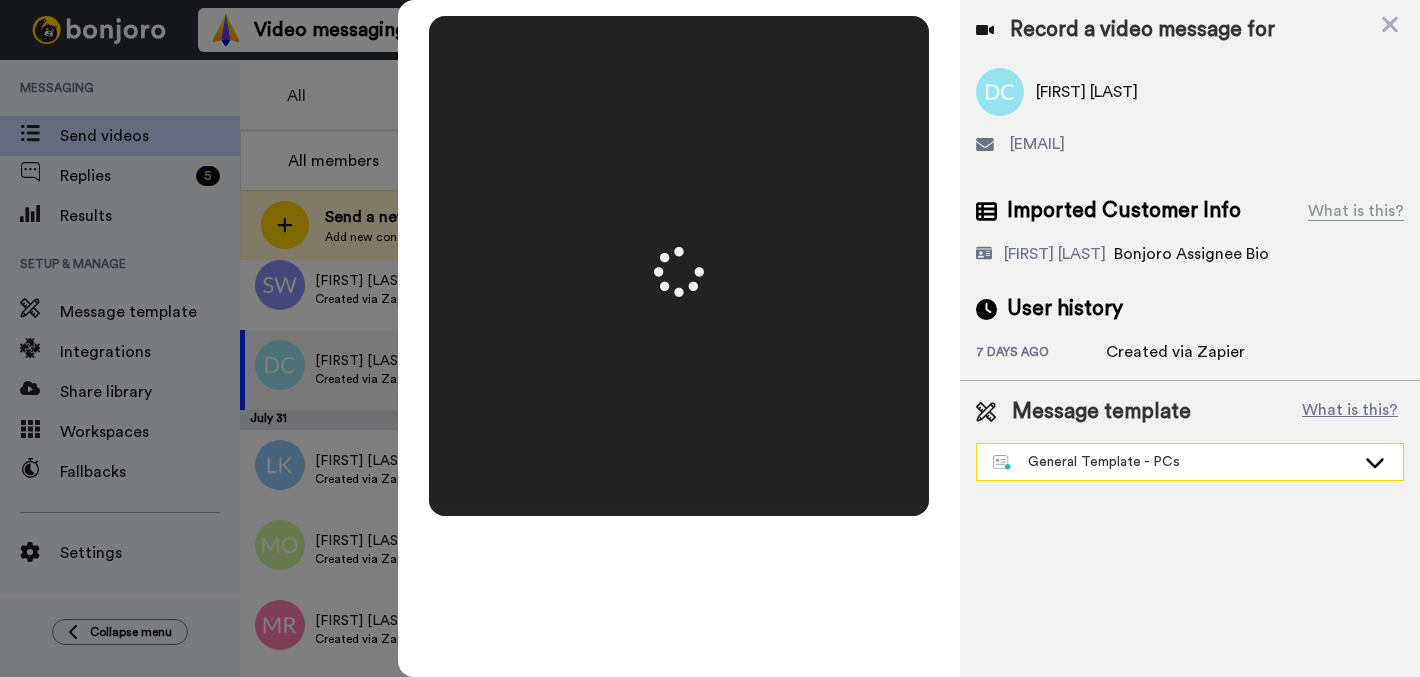 click on "General Template - PCs" at bounding box center [1174, 462] 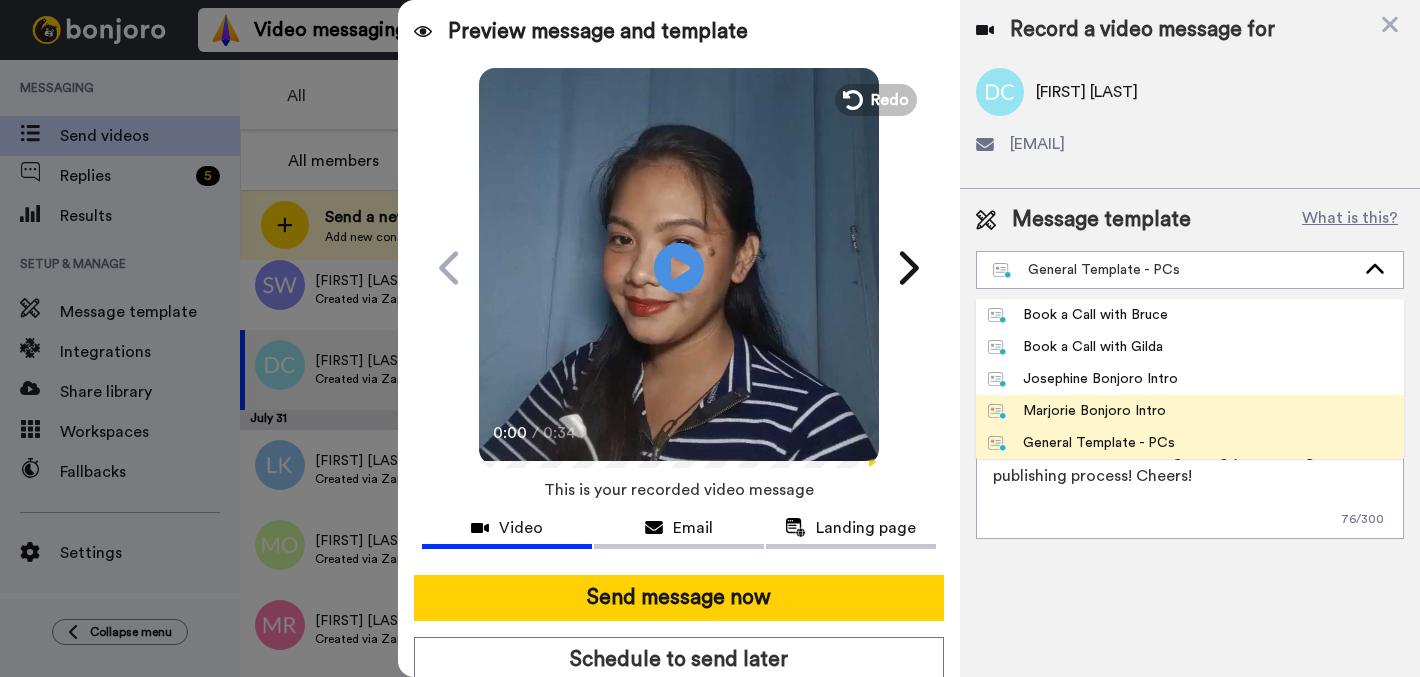 click on "Marjorie Bonjoro Intro" at bounding box center (1077, 411) 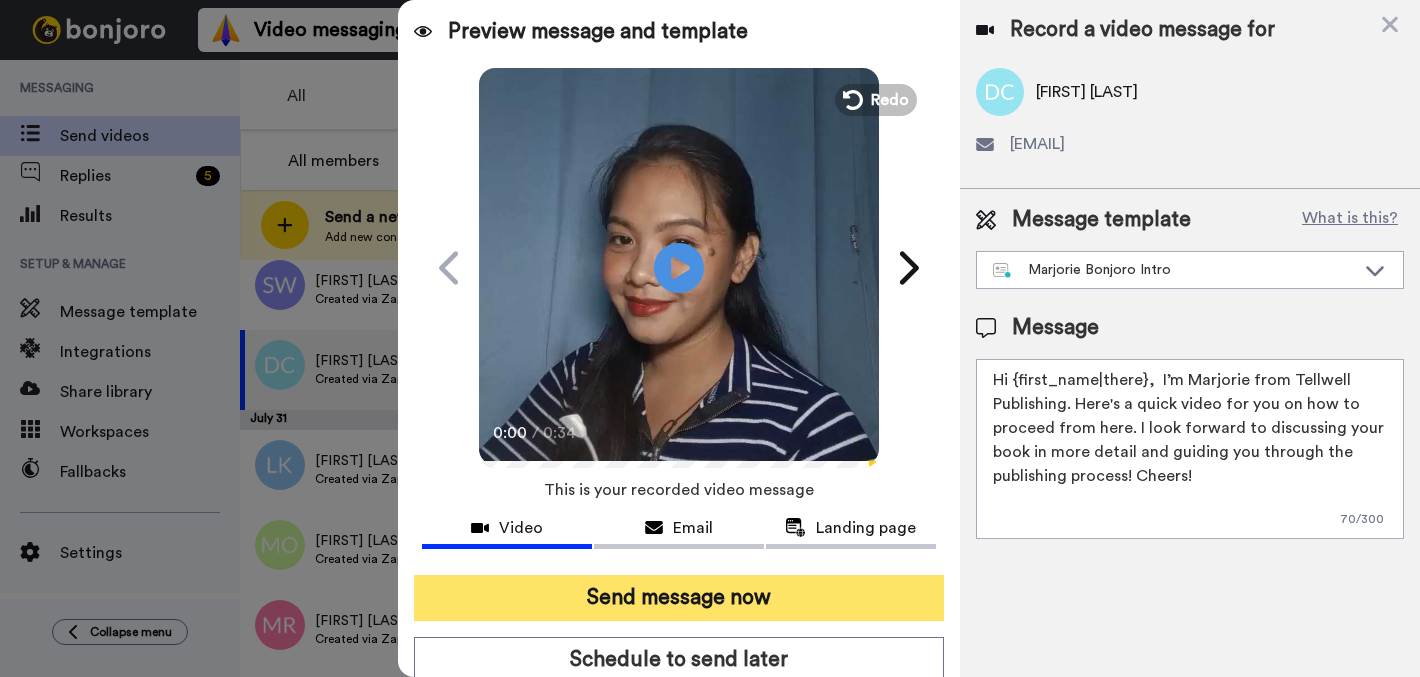 click on "Send message now" at bounding box center [679, 598] 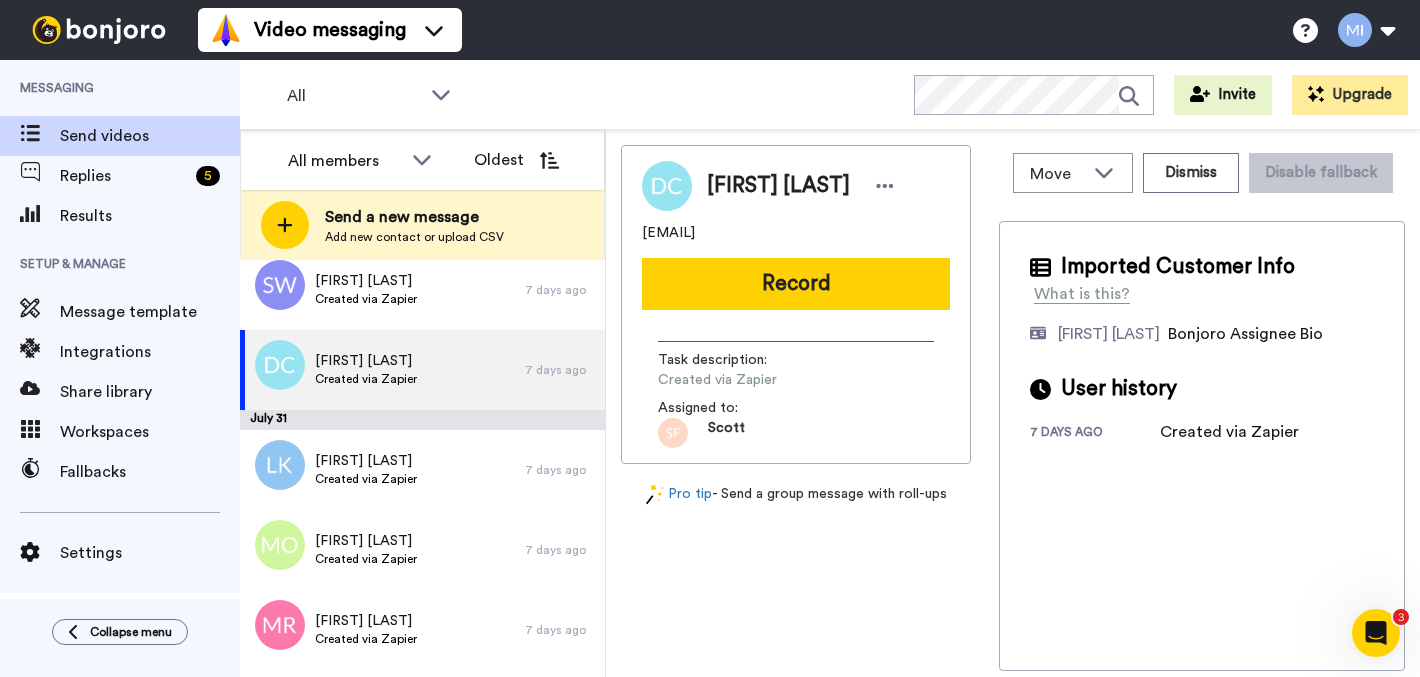 scroll, scrollTop: 0, scrollLeft: 0, axis: both 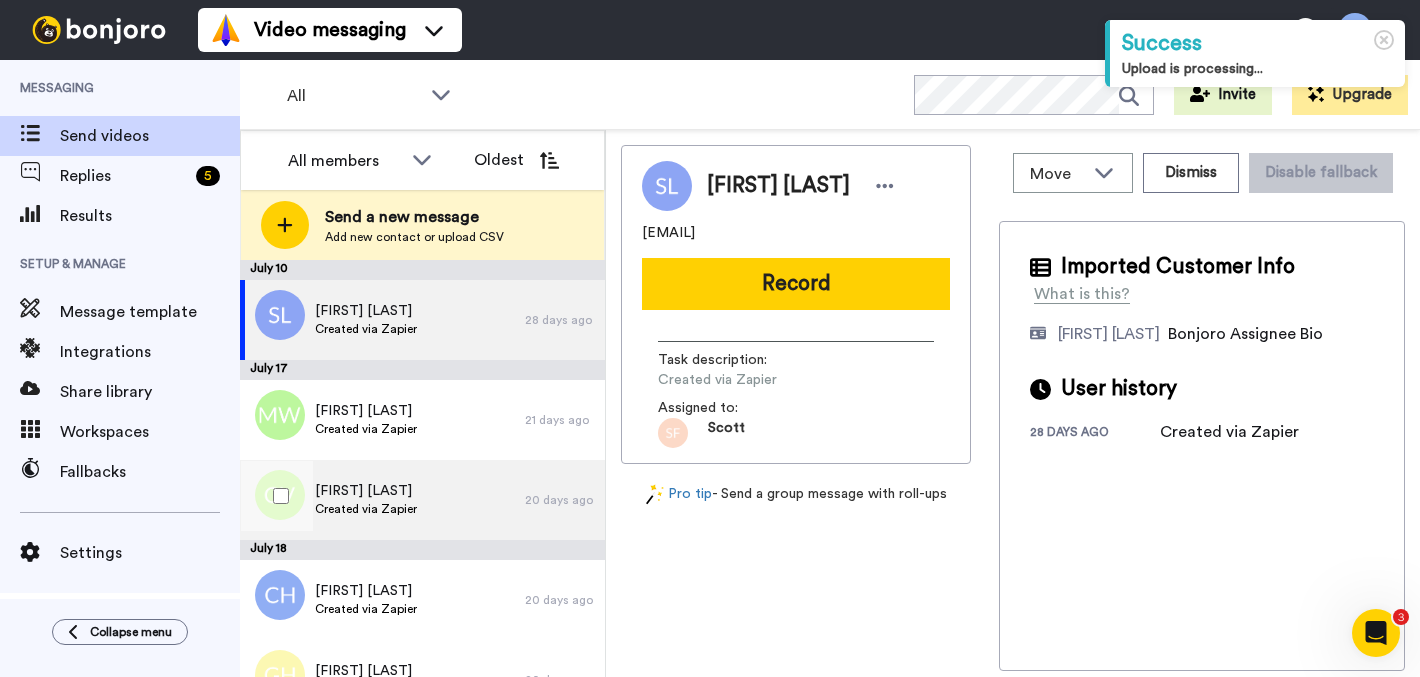 click on "20 days ago" at bounding box center (560, 500) 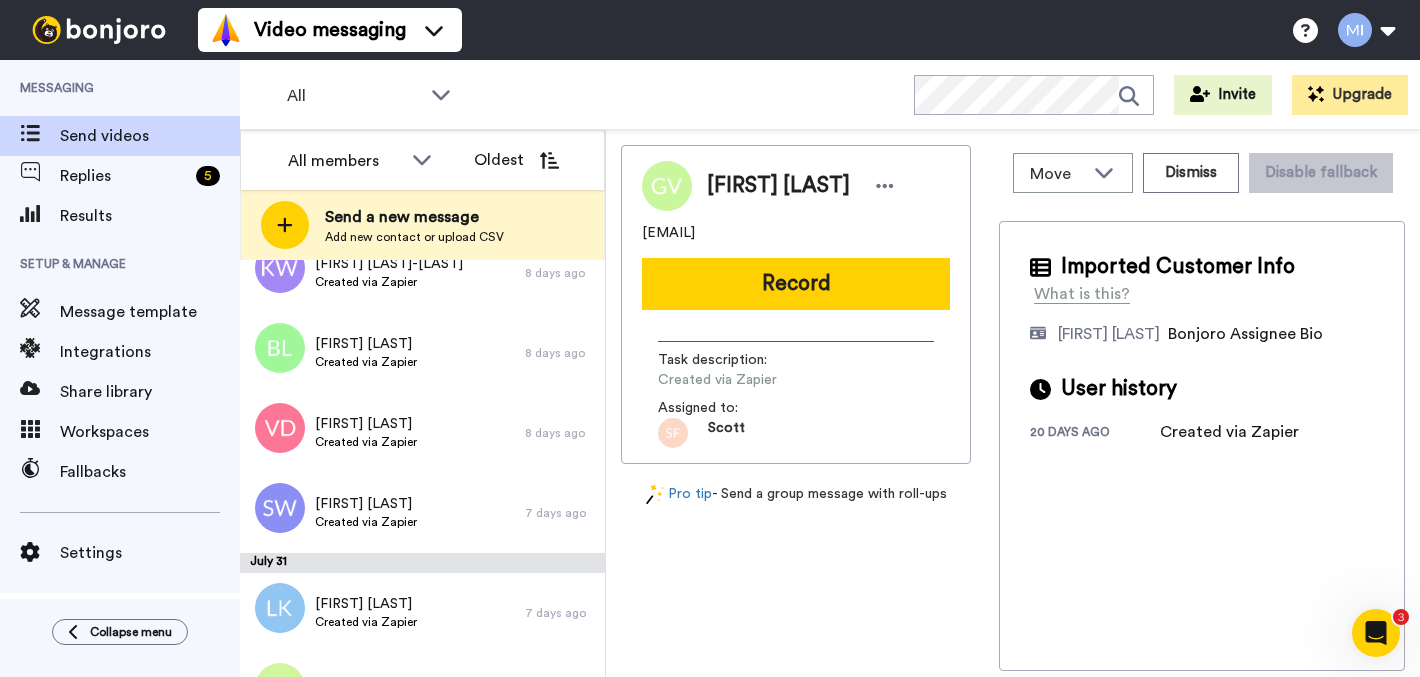 scroll, scrollTop: 1463, scrollLeft: 0, axis: vertical 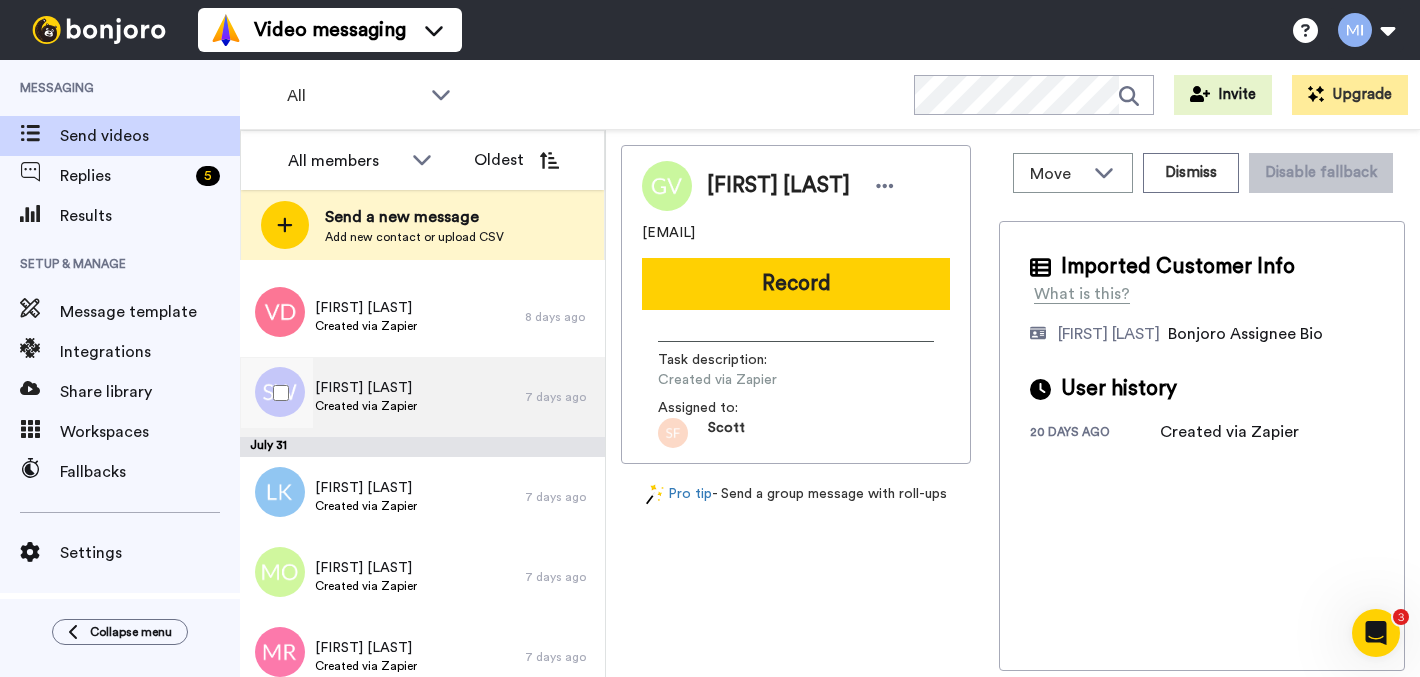 click on "[FIRST] [LAST] Created via Zapier" at bounding box center (382, 397) 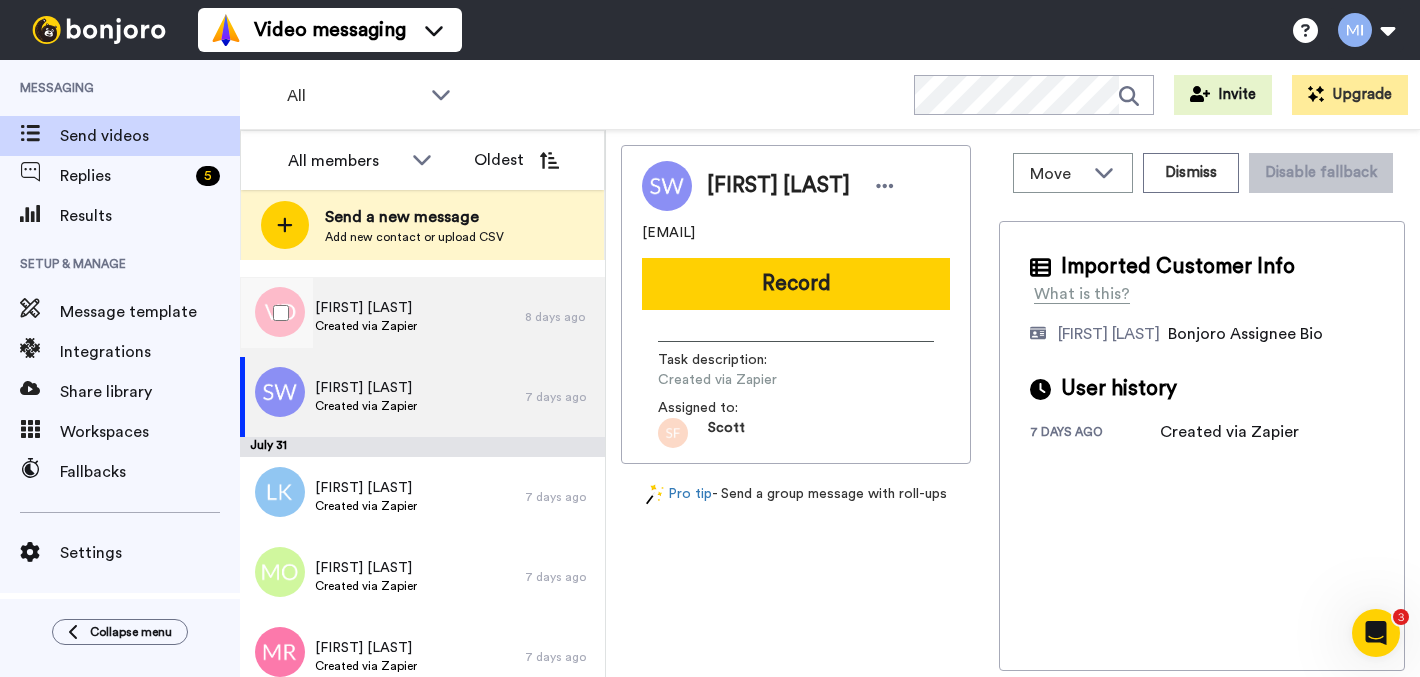 click on "Vanady Daniels Created via Zapier" at bounding box center (382, 317) 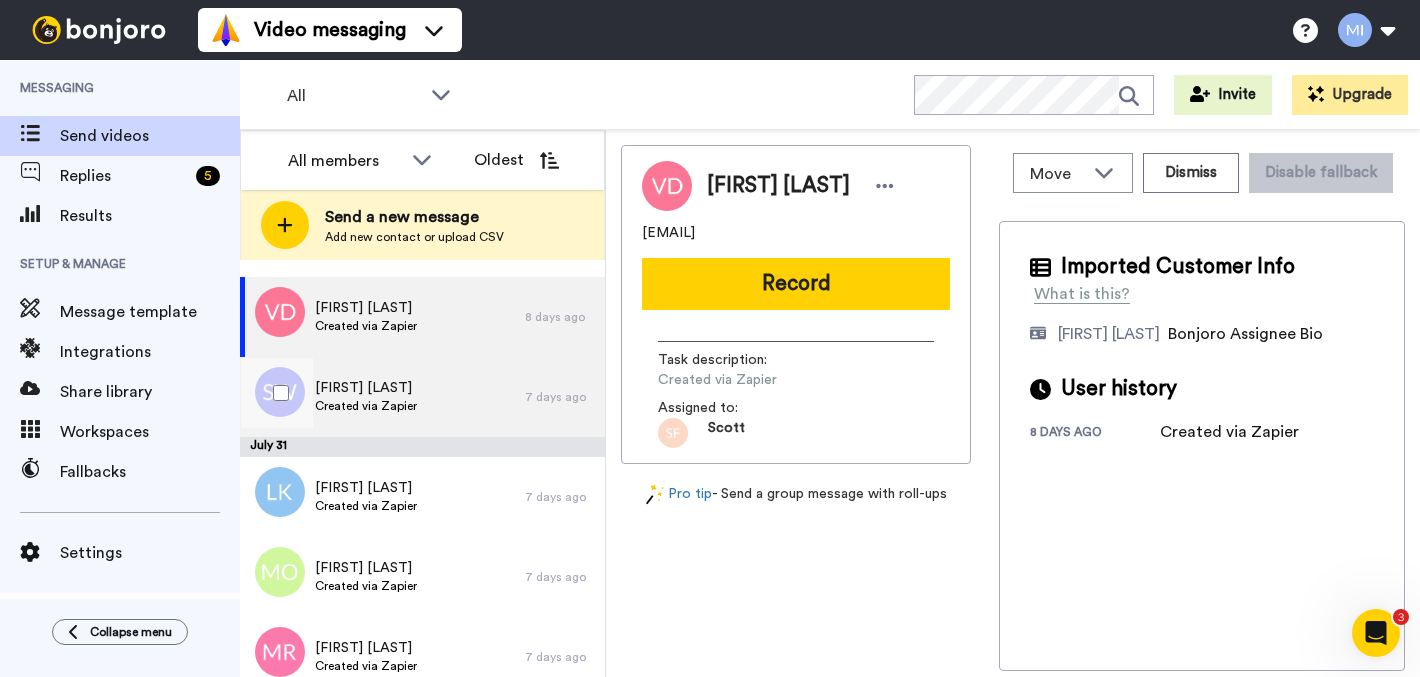 click on "Sherwood Williford Created via Zapier" at bounding box center (382, 397) 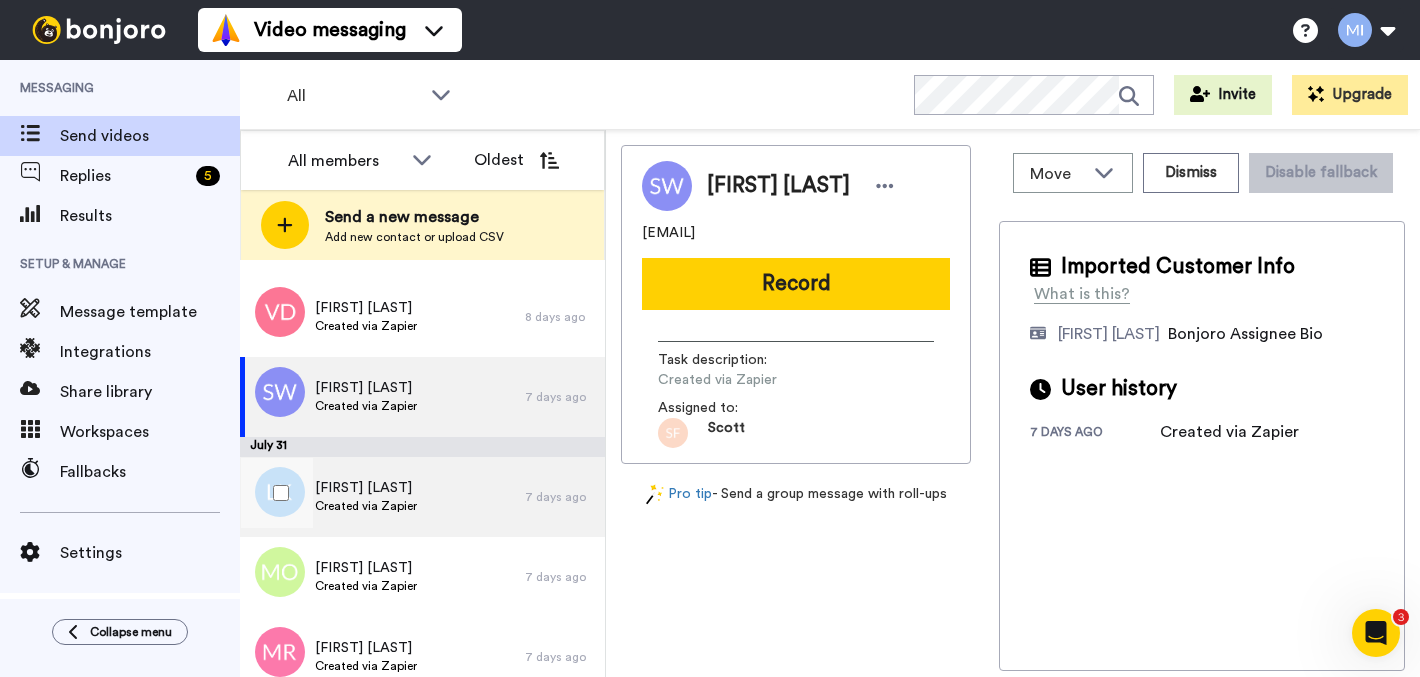 click on "Created via Zapier" at bounding box center (366, 506) 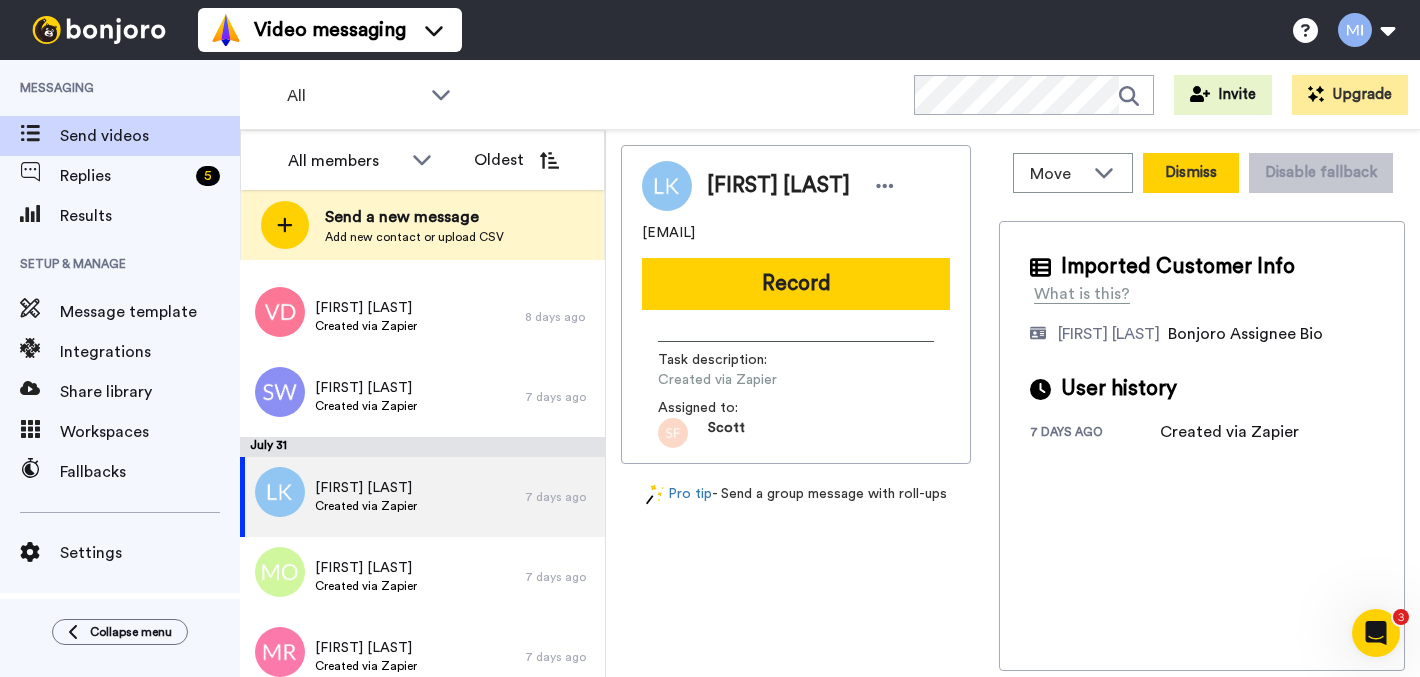 click on "Dismiss" at bounding box center (1191, 173) 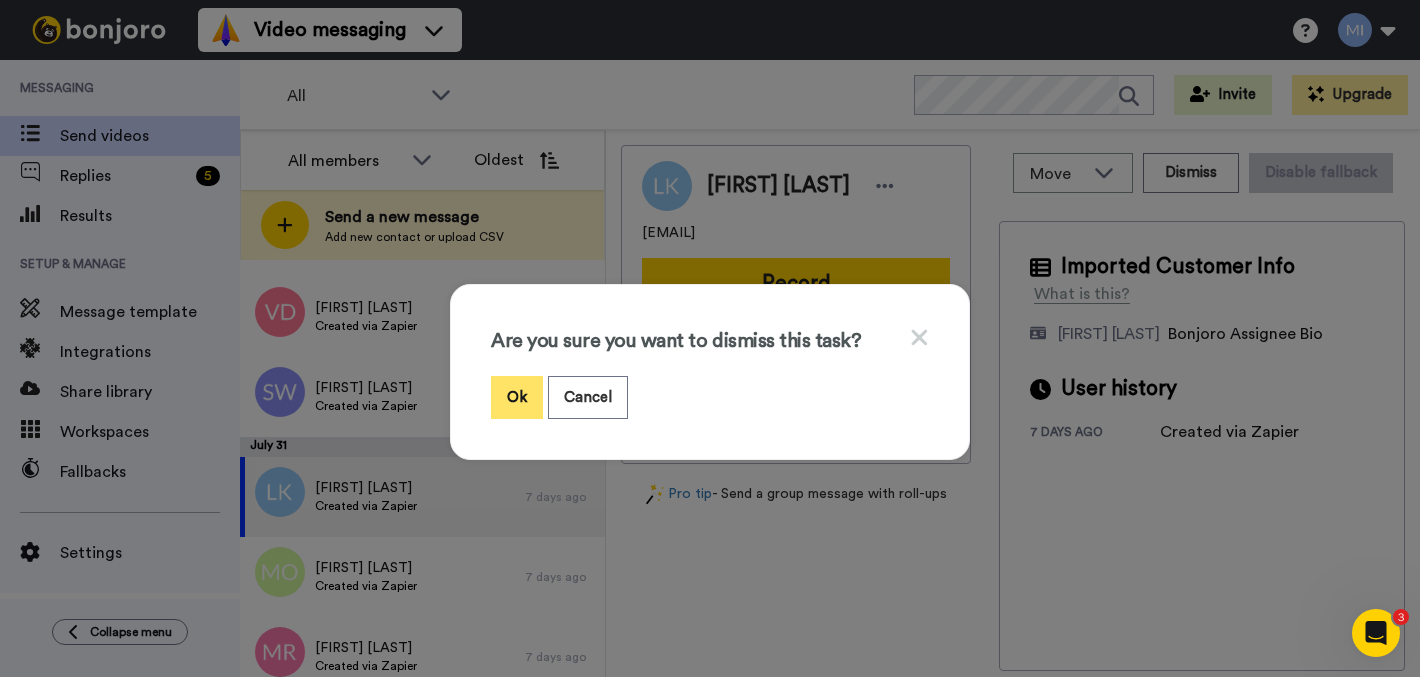 click on "Ok" at bounding box center (517, 397) 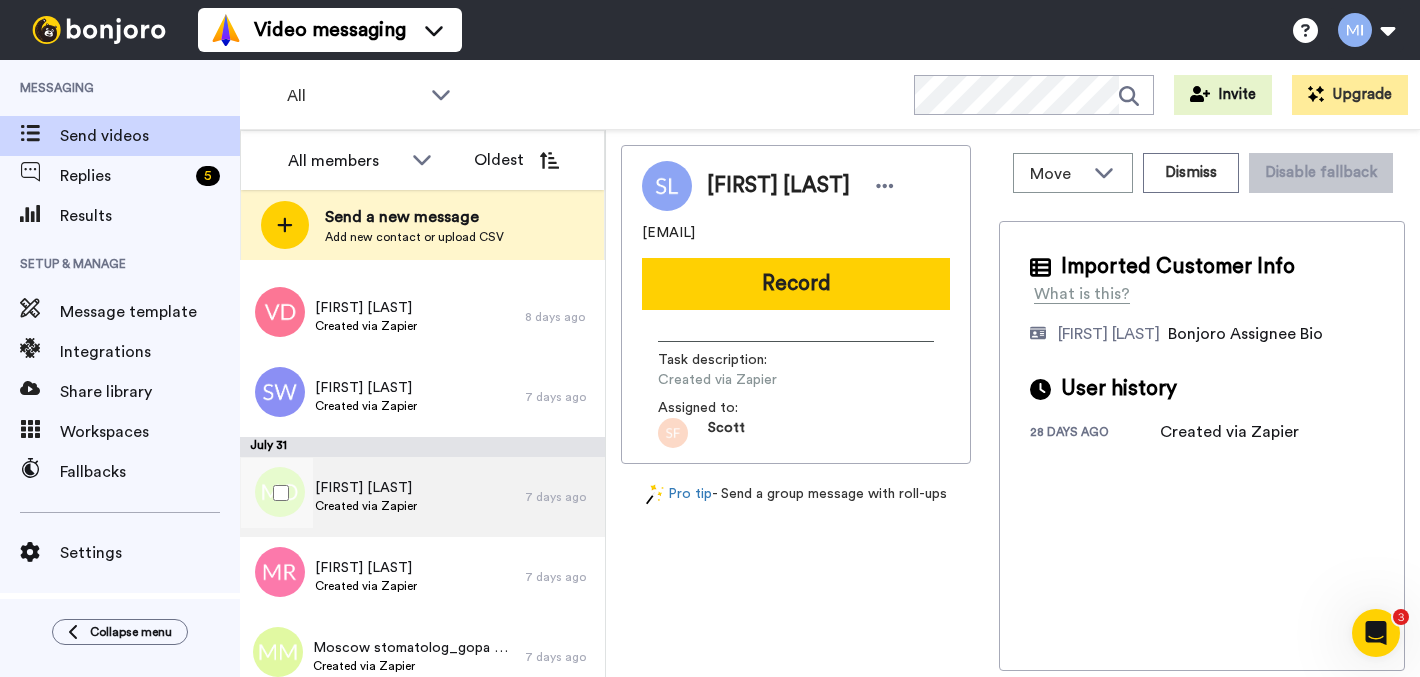 click on "Monsurat O Aminu Created via Zapier" at bounding box center [382, 497] 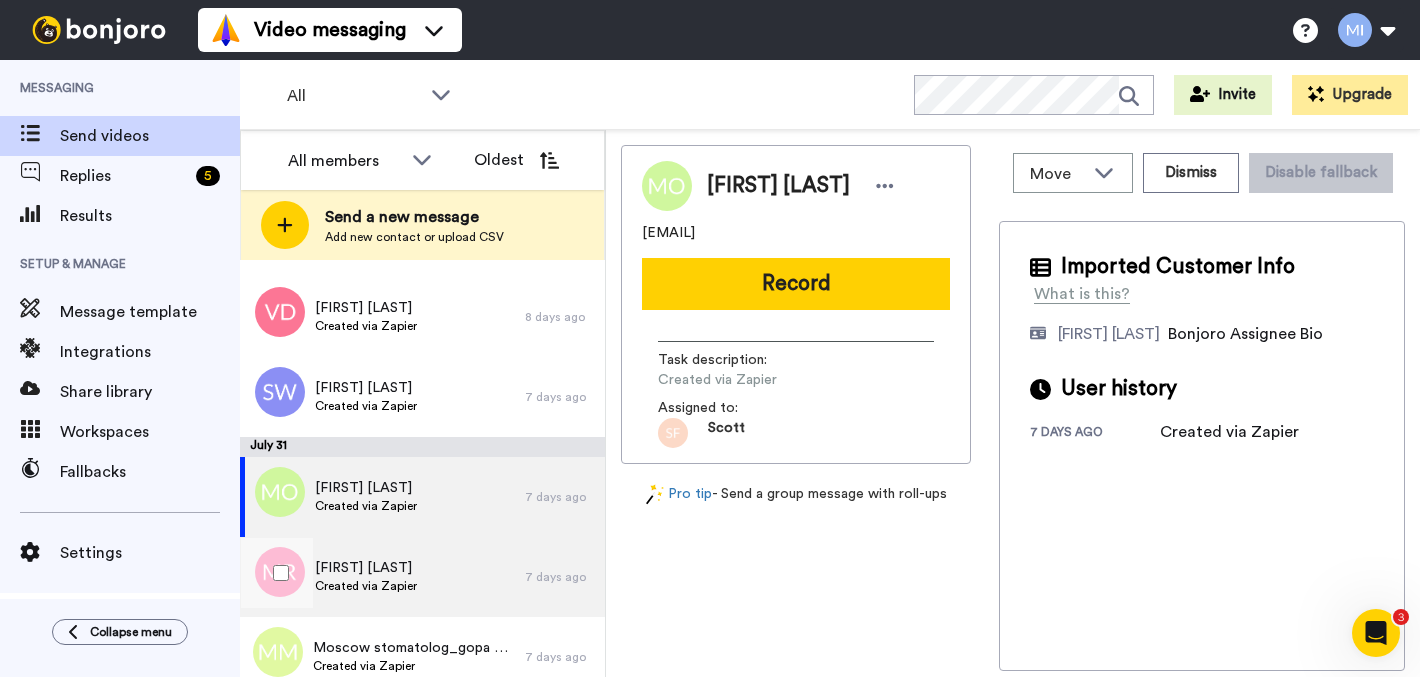 click on "Mark Rayden Created via Zapier" at bounding box center (382, 577) 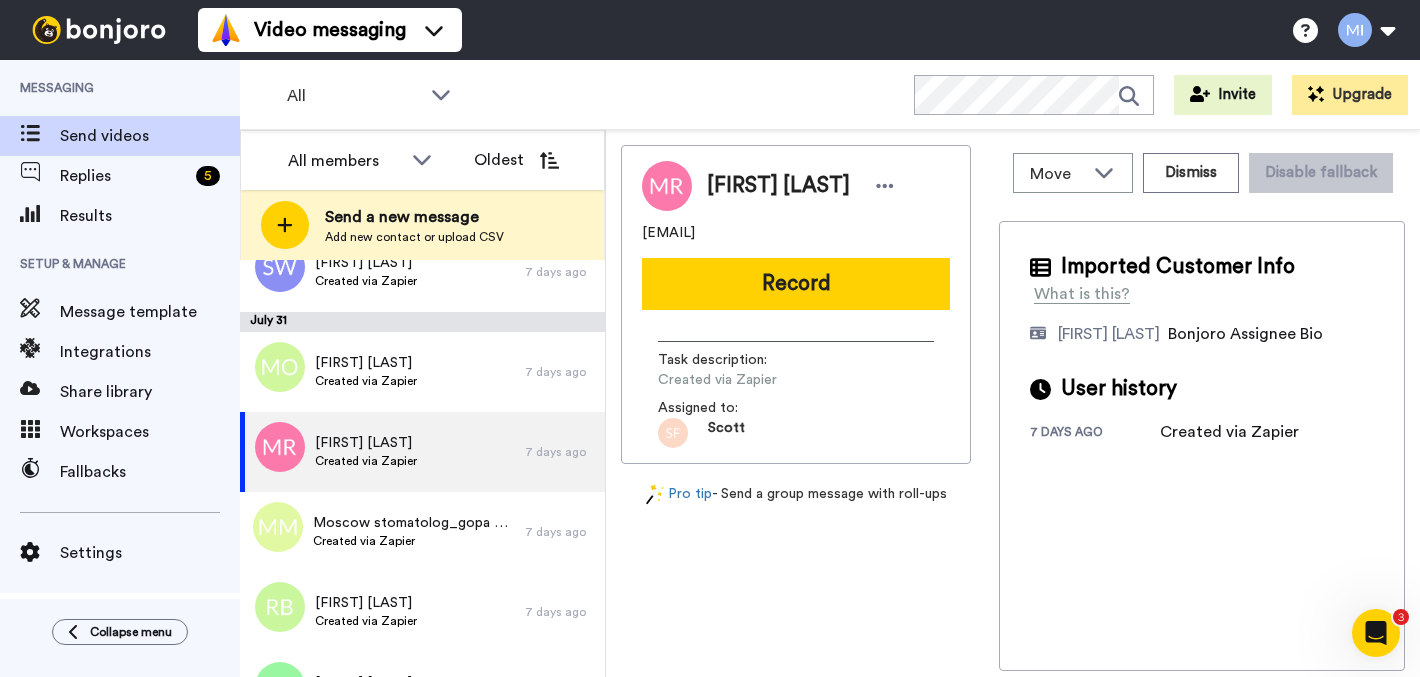 scroll, scrollTop: 1593, scrollLeft: 0, axis: vertical 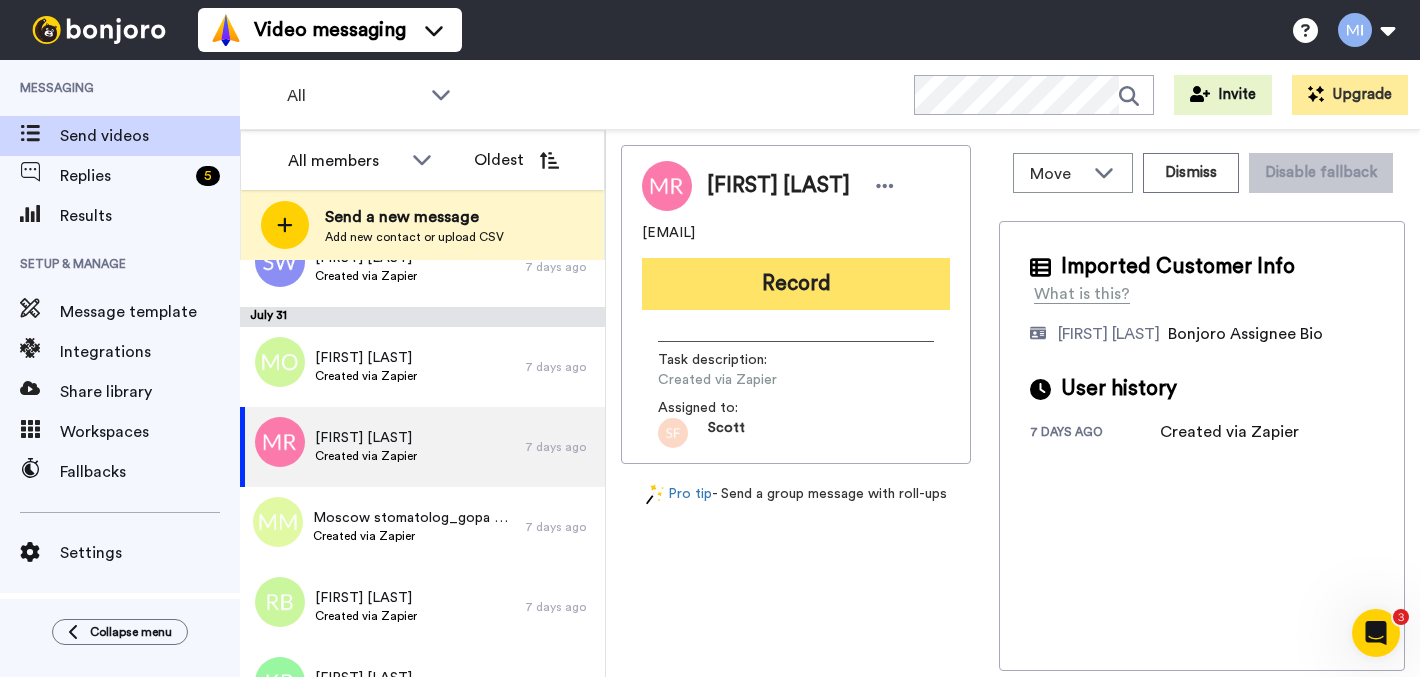 click on "Record" at bounding box center [796, 284] 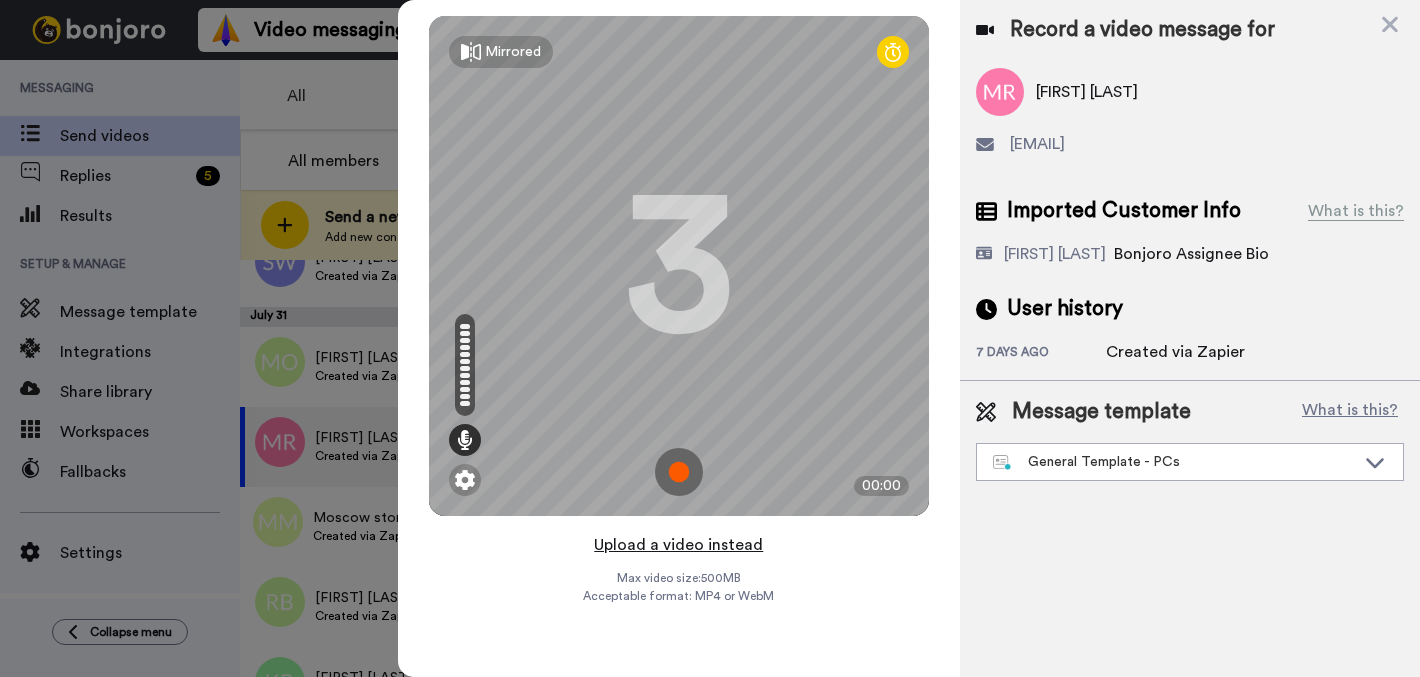 click on "Upload a video instead" at bounding box center [678, 545] 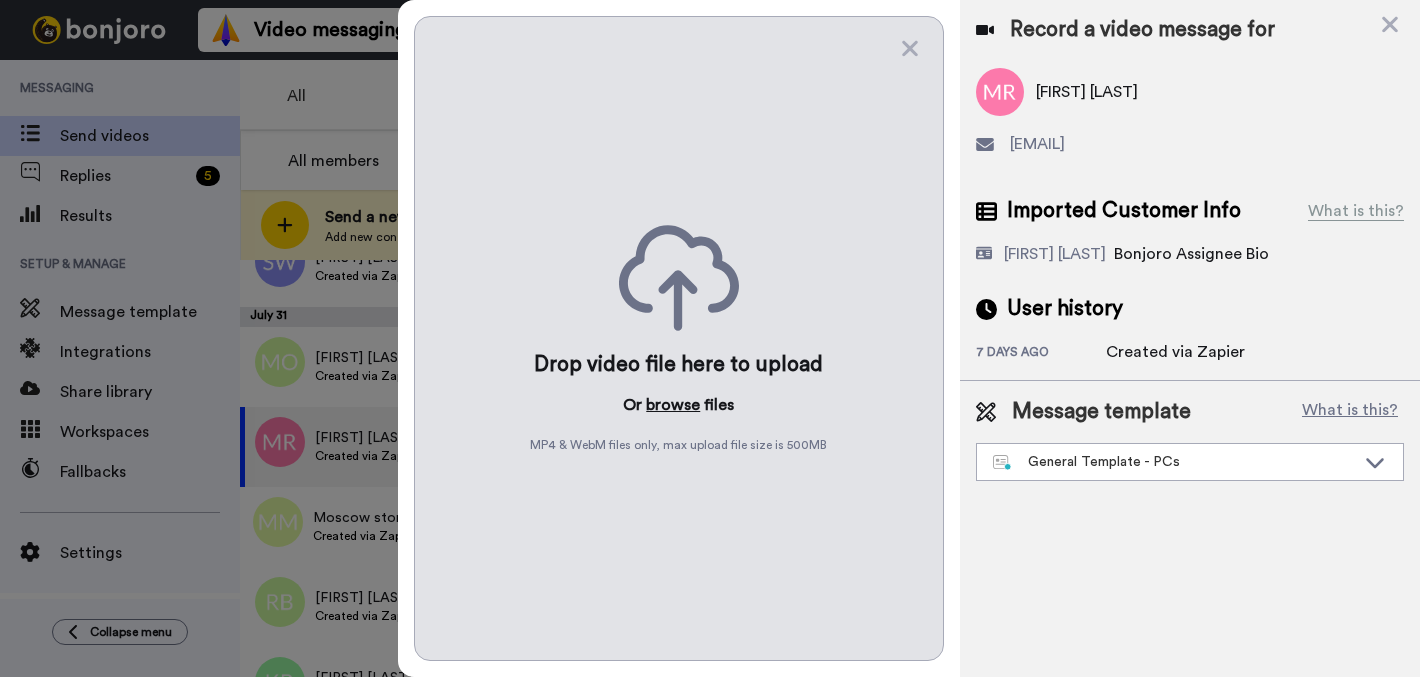 click on "browse" at bounding box center (673, 405) 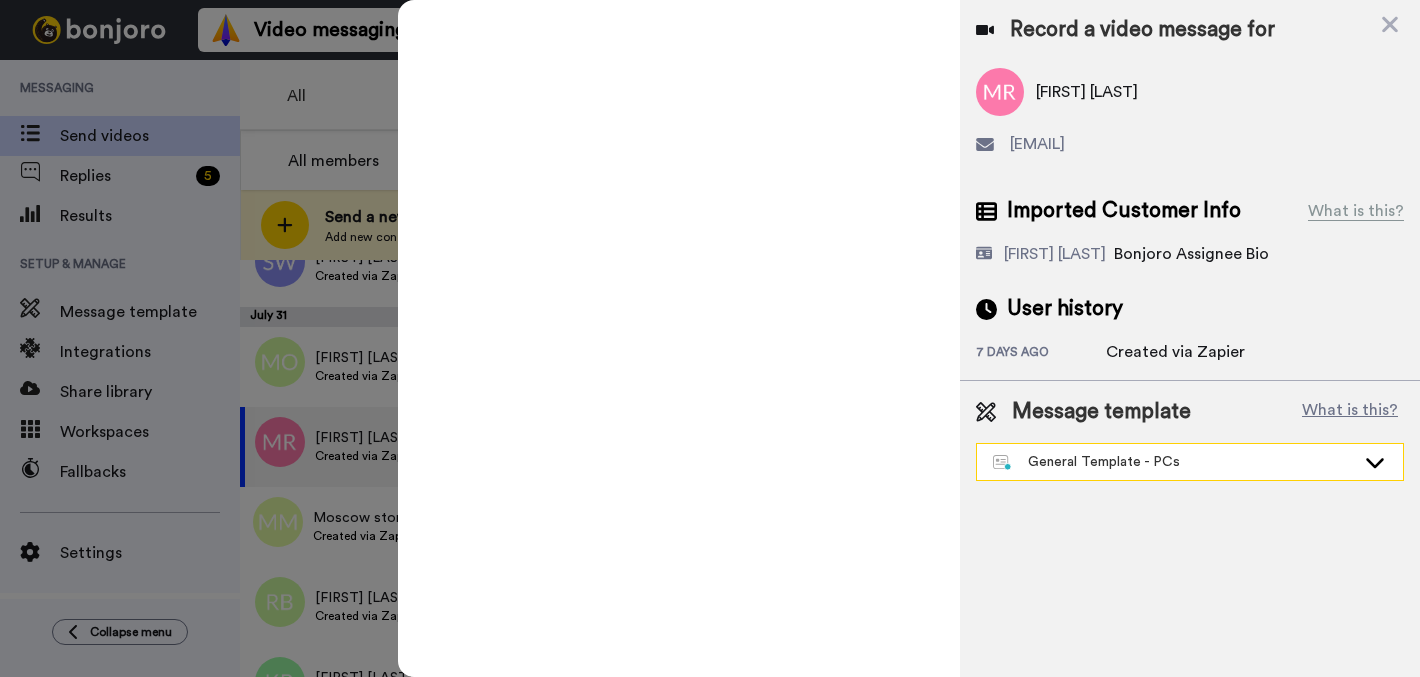 click on "General Template - PCs" at bounding box center (1174, 462) 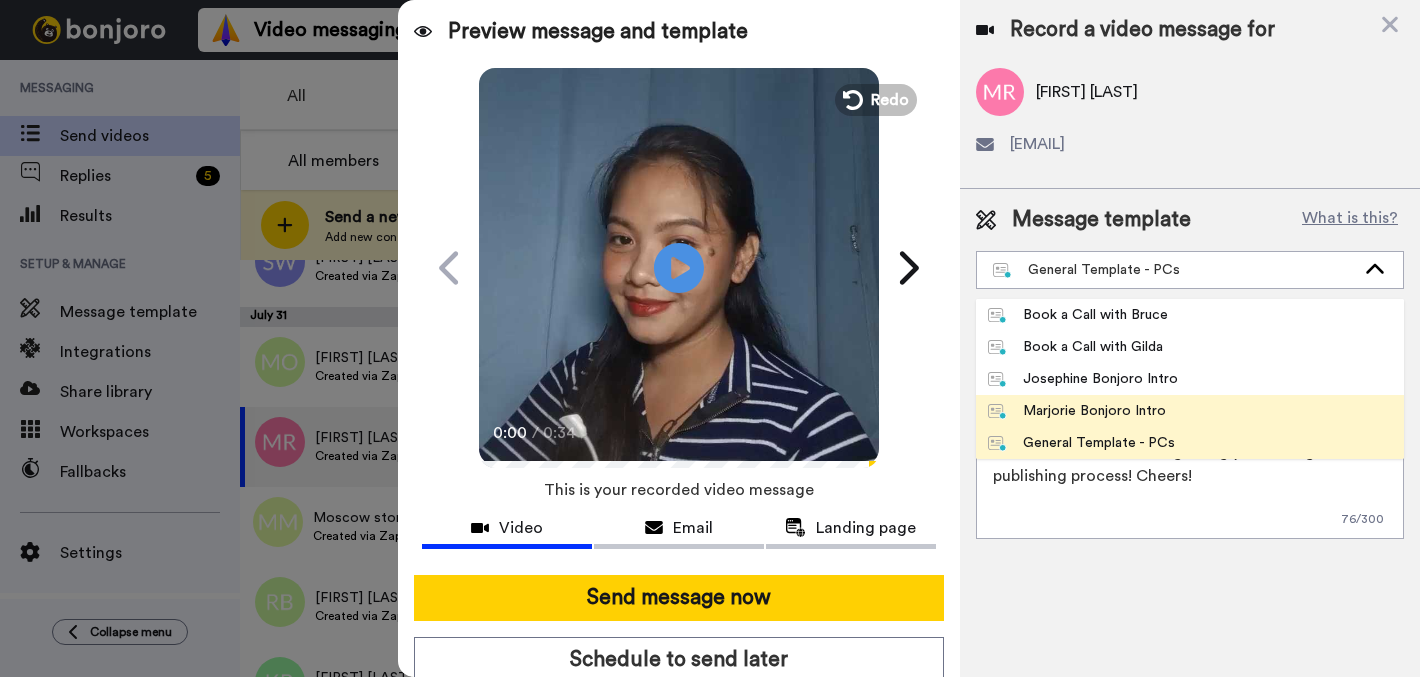 click on "Marjorie Bonjoro Intro" at bounding box center [1077, 411] 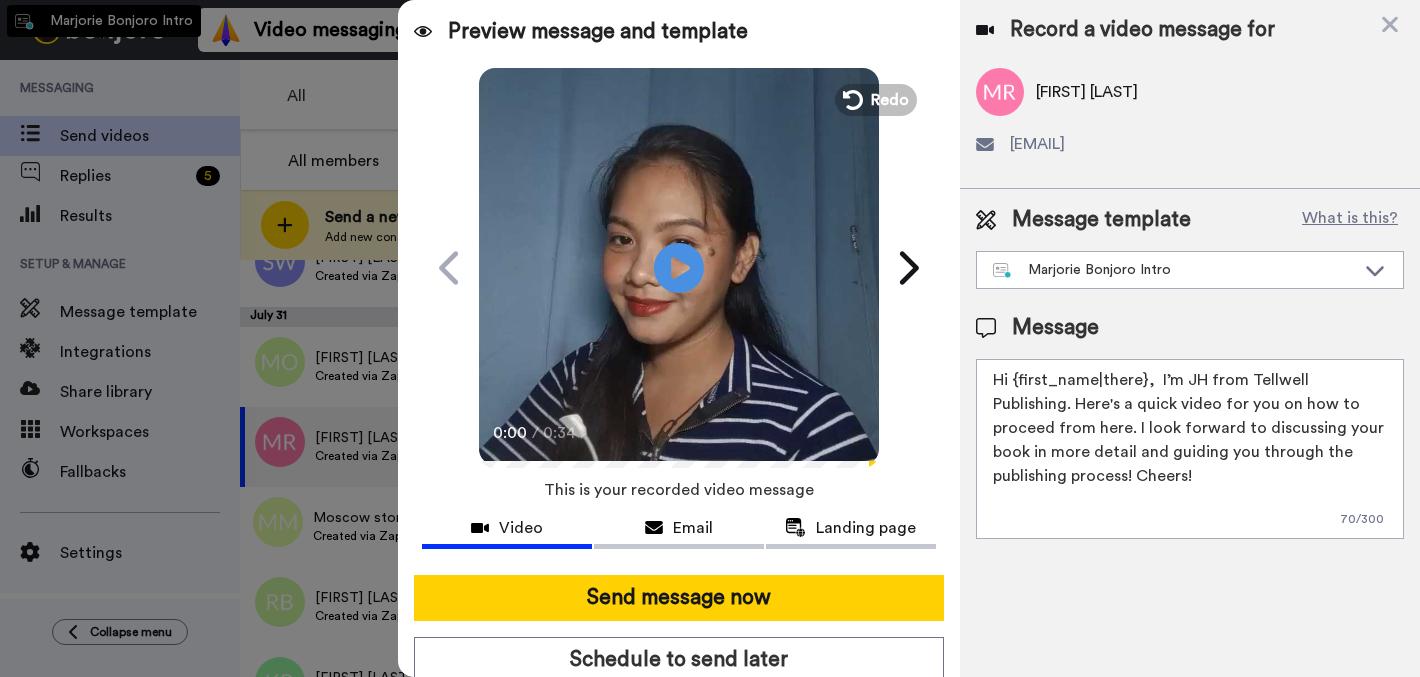 type on "Hi {first_name|there},  I’m Marjorie from Tellwell Publishing. Here's a quick video for you on how to proceed from here. I look forward to discussing your book in more detail and guiding you through the publishing process! Cheers!" 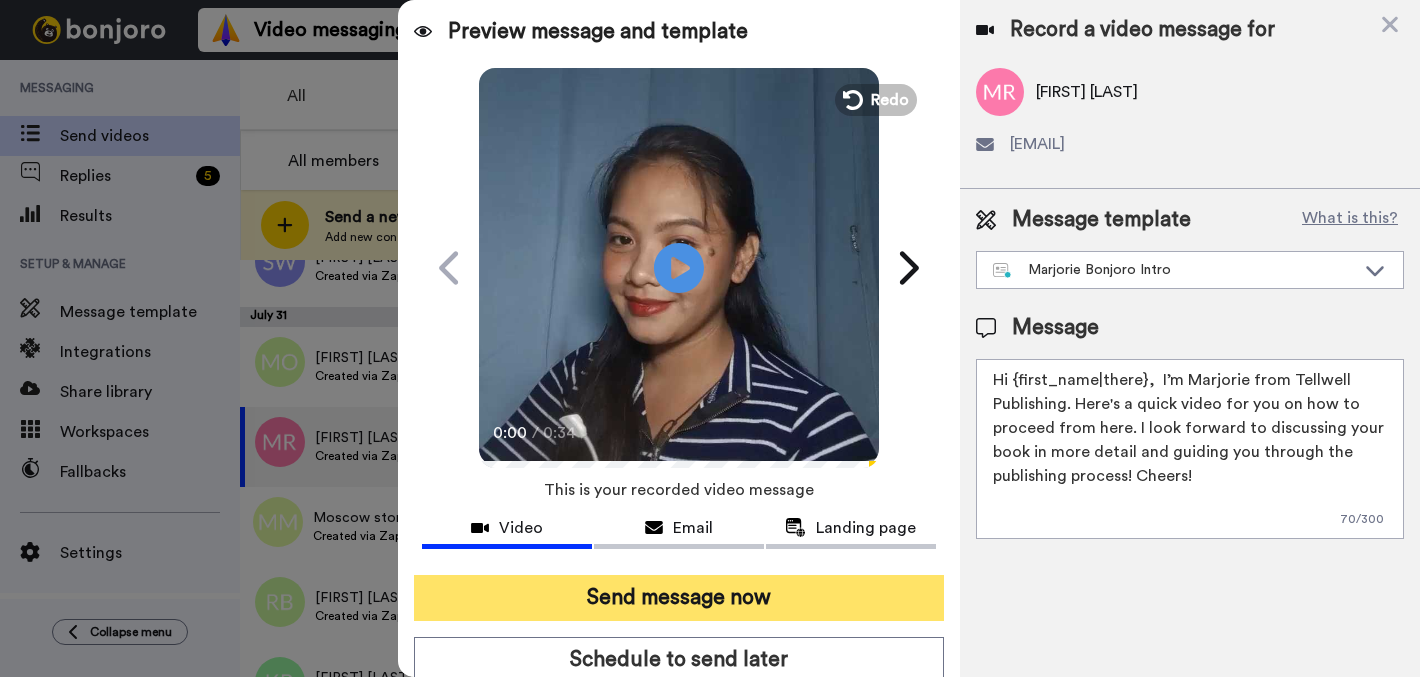 click on "Send message now" at bounding box center (679, 598) 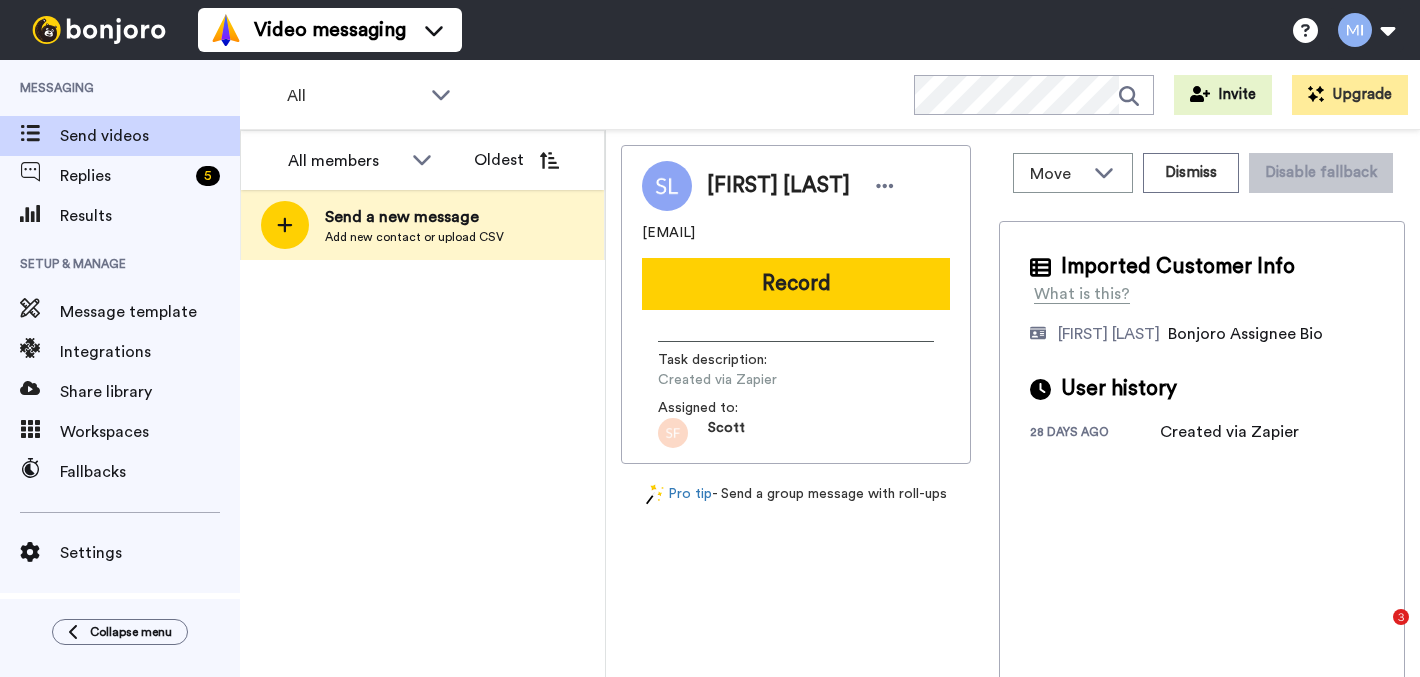 scroll, scrollTop: 0, scrollLeft: 0, axis: both 